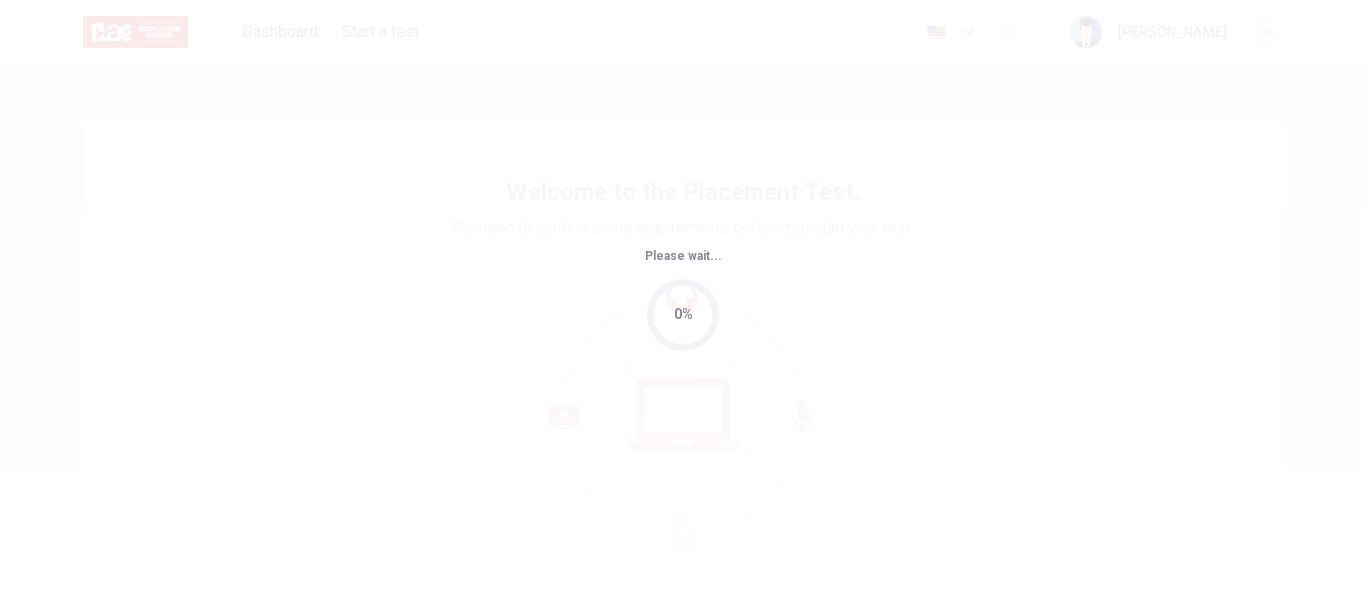 scroll, scrollTop: 0, scrollLeft: 0, axis: both 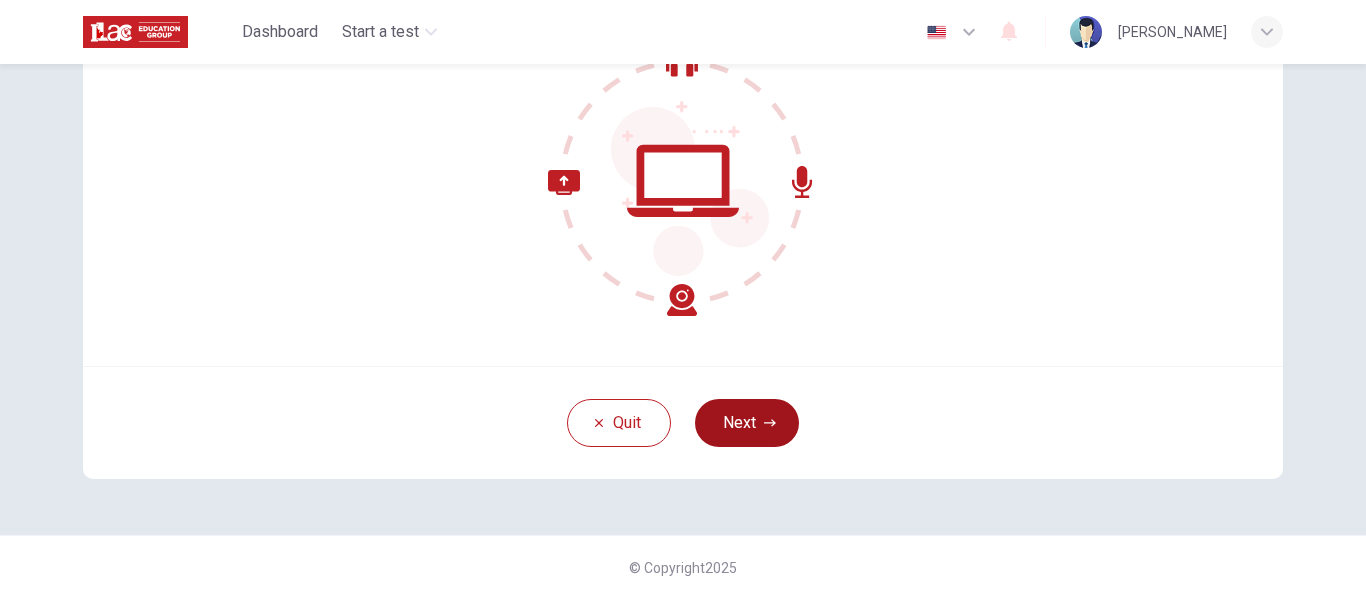click on "Next" at bounding box center [747, 423] 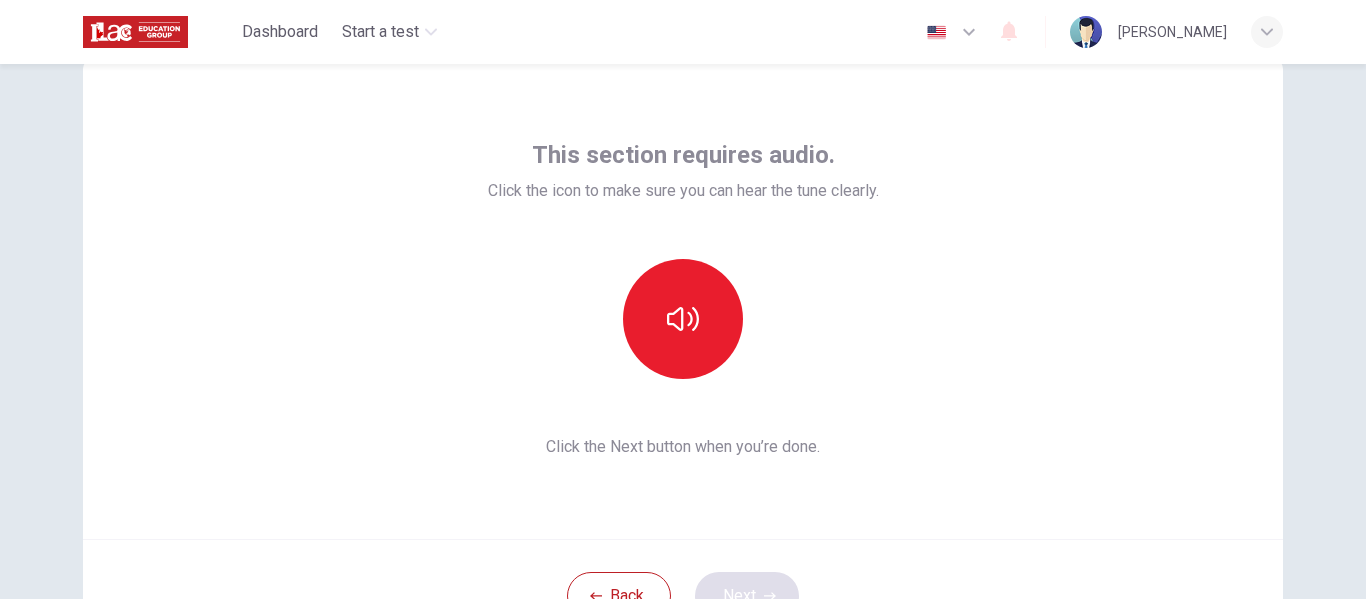 scroll, scrollTop: 17, scrollLeft: 0, axis: vertical 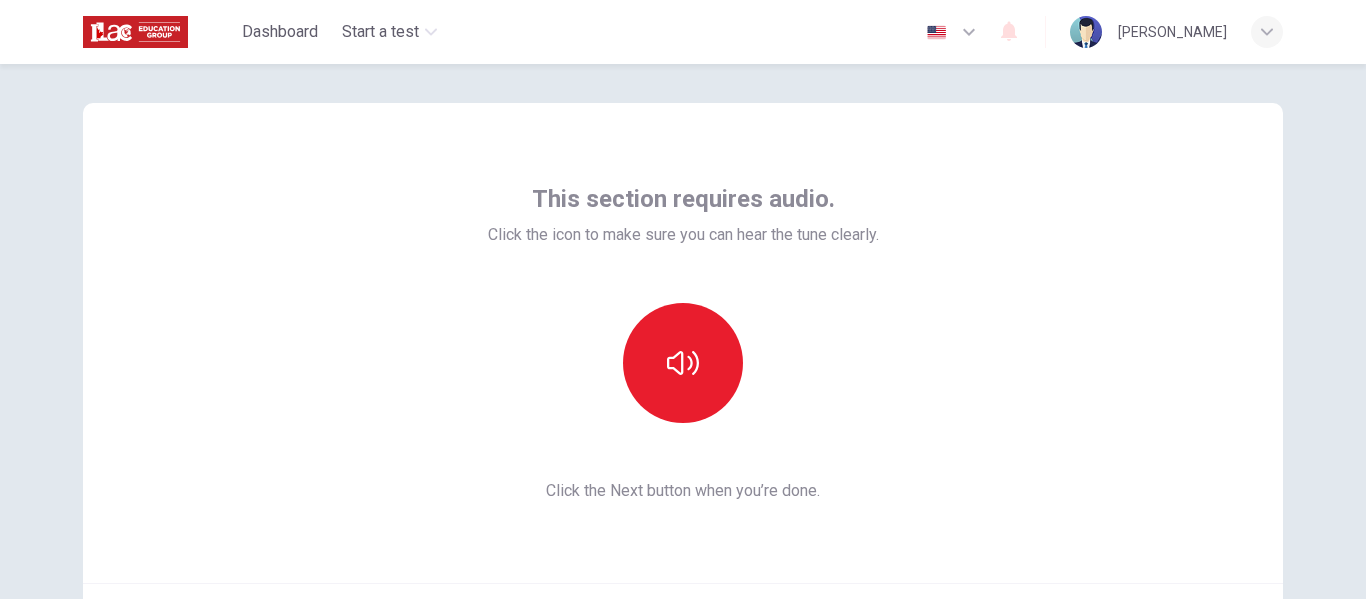 click at bounding box center [936, 32] 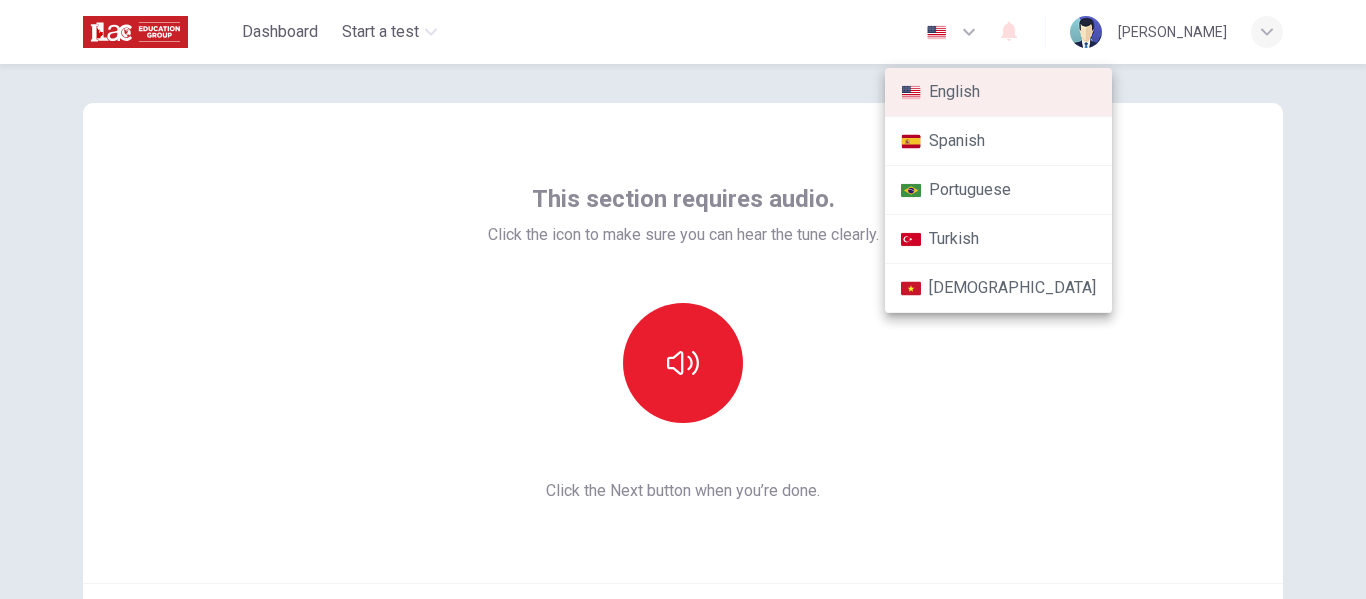 click at bounding box center (683, 299) 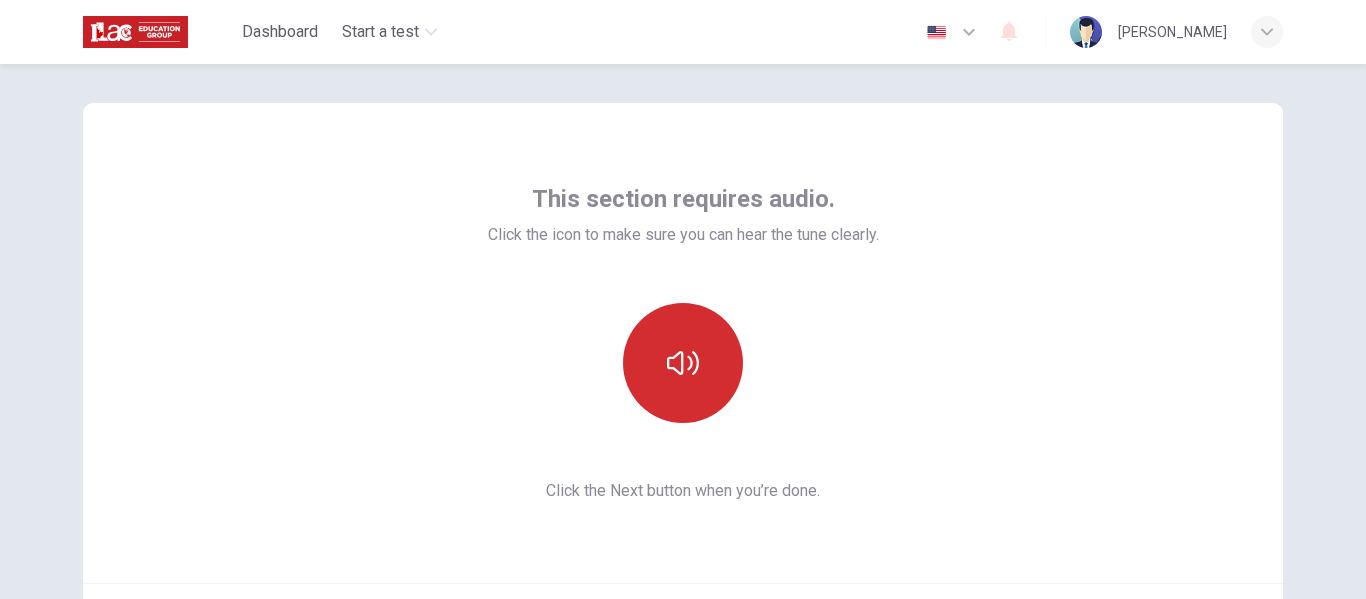 click 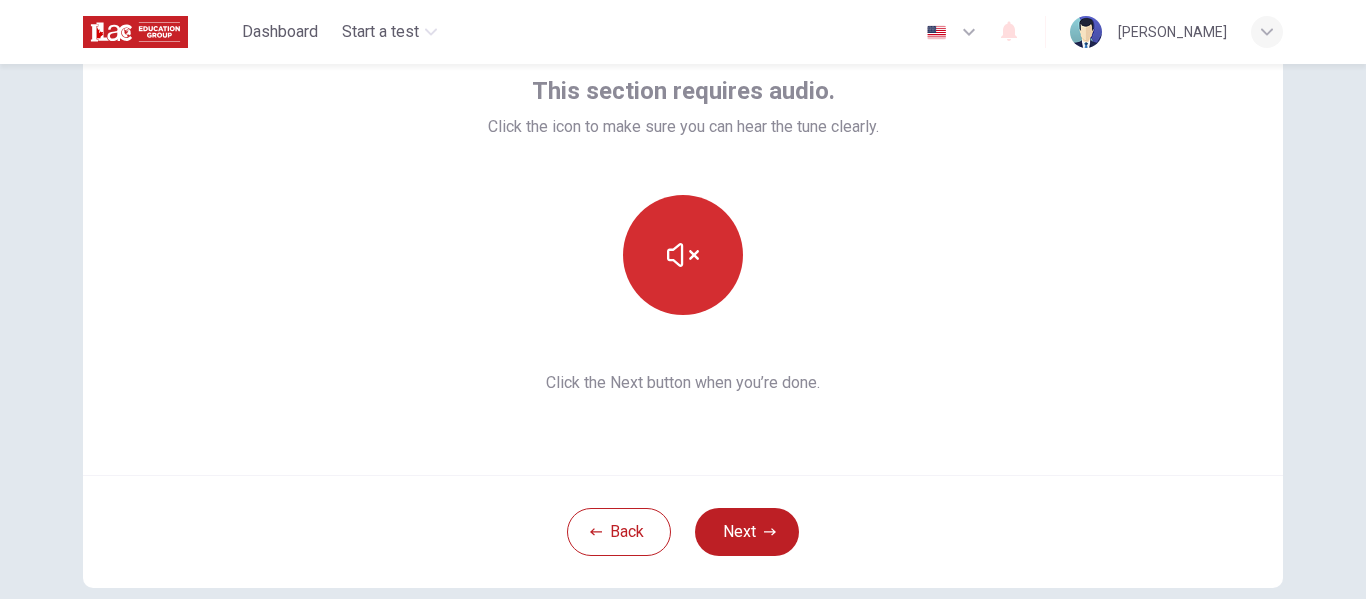 scroll, scrollTop: 18, scrollLeft: 0, axis: vertical 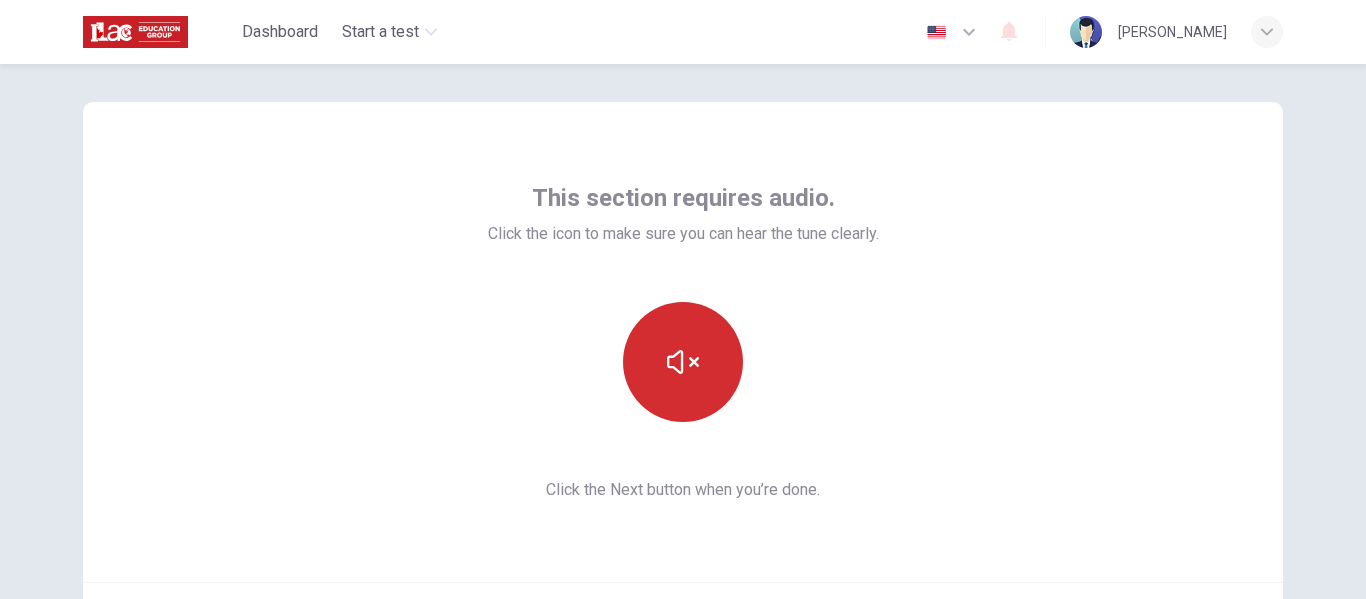 click 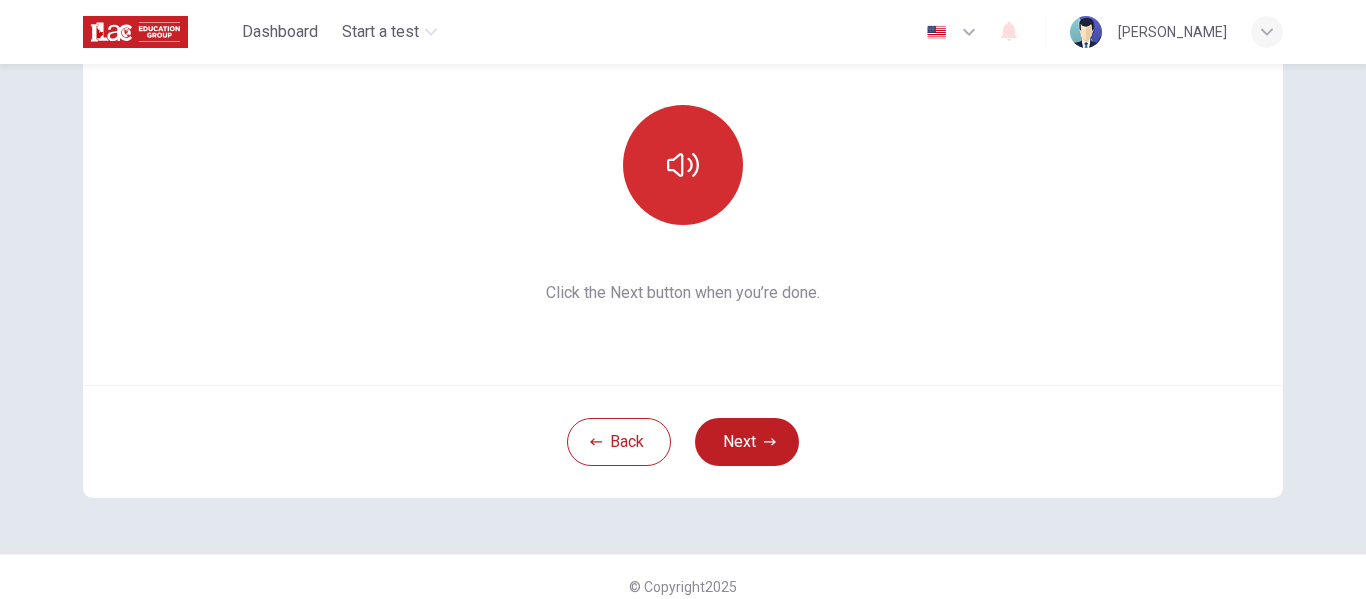 scroll, scrollTop: 234, scrollLeft: 0, axis: vertical 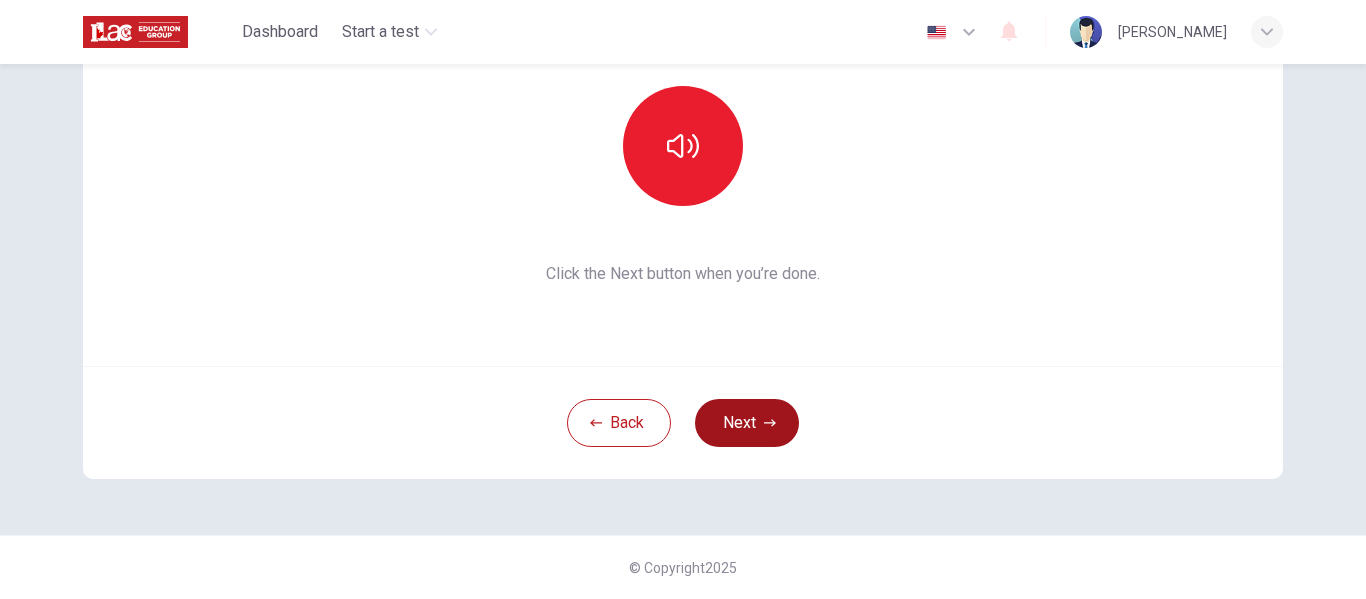 click on "Next" at bounding box center [747, 423] 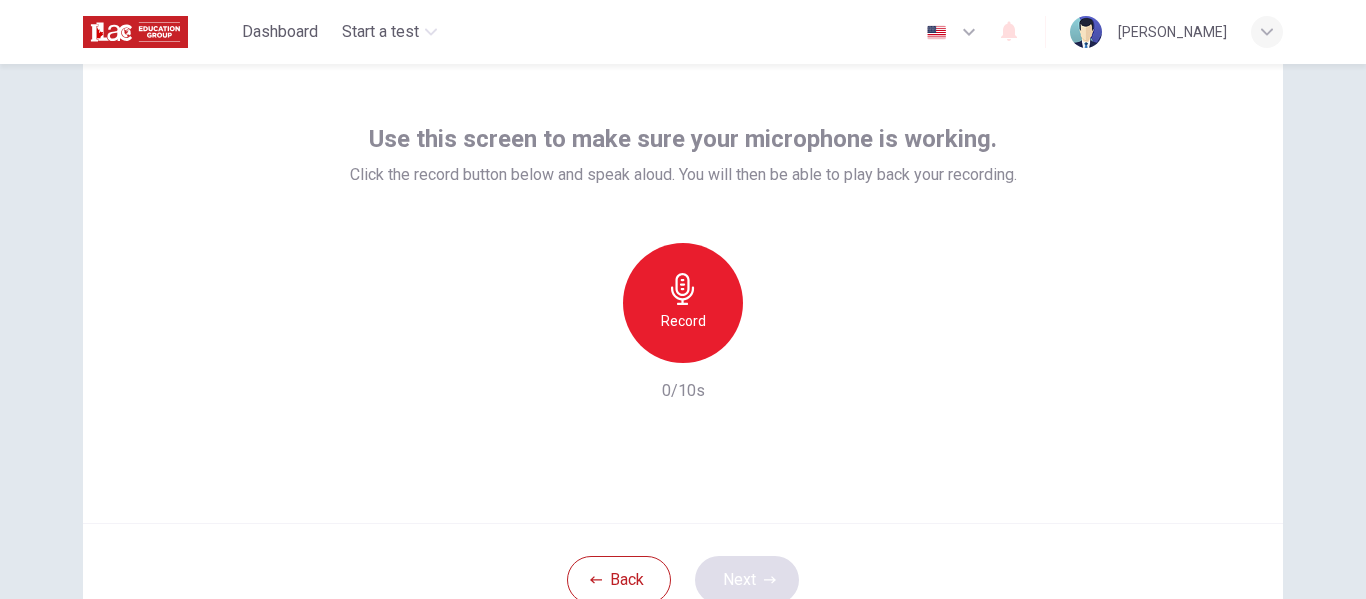 scroll, scrollTop: 82, scrollLeft: 0, axis: vertical 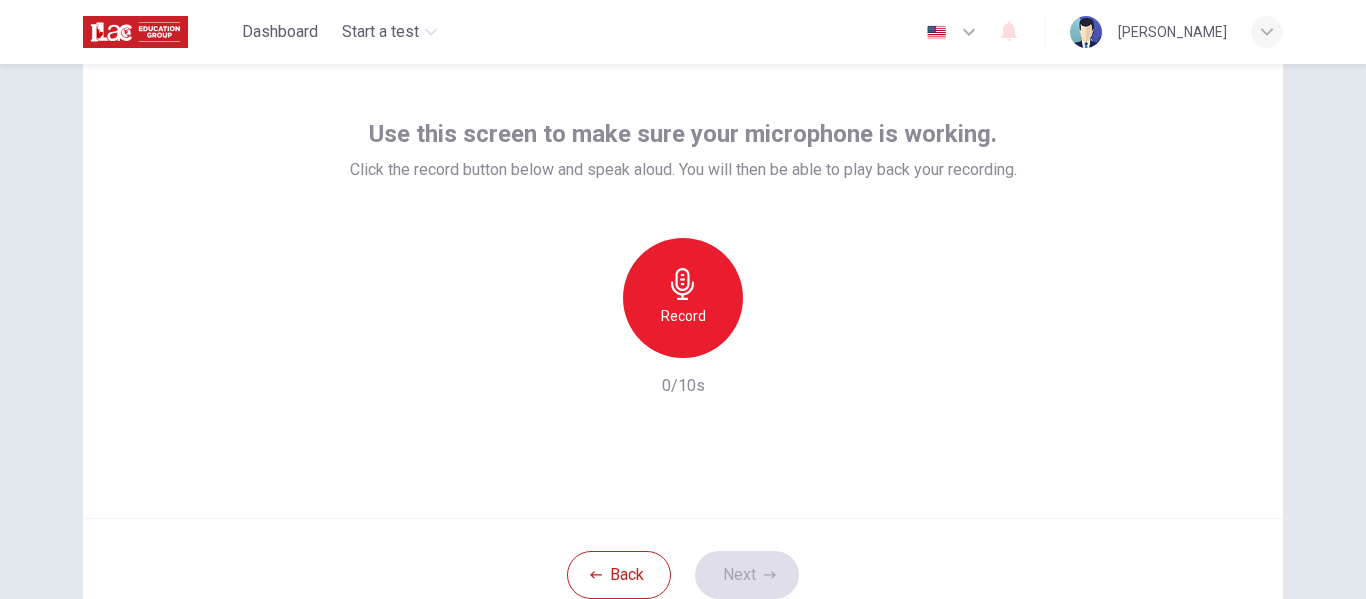 click on "Record" at bounding box center (683, 316) 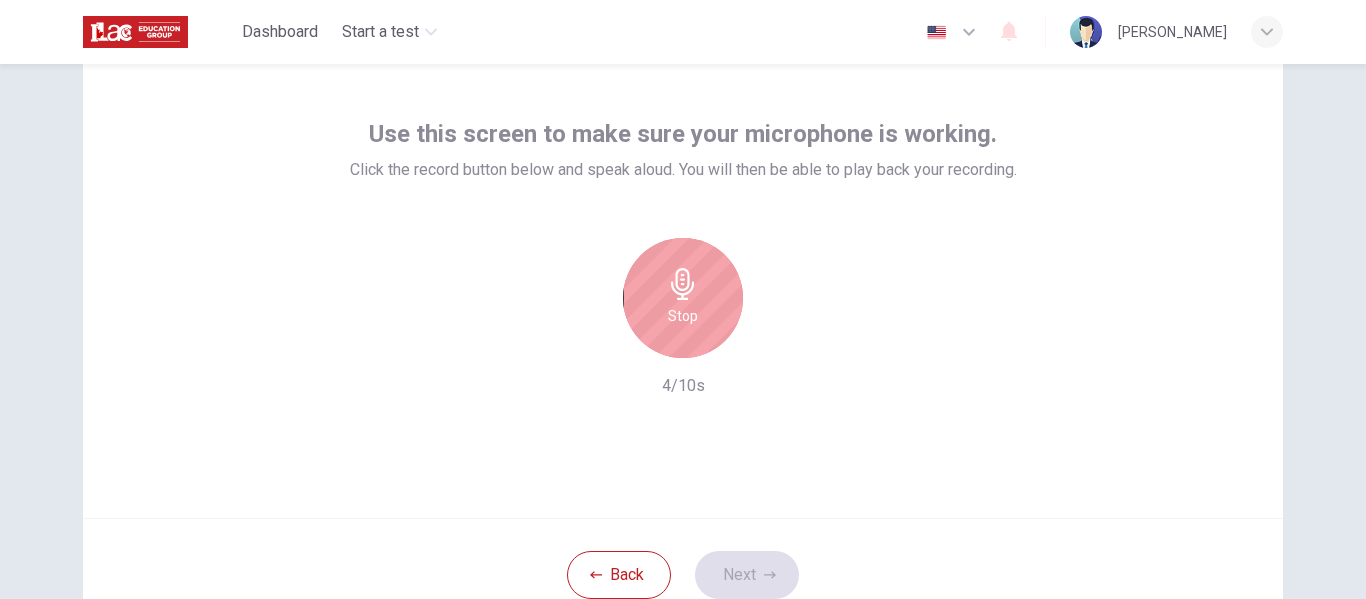 click on "Stop" at bounding box center [683, 316] 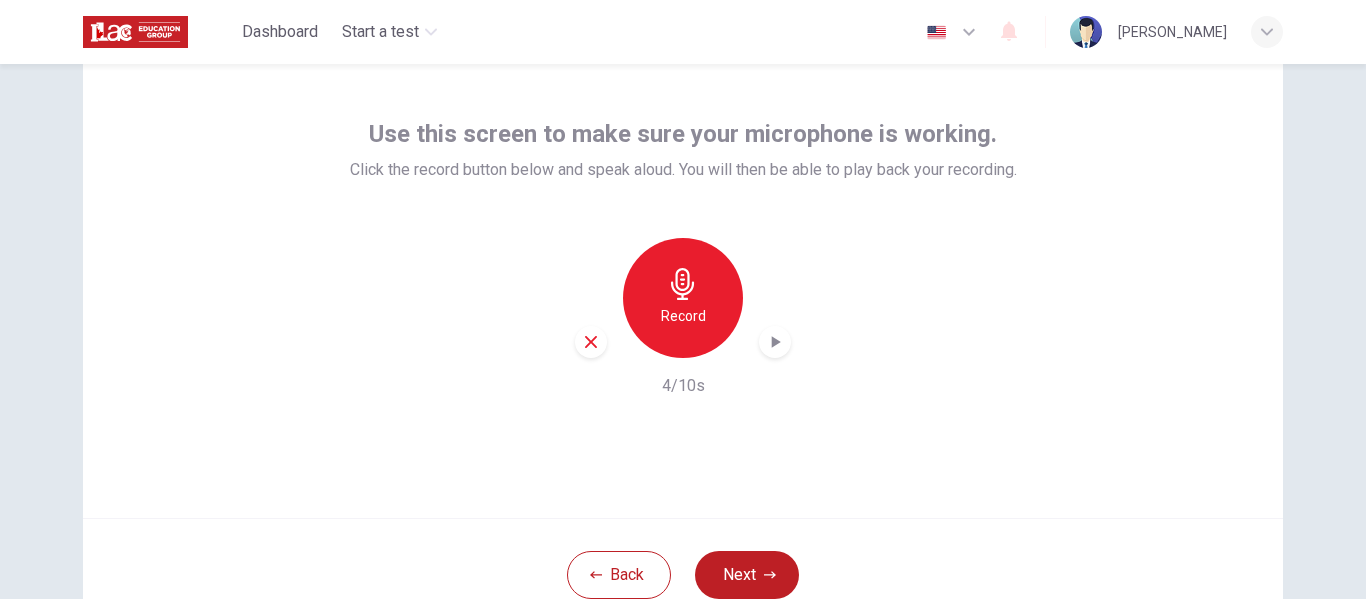 click 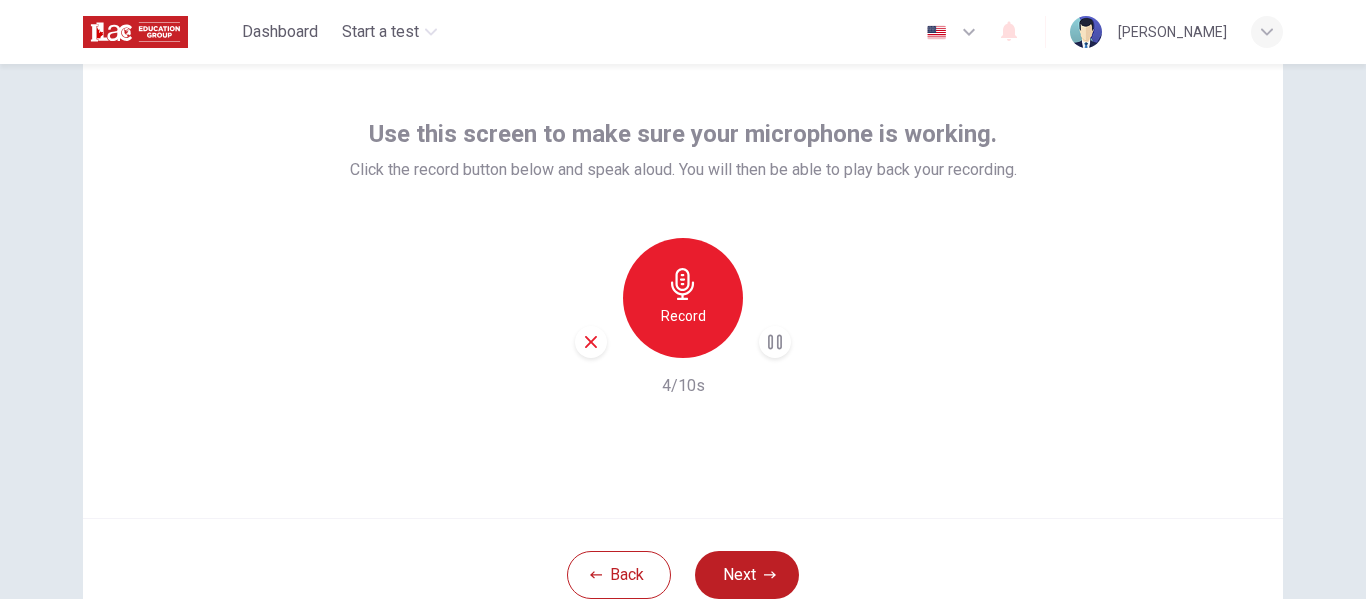type 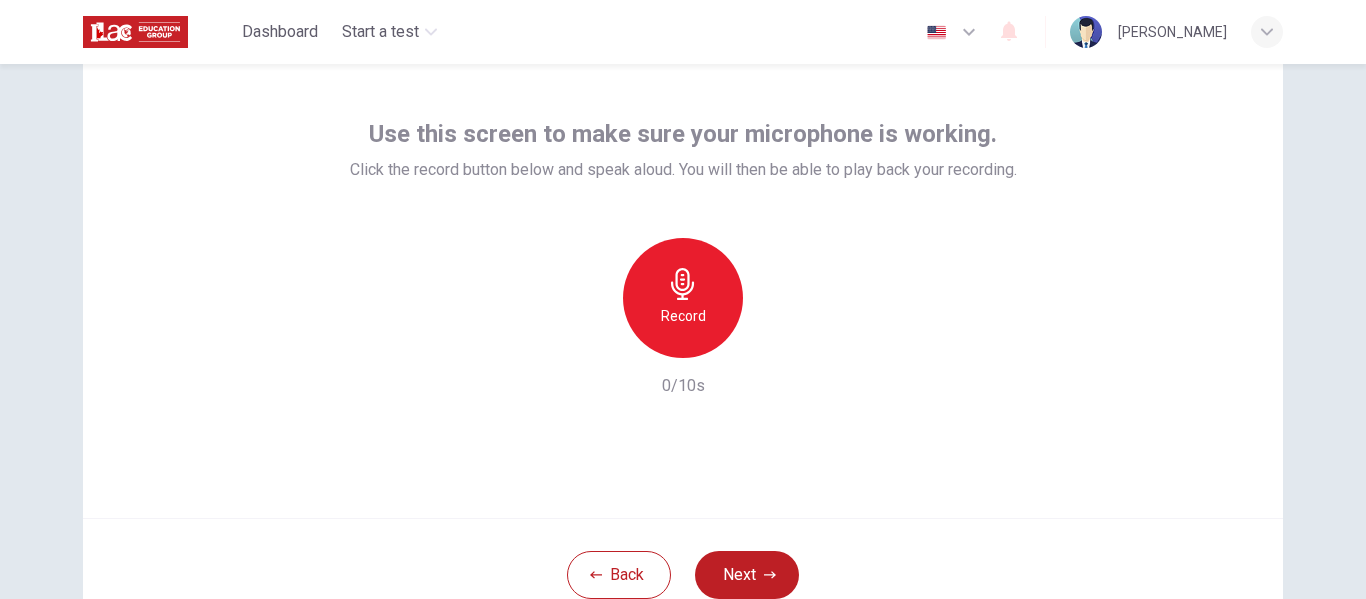 click on "Record" at bounding box center [683, 316] 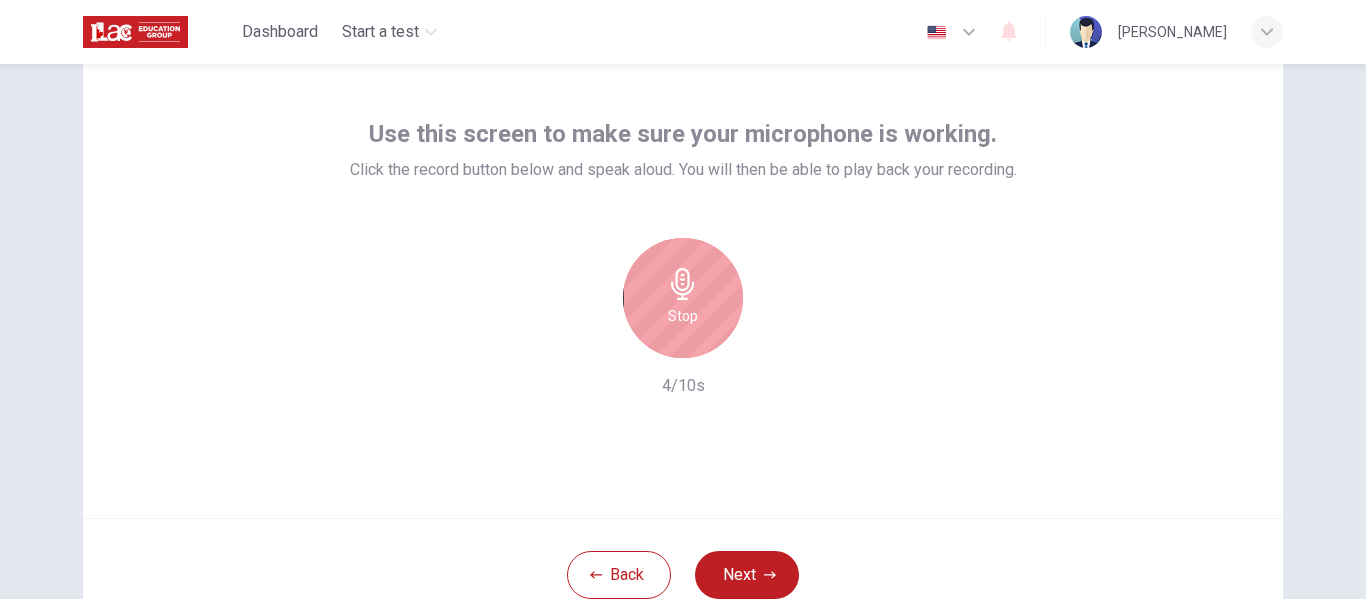 click 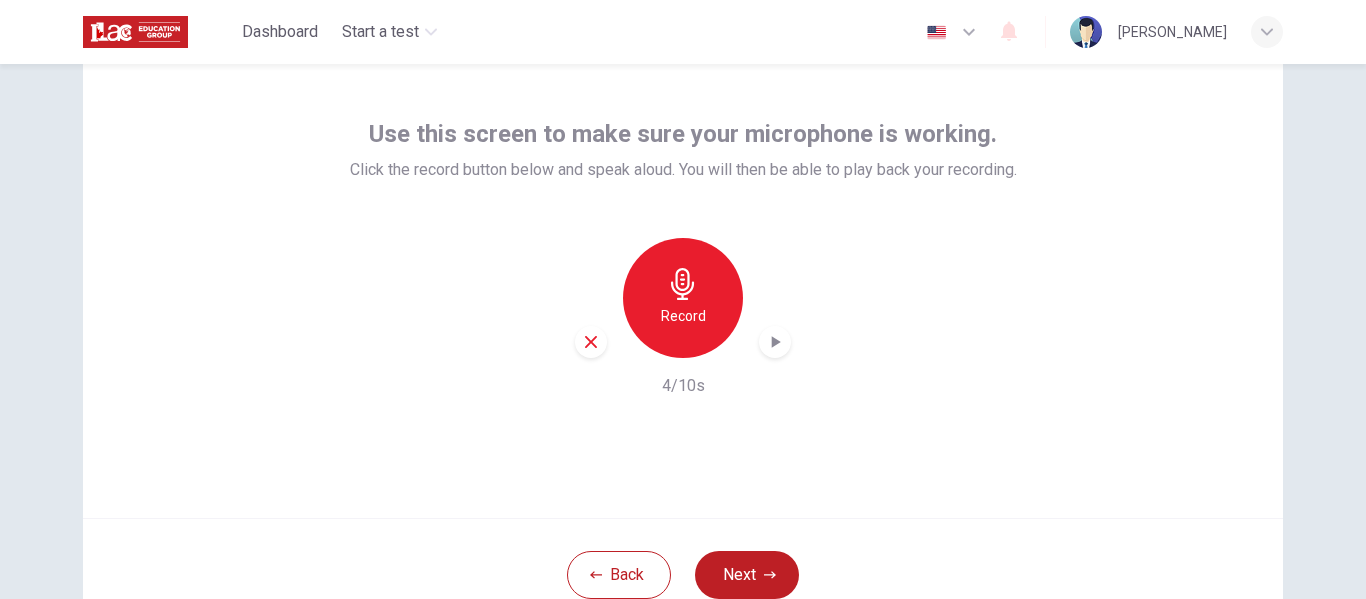 click 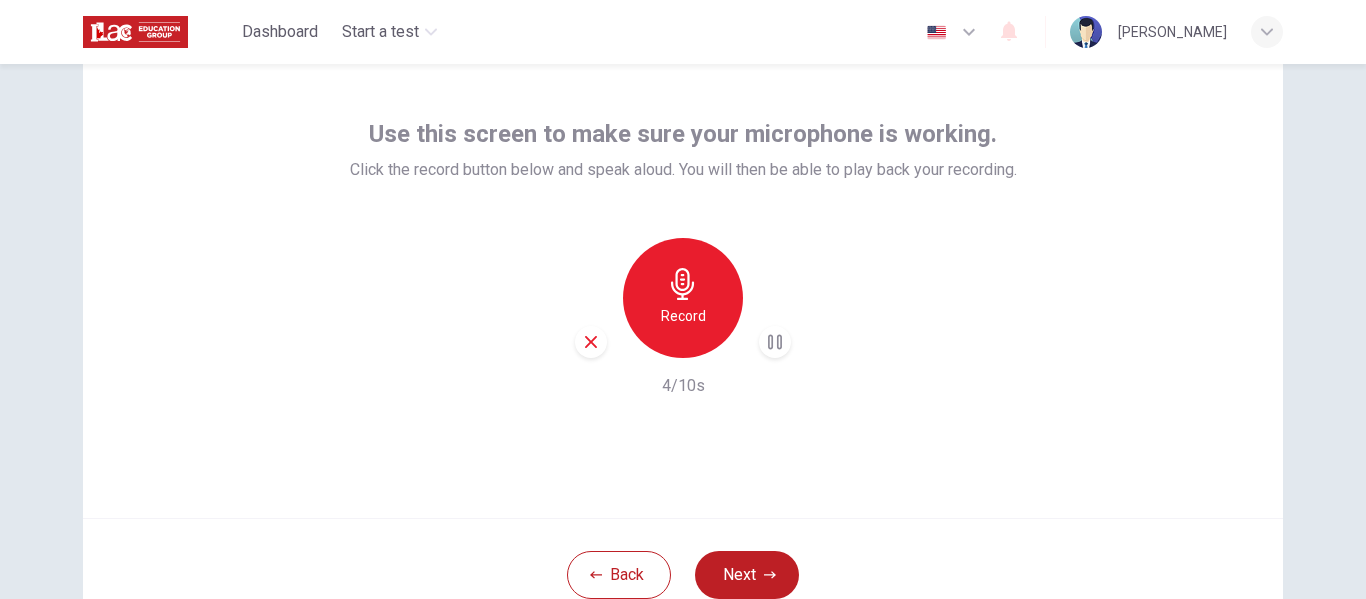 click 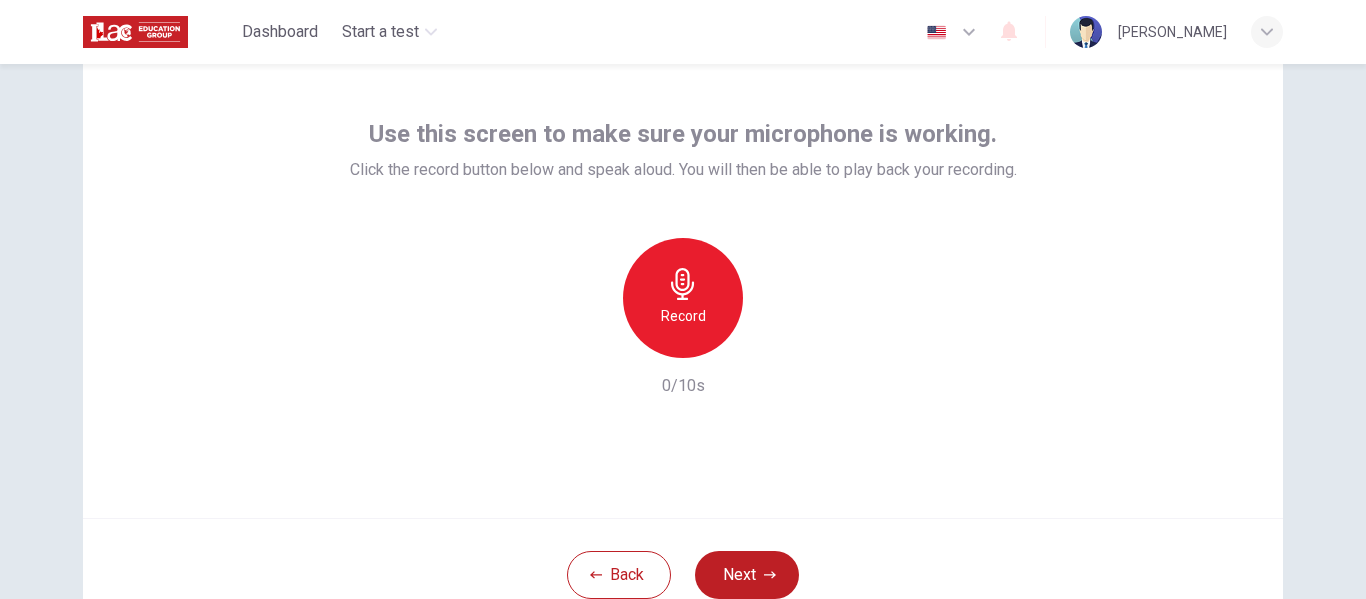 click 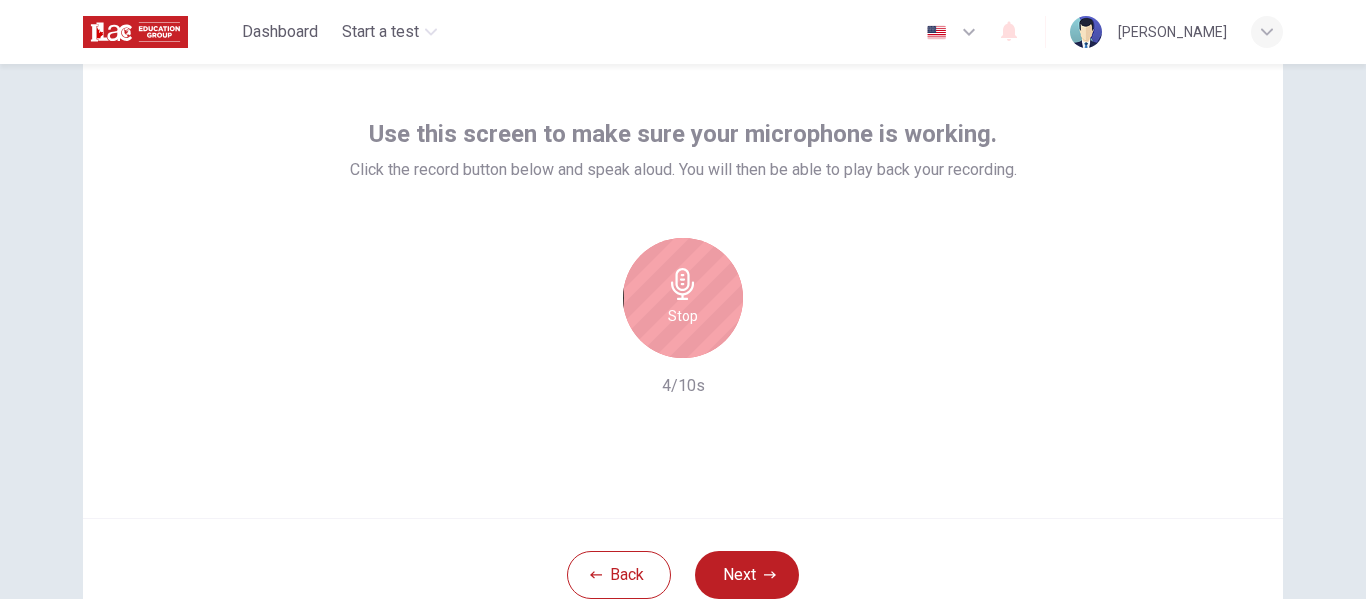 click 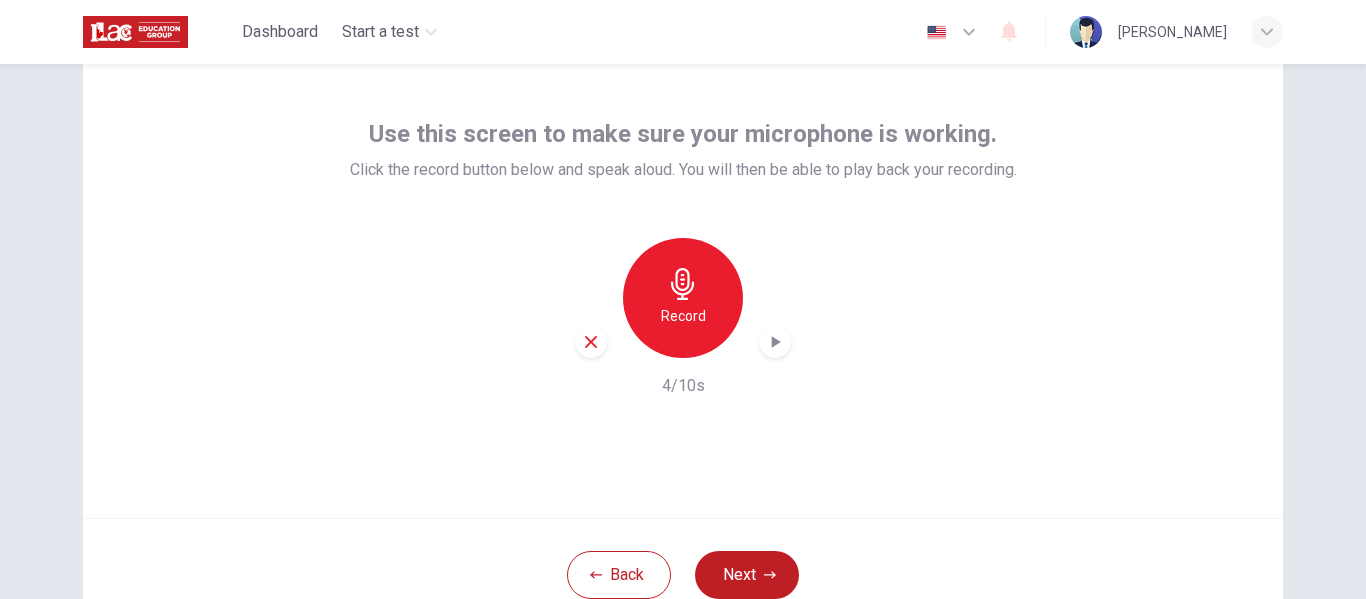 click 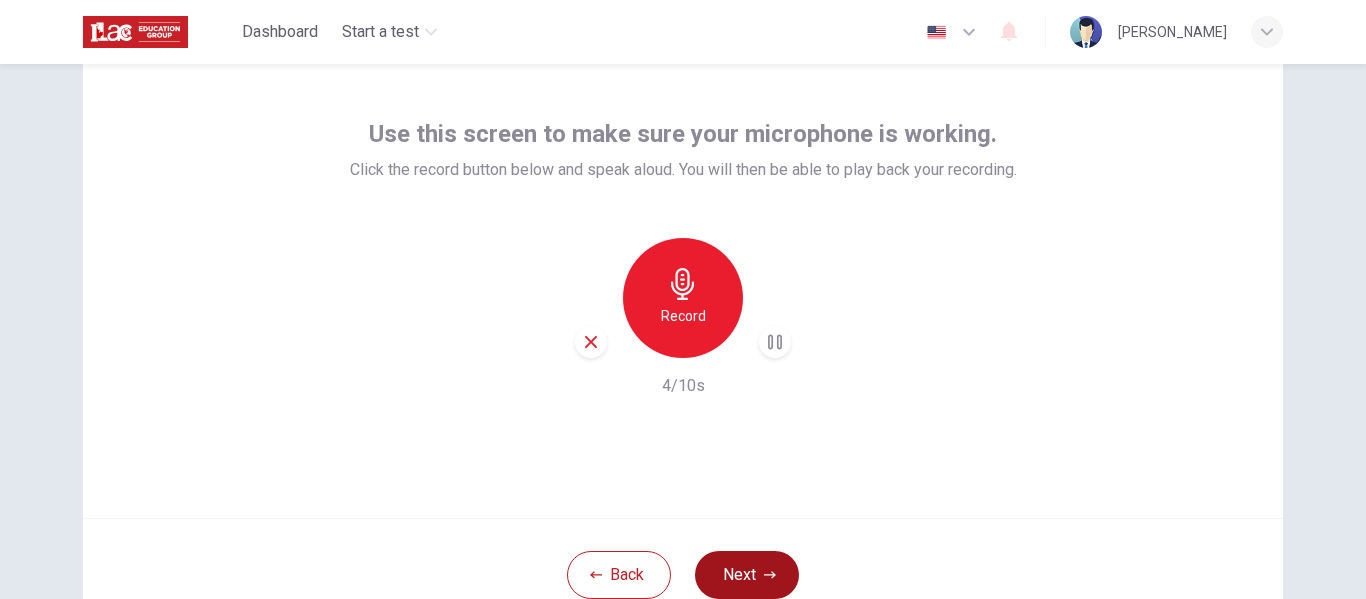 click on "Next" at bounding box center (747, 575) 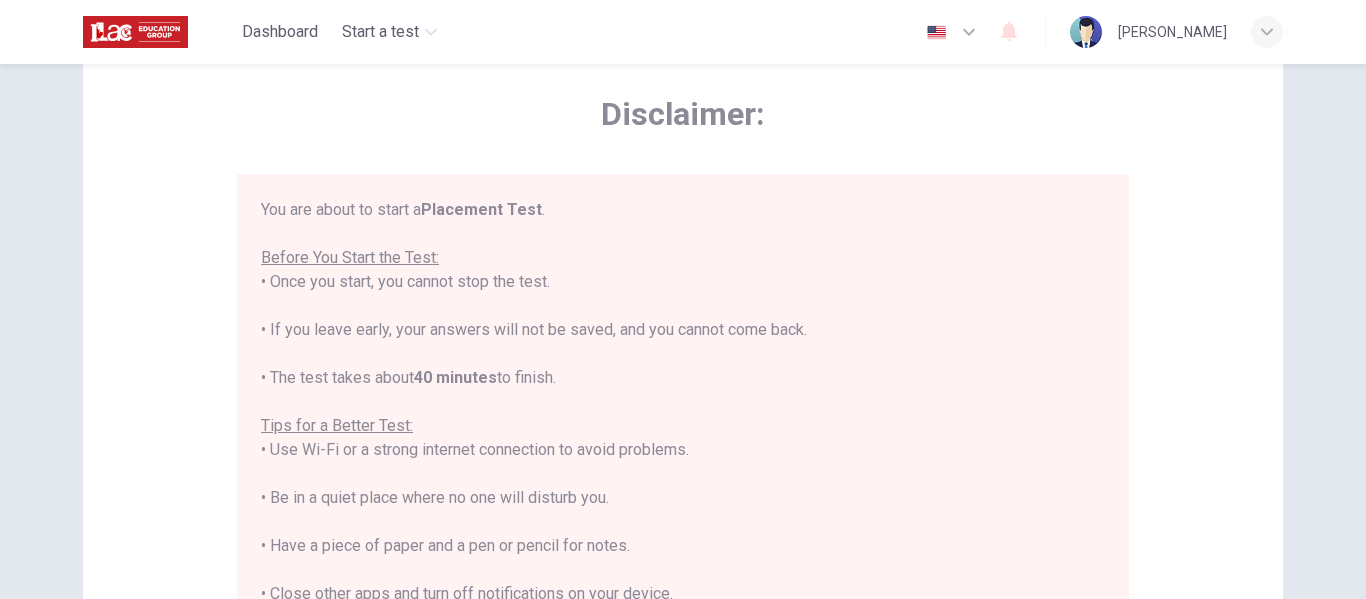scroll, scrollTop: 23, scrollLeft: 0, axis: vertical 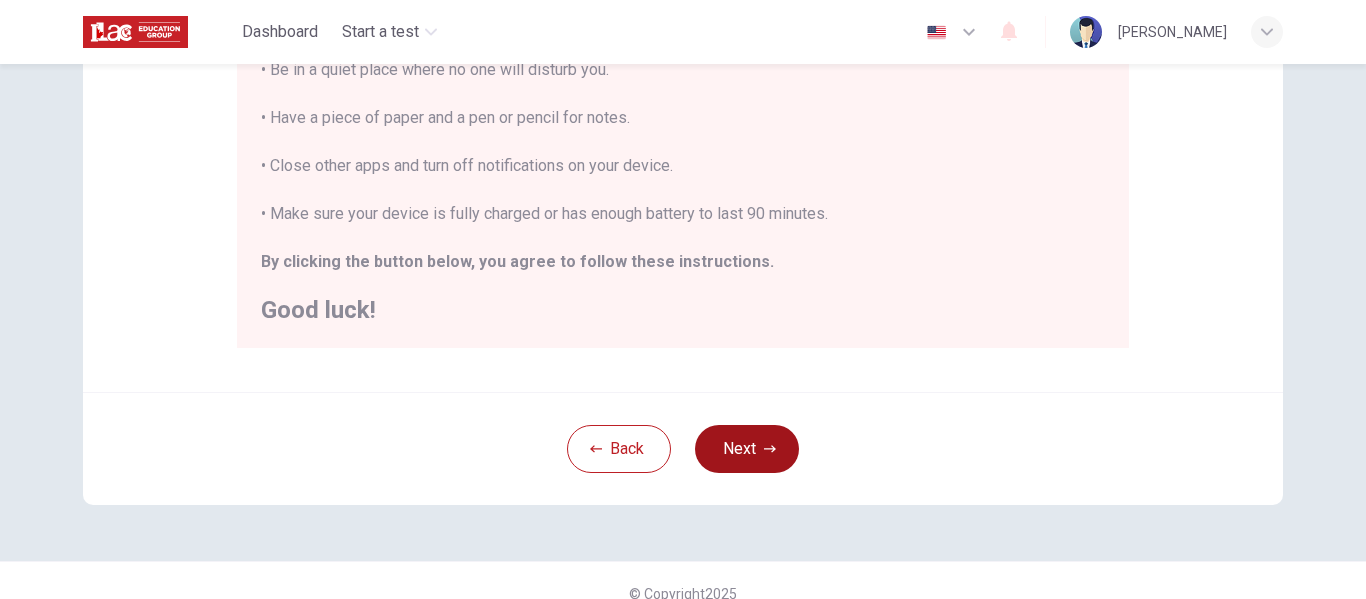 click on "Next" at bounding box center (747, 449) 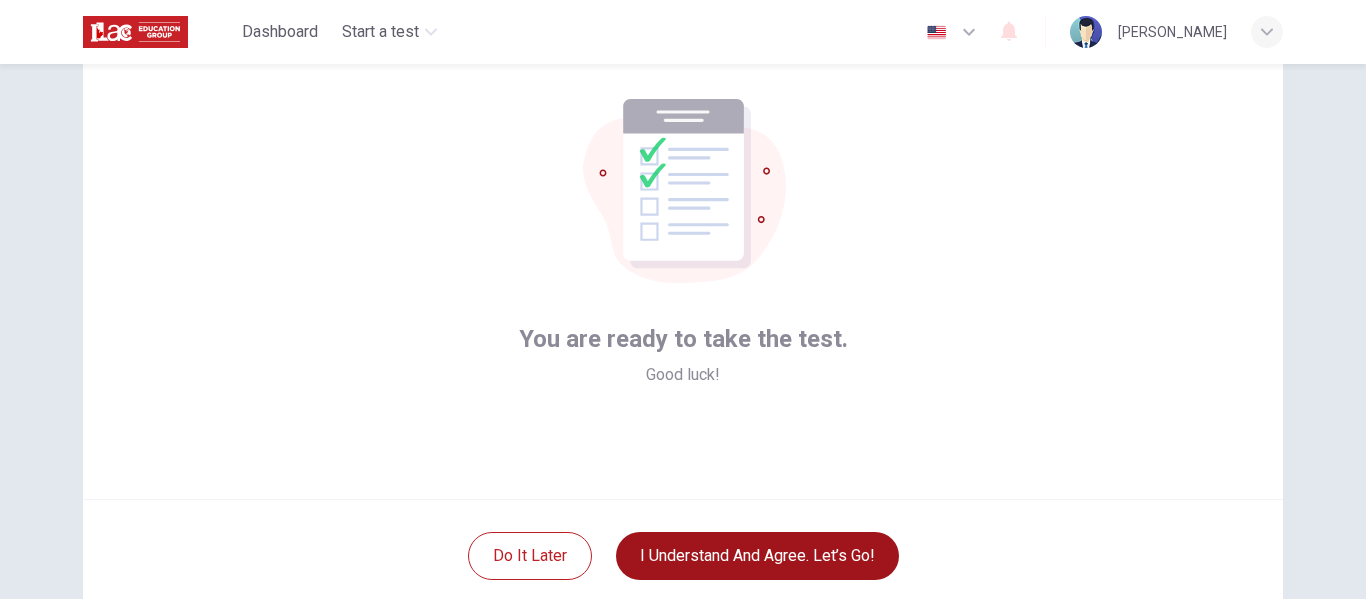 scroll, scrollTop: 100, scrollLeft: 0, axis: vertical 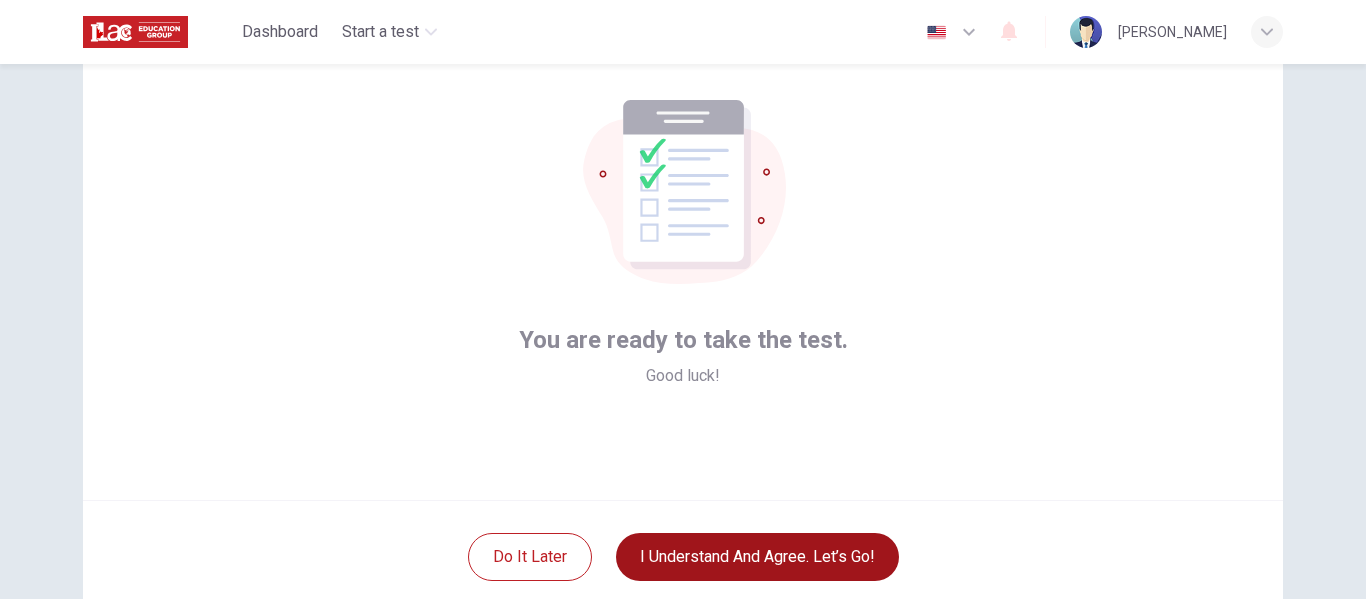 click on "I understand and agree. Let’s go!" at bounding box center (757, 557) 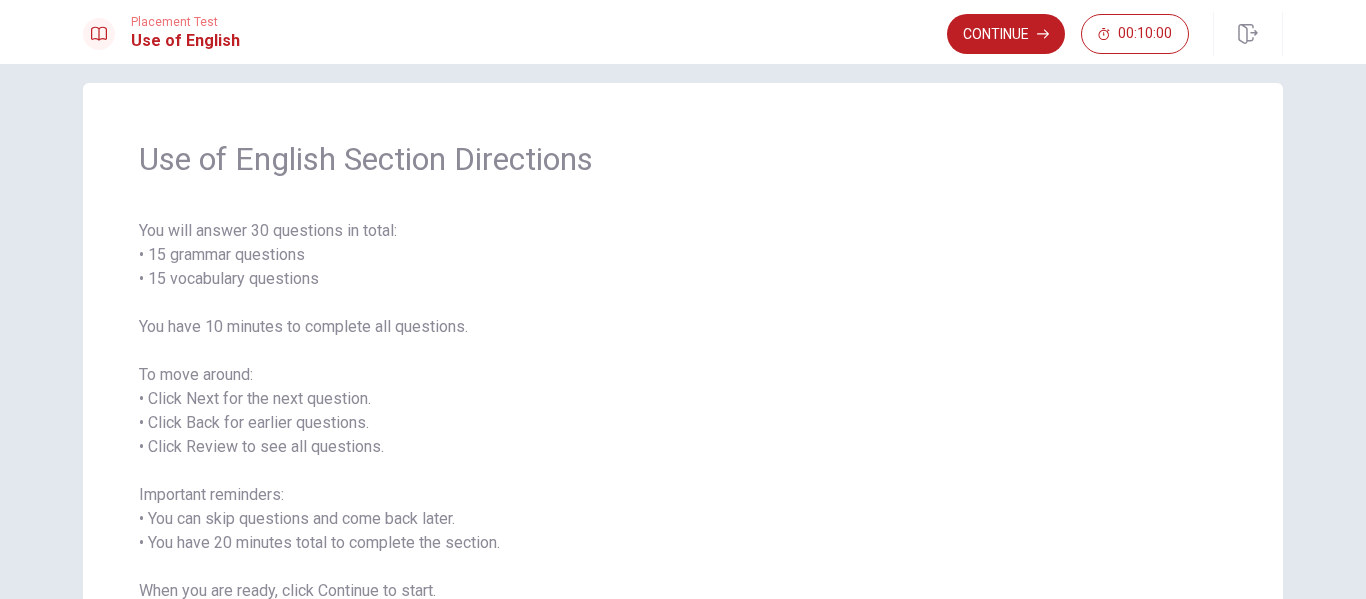 scroll, scrollTop: 0, scrollLeft: 0, axis: both 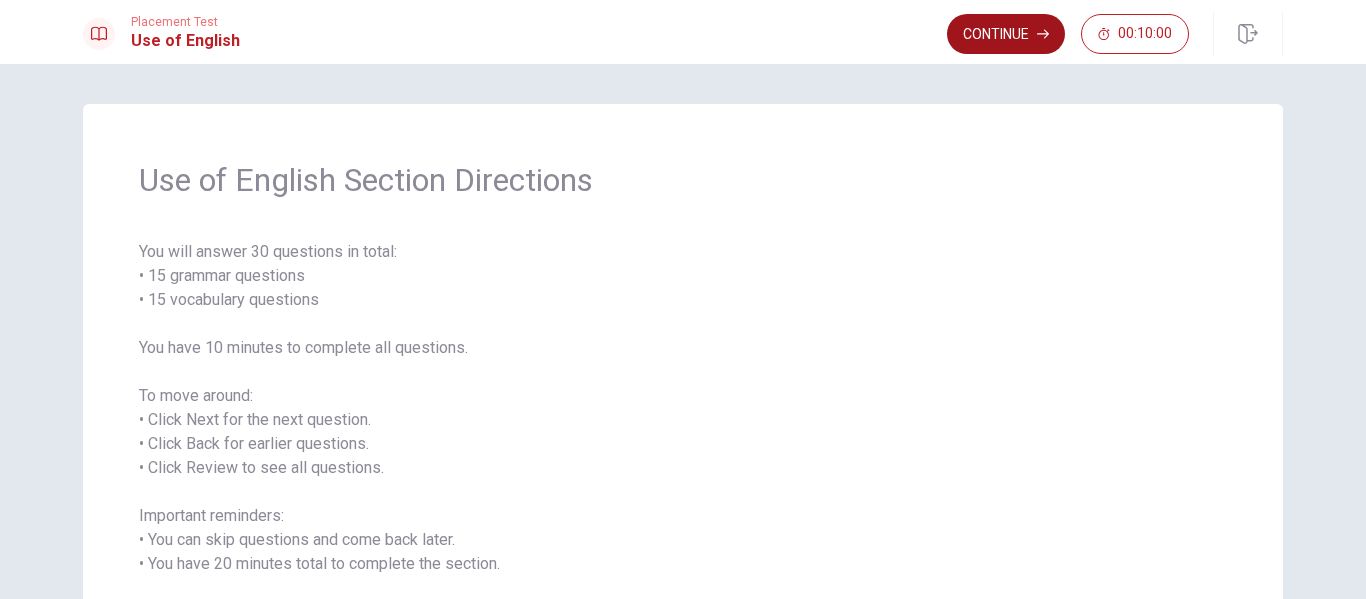 click on "Continue" at bounding box center (1006, 34) 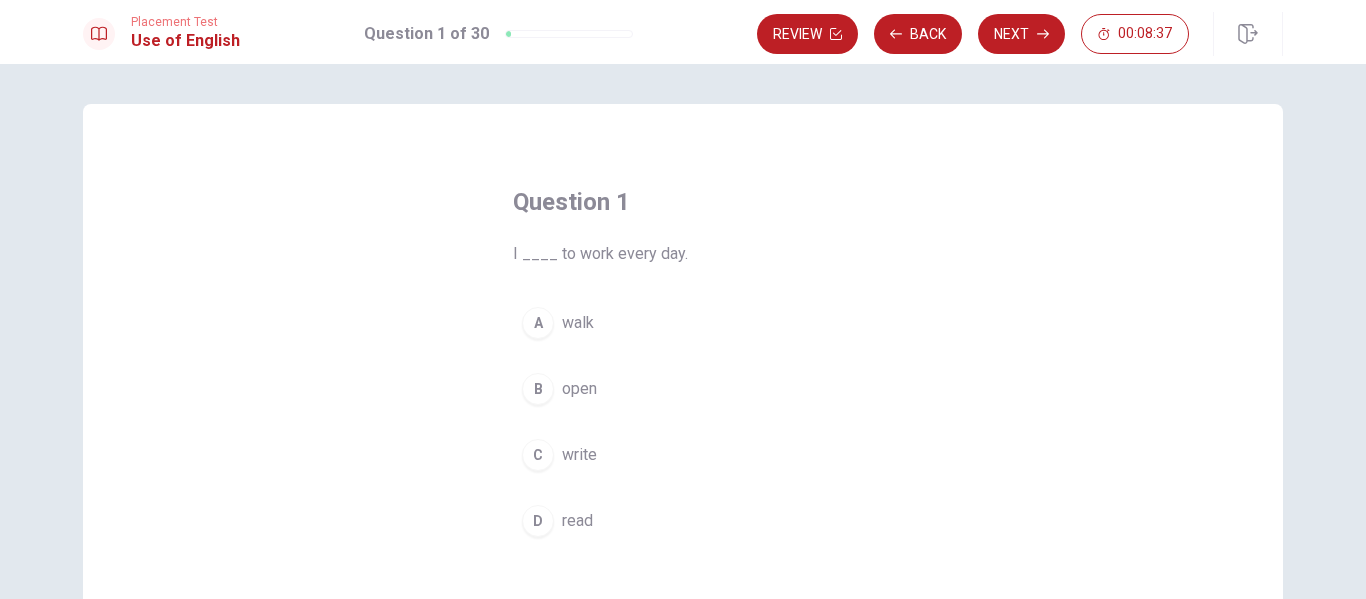 click on "A" at bounding box center (538, 323) 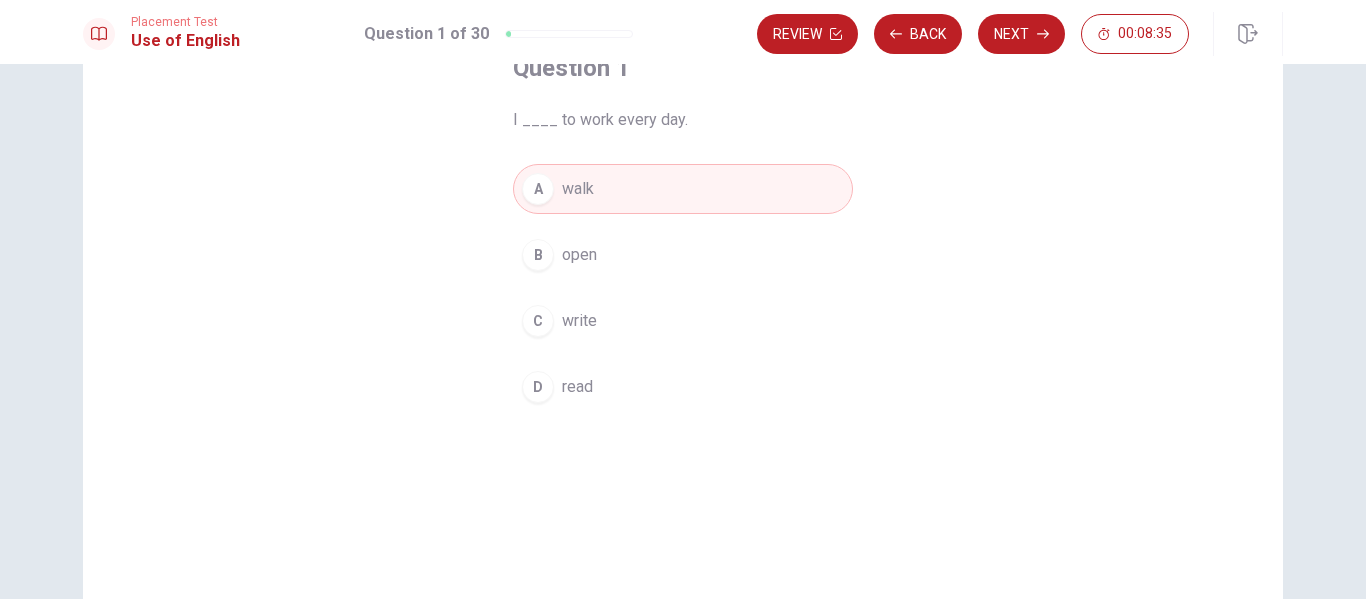 scroll, scrollTop: 93, scrollLeft: 0, axis: vertical 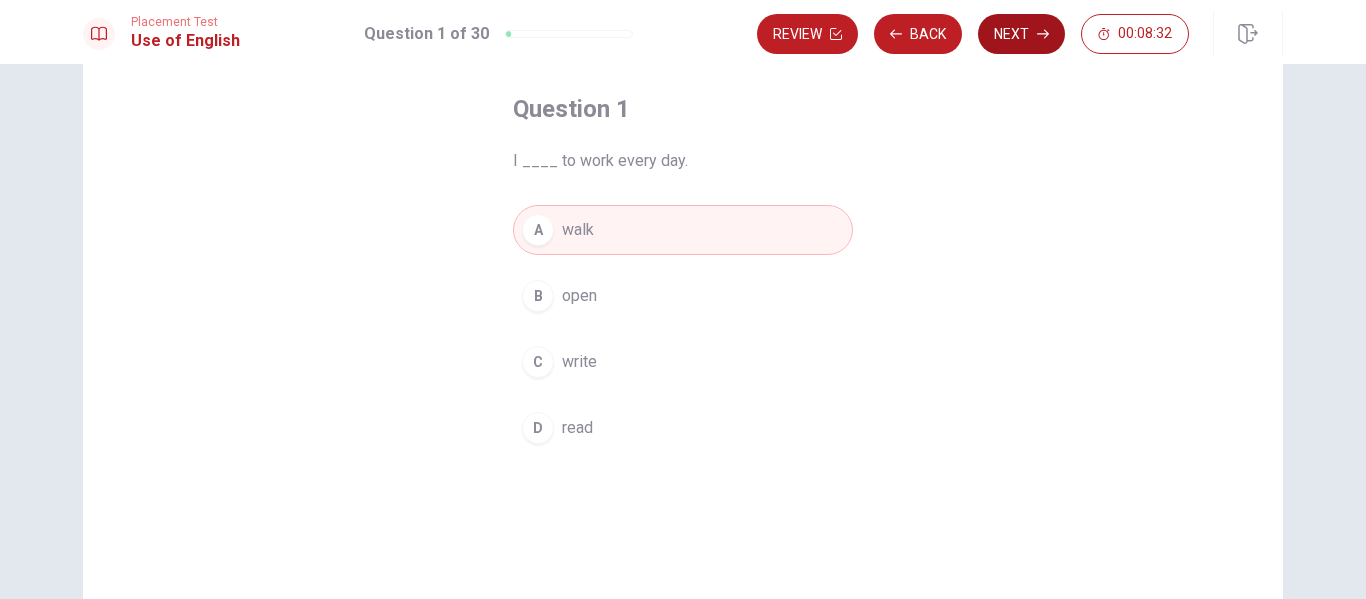 click 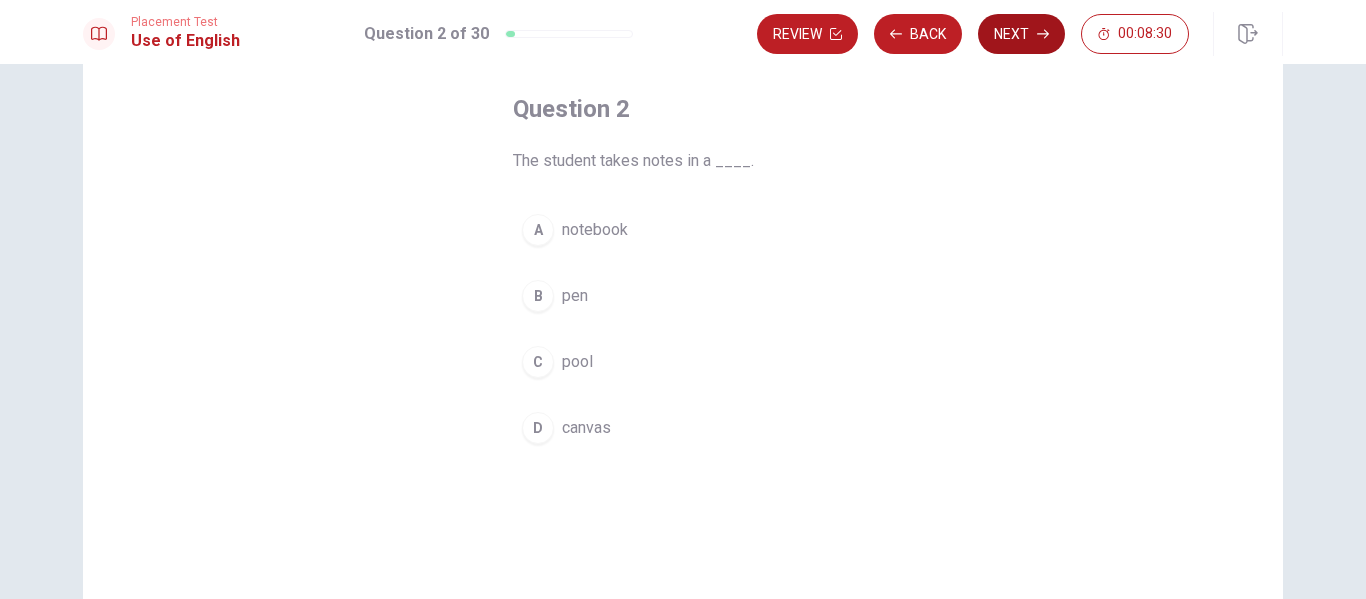 scroll, scrollTop: 72, scrollLeft: 0, axis: vertical 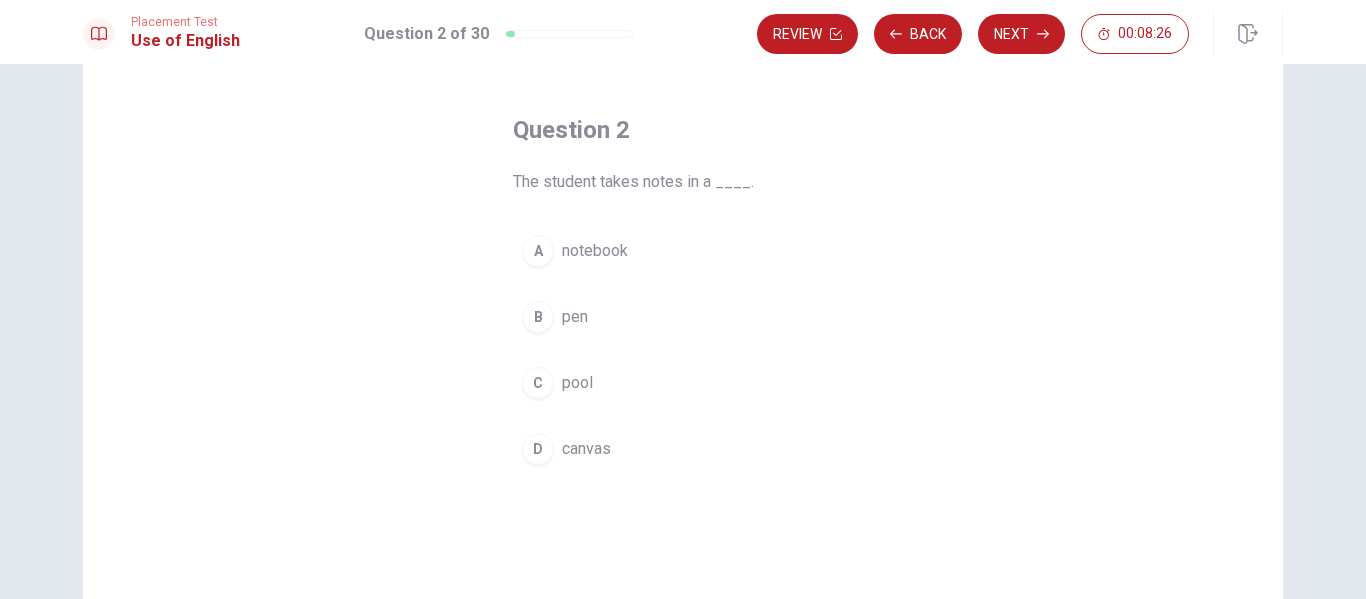 click on "notebook" at bounding box center [595, 251] 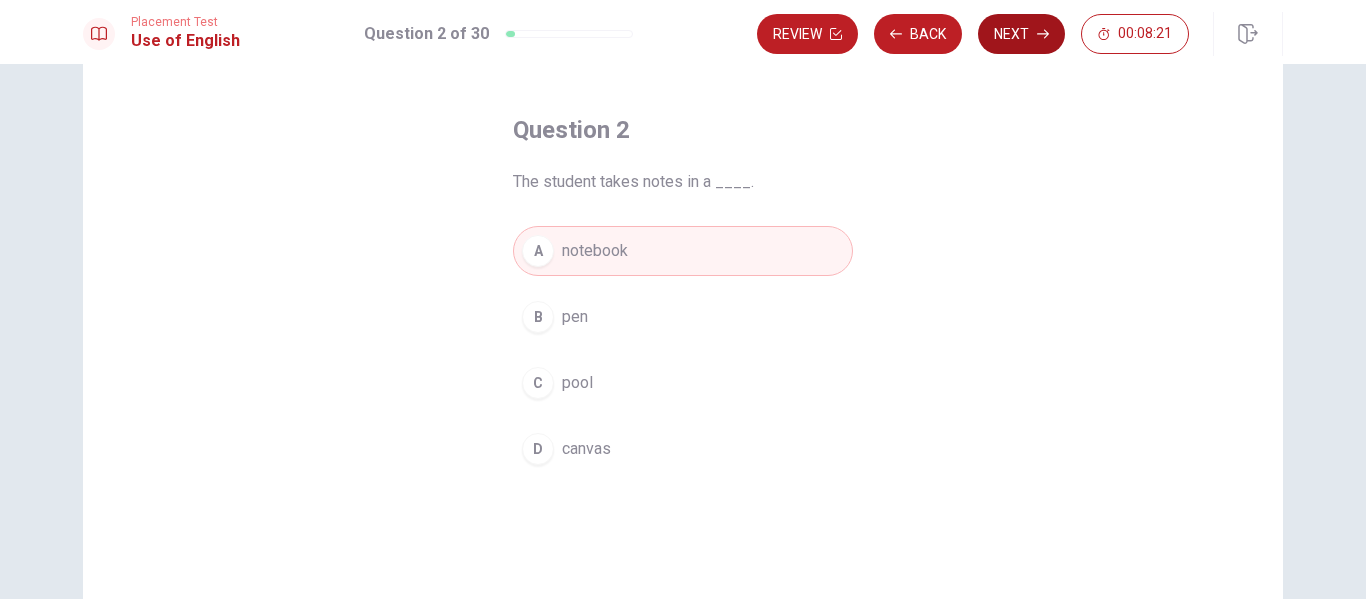 click 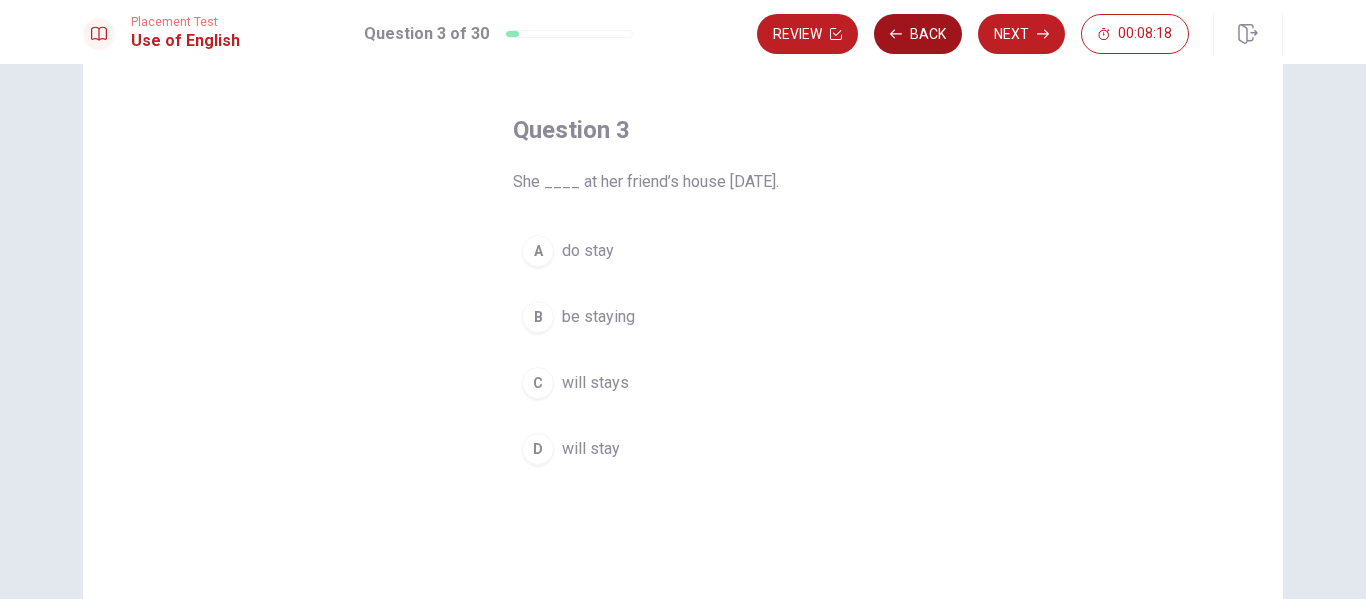 click on "Back" at bounding box center (918, 34) 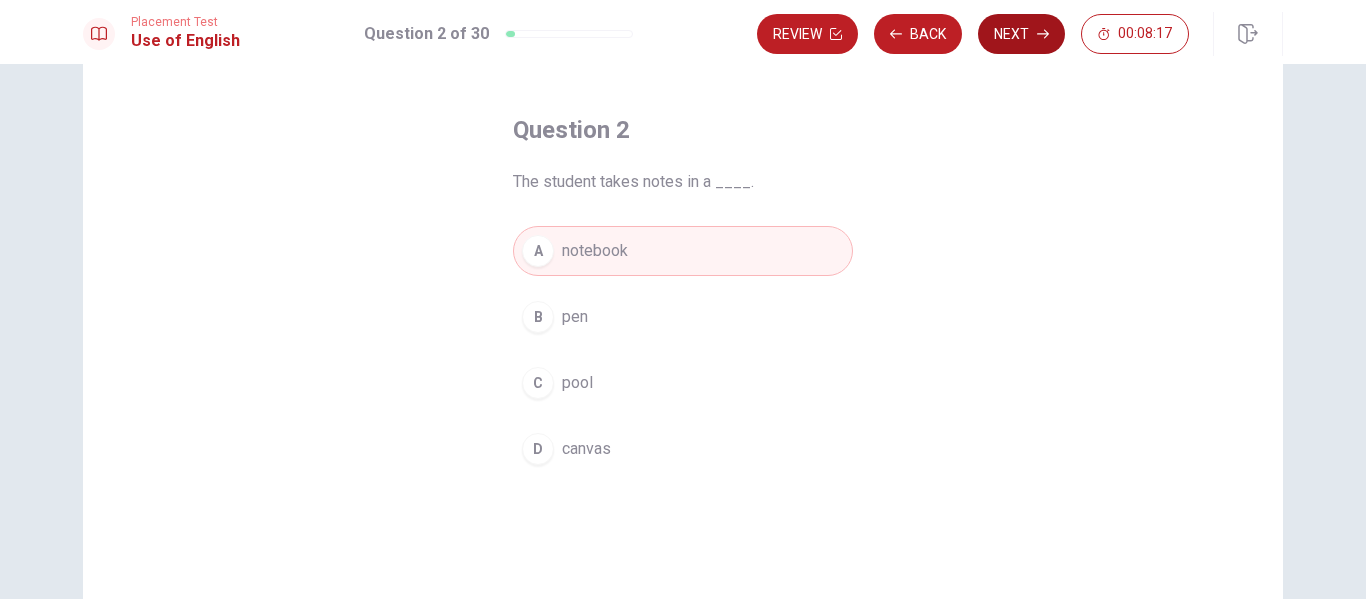 click 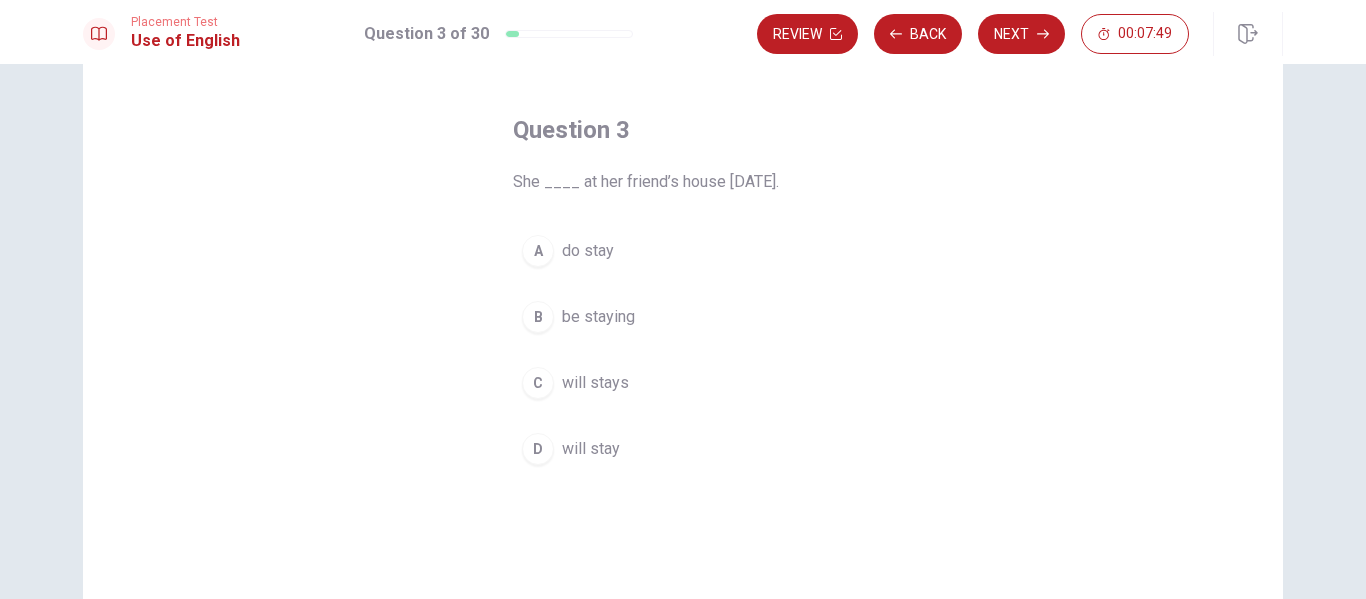 click on "will stays" at bounding box center [595, 383] 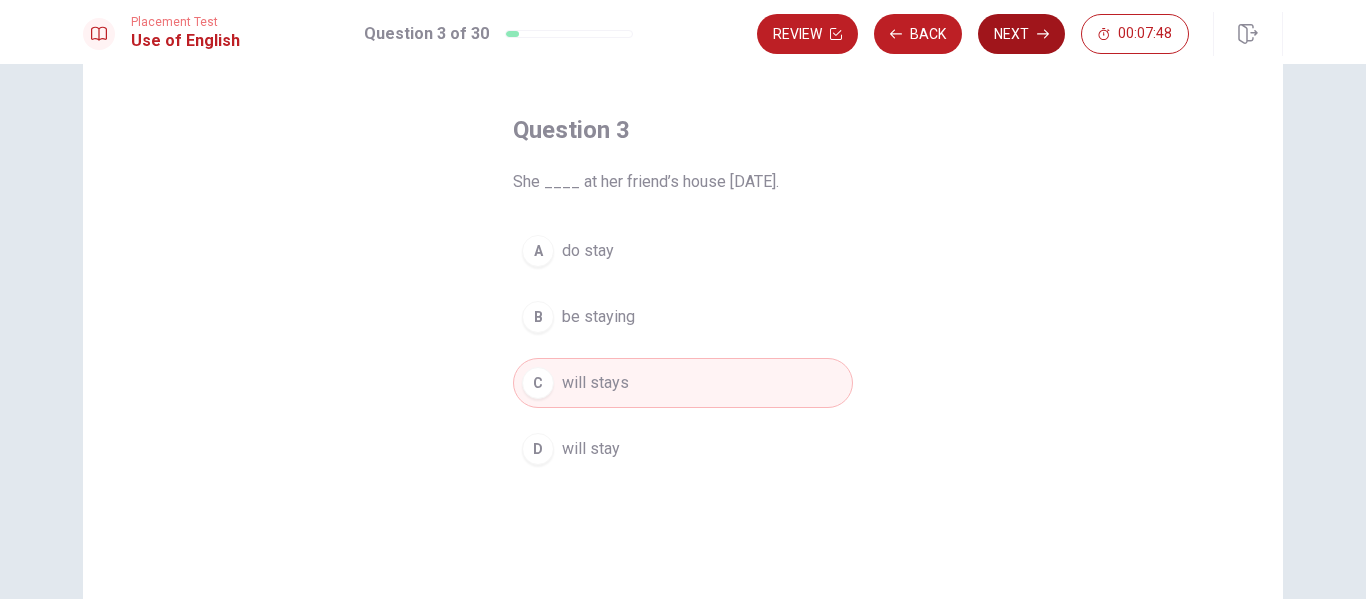 click on "Next" at bounding box center (1021, 34) 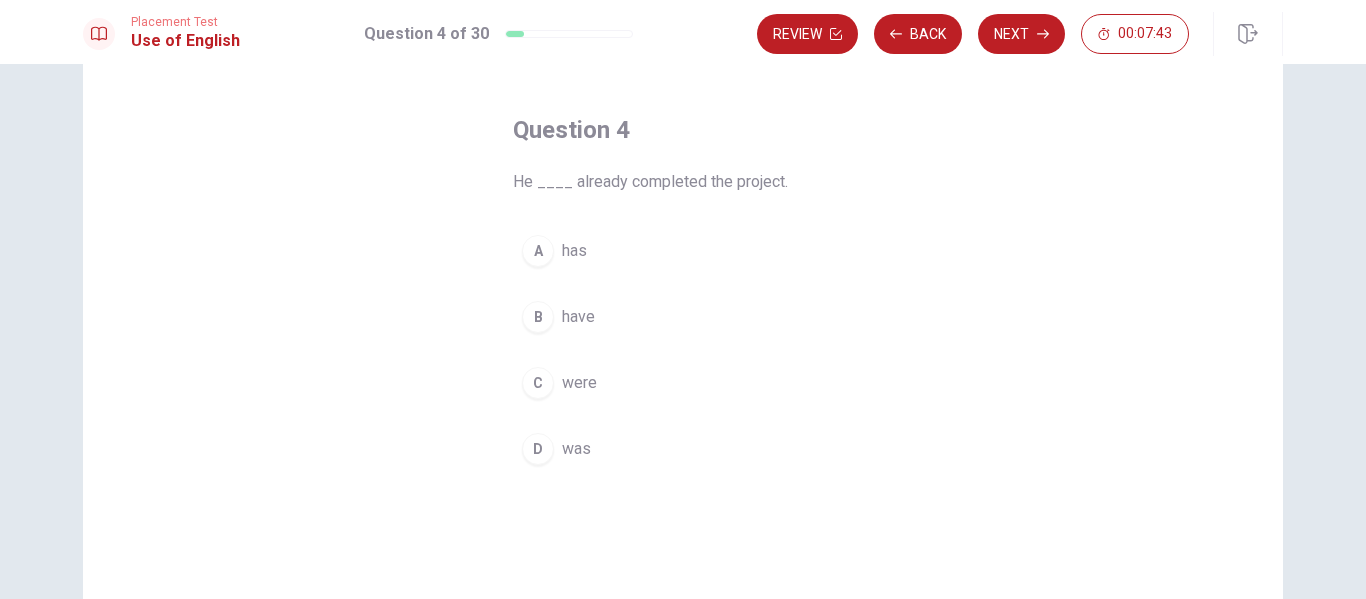 click on "A" at bounding box center (538, 251) 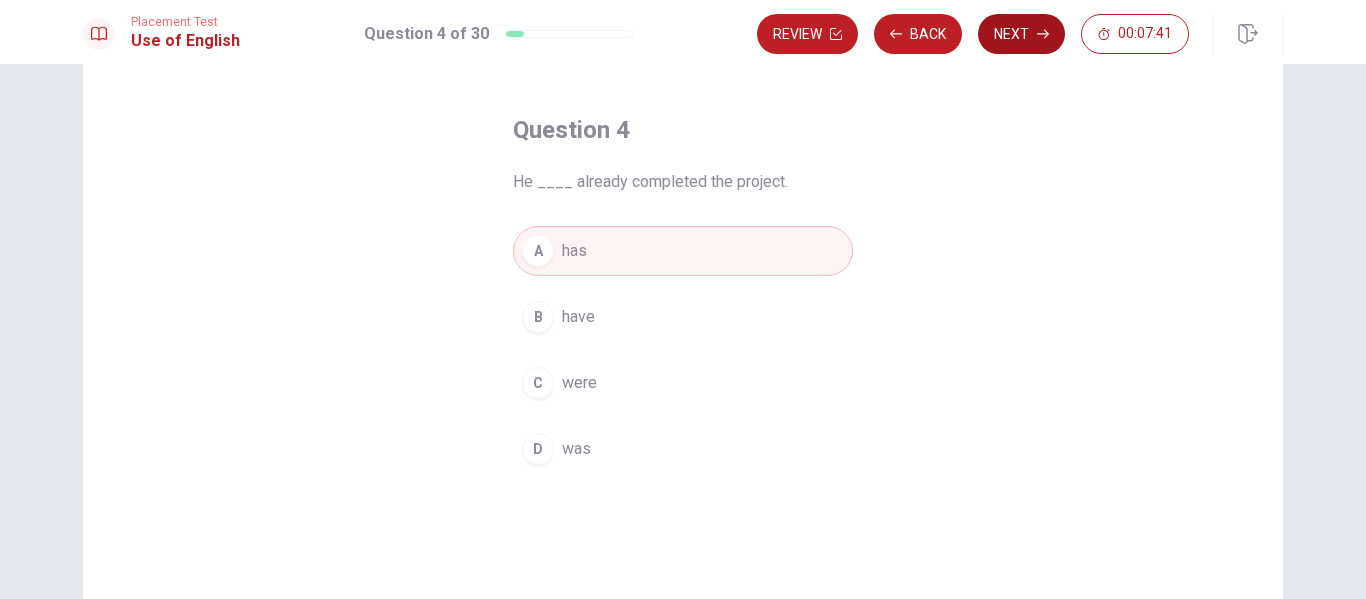 click on "Next" at bounding box center (1021, 34) 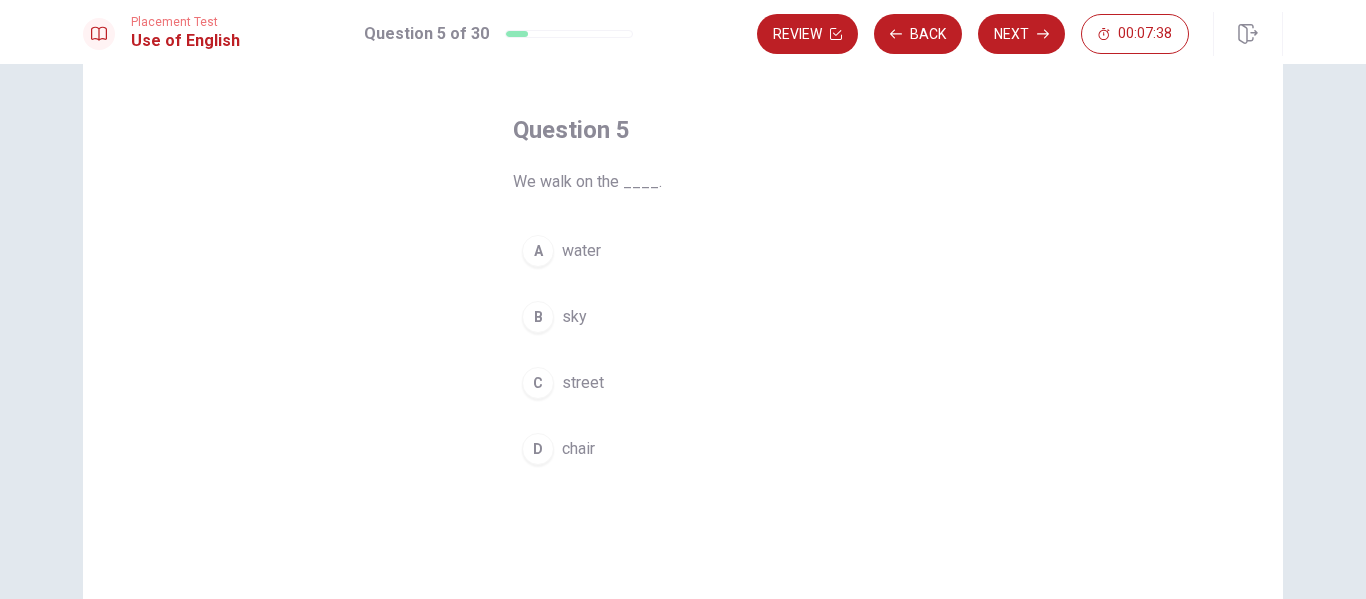 click on "street" at bounding box center (583, 383) 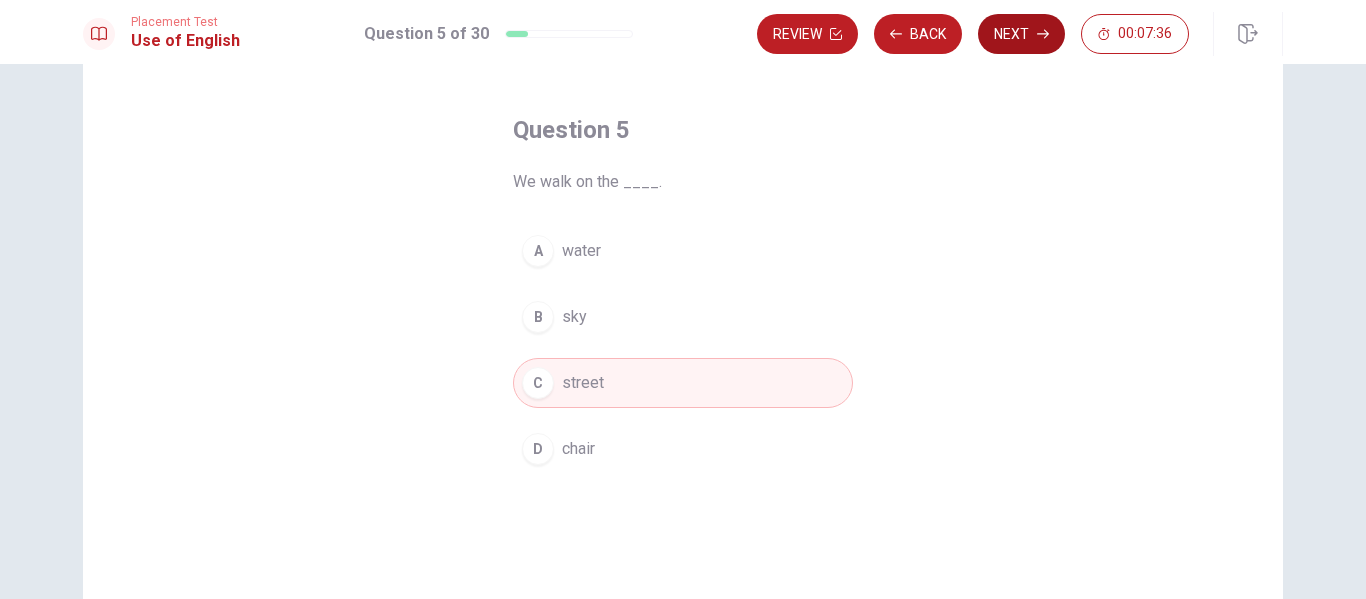 click 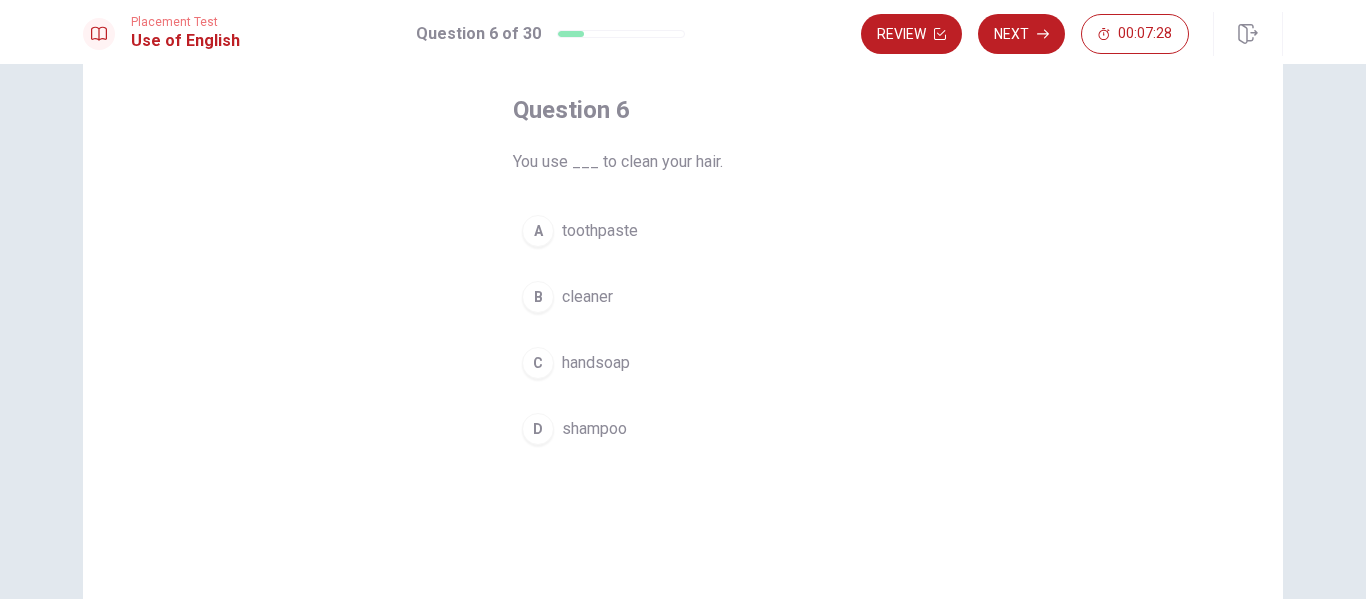 scroll, scrollTop: 93, scrollLeft: 0, axis: vertical 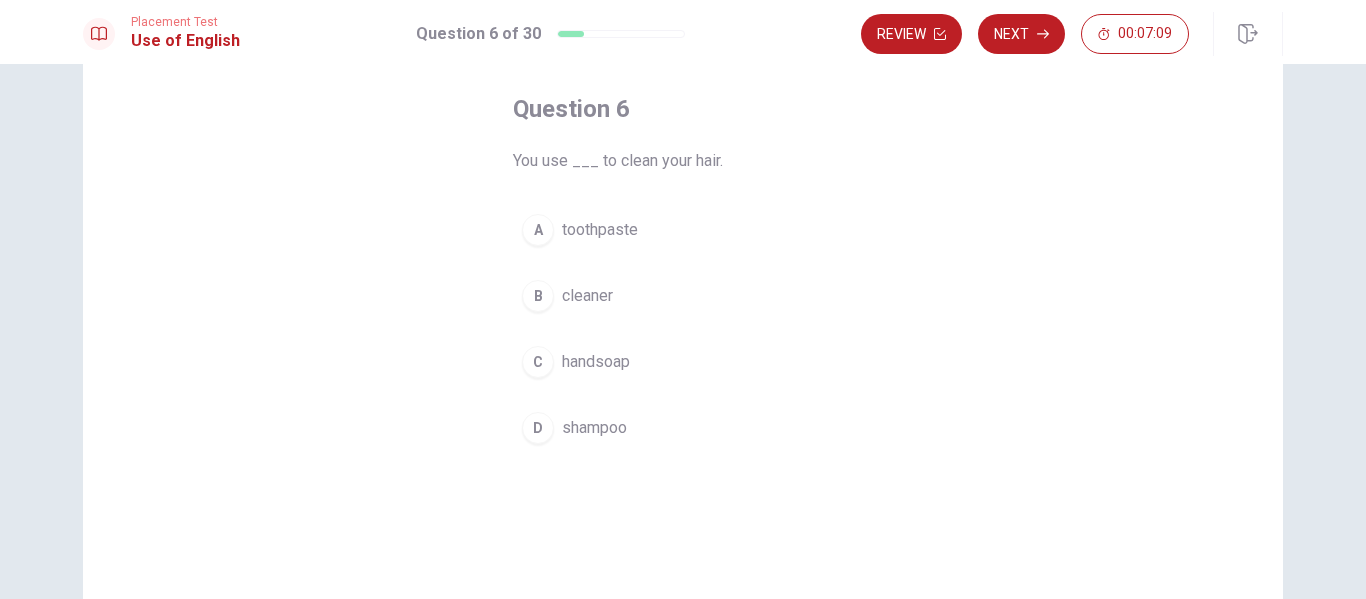 click on "shampoo" at bounding box center (594, 428) 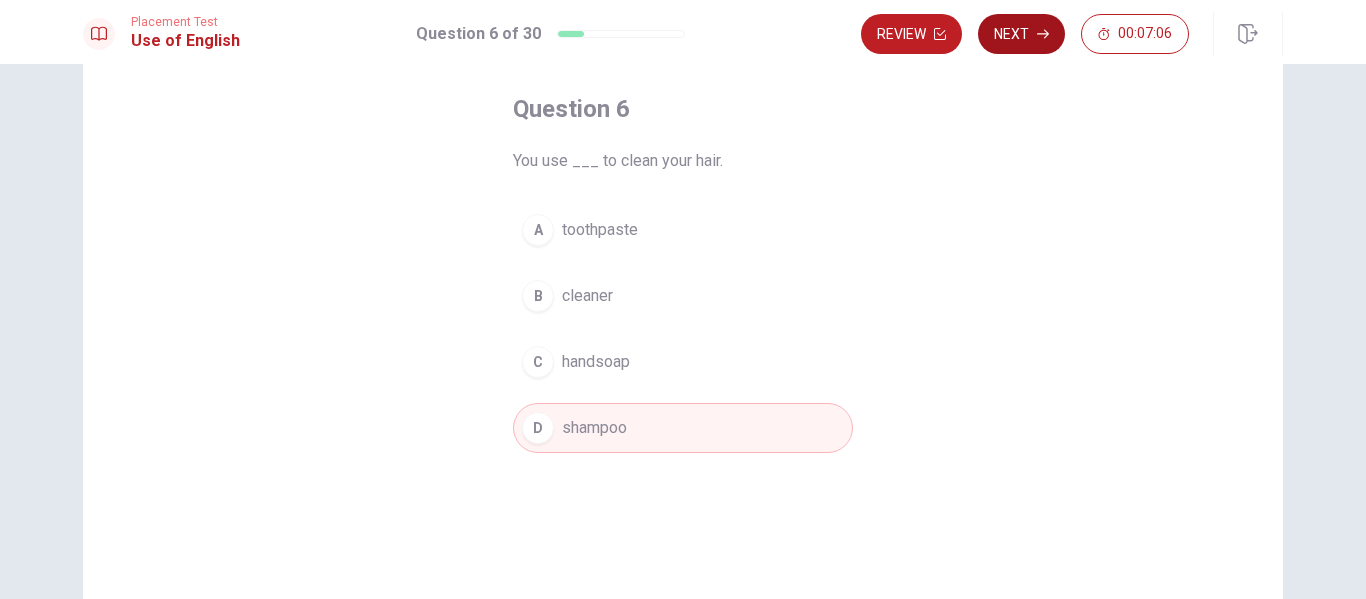 click on "Next" at bounding box center [1021, 34] 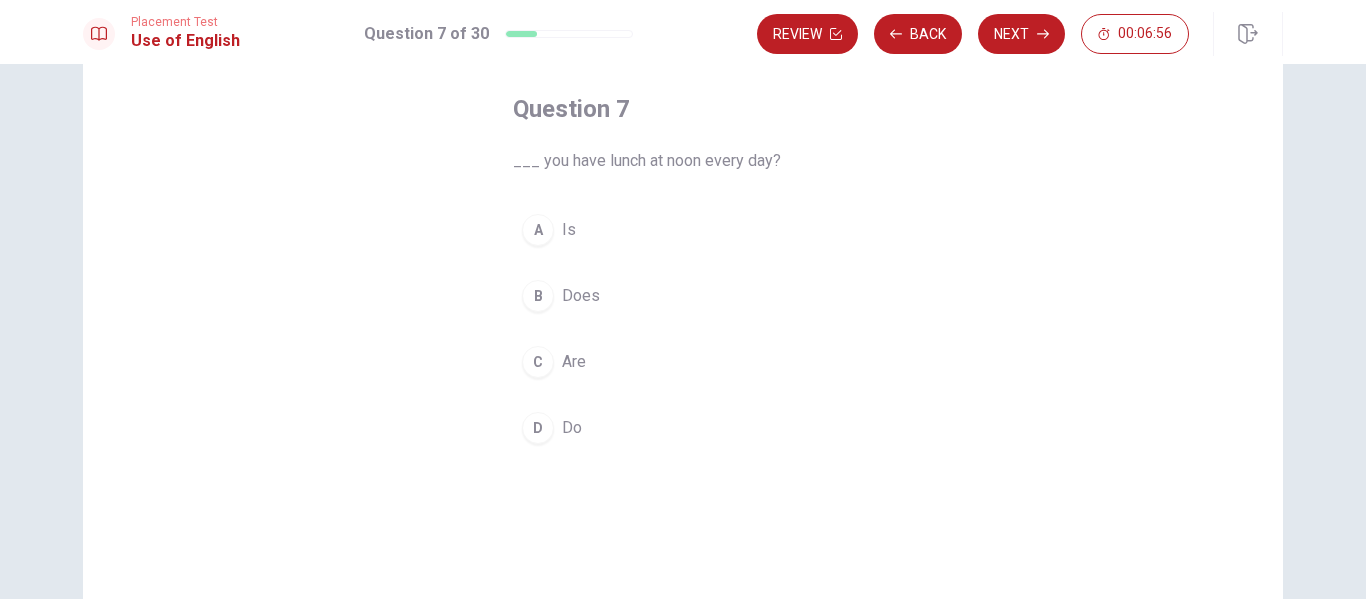 click on "C" at bounding box center [538, 362] 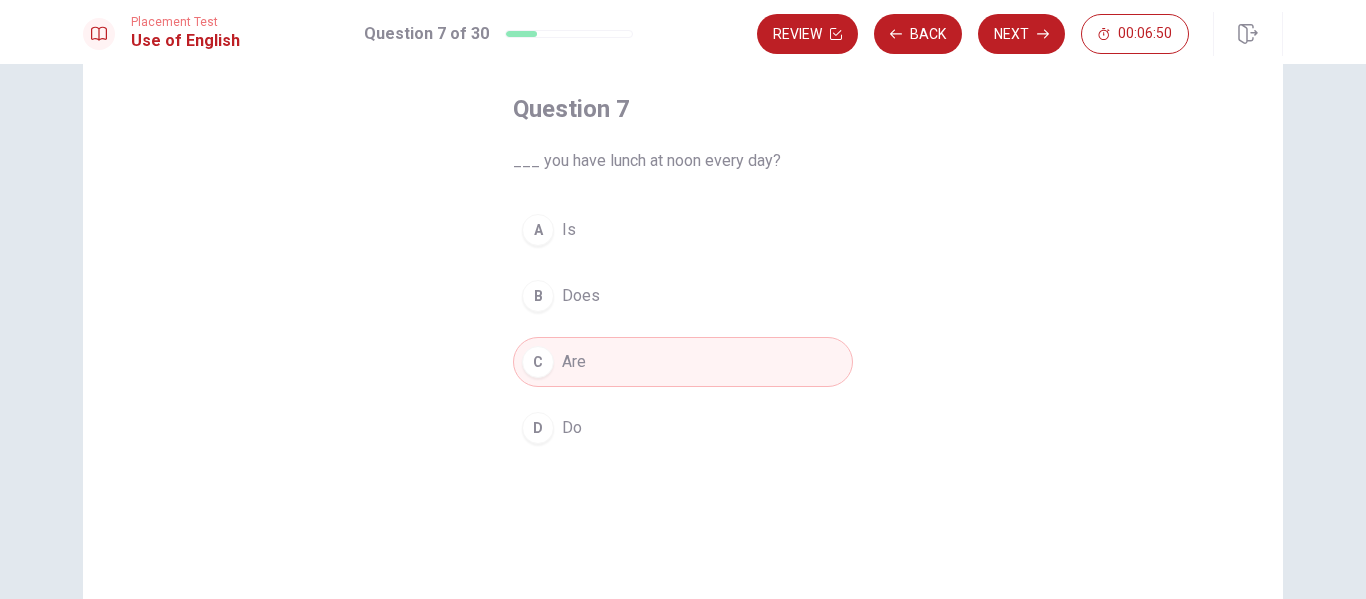 click on "Do" at bounding box center [572, 428] 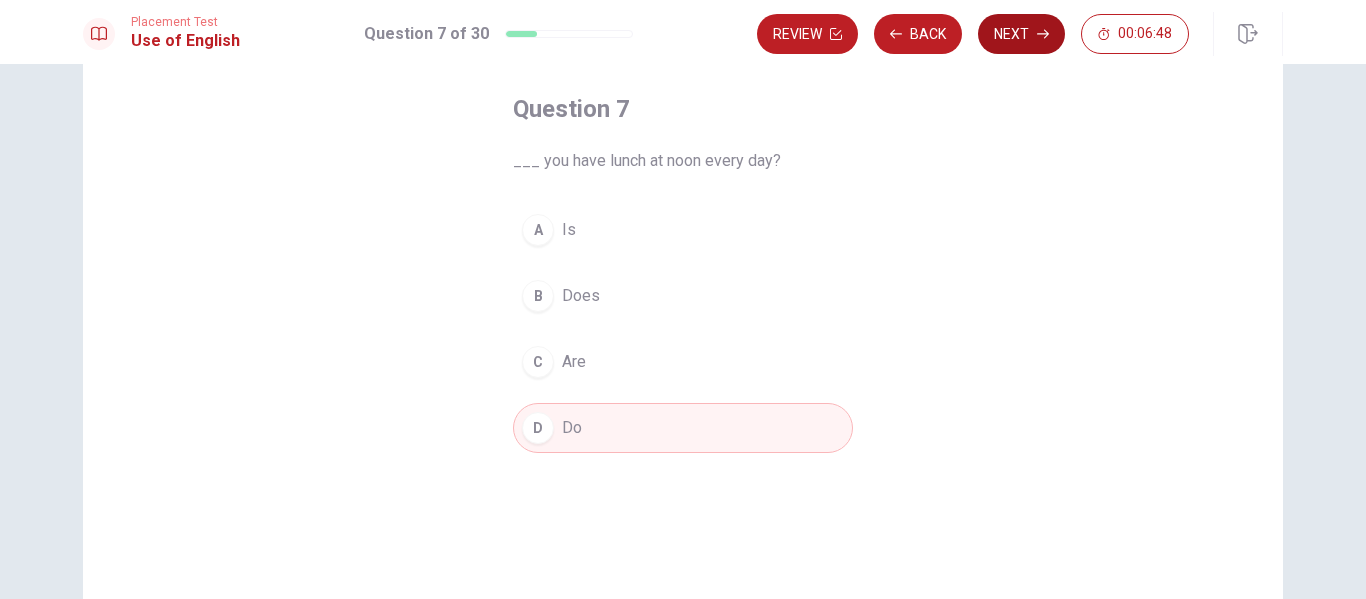 click on "Next" at bounding box center [1021, 34] 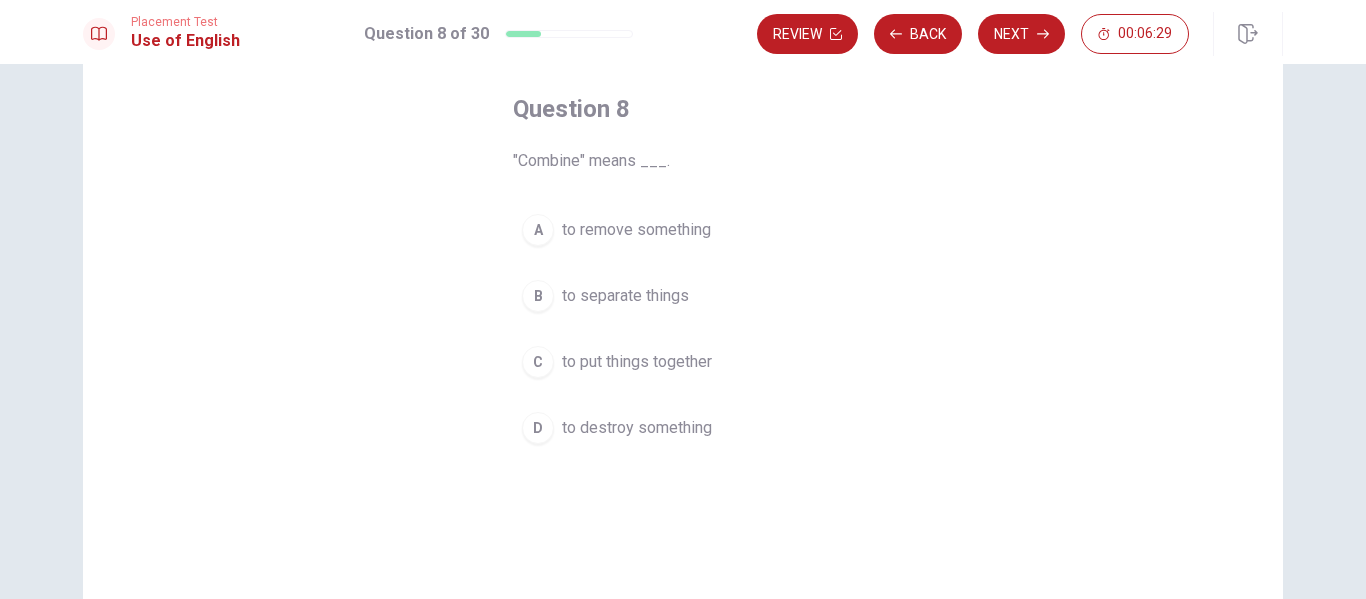 click on "to put things together" at bounding box center (637, 362) 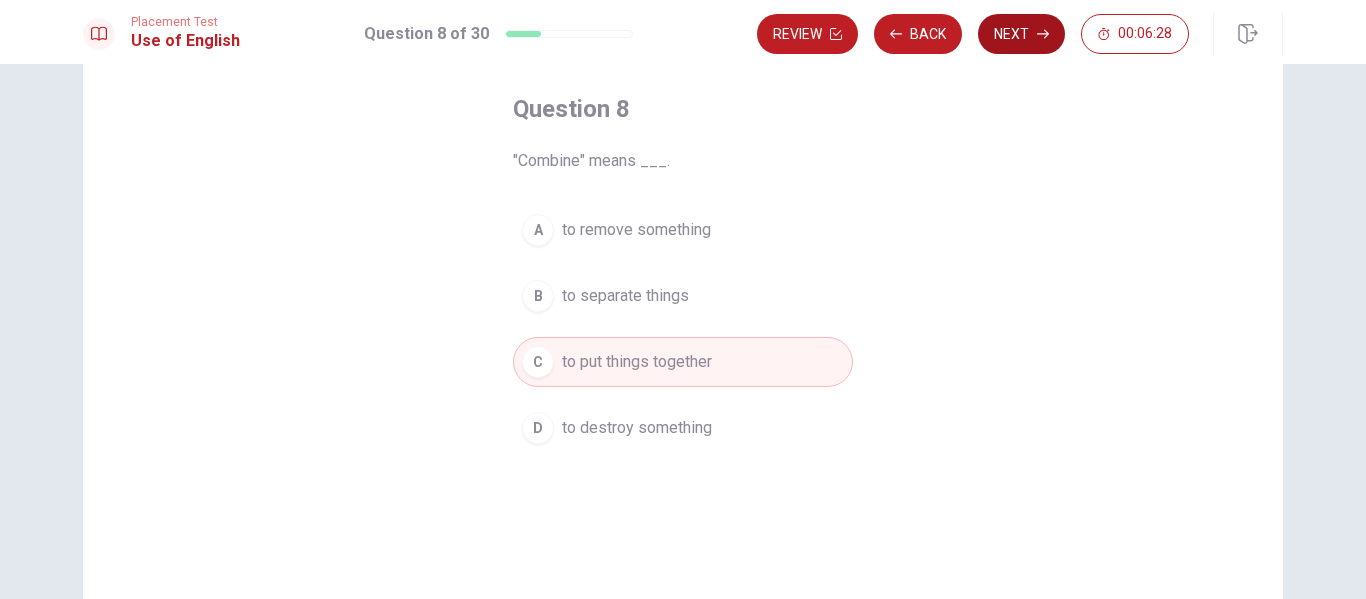 click 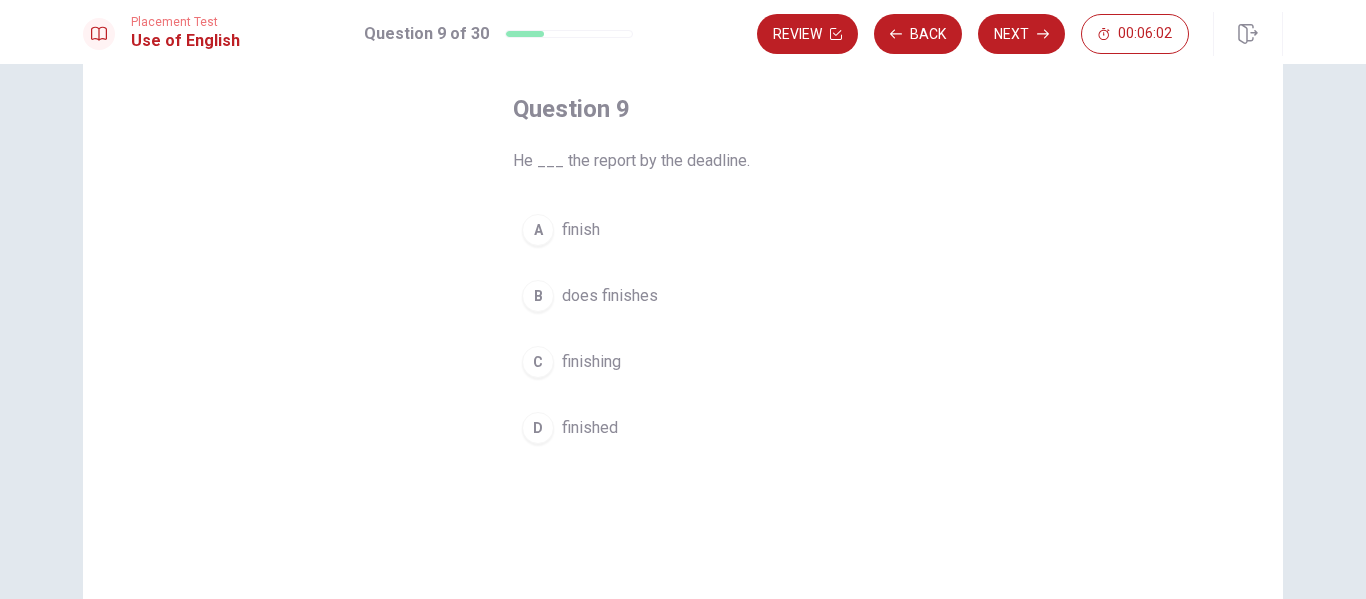 click on "finish" at bounding box center (581, 230) 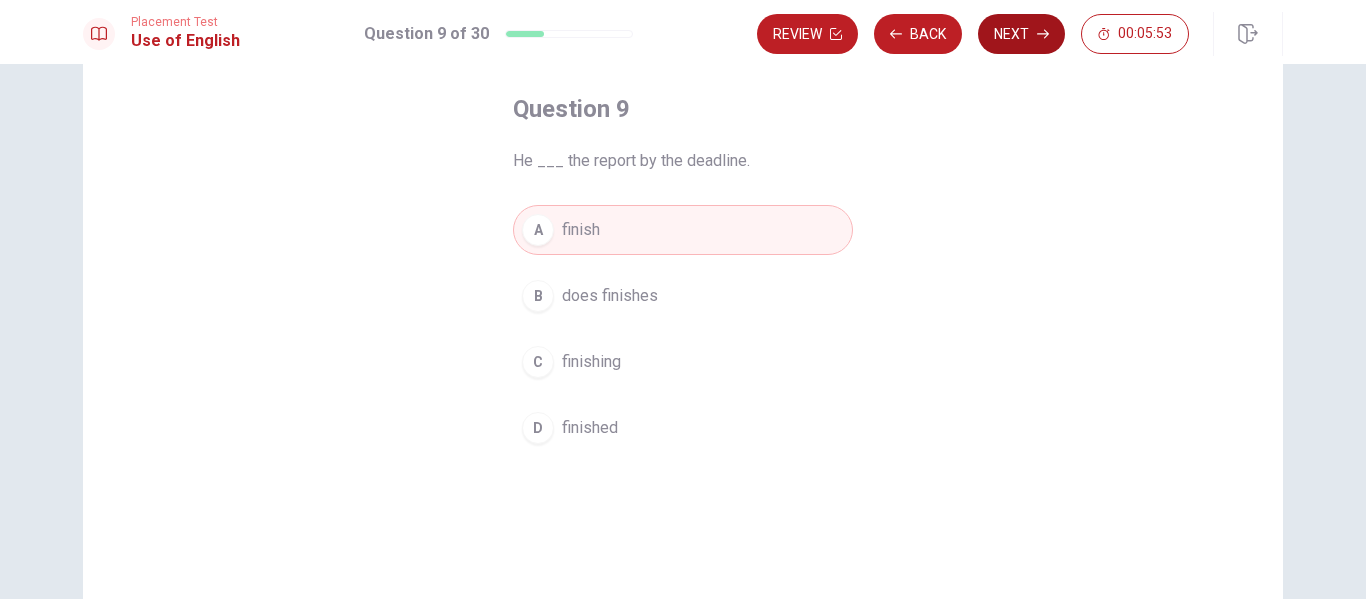 click 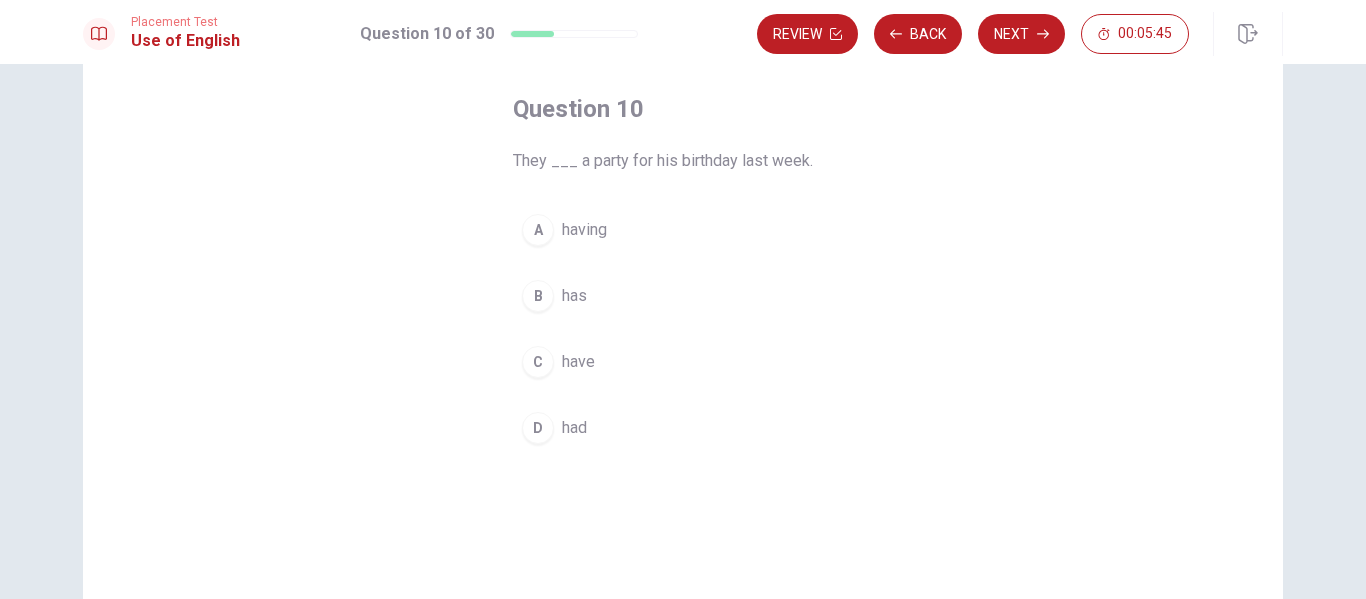 click on "have" at bounding box center [578, 362] 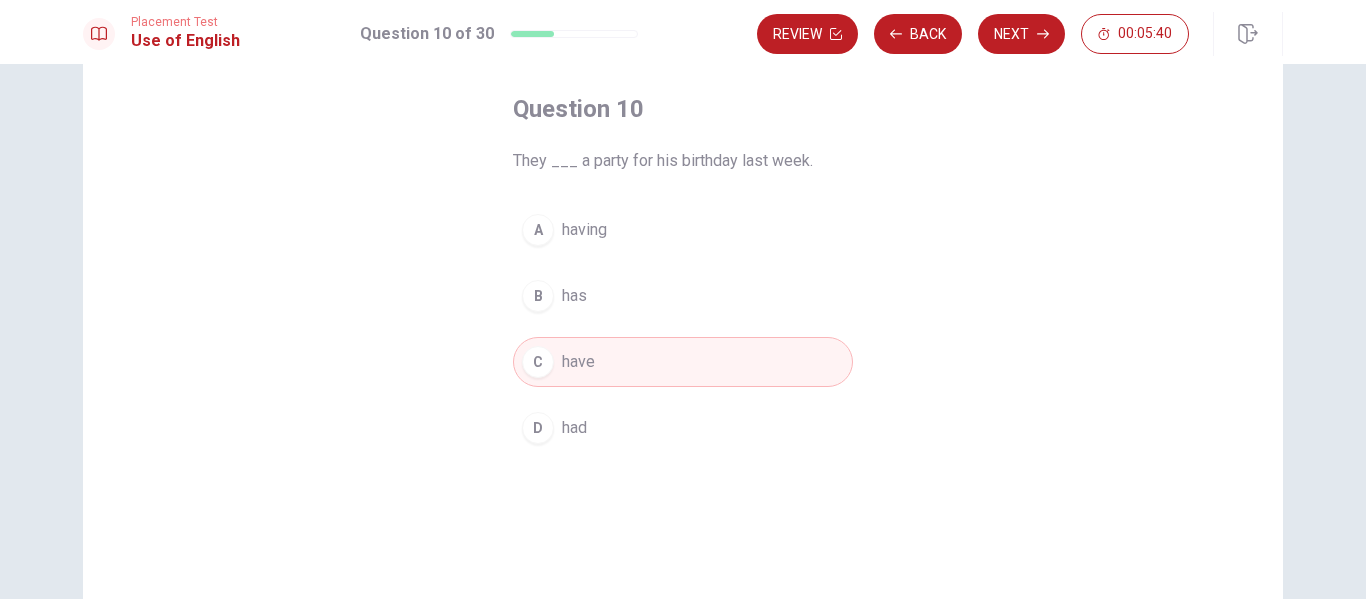 click on "had" at bounding box center [574, 428] 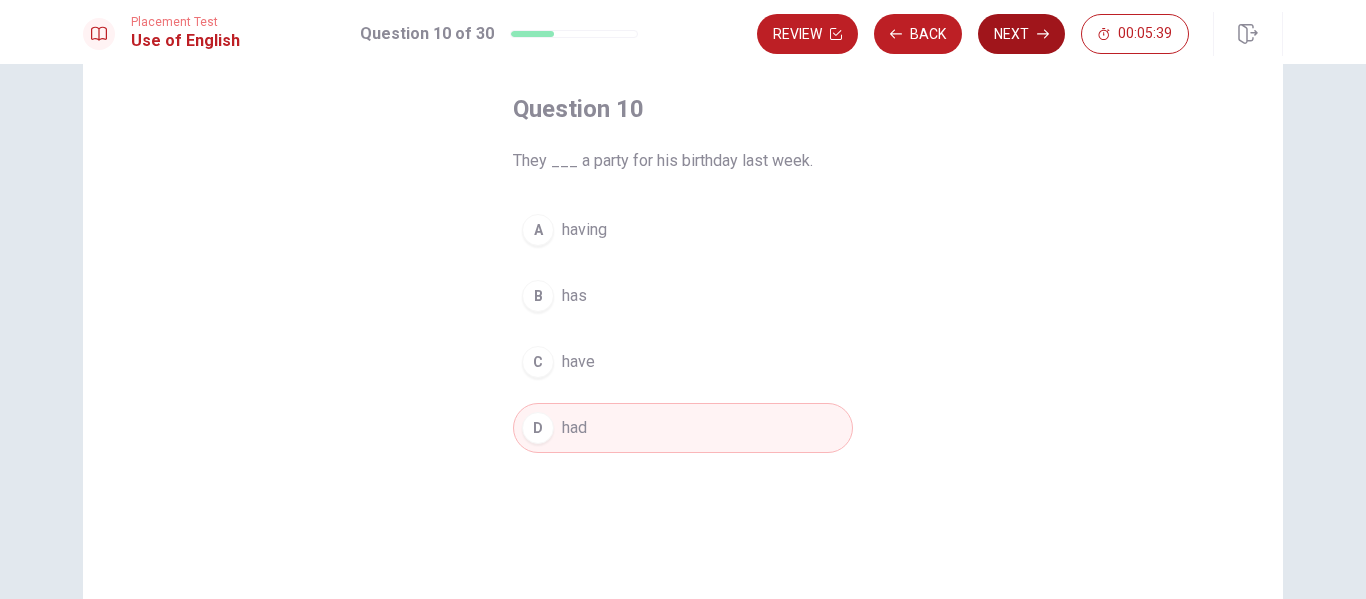 click on "Next" at bounding box center [1021, 34] 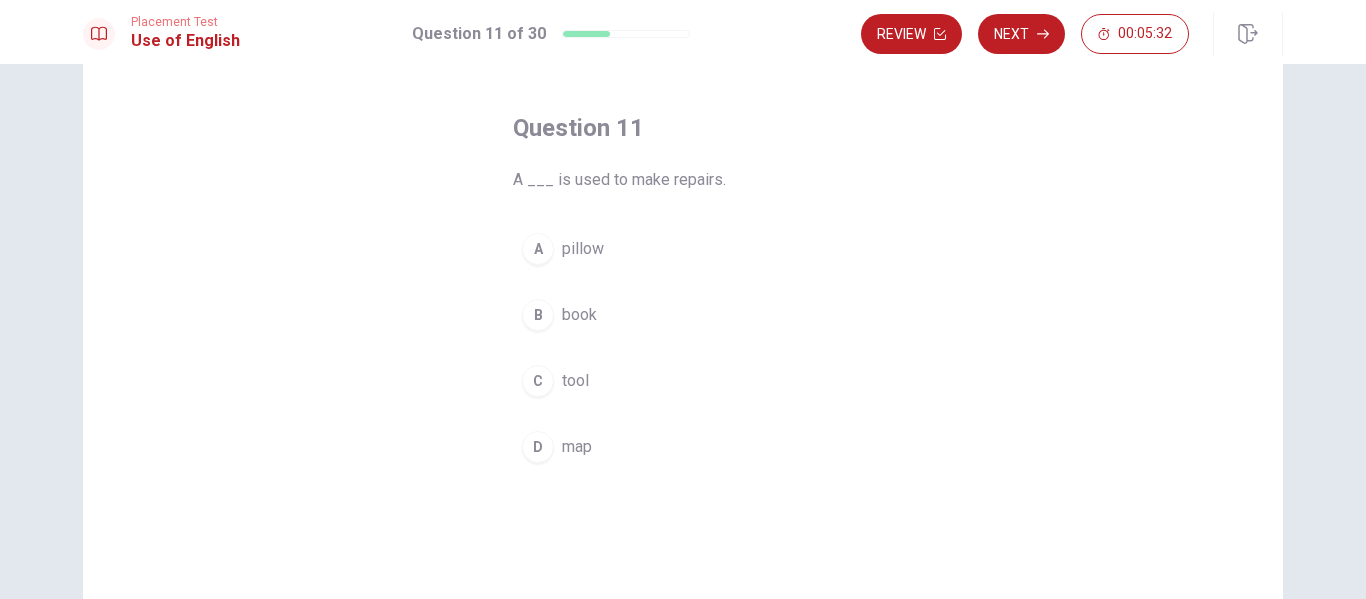 scroll, scrollTop: 75, scrollLeft: 0, axis: vertical 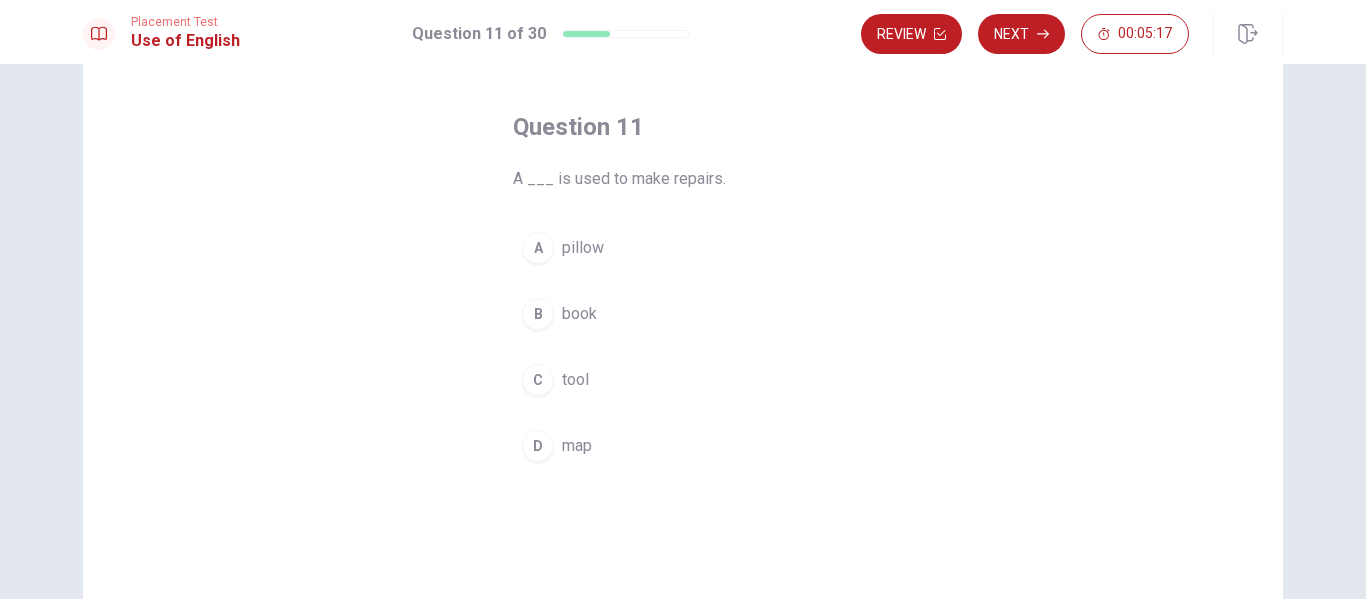 click on "tool" at bounding box center (575, 380) 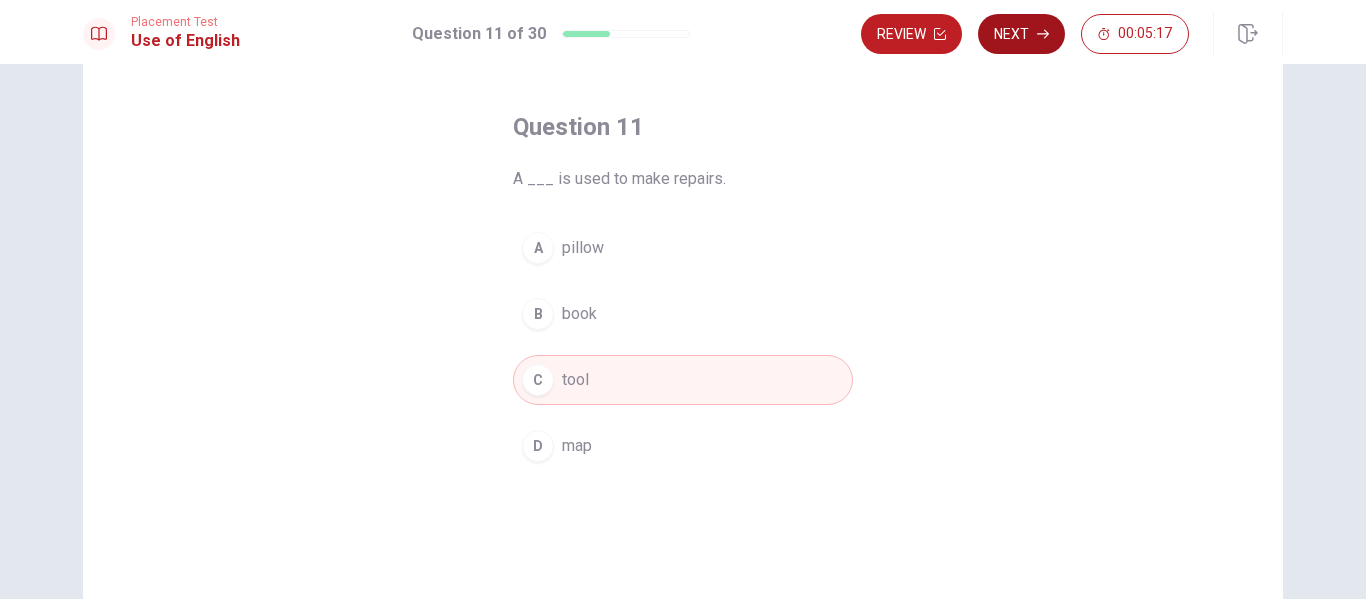click 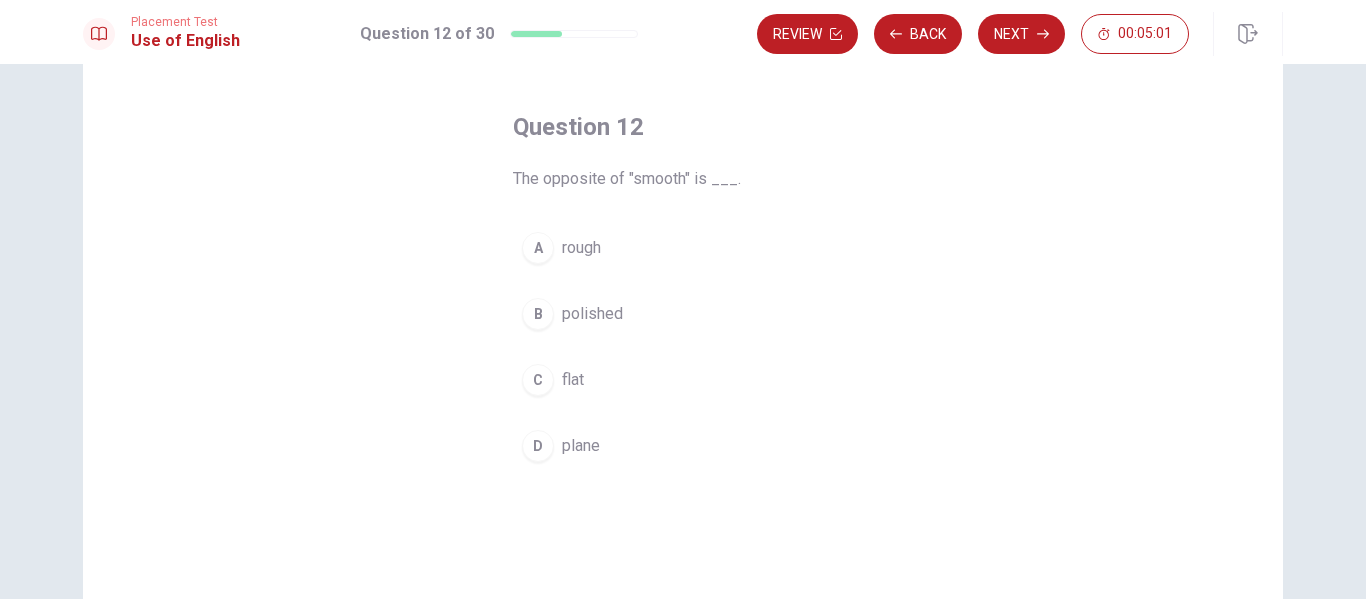 click on "rough" at bounding box center (581, 248) 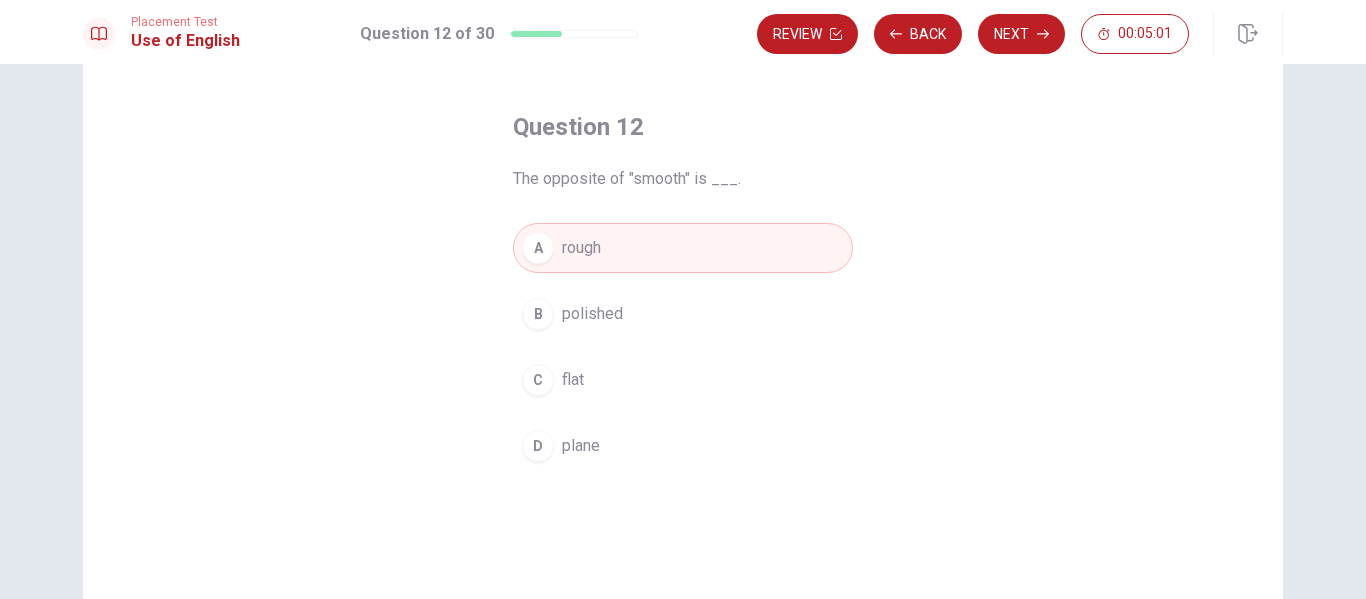 click on "flat" at bounding box center [573, 380] 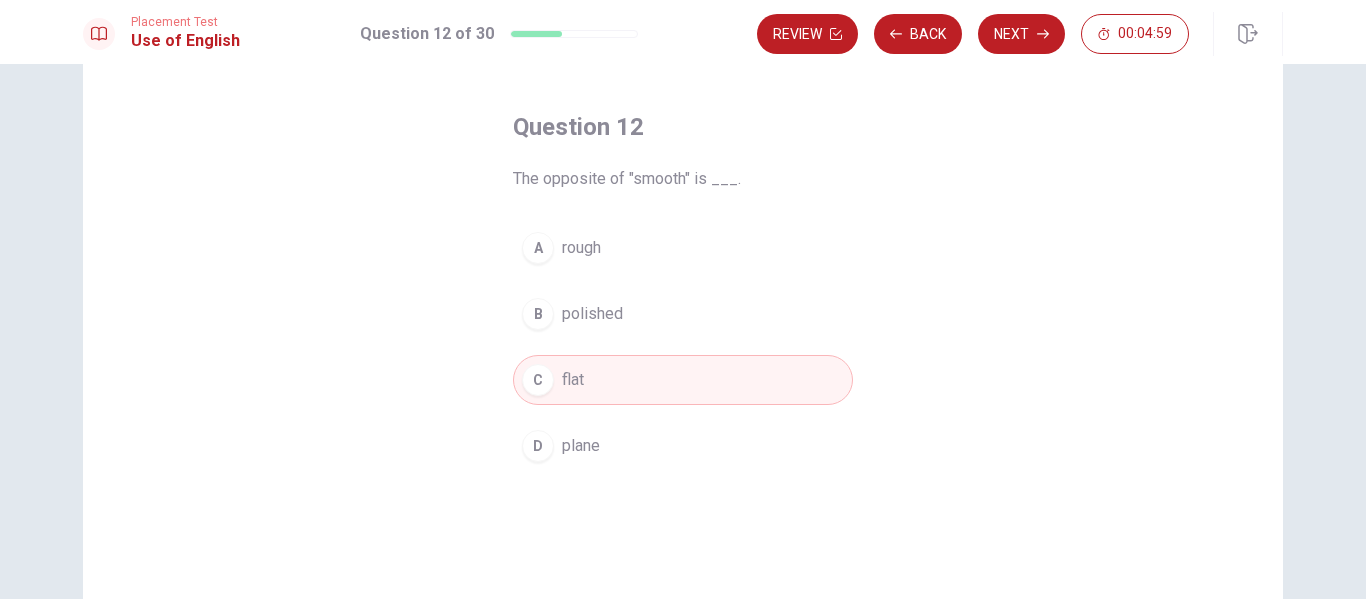click on "rough" at bounding box center [581, 248] 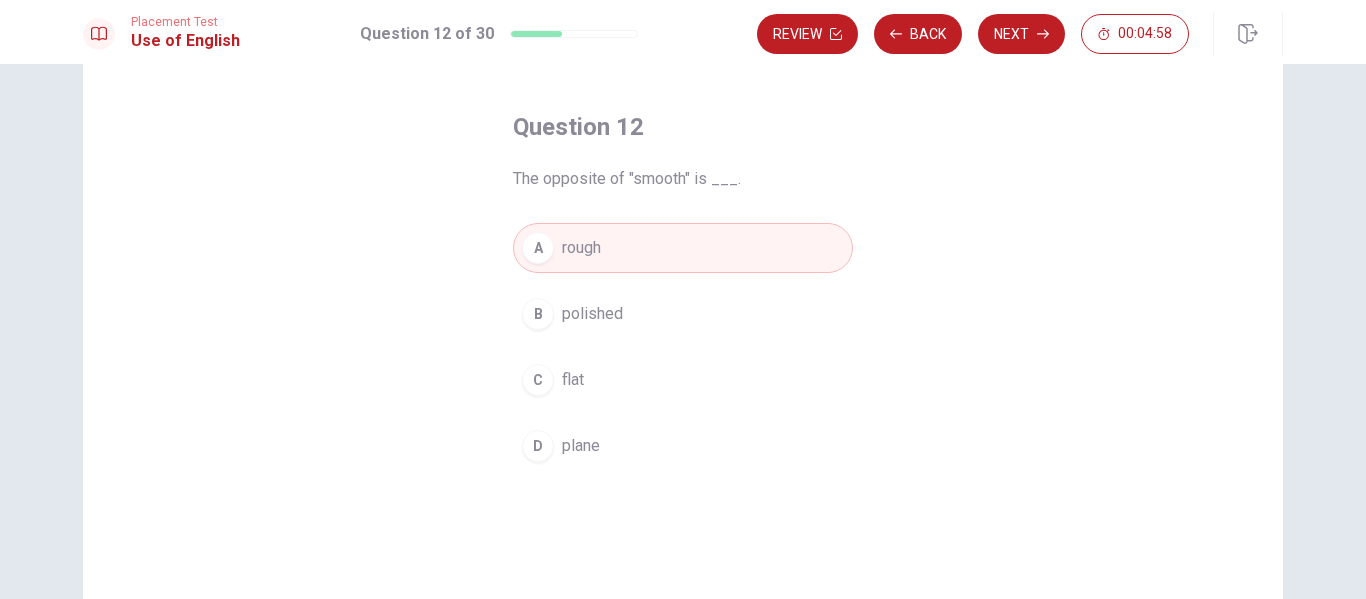 click on "flat" at bounding box center (573, 380) 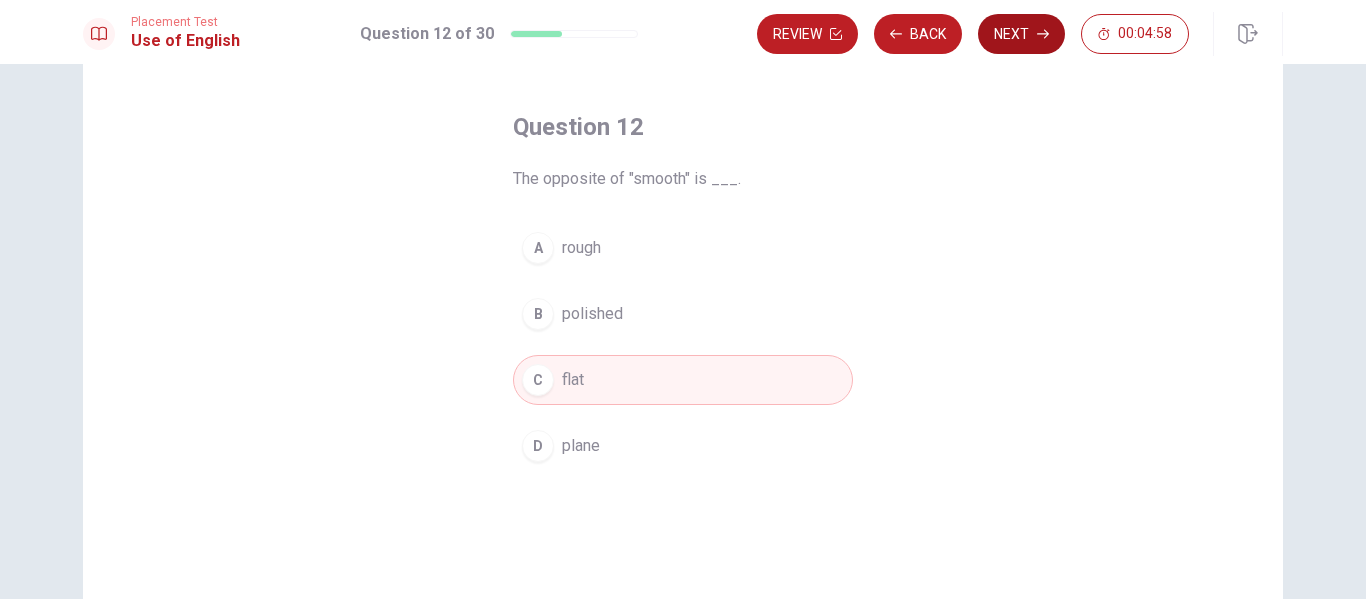 click 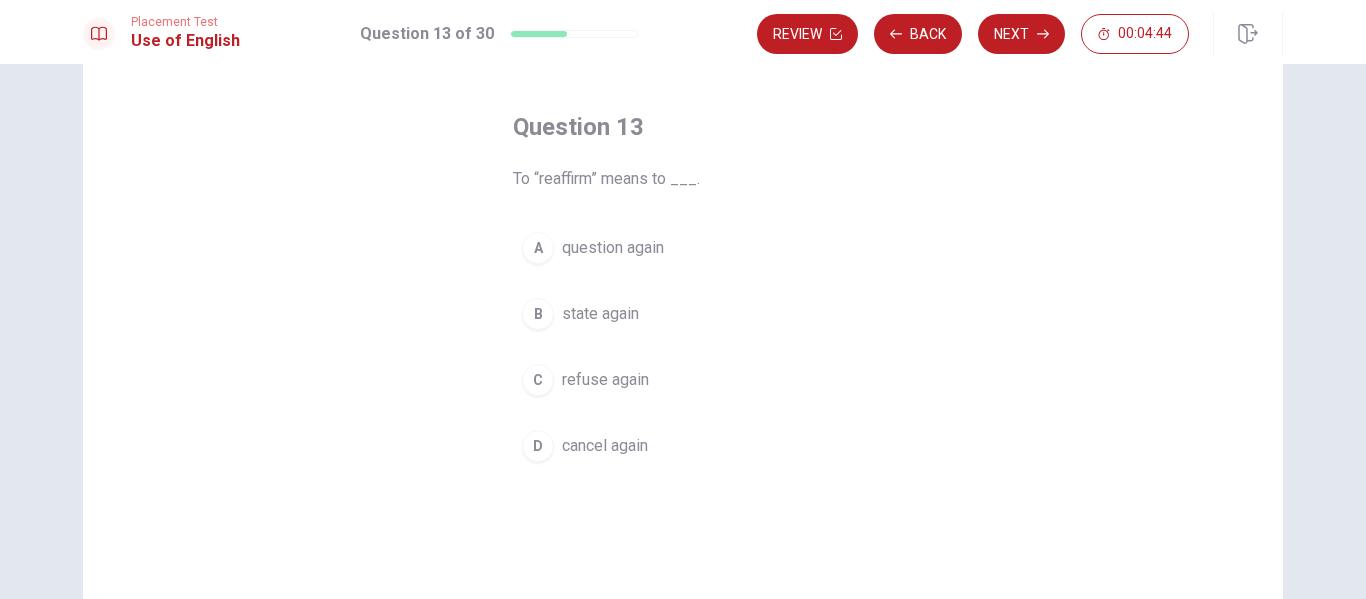 click on "question again" at bounding box center [613, 248] 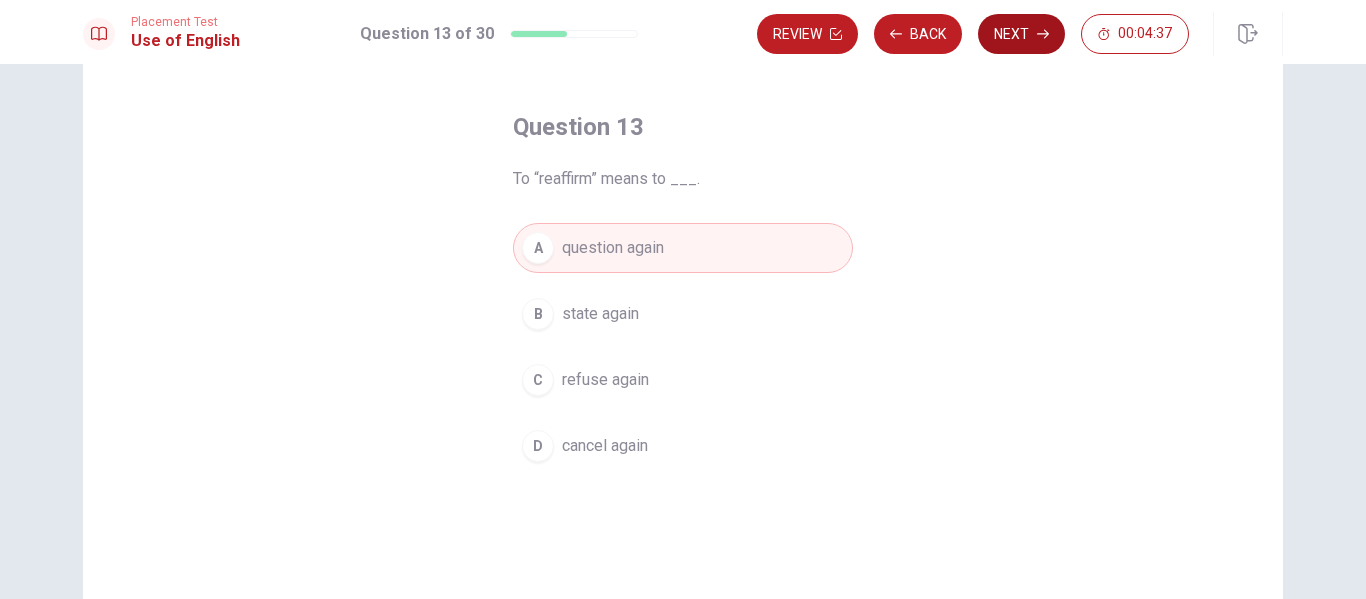 click on "Next" at bounding box center [1021, 34] 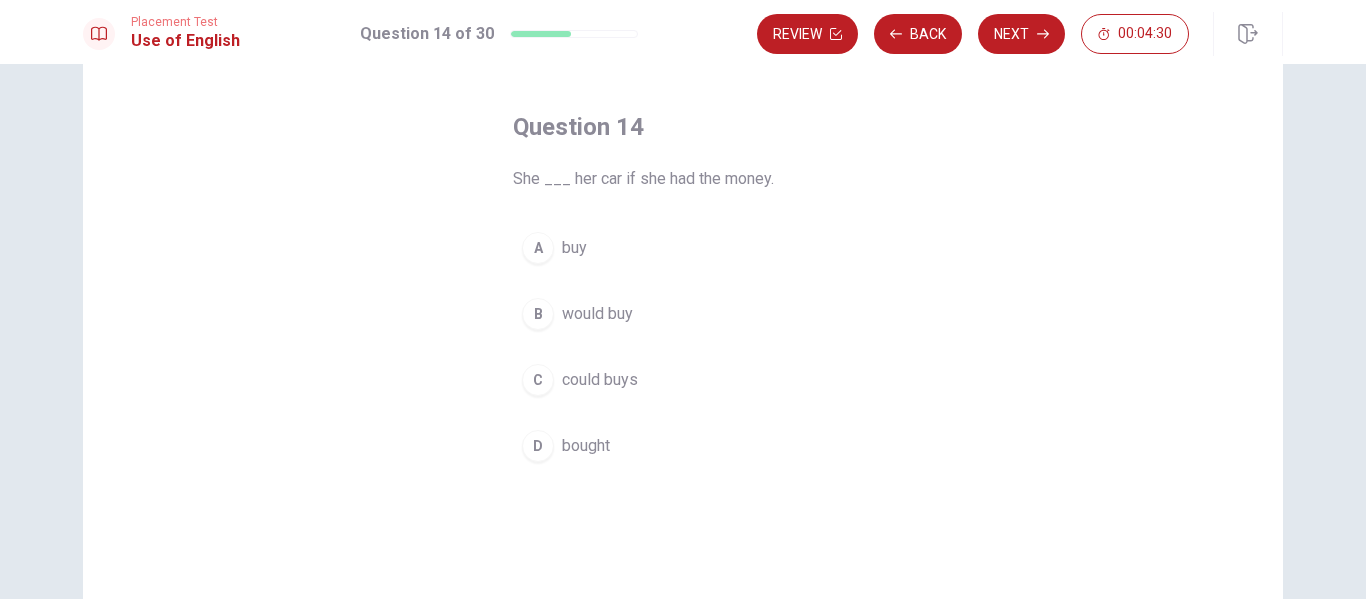 click on "could buys" at bounding box center [600, 380] 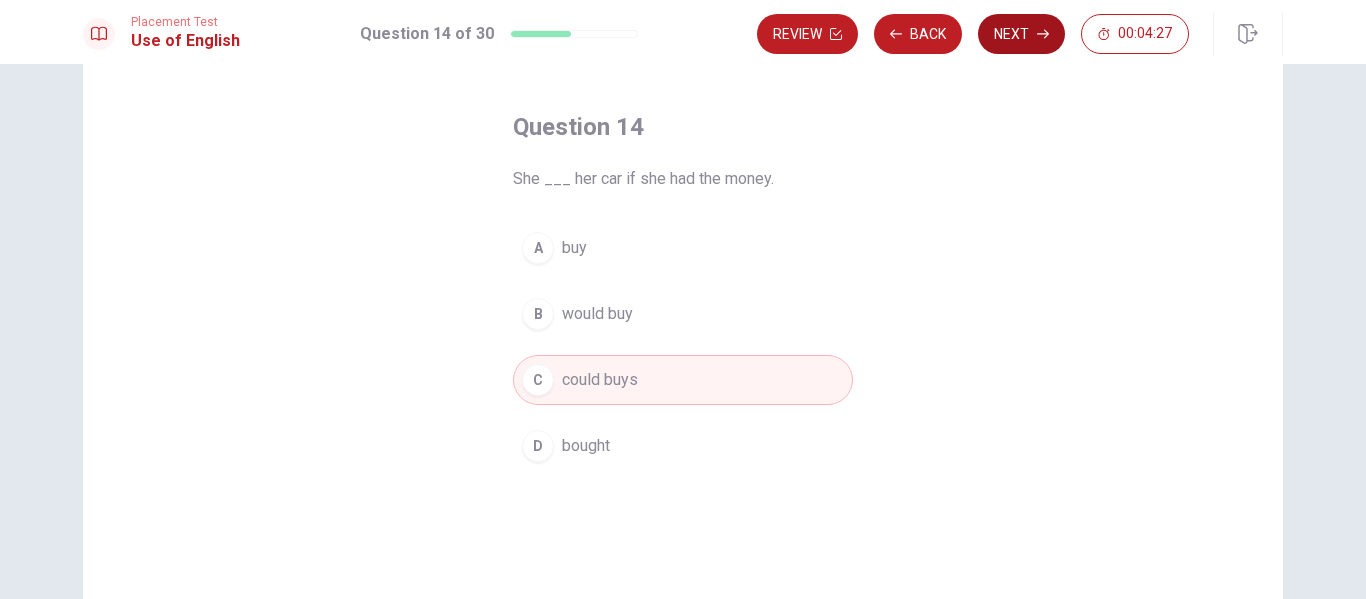 click 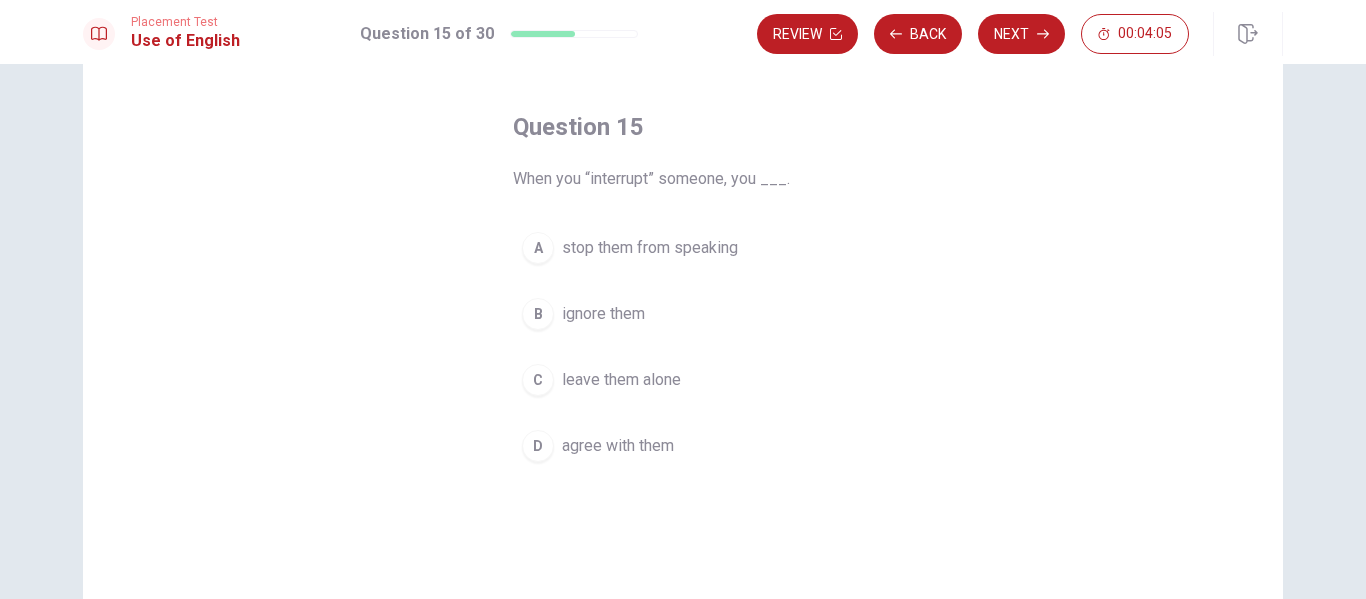 click on "stop them from speaking" at bounding box center [650, 248] 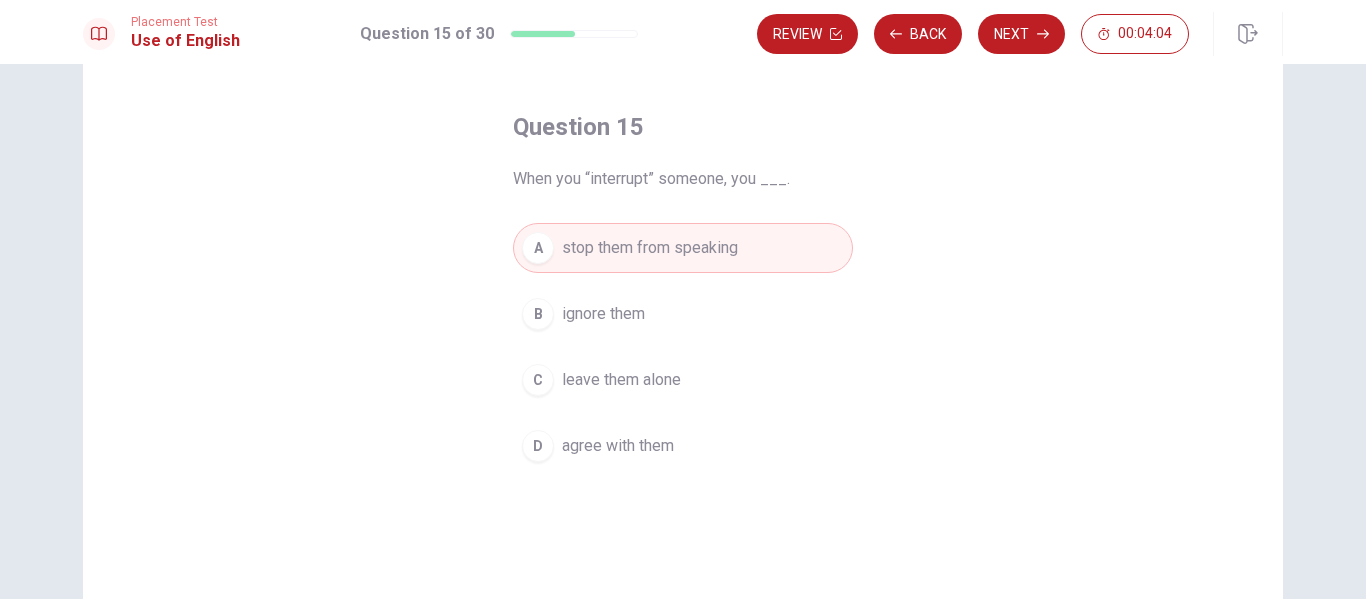 click on "ignore them" at bounding box center (603, 314) 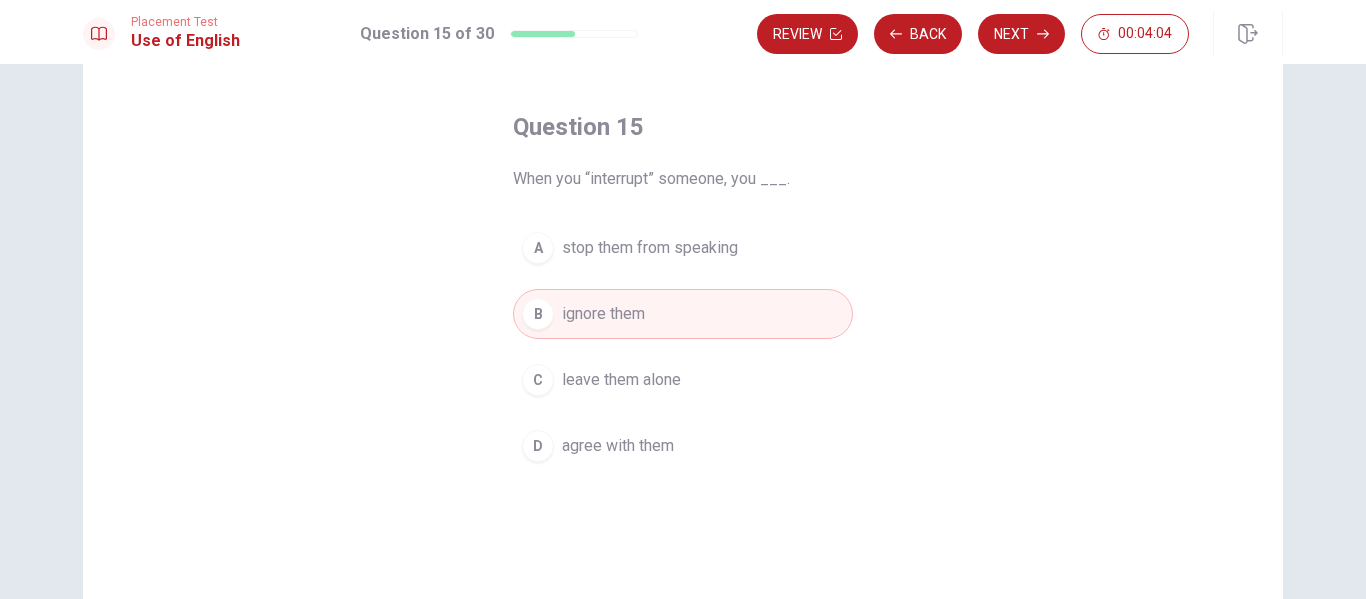click on "leave them alone" at bounding box center (621, 380) 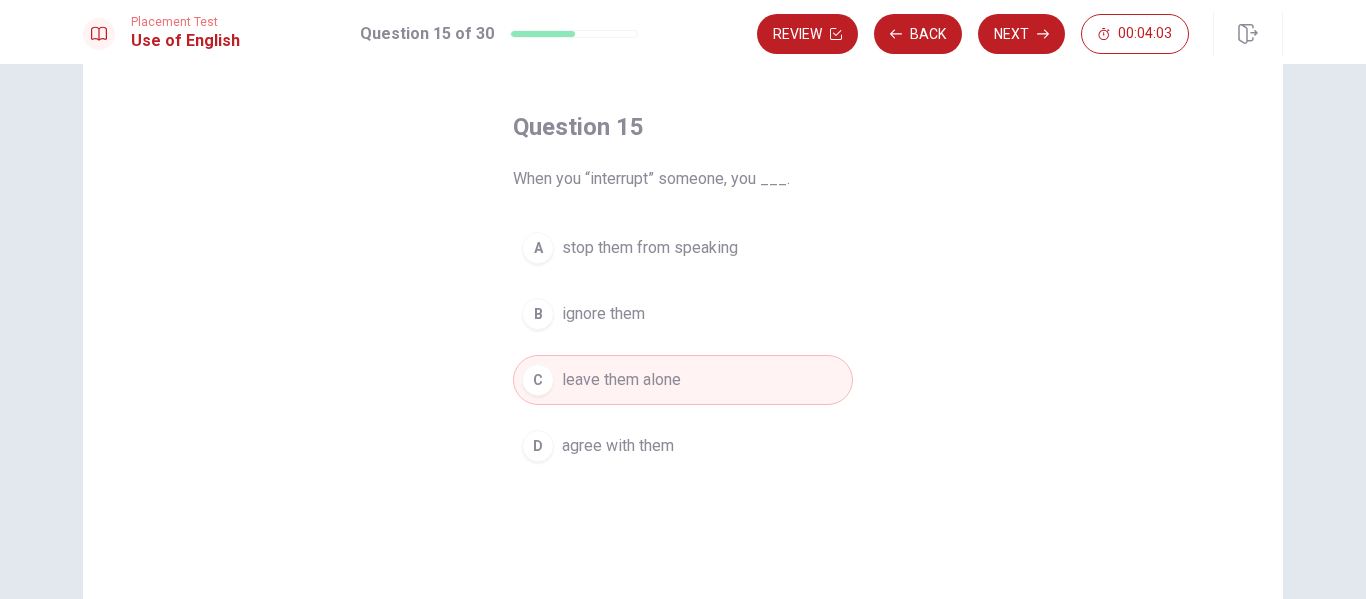 click on "agree with them" at bounding box center (618, 446) 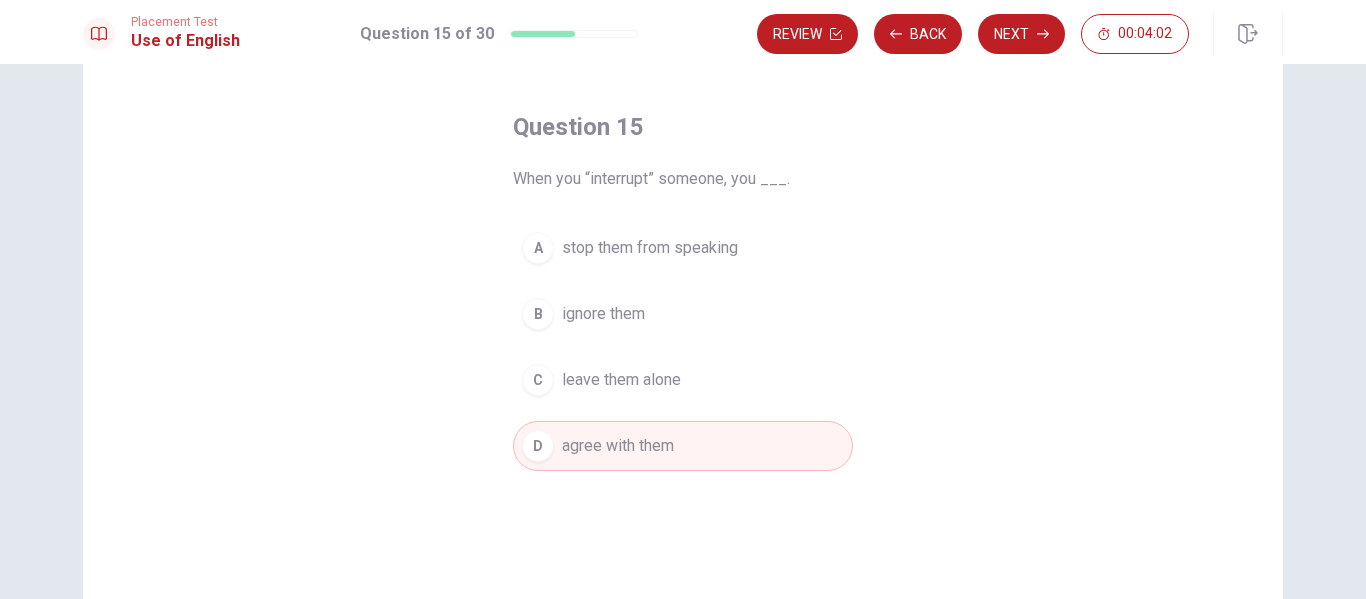 click on "stop them from speaking" at bounding box center [650, 248] 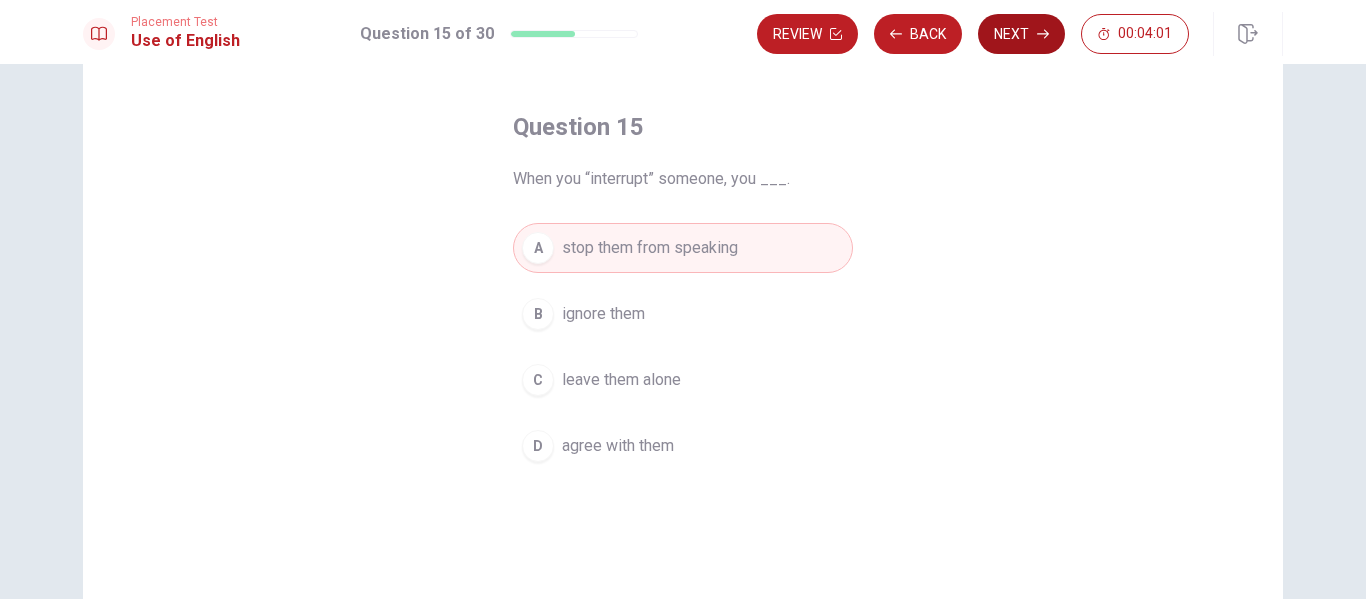click 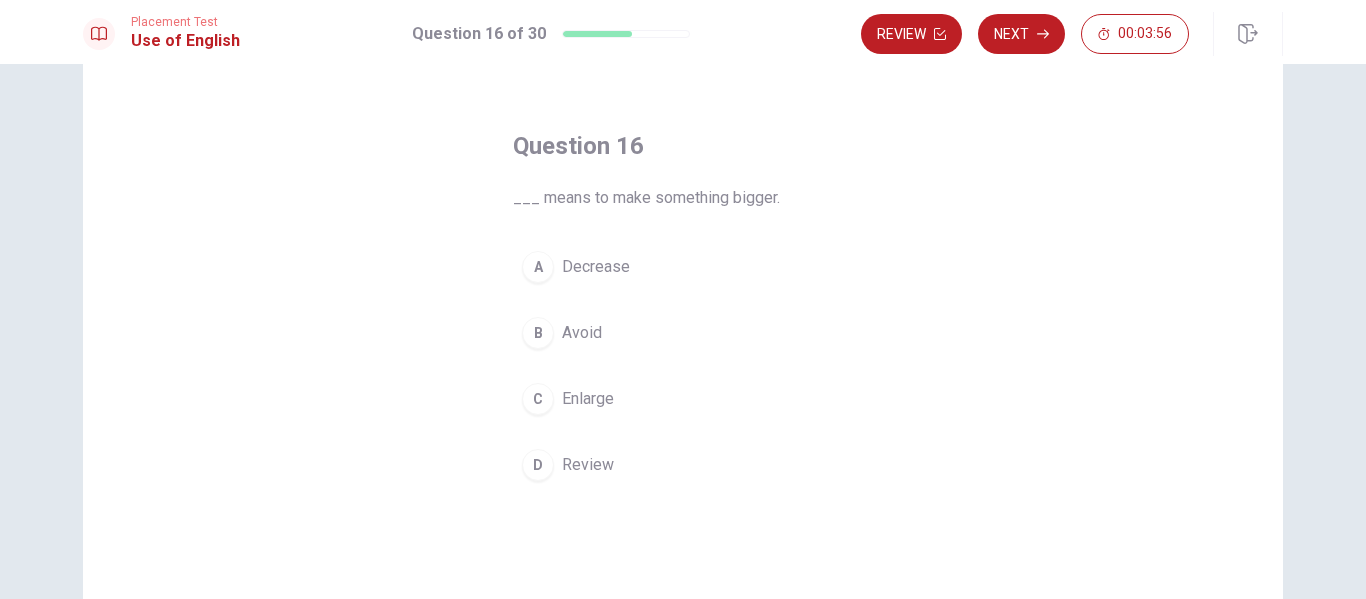 scroll, scrollTop: 62, scrollLeft: 0, axis: vertical 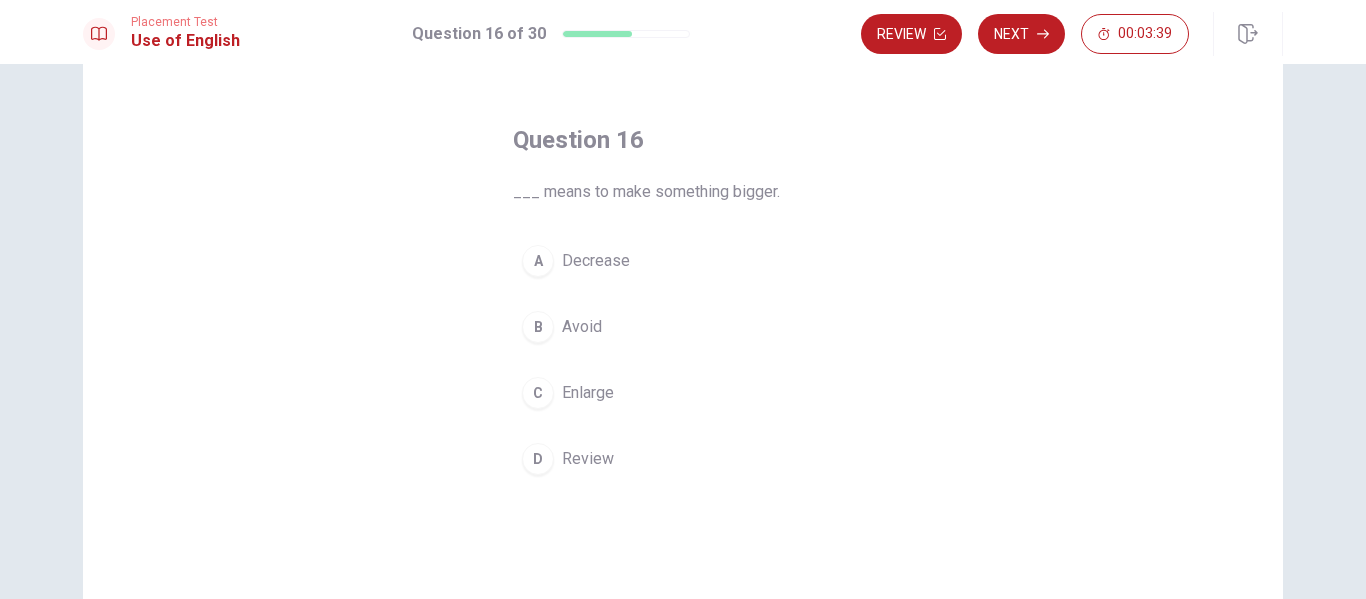 click on "Enlarge" at bounding box center [588, 393] 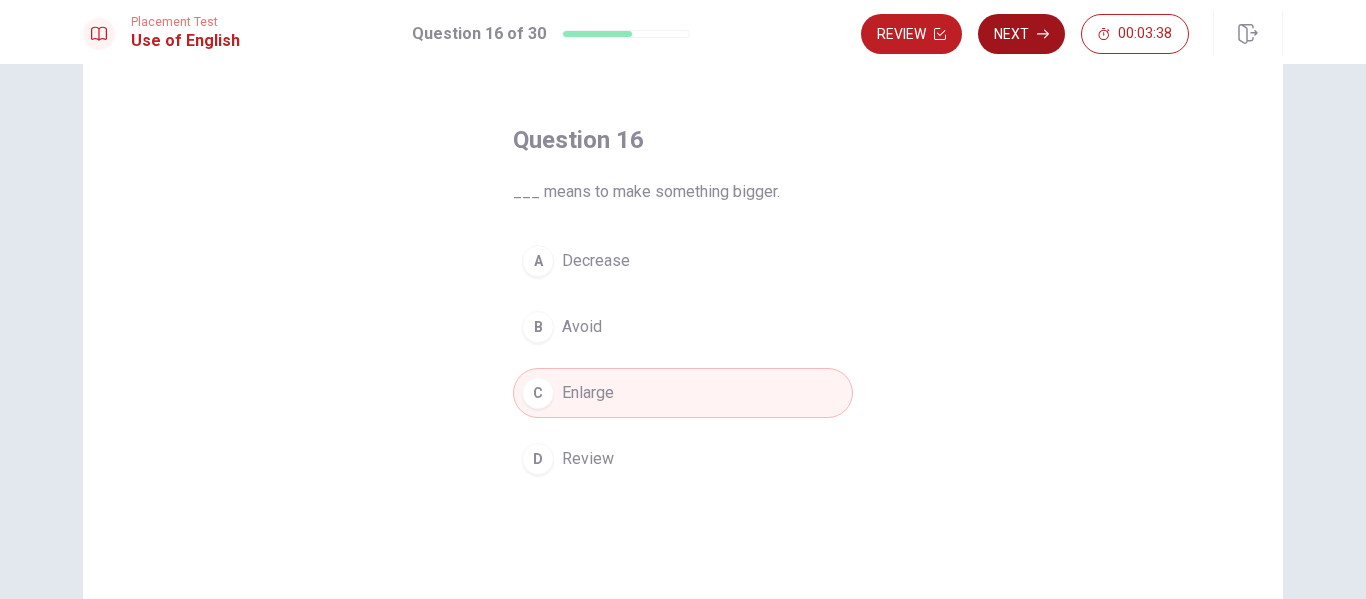 click on "Next" at bounding box center [1021, 34] 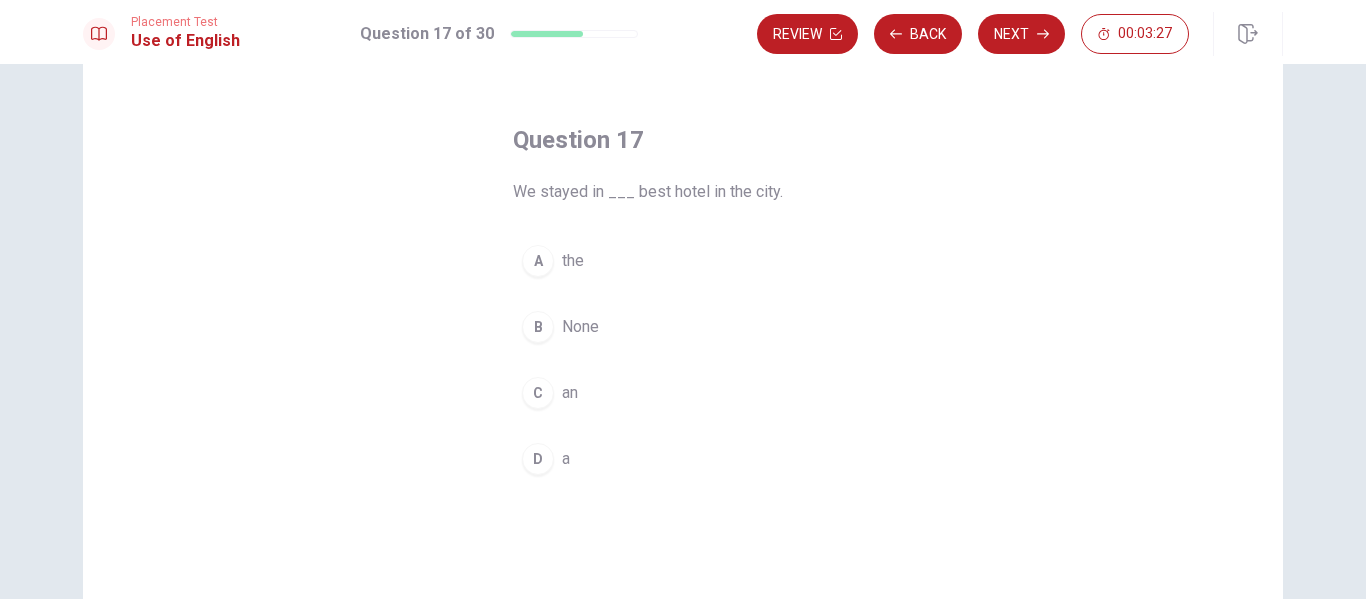 click on "D" at bounding box center [538, 459] 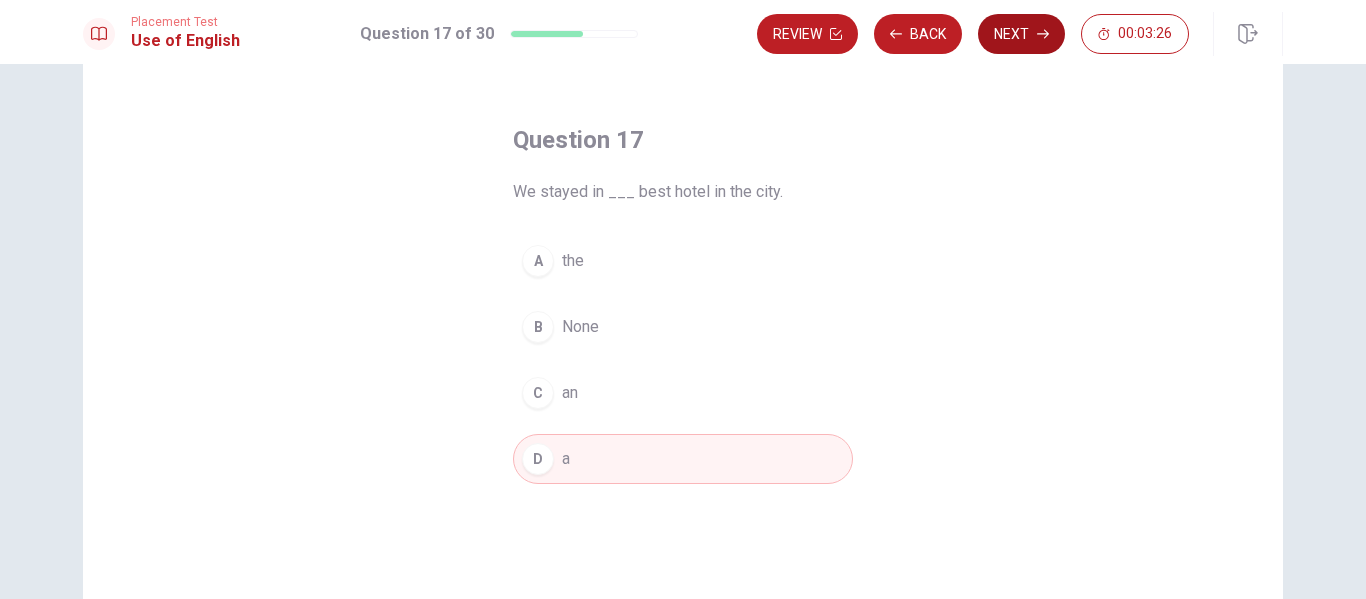 click on "Next" at bounding box center (1021, 34) 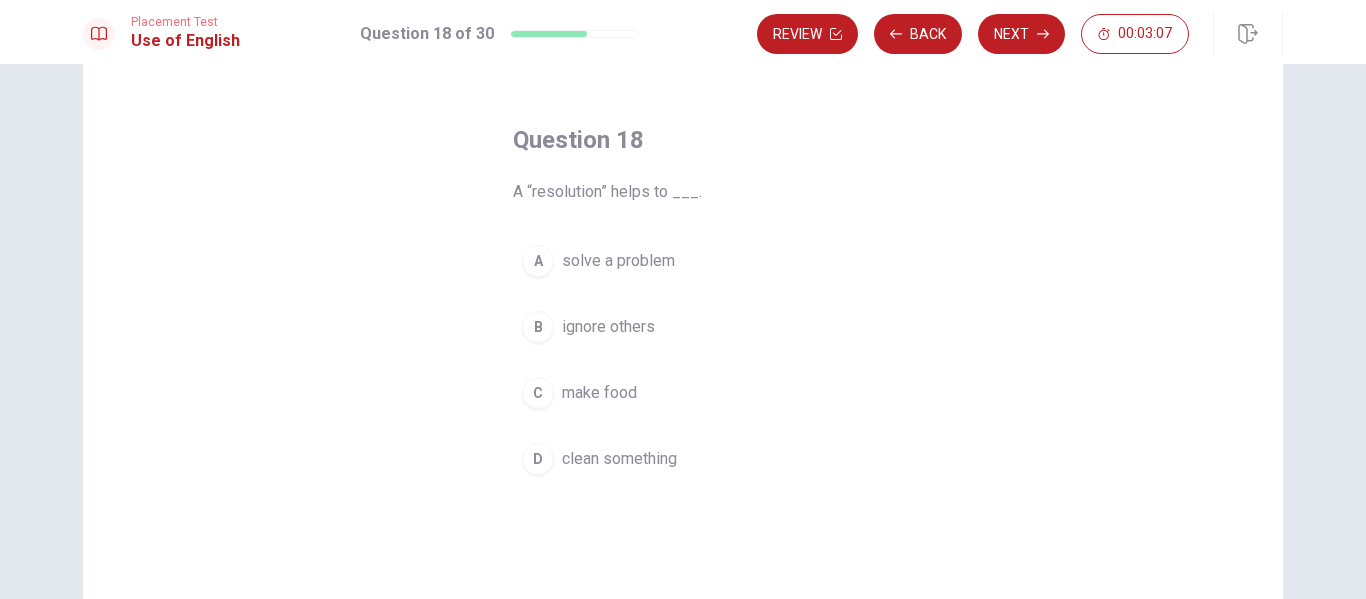 click on "solve a problem" at bounding box center [618, 261] 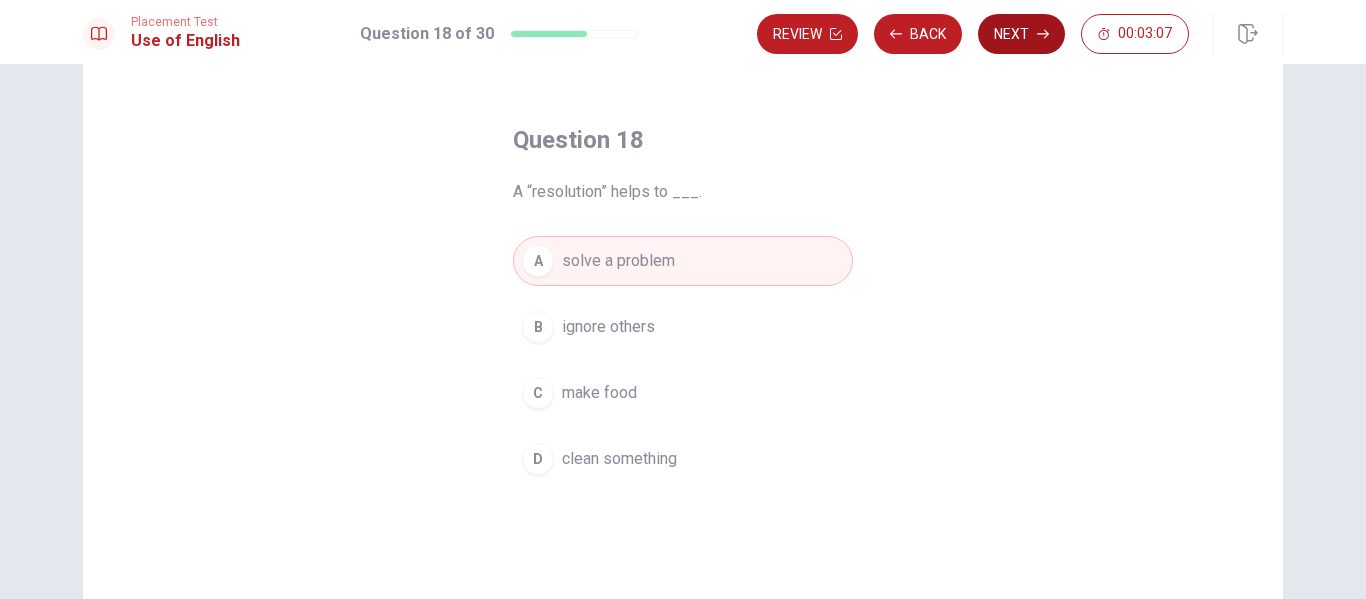 click 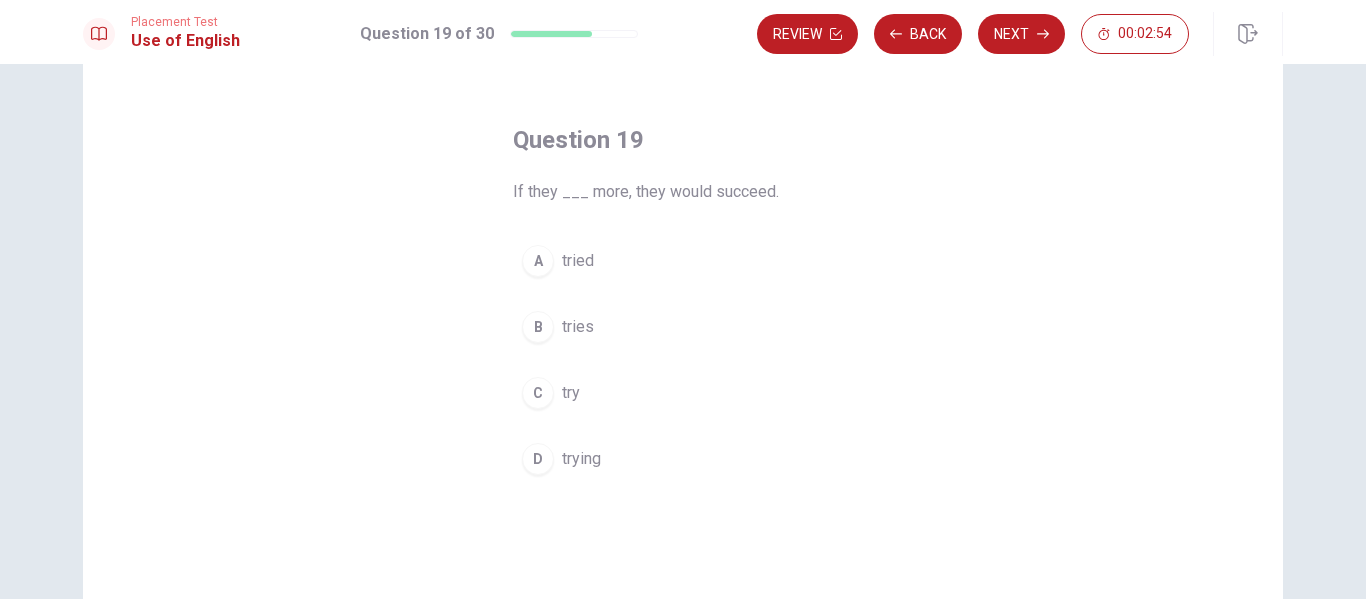 click on "tried" at bounding box center [578, 261] 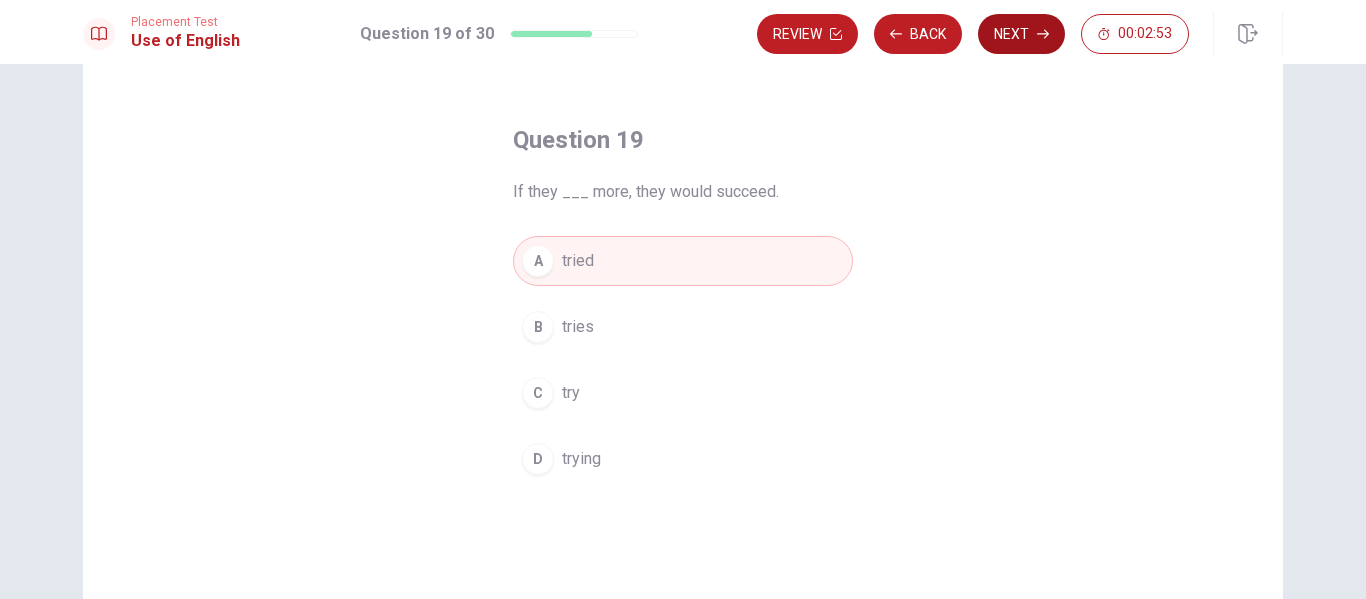 click 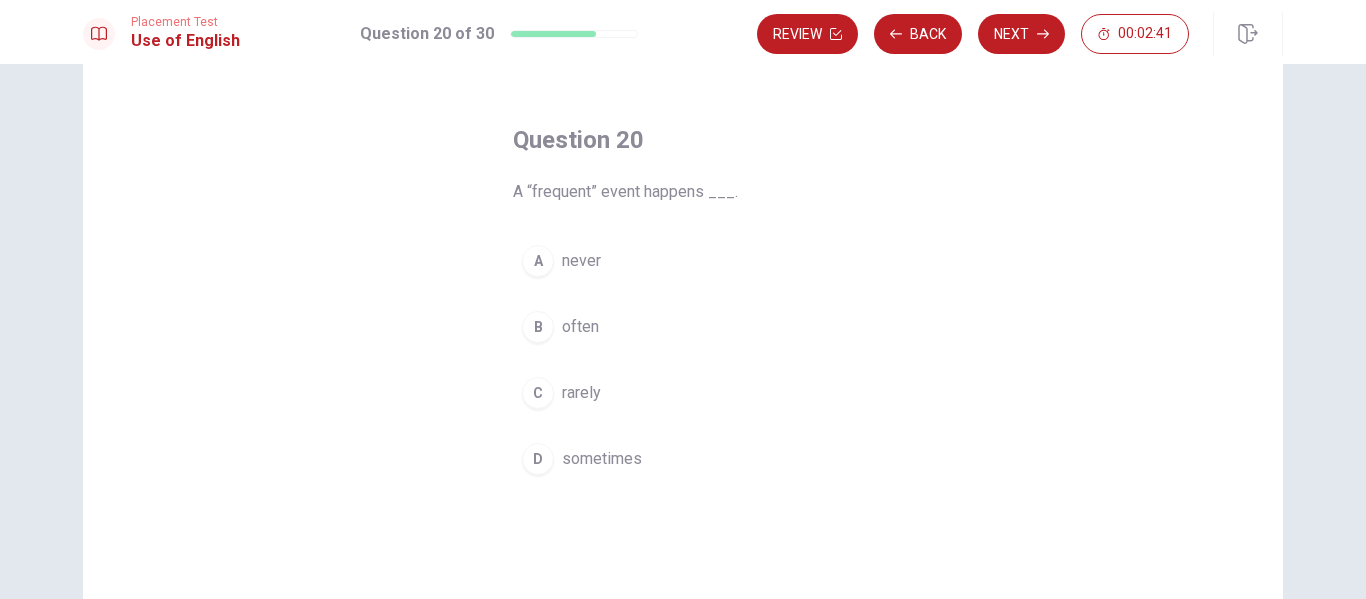click on "sometimes" at bounding box center [602, 459] 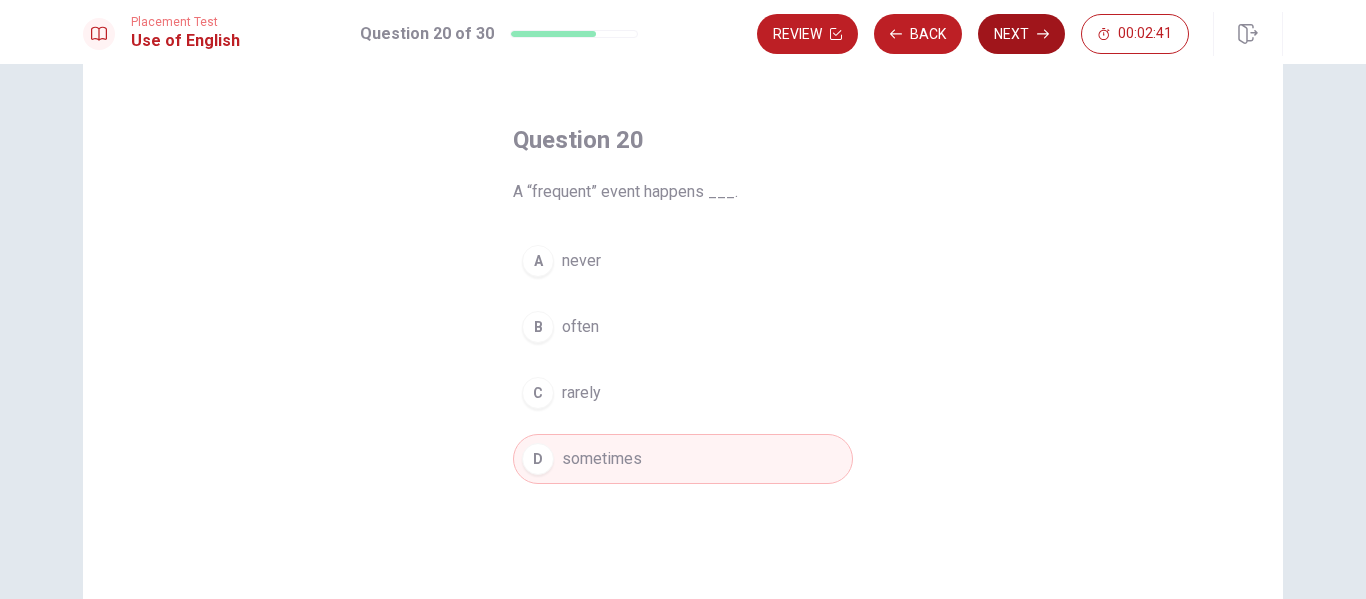 click 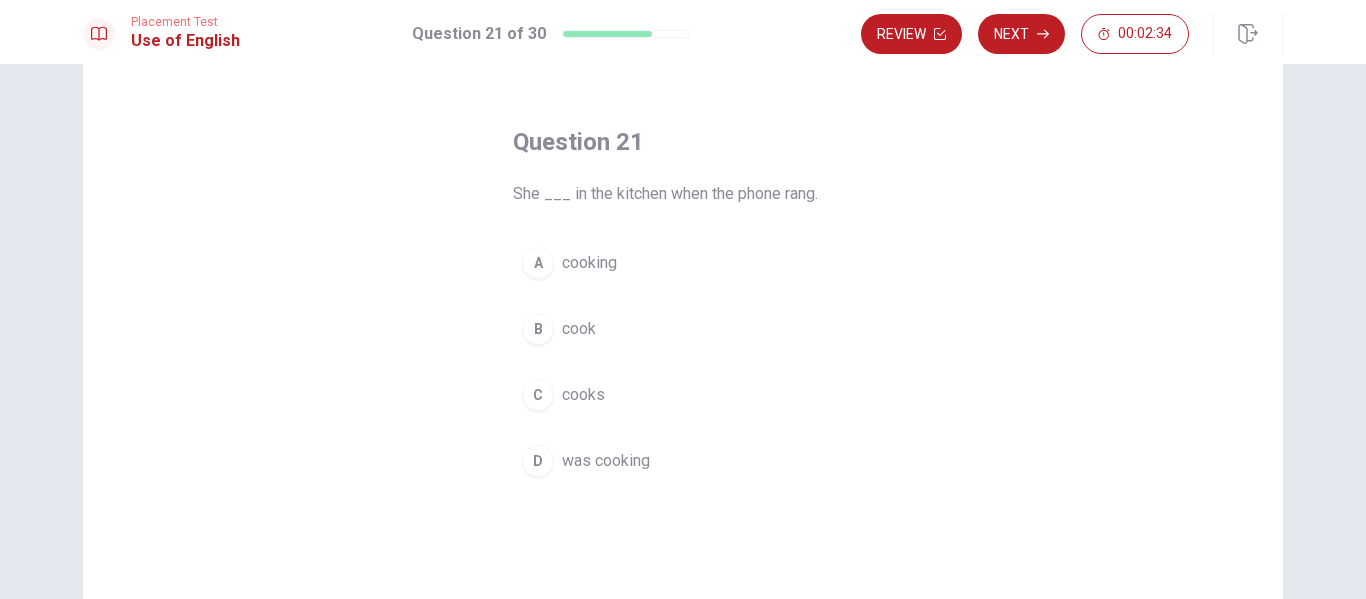 scroll, scrollTop: 61, scrollLeft: 0, axis: vertical 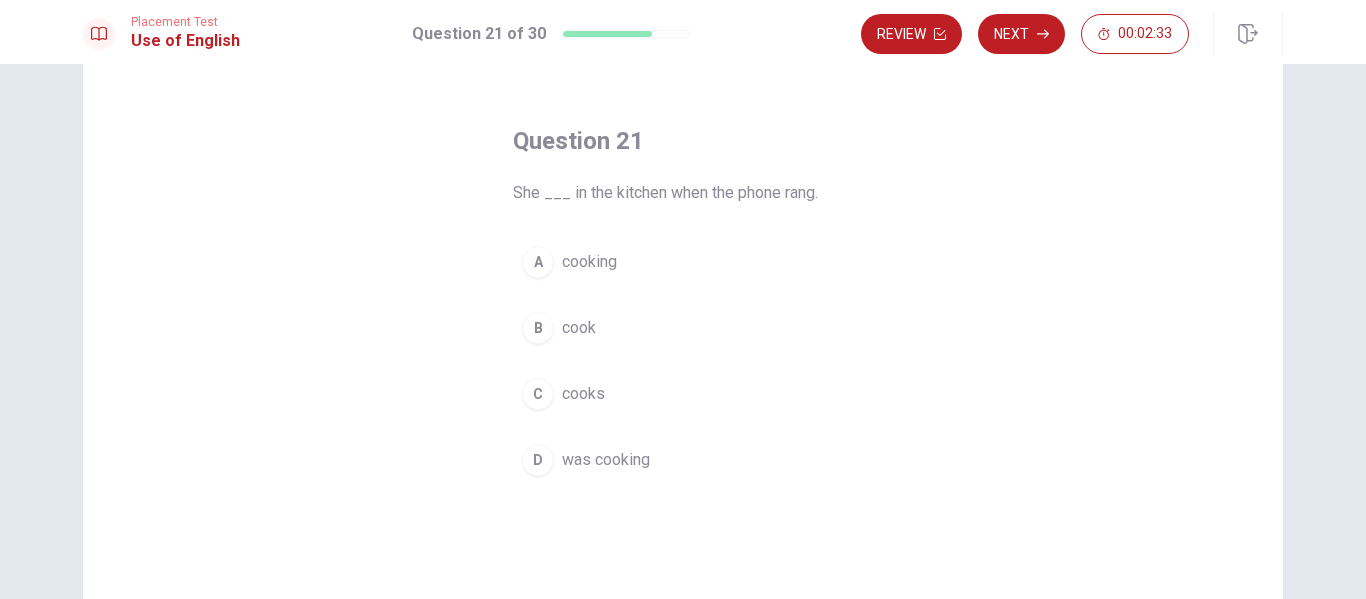 click on "D was cooking" at bounding box center (683, 460) 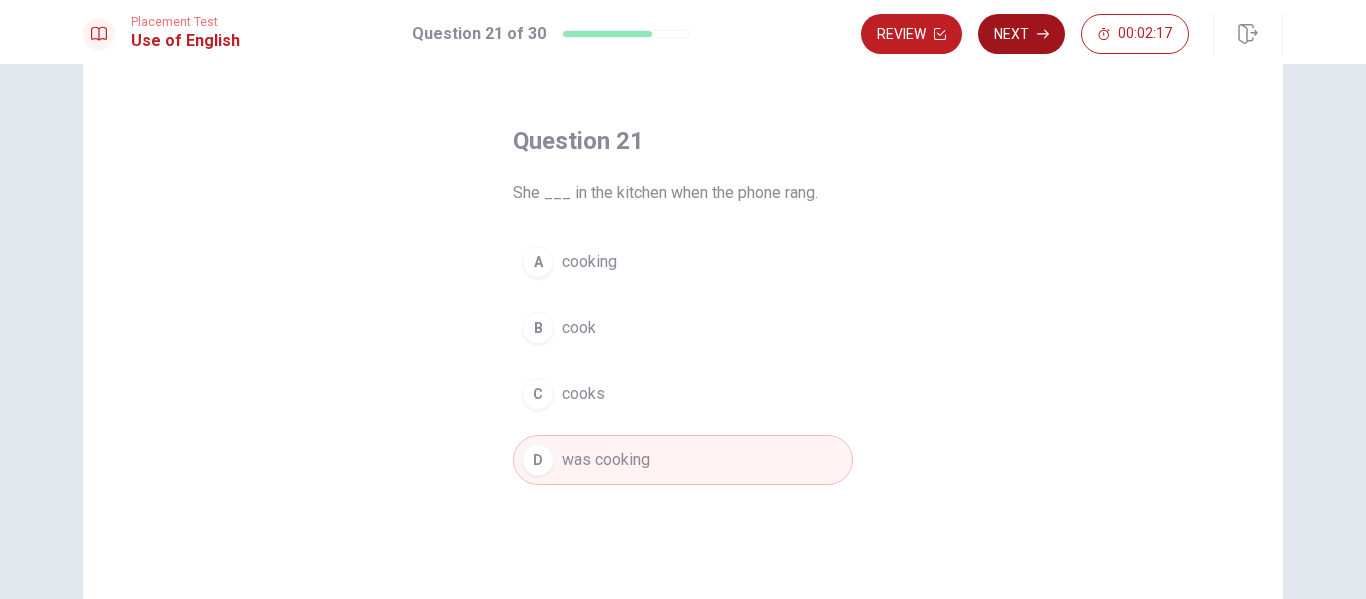 click 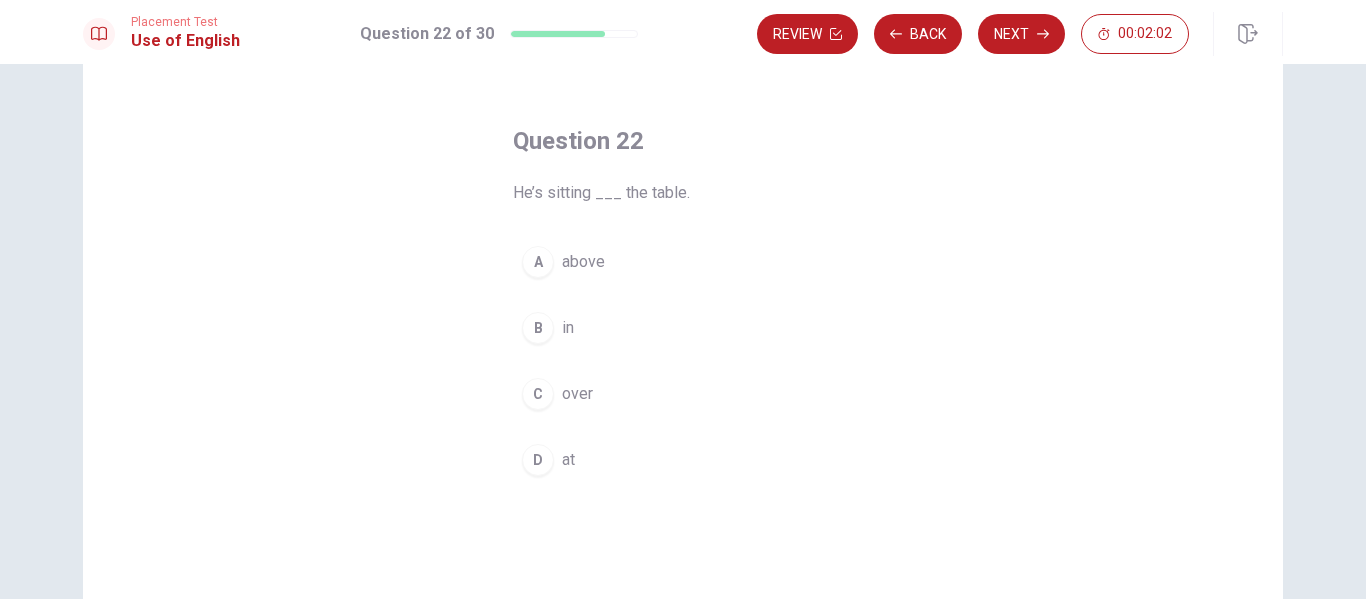 click on "above" at bounding box center (583, 262) 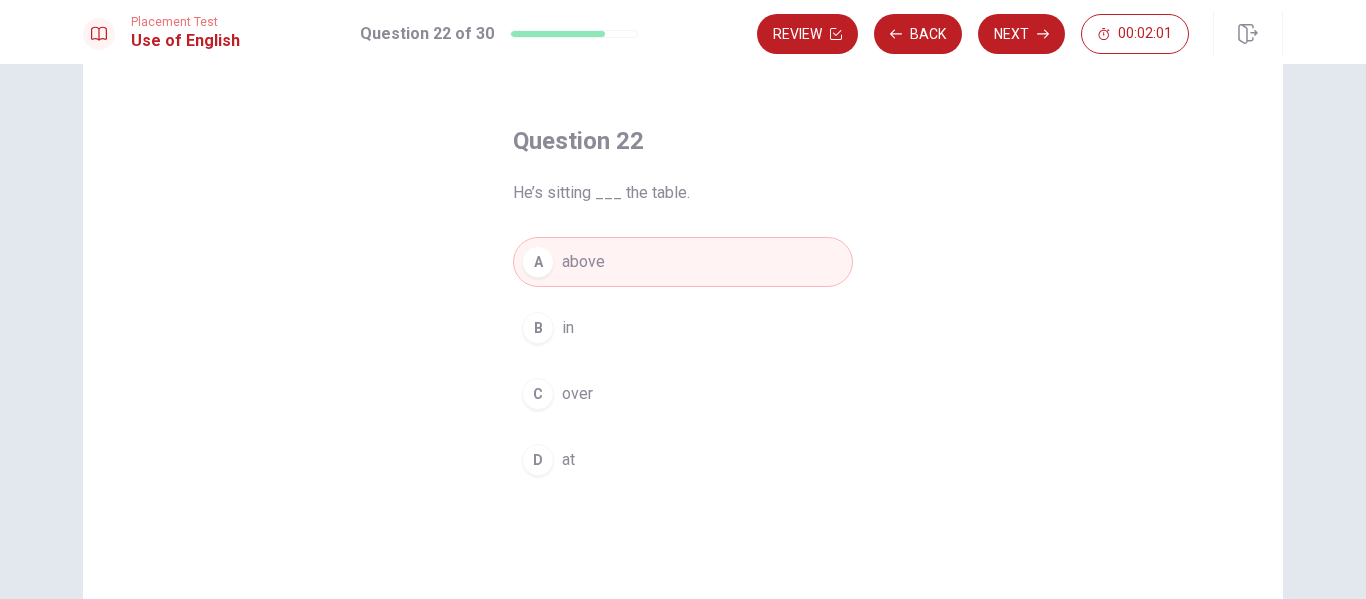click on "D" at bounding box center [538, 460] 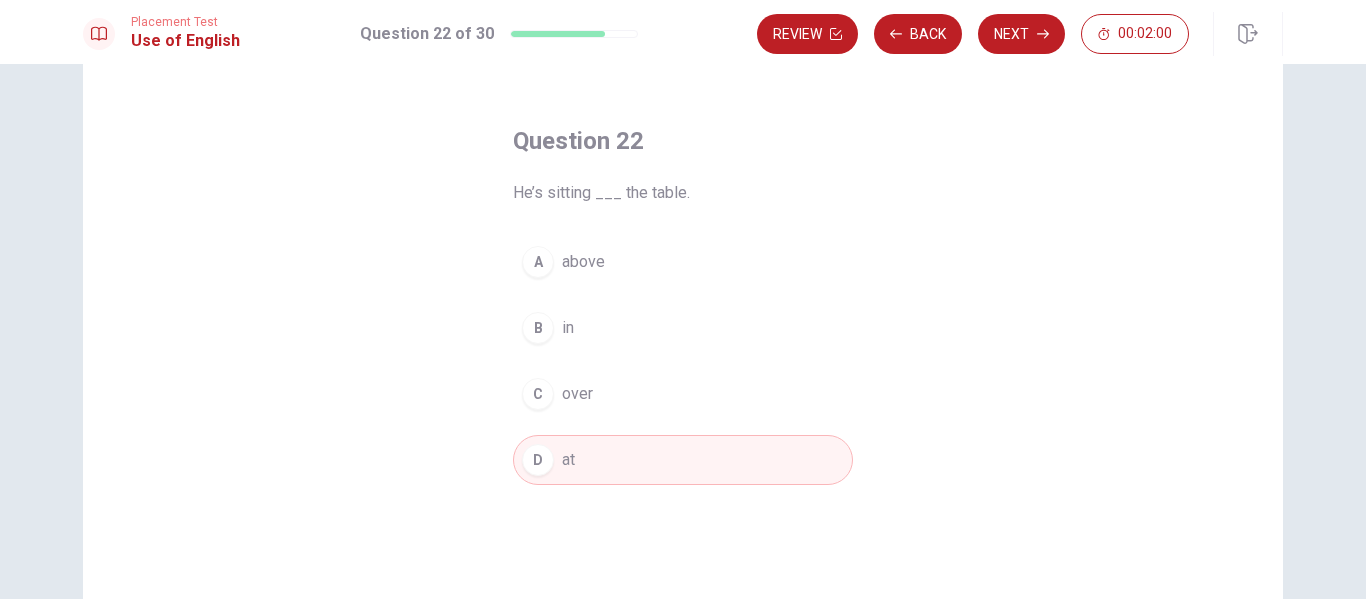 click on "above" at bounding box center (583, 262) 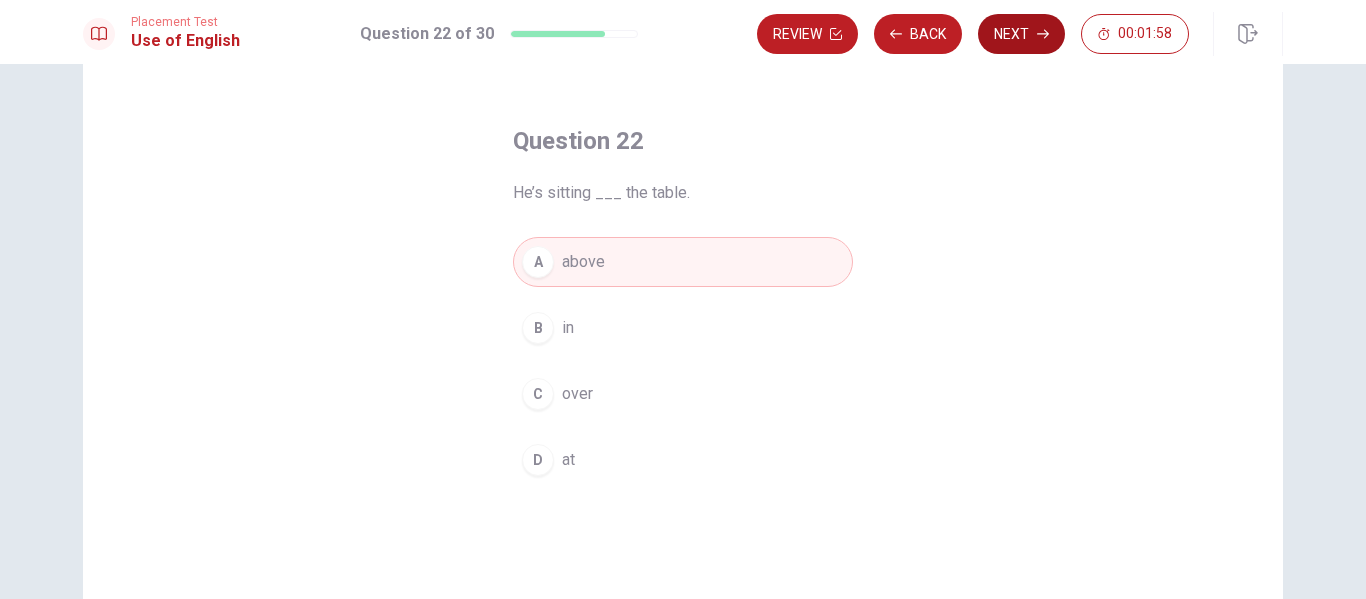 click on "Next" at bounding box center (1021, 34) 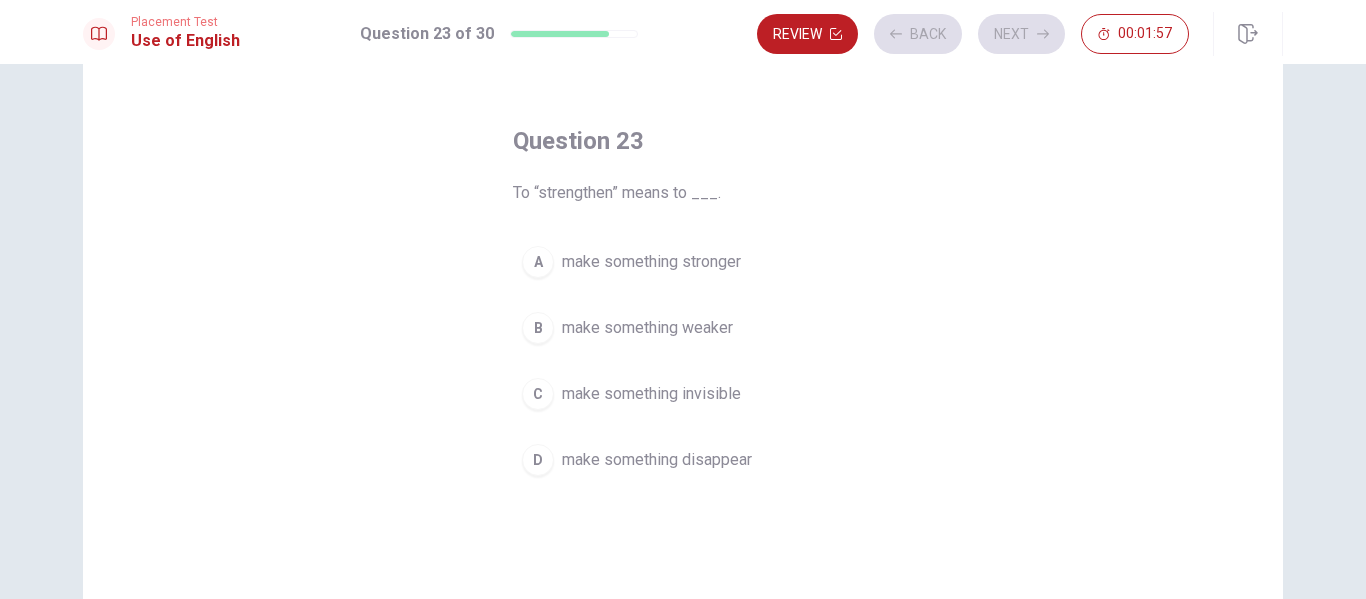 click on "To “strengthen” means to ___." at bounding box center [683, 193] 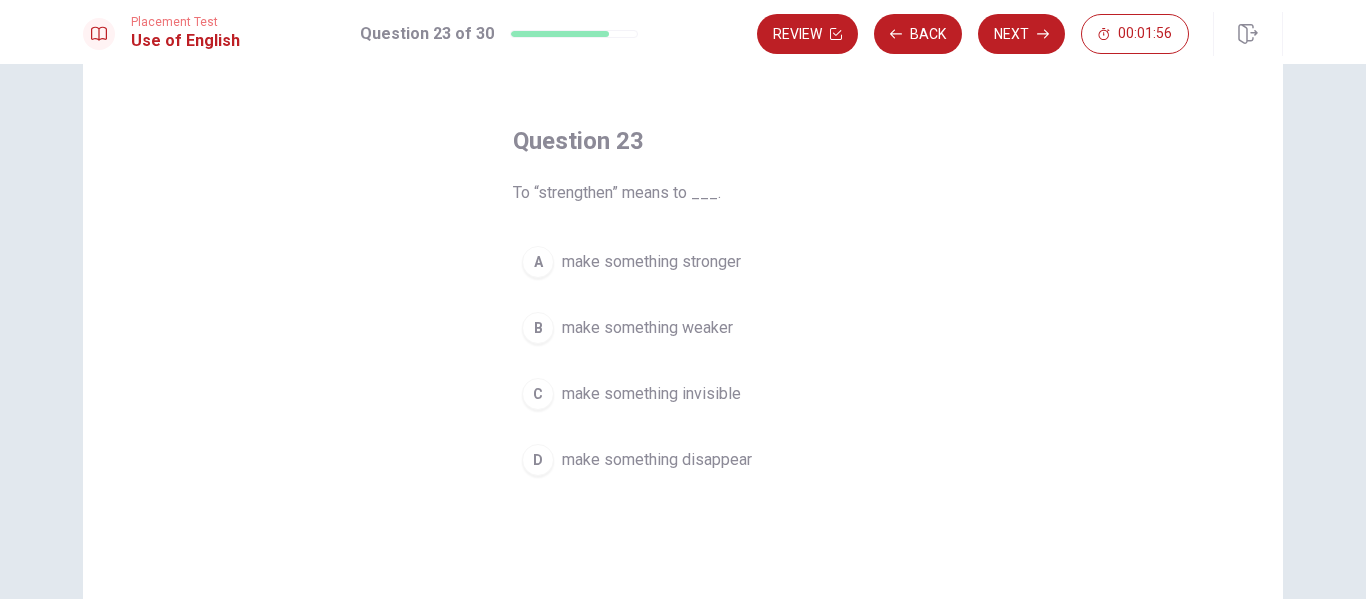 click on "make something stronger" at bounding box center [651, 262] 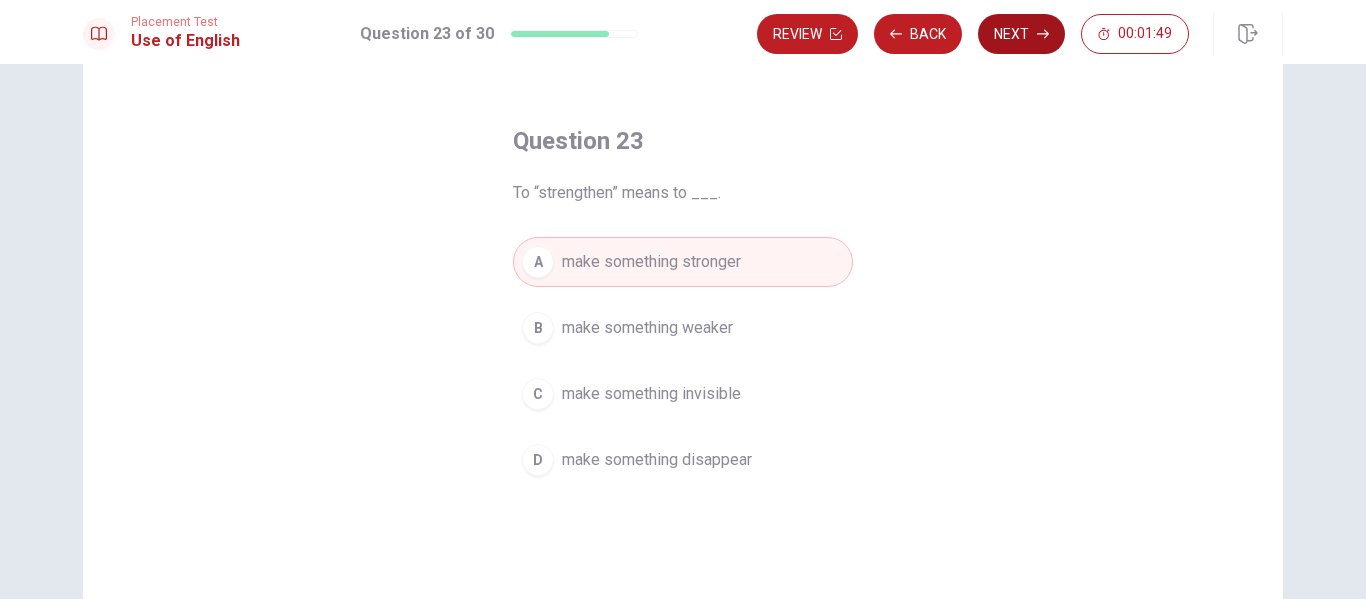 click 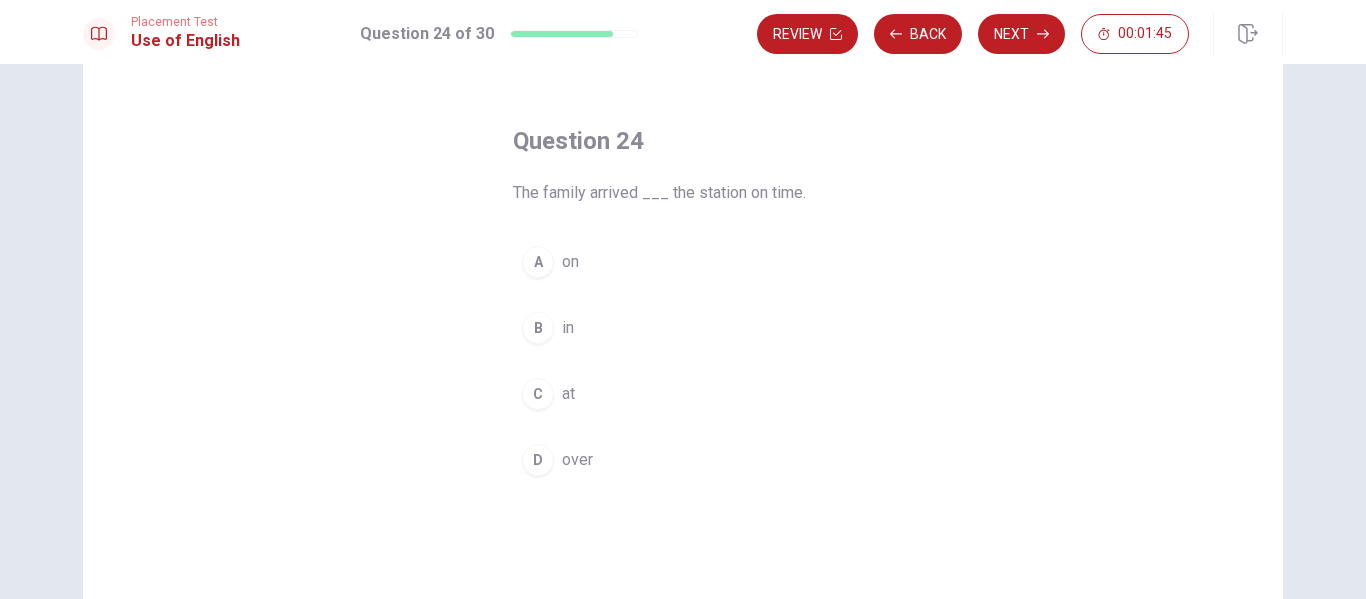 click on "C" at bounding box center [538, 394] 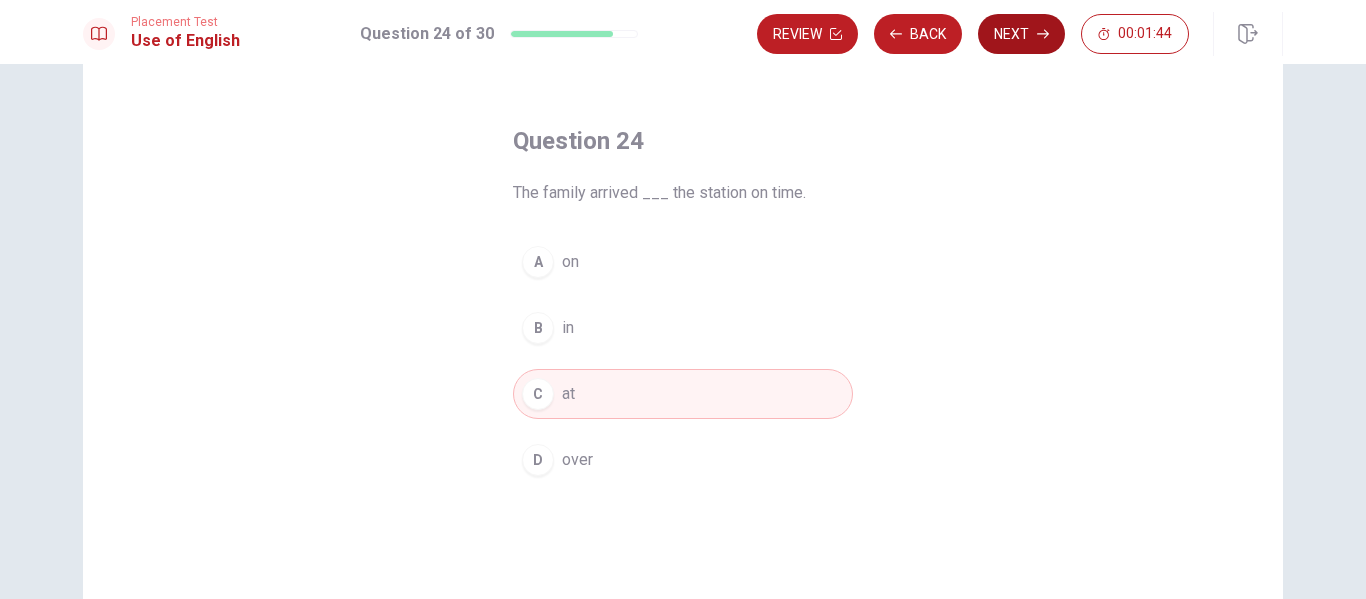 click on "Next" at bounding box center [1021, 34] 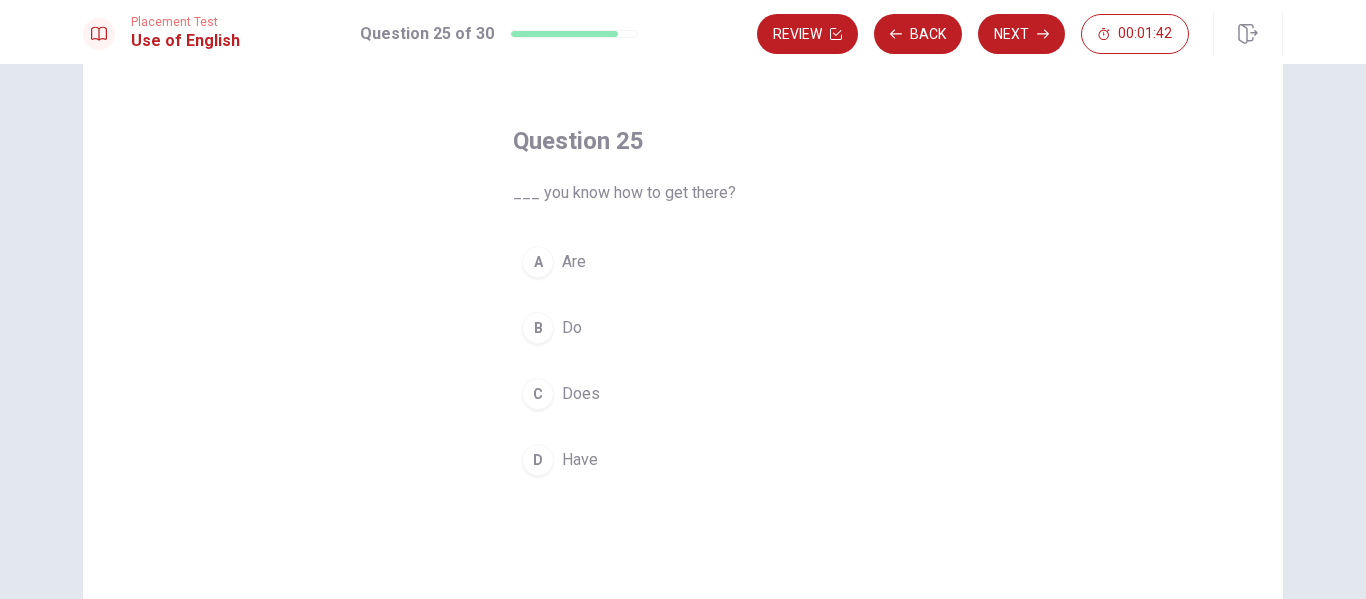 click on "Do" at bounding box center [572, 328] 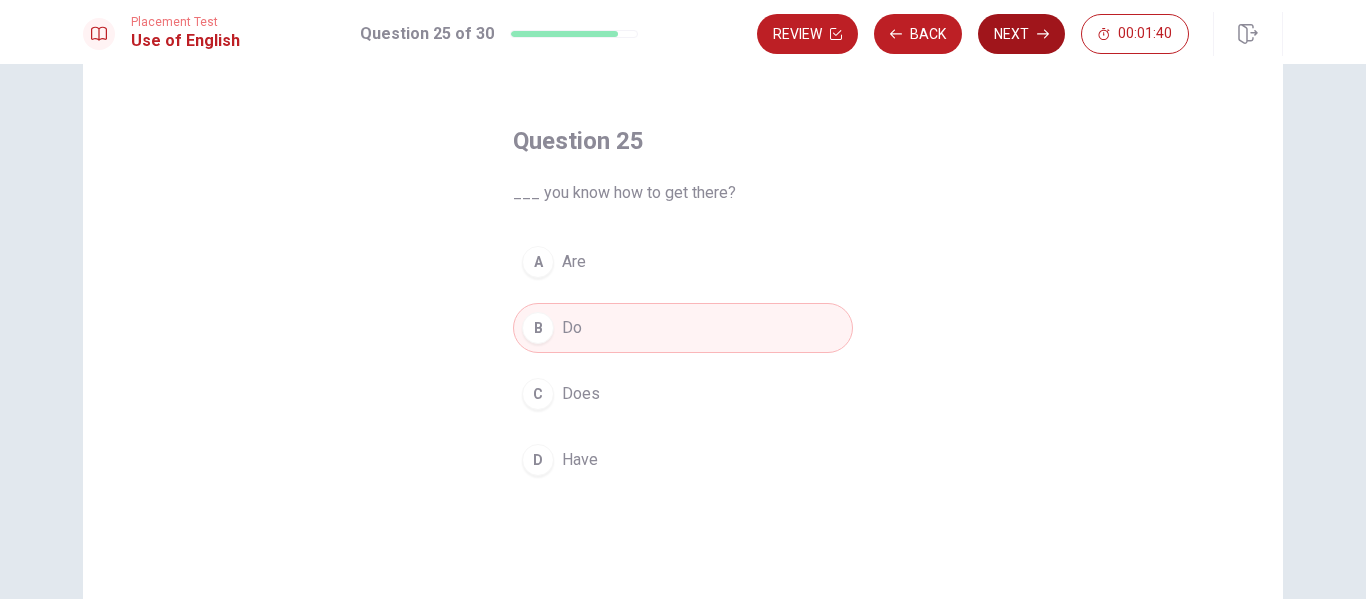 click 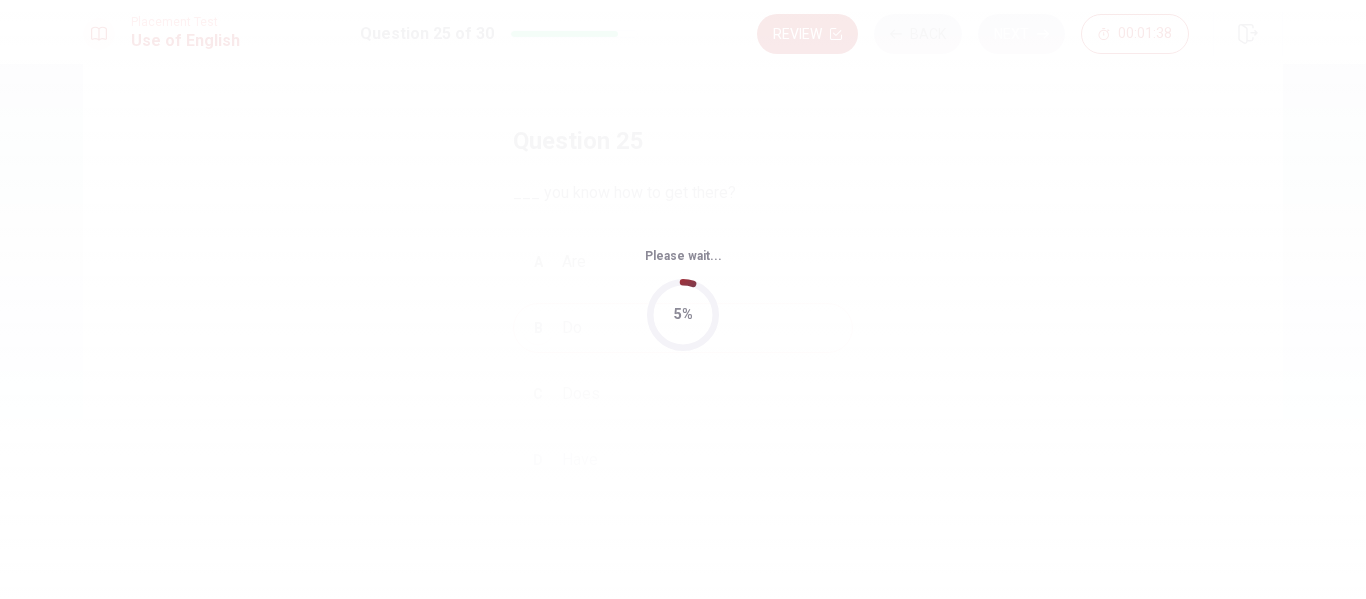 scroll, scrollTop: 0, scrollLeft: 0, axis: both 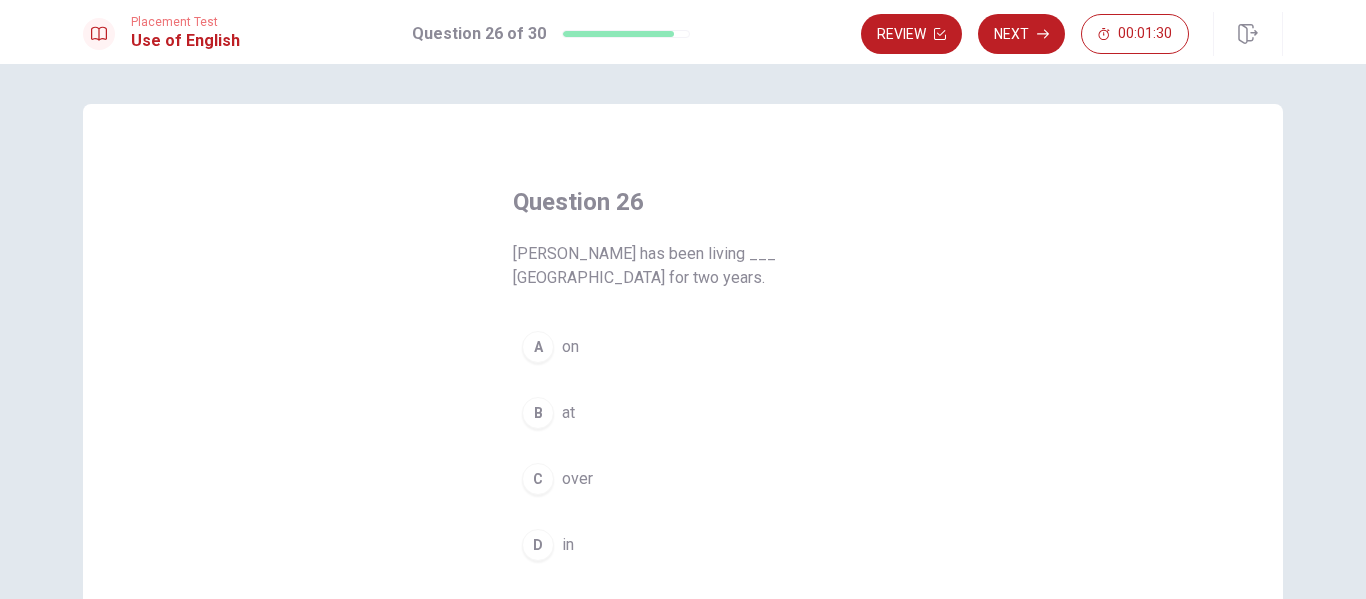 click on "D" at bounding box center [538, 545] 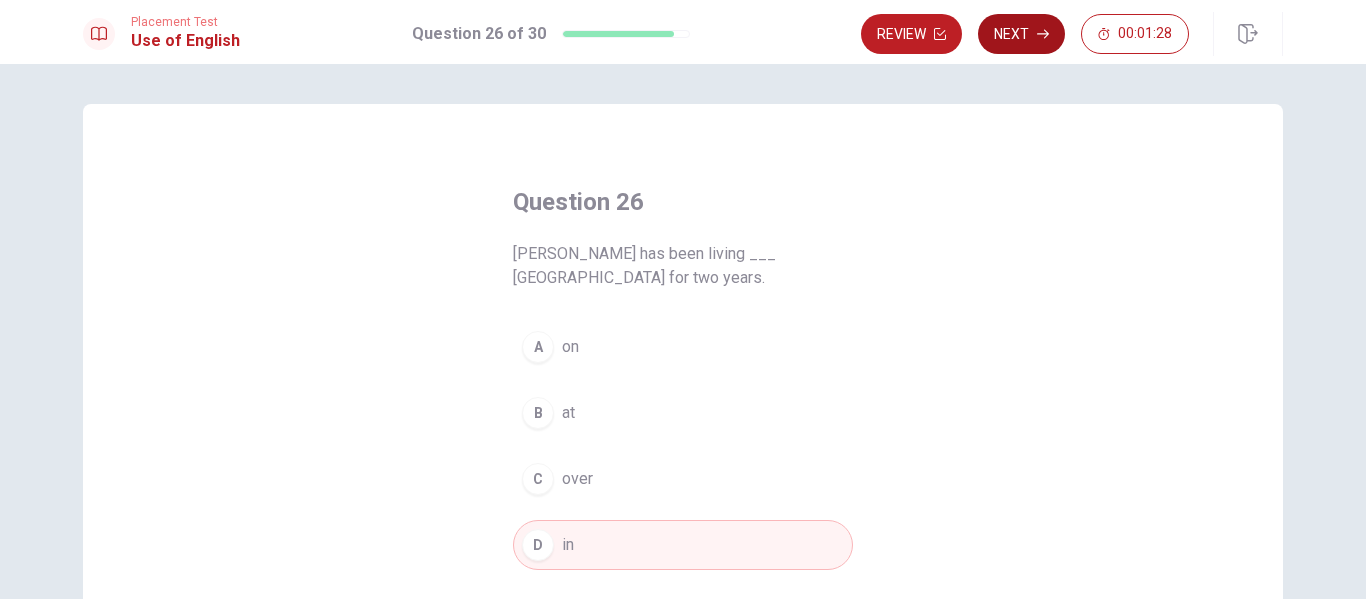 click on "Next" at bounding box center [1021, 34] 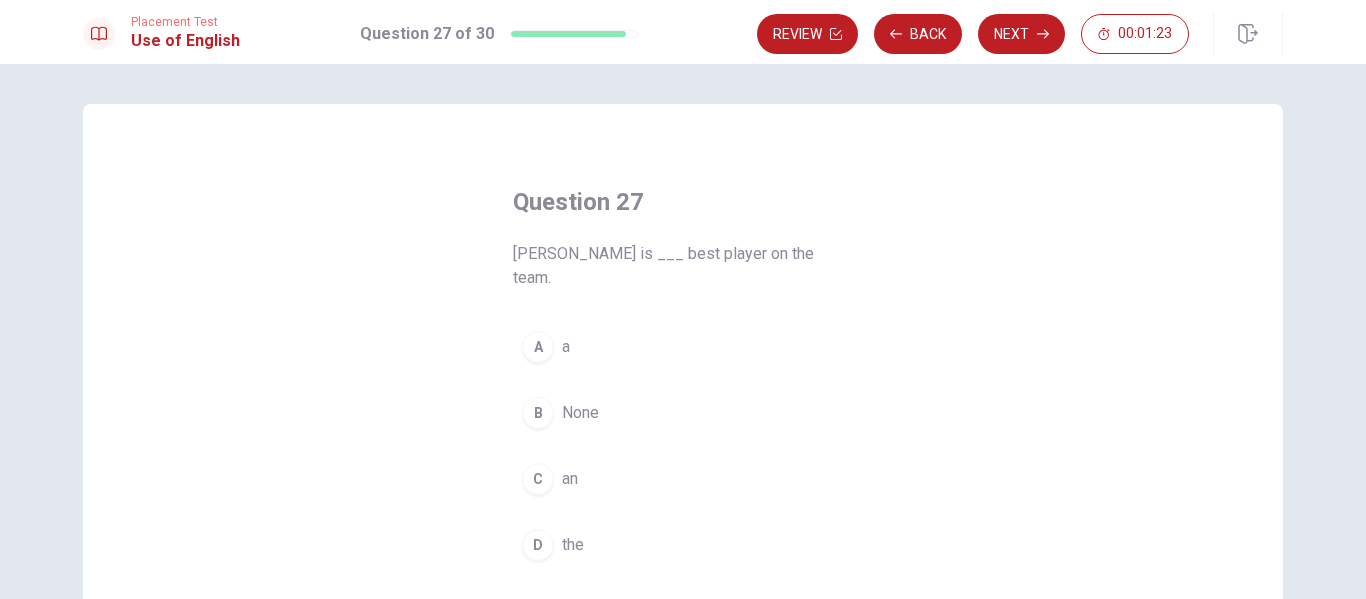 click on "D" at bounding box center (538, 545) 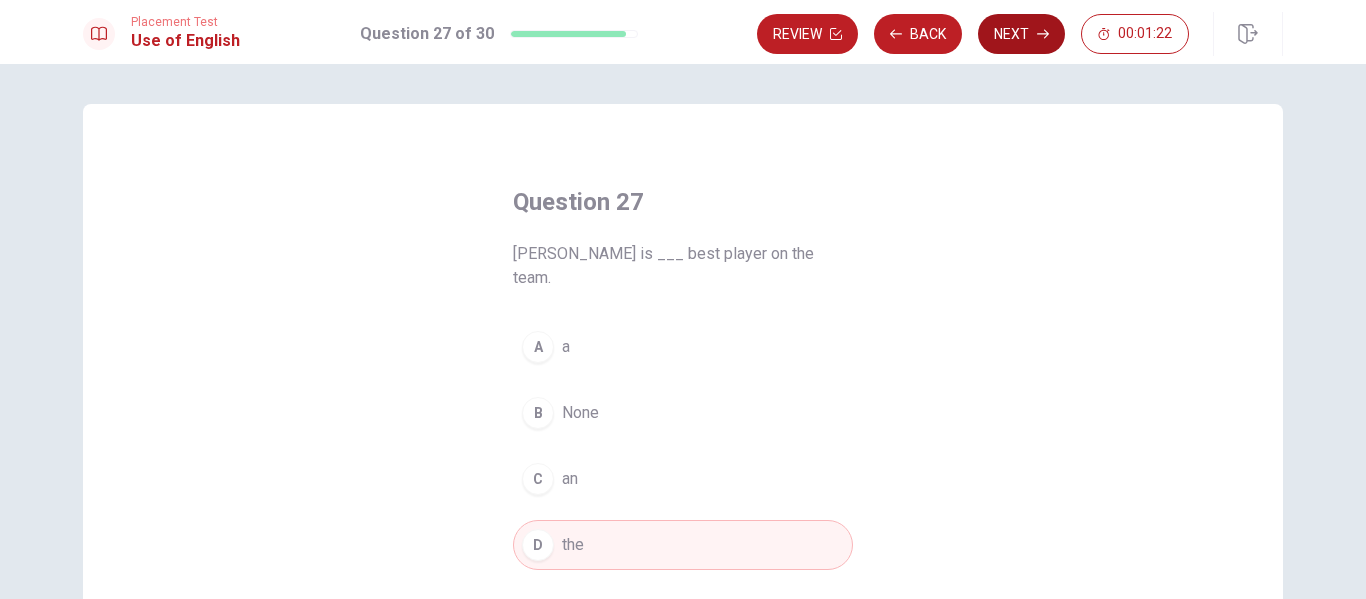 click 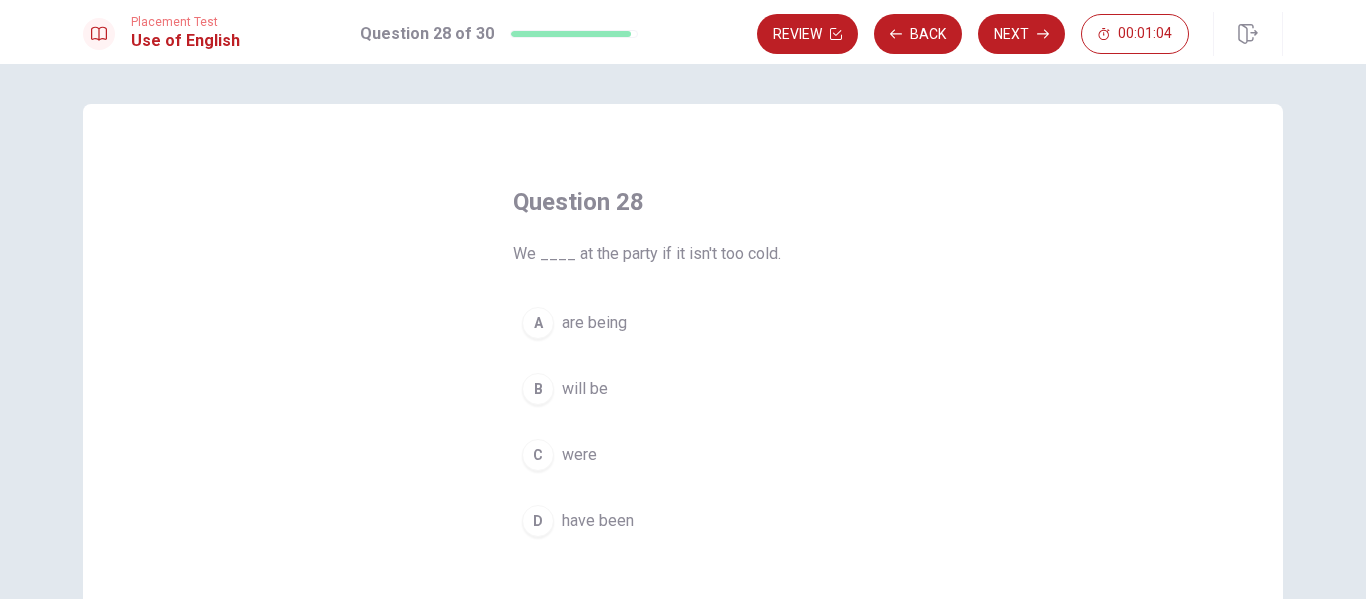 click on "will be" at bounding box center [585, 389] 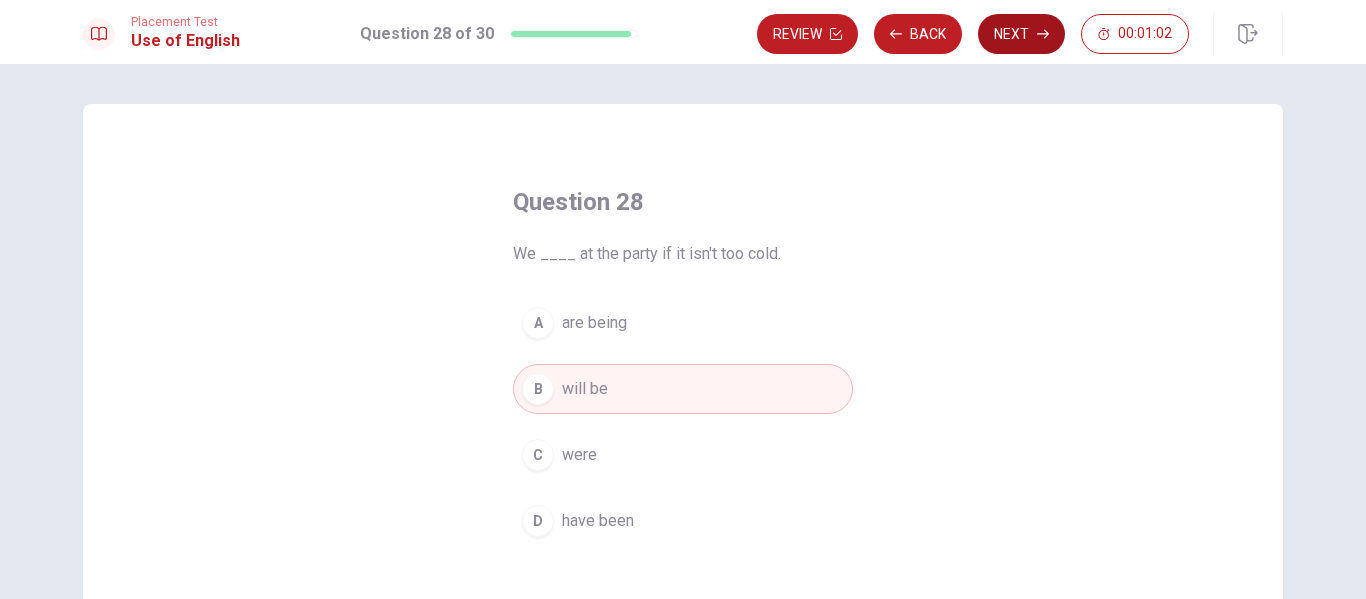 click 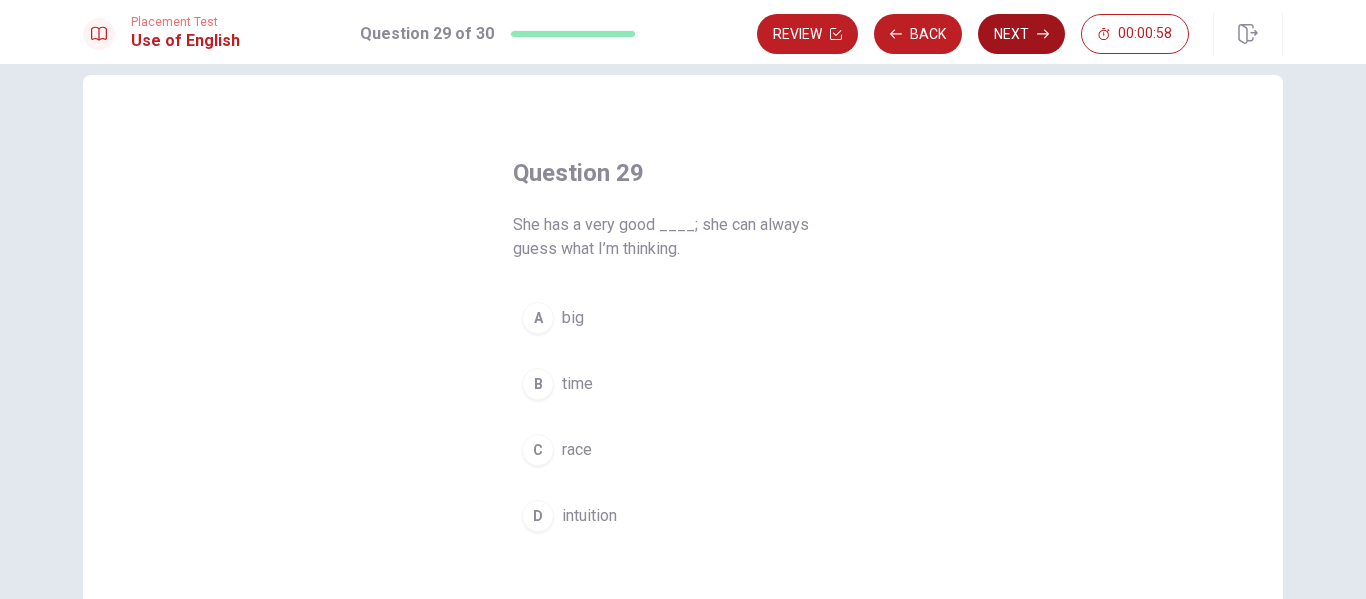 scroll, scrollTop: 52, scrollLeft: 0, axis: vertical 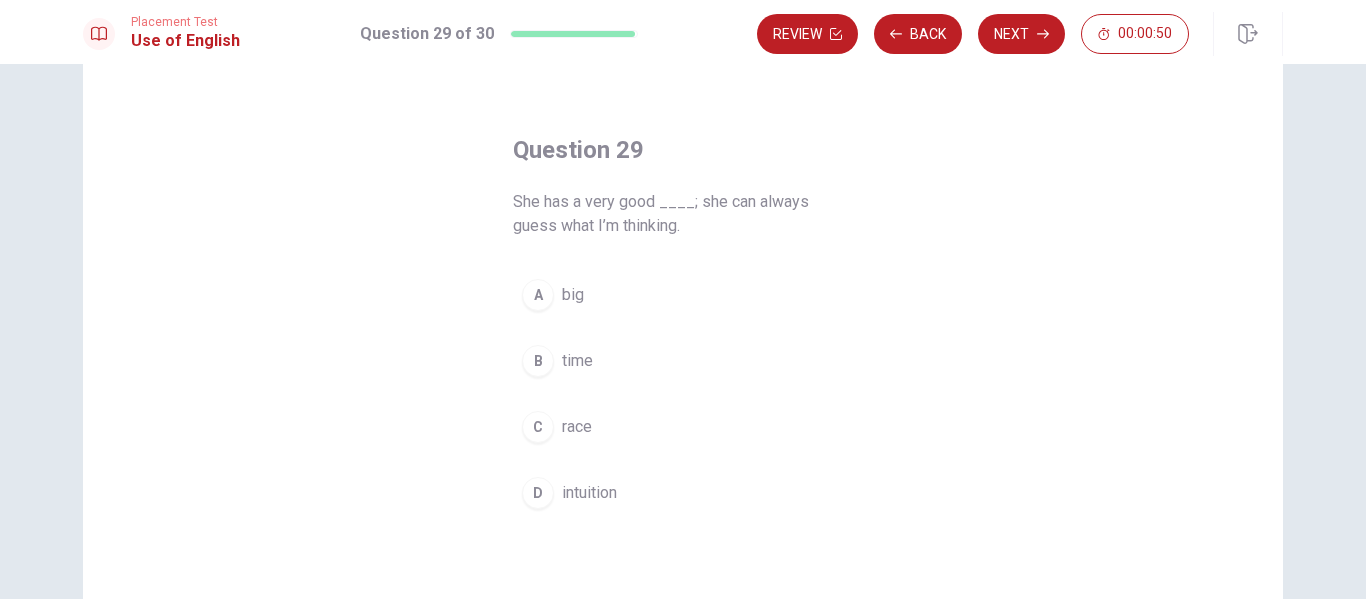 click on "time" at bounding box center (577, 361) 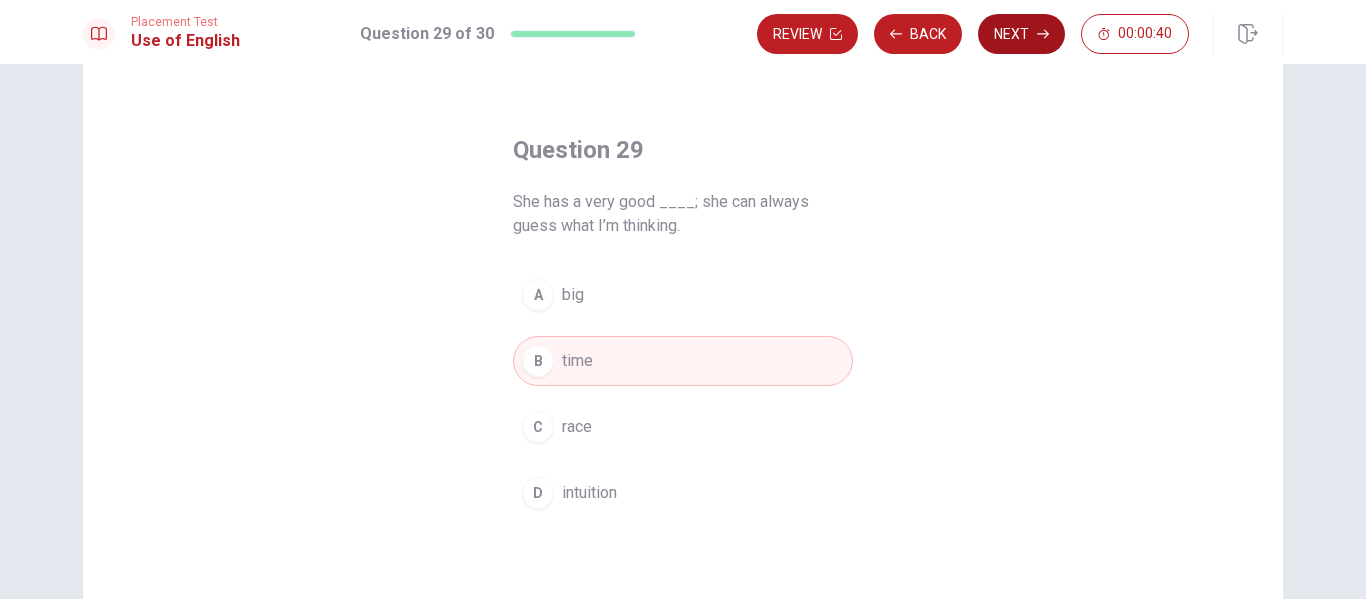 click on "Next" at bounding box center [1021, 34] 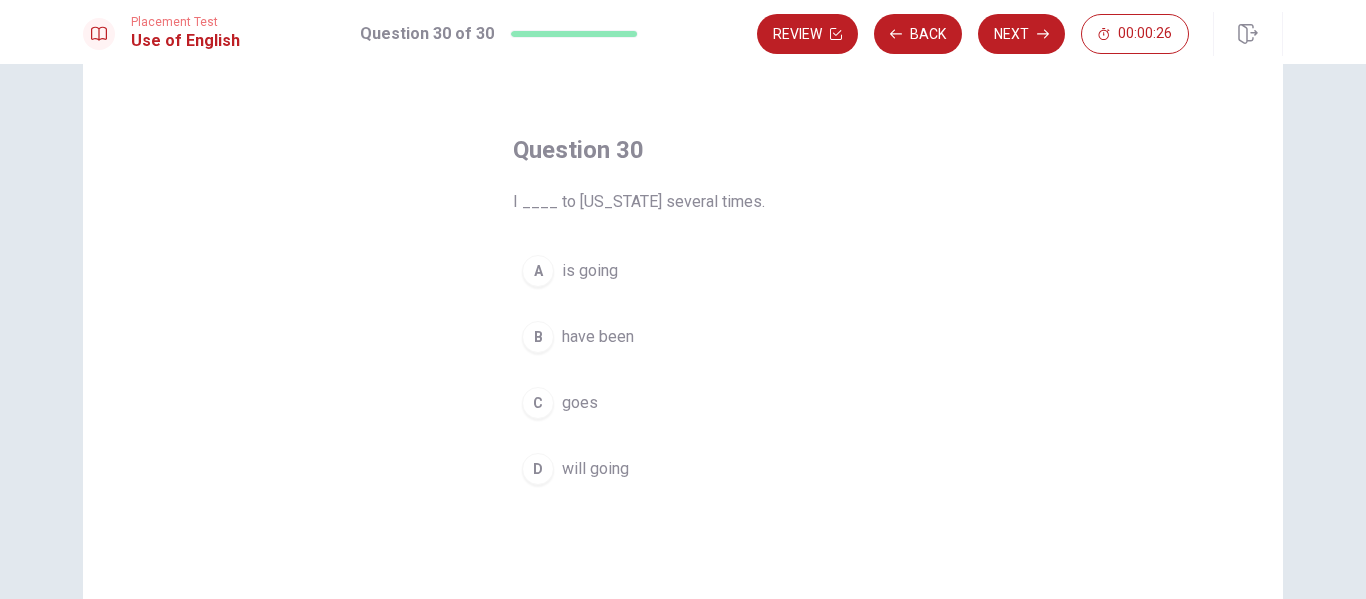 click on "goes" at bounding box center (580, 403) 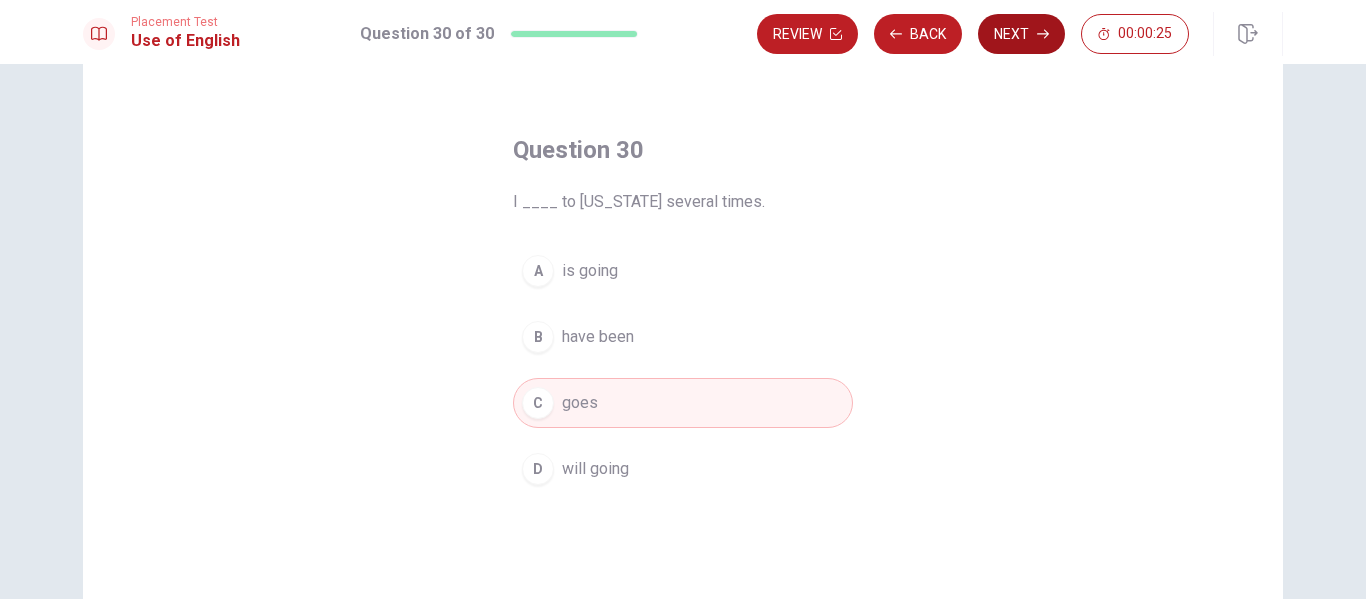 click 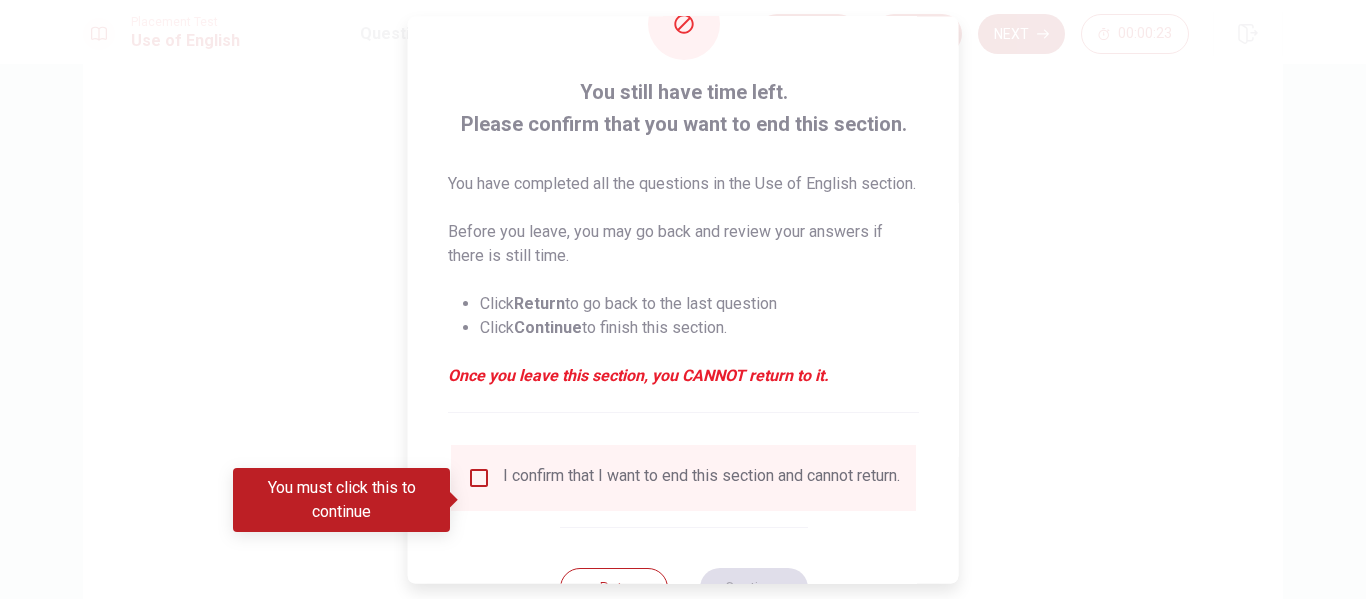scroll, scrollTop: 73, scrollLeft: 0, axis: vertical 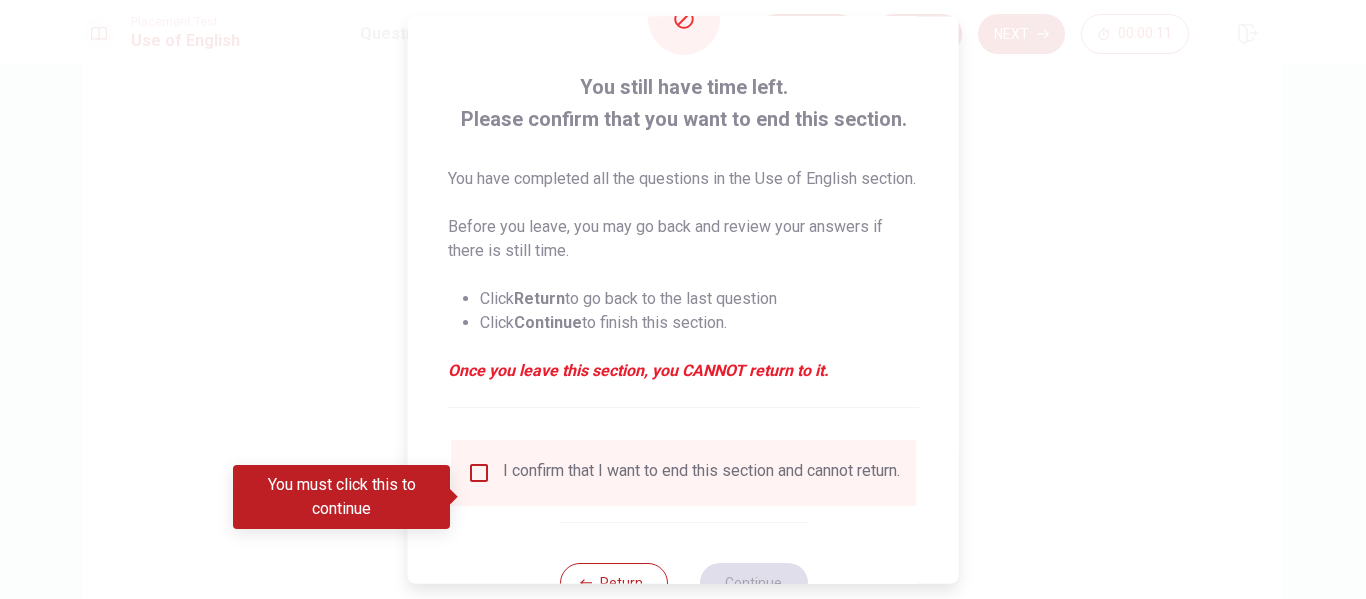 click at bounding box center (479, 473) 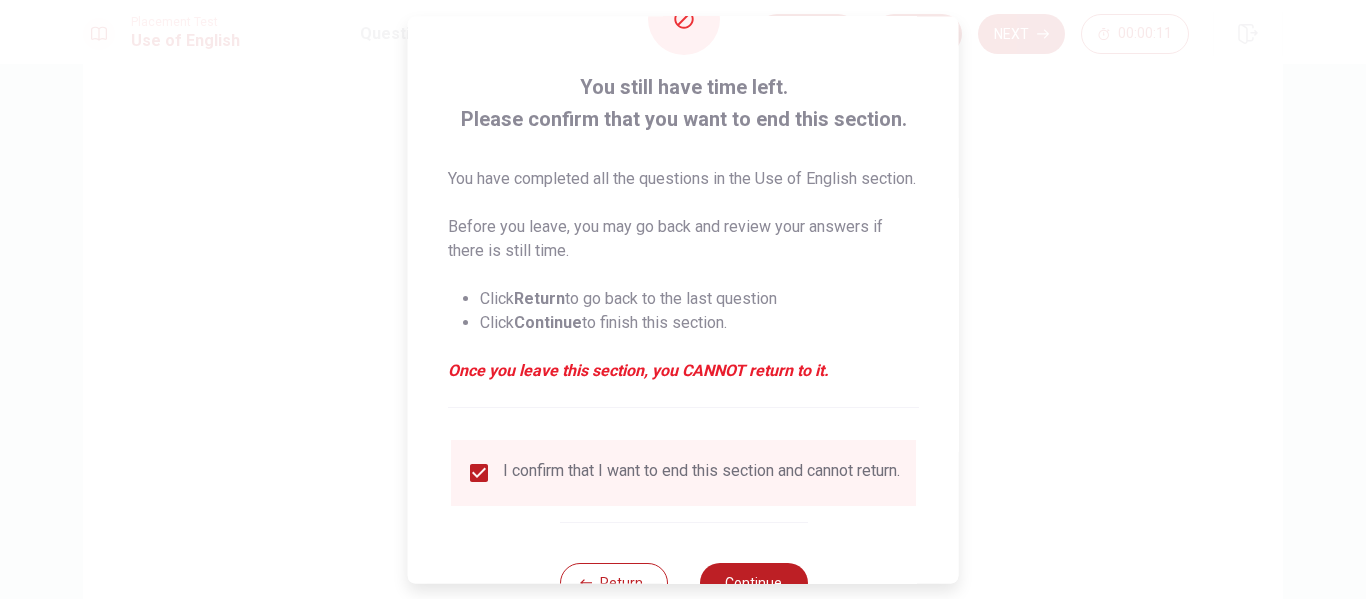 scroll, scrollTop: 171, scrollLeft: 0, axis: vertical 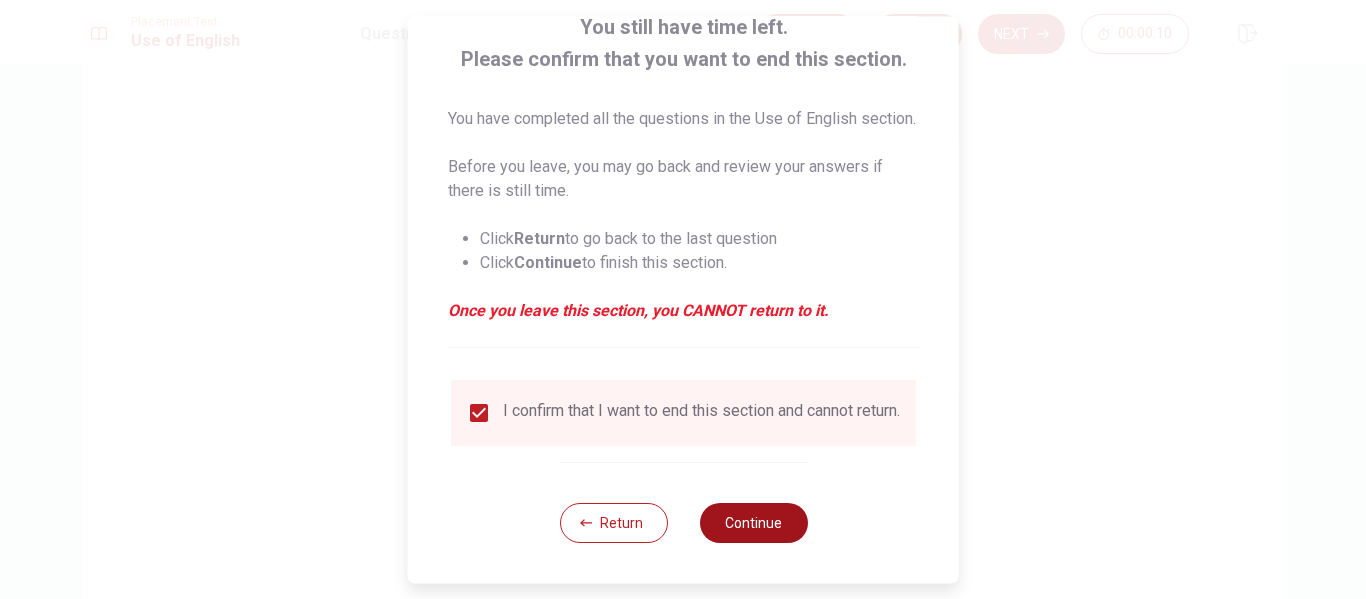 click on "Continue" at bounding box center [753, 523] 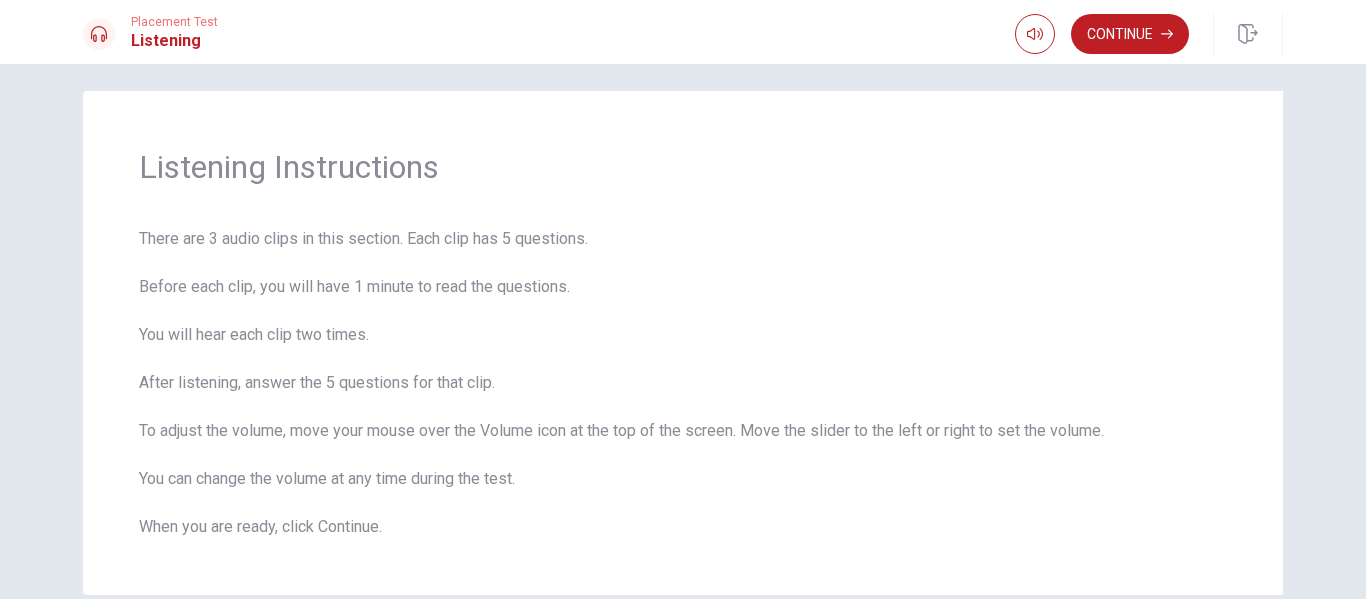 scroll, scrollTop: 14, scrollLeft: 0, axis: vertical 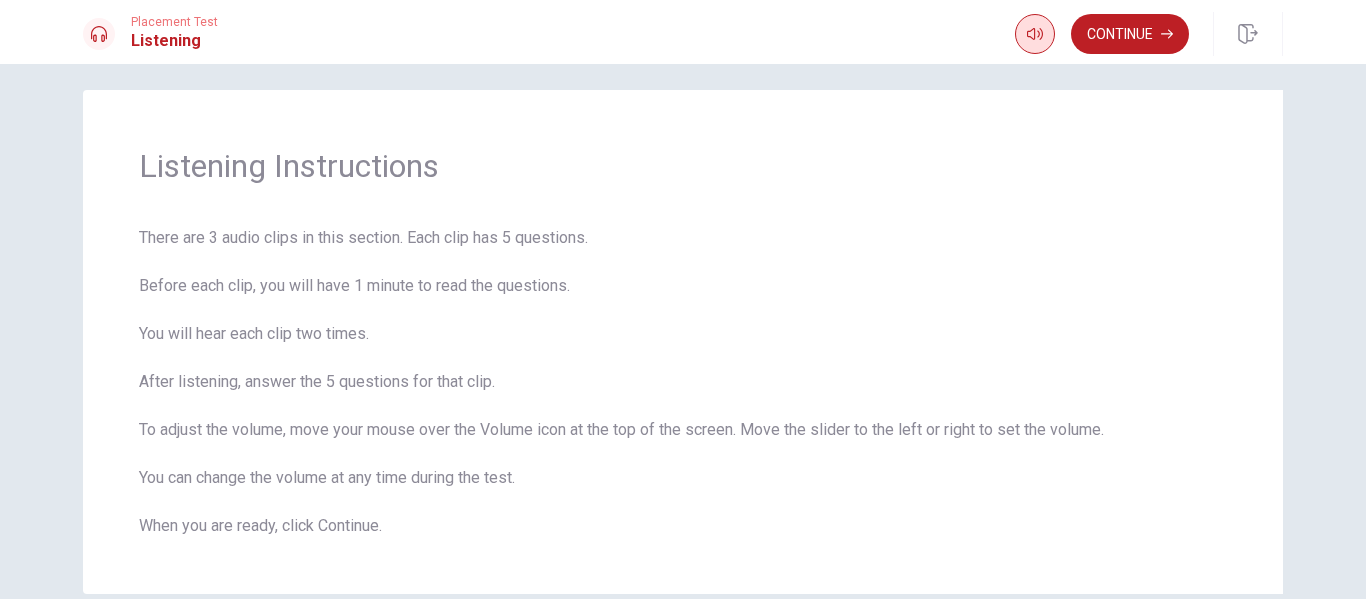 click 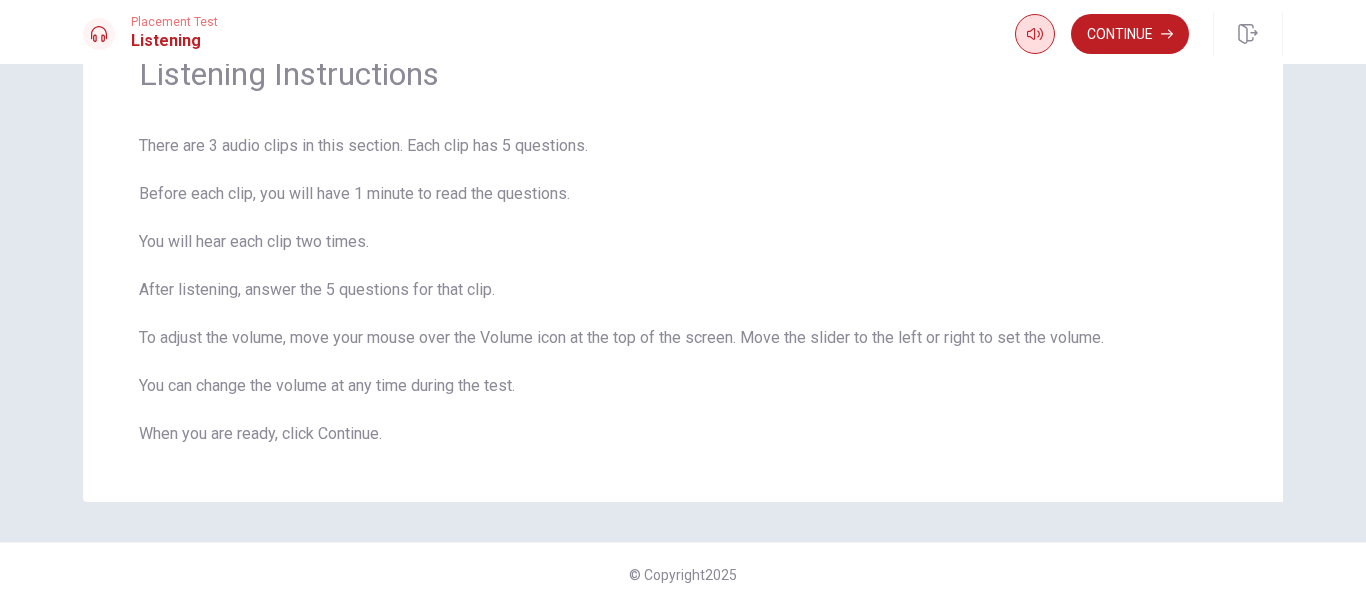 scroll, scrollTop: 113, scrollLeft: 0, axis: vertical 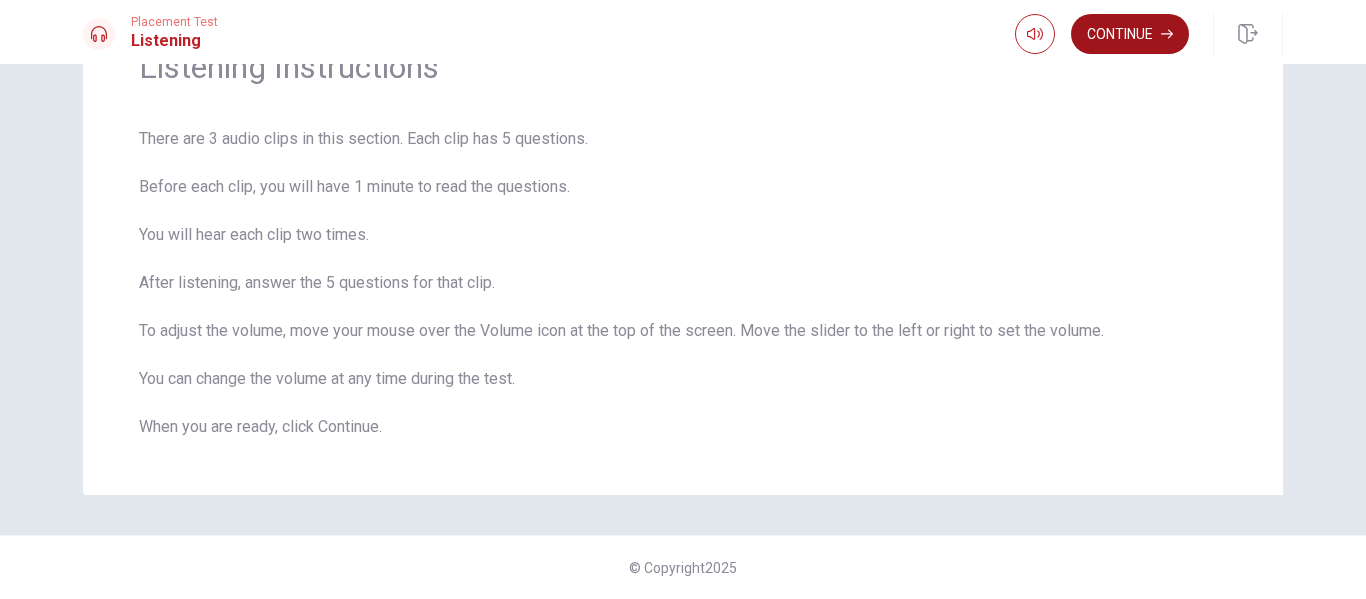 click on "Continue" at bounding box center (1130, 34) 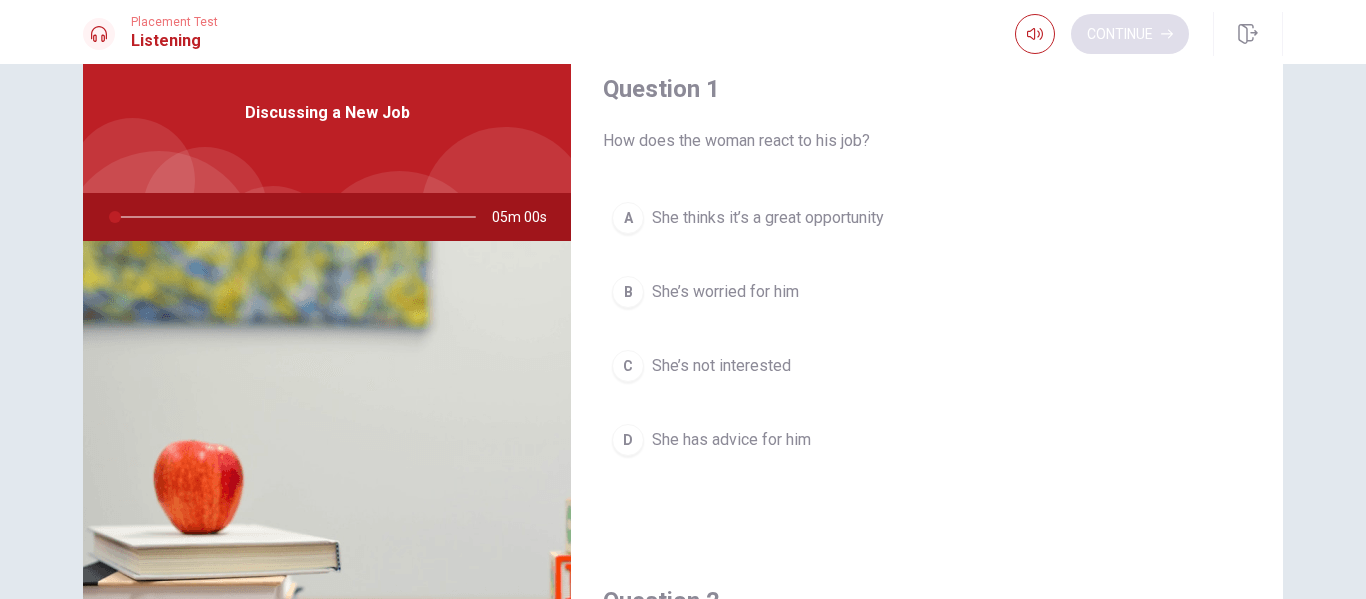 scroll, scrollTop: 77, scrollLeft: 0, axis: vertical 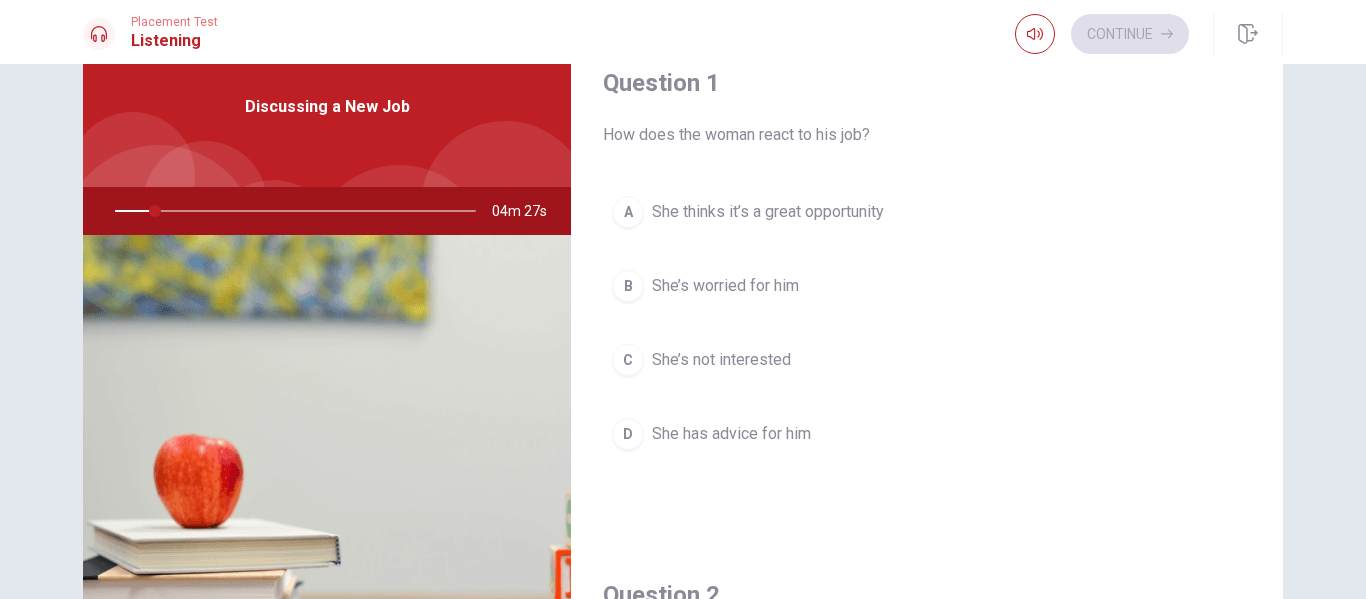 click on "She’s worried for him" at bounding box center (725, 286) 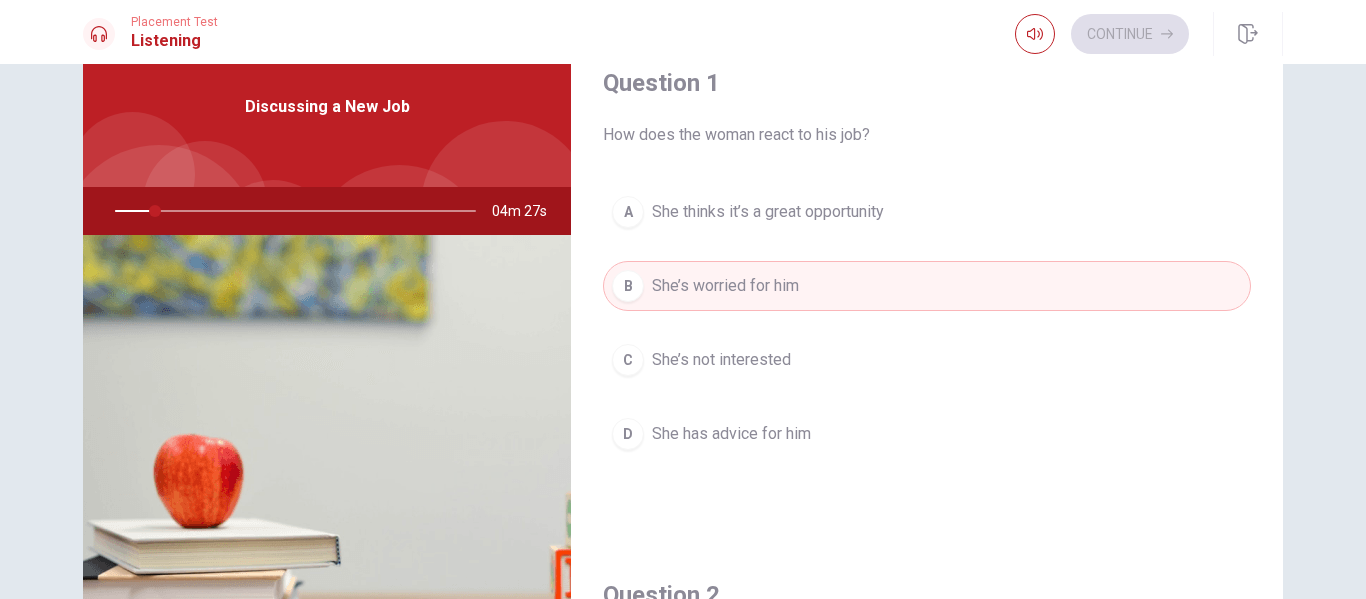 click on "She’s not interested" at bounding box center [721, 360] 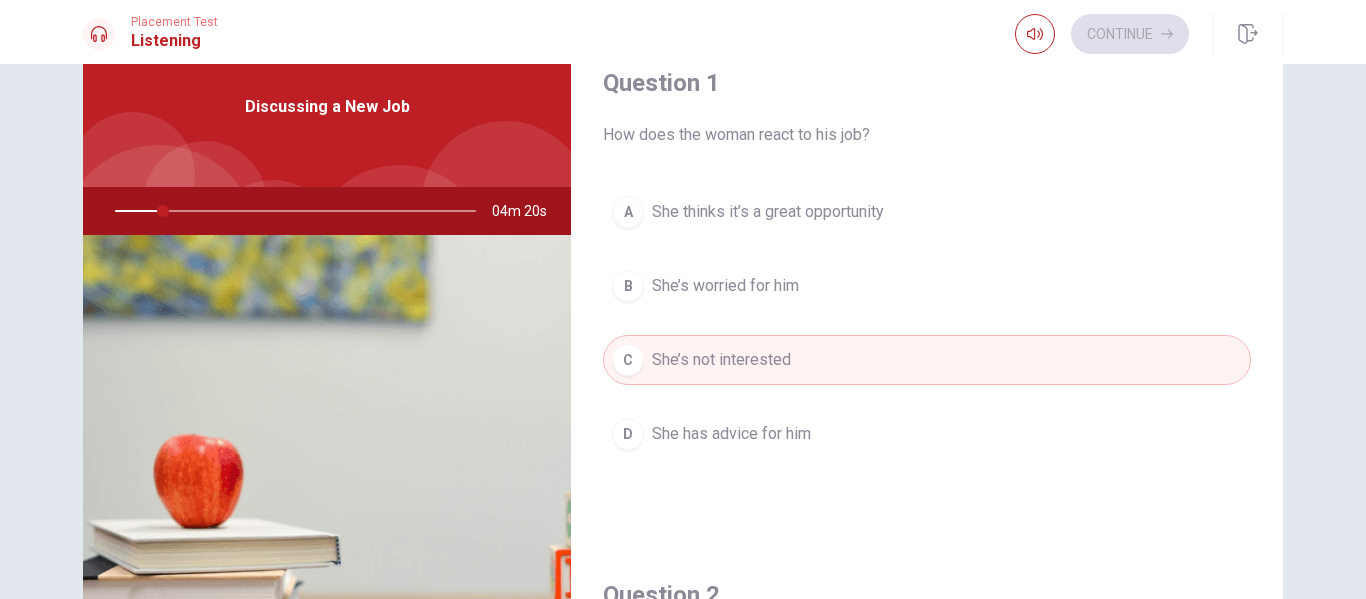 click on "She thinks it’s a great opportunity" at bounding box center [768, 212] 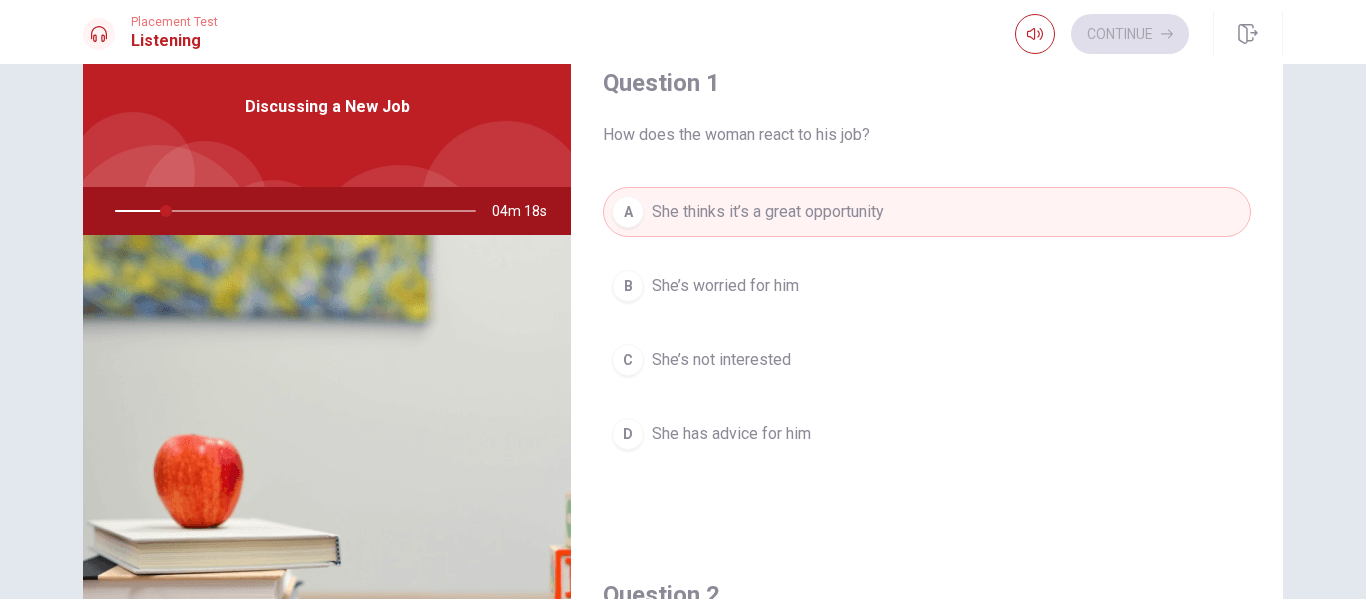 click on "She’s worried for him" at bounding box center [725, 286] 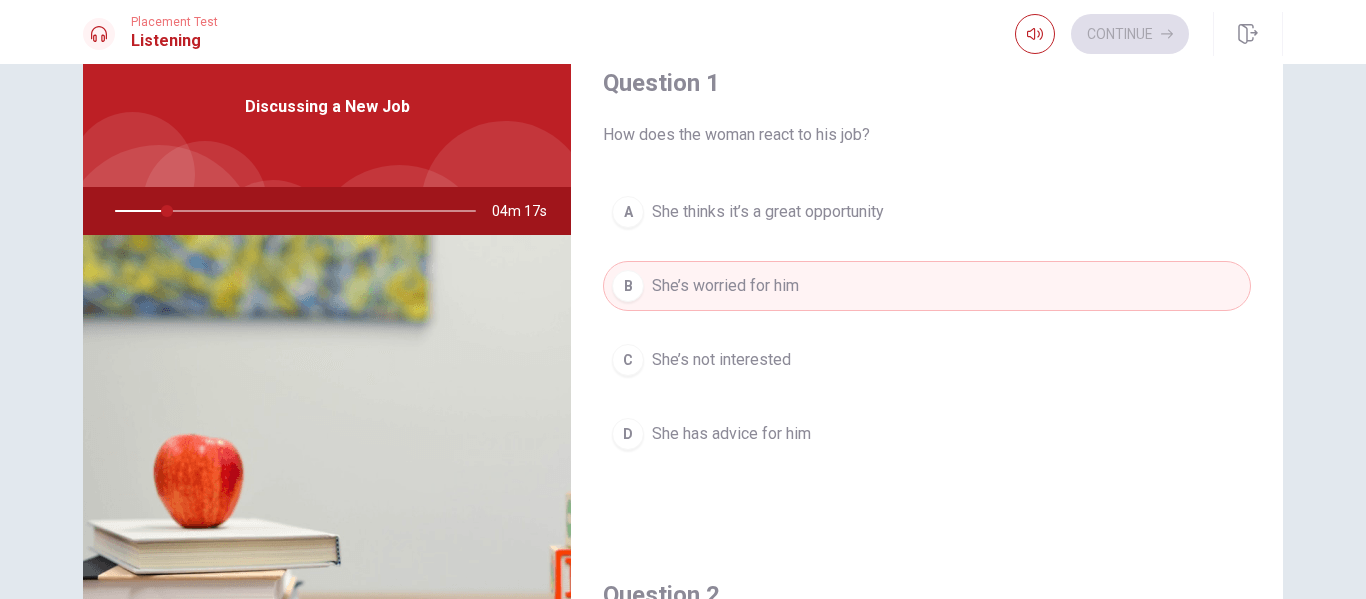 click on "She thinks it’s a great opportunity" at bounding box center [768, 212] 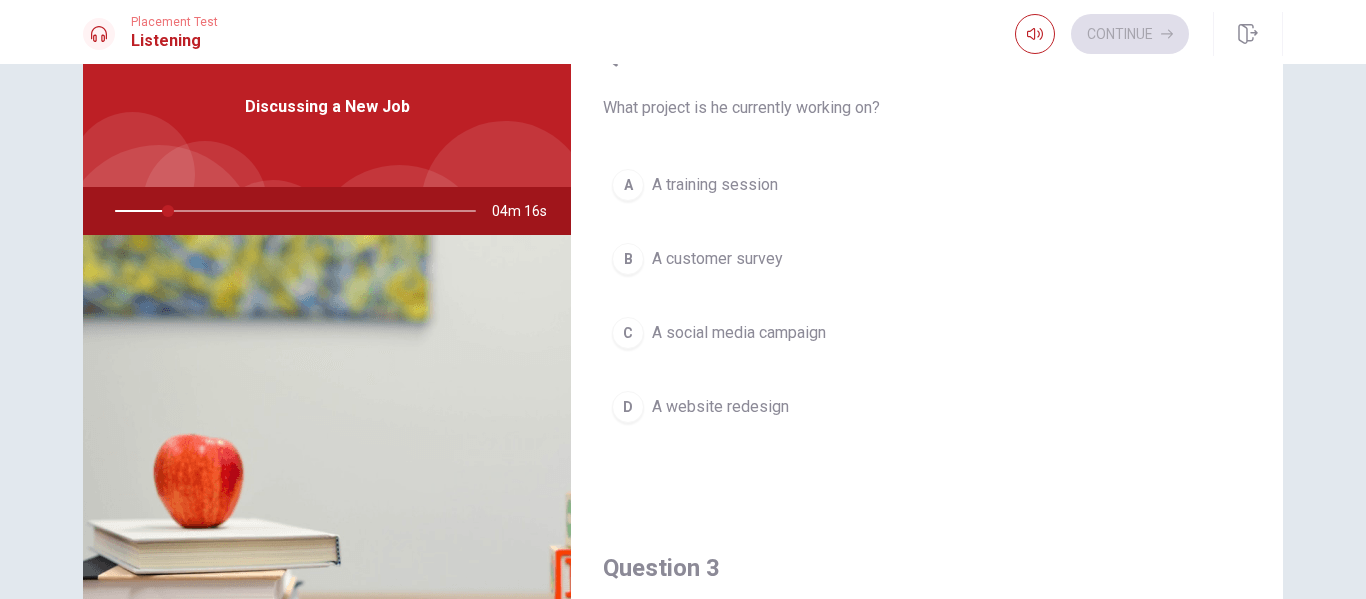 scroll, scrollTop: 540, scrollLeft: 0, axis: vertical 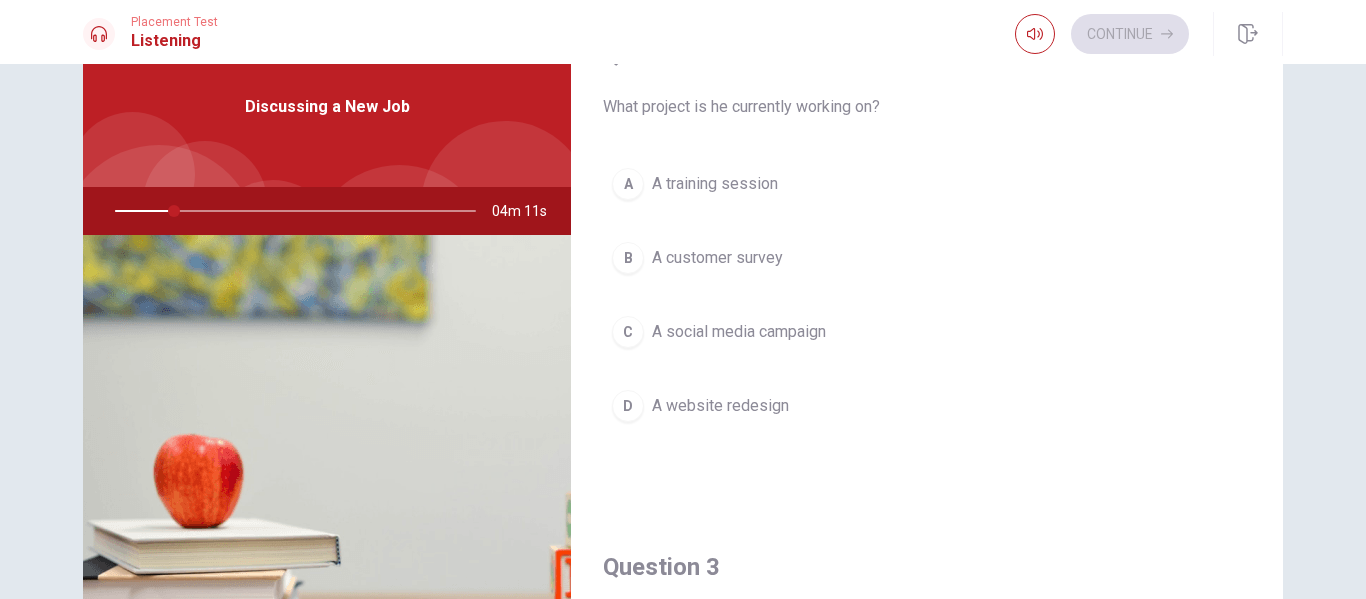 type on "16" 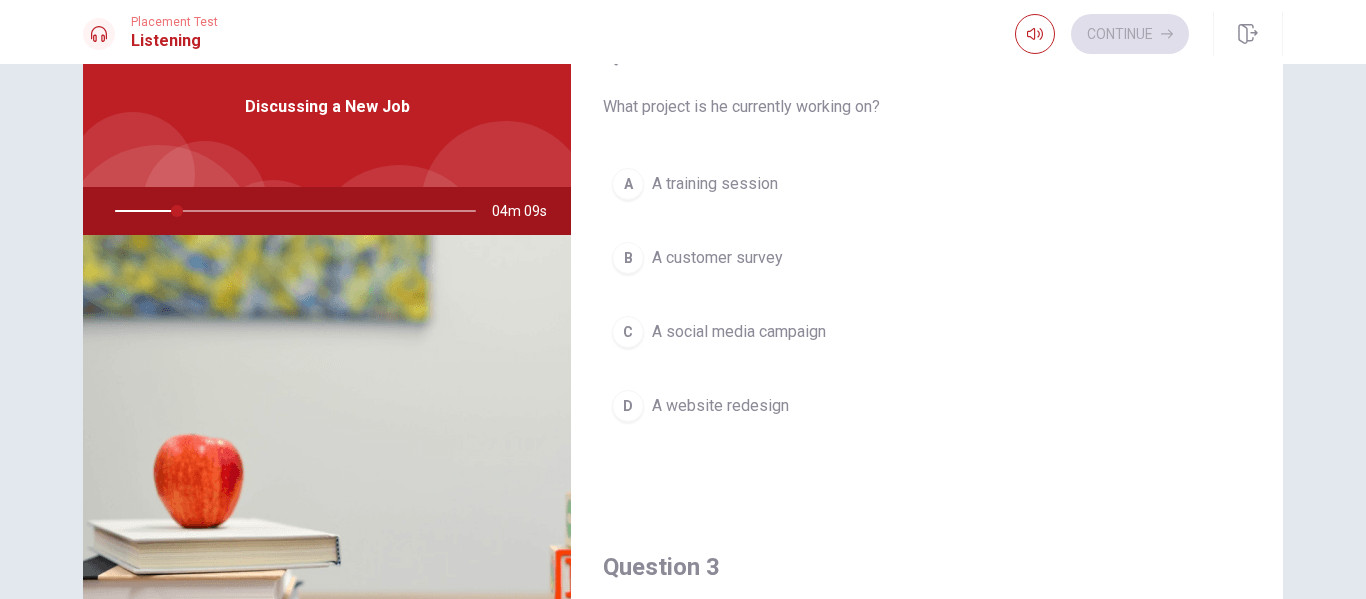 click on "A training session" at bounding box center (715, 184) 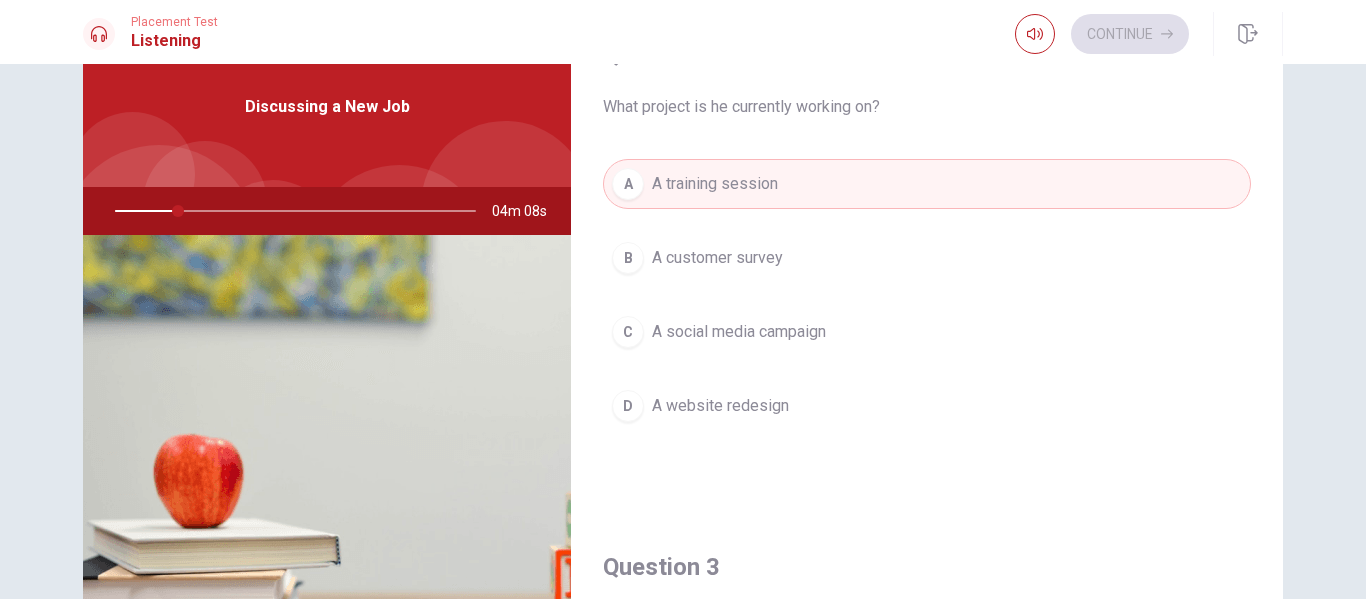 click on "A customer survey" at bounding box center [717, 258] 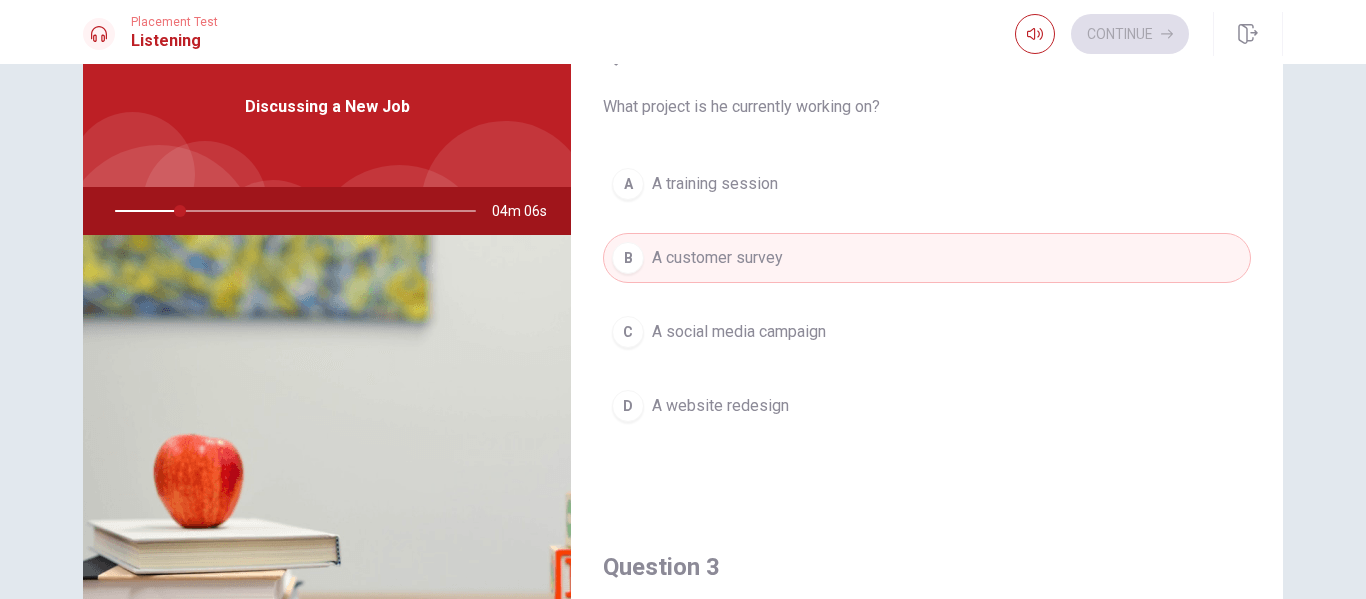 type on "18" 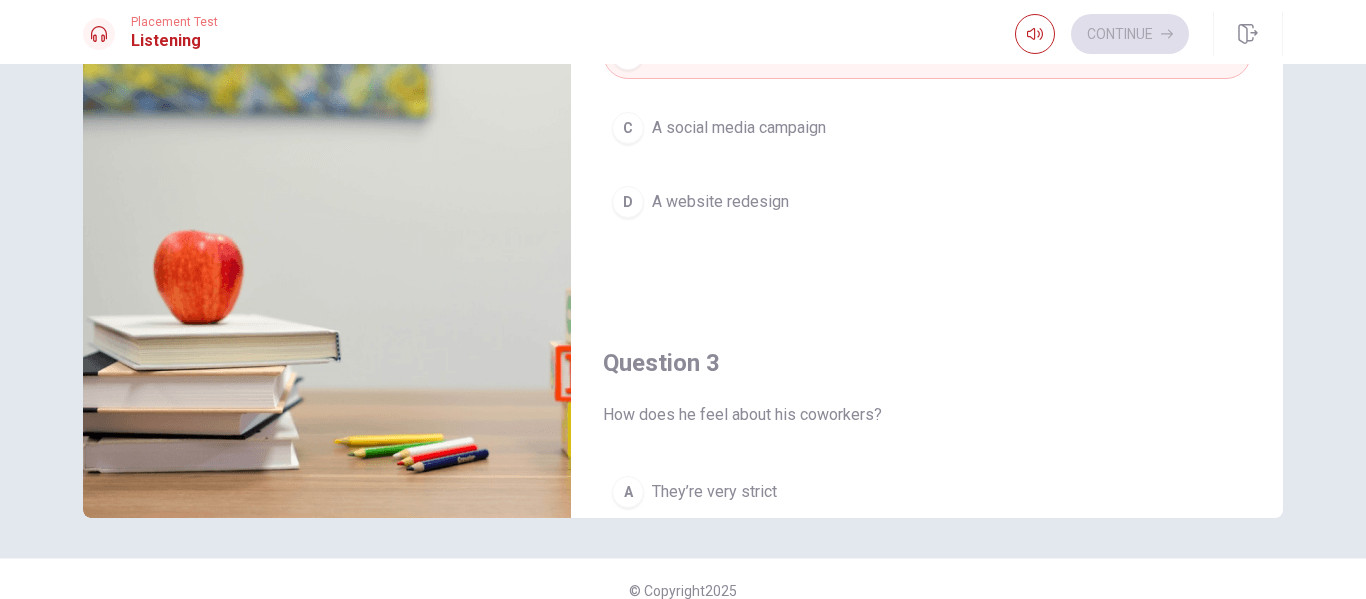scroll, scrollTop: 304, scrollLeft: 0, axis: vertical 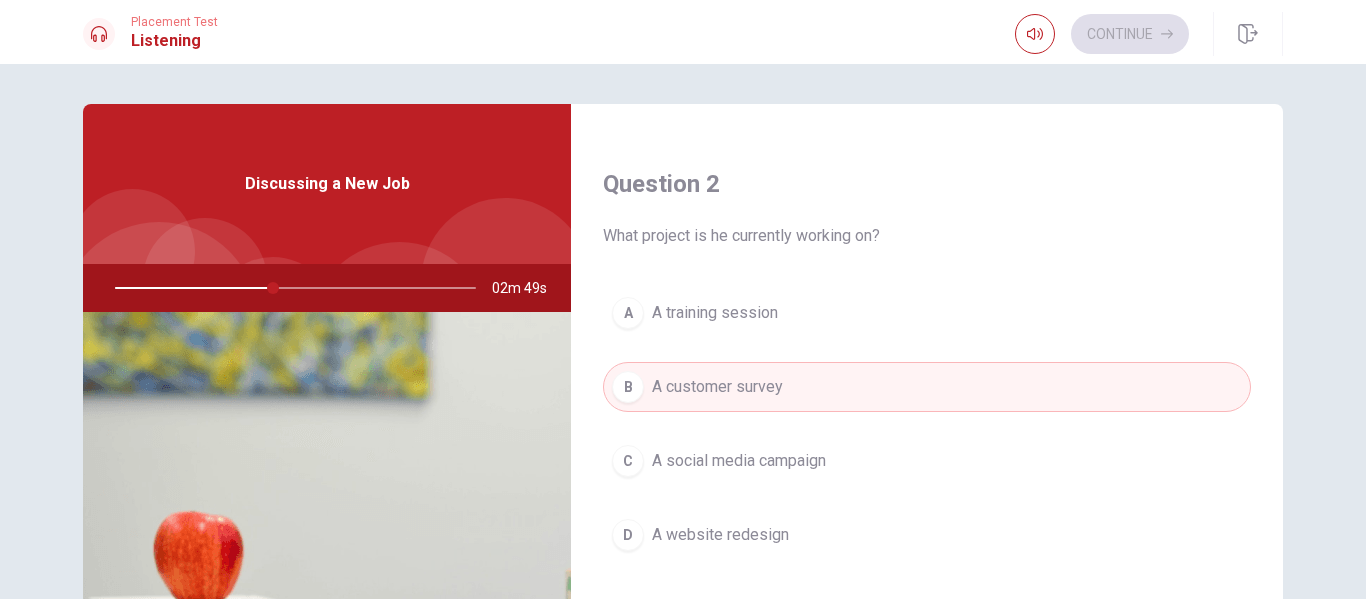 click on "A social media campaign" at bounding box center [739, 461] 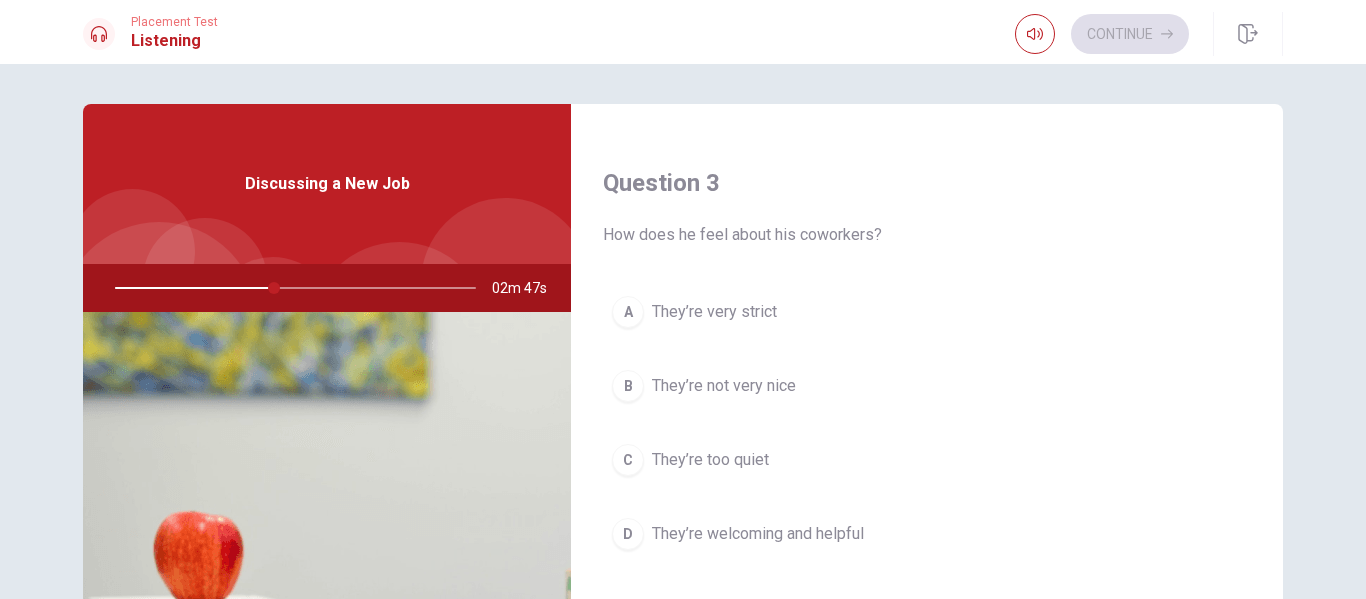scroll, scrollTop: 1004, scrollLeft: 0, axis: vertical 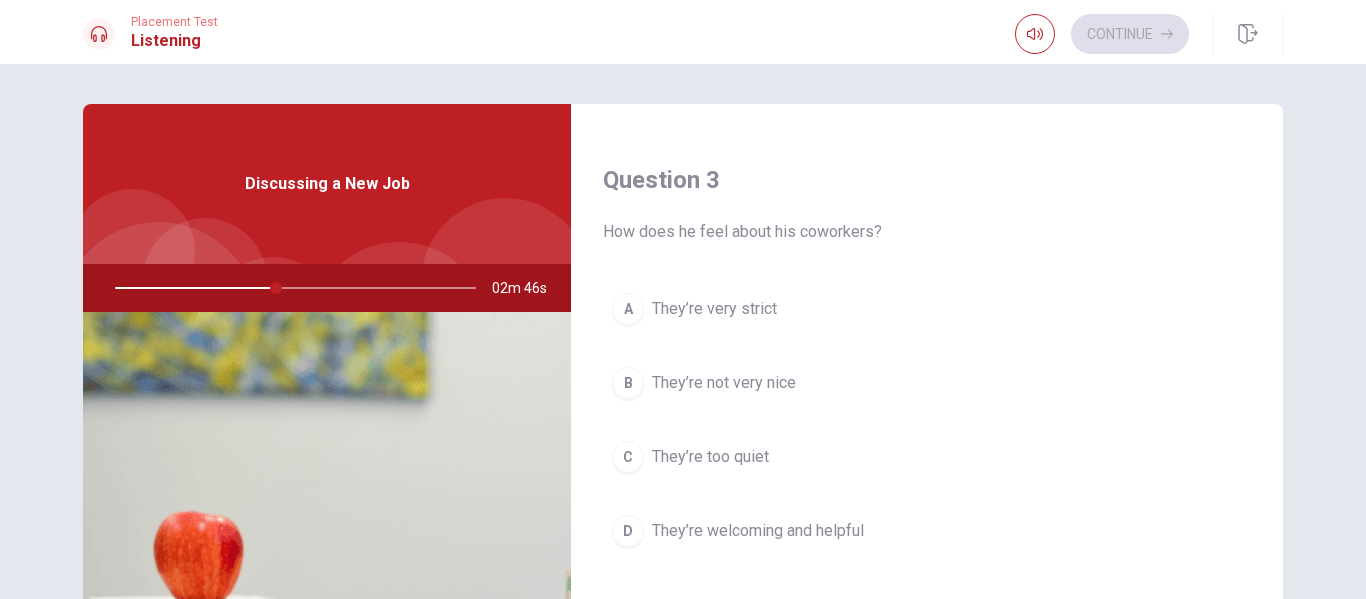 type on "45" 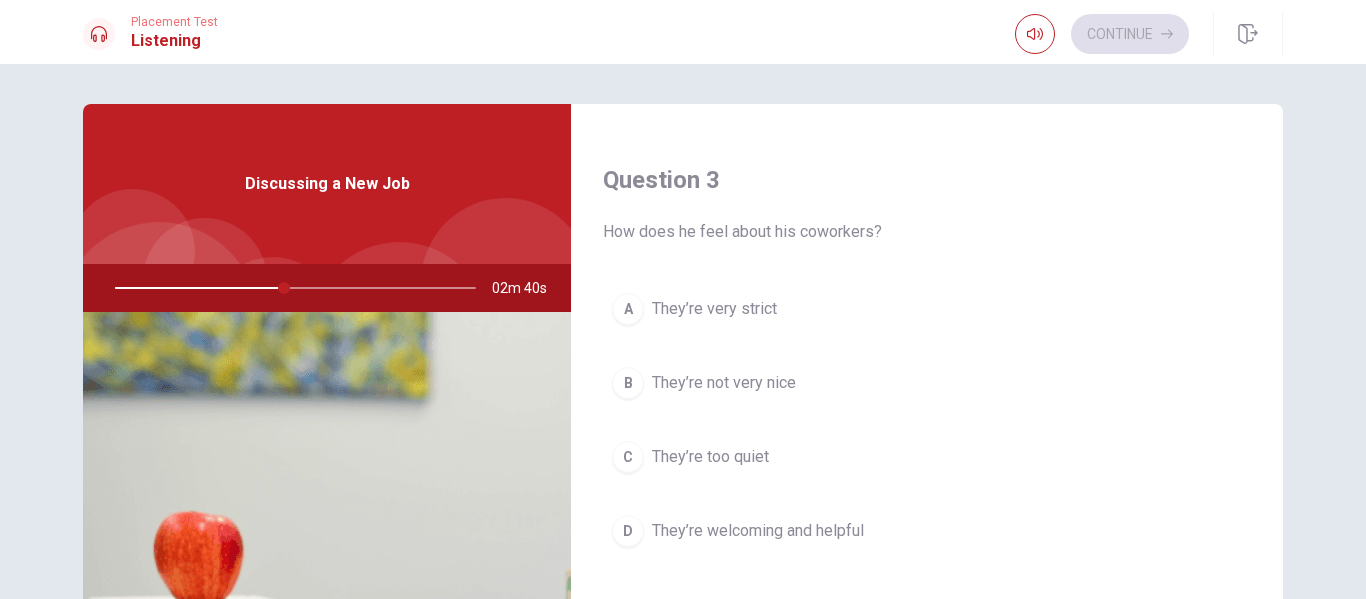 scroll, scrollTop: 1052, scrollLeft: 0, axis: vertical 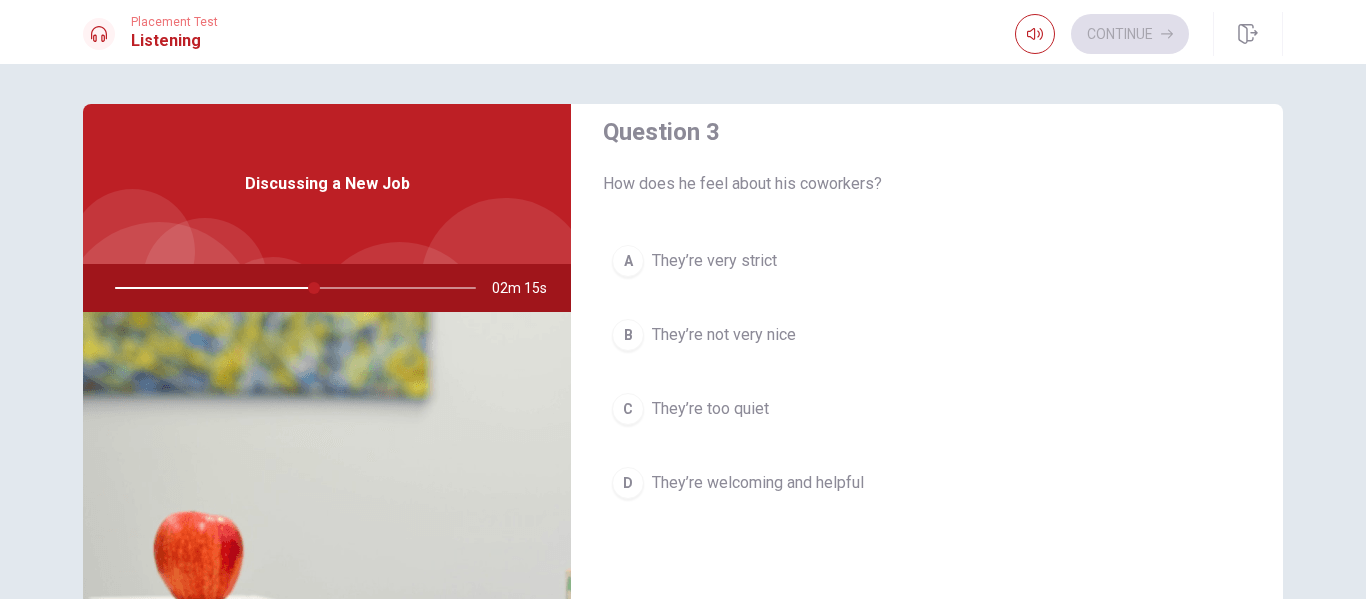 click on "They’re welcoming and helpful" at bounding box center [758, 483] 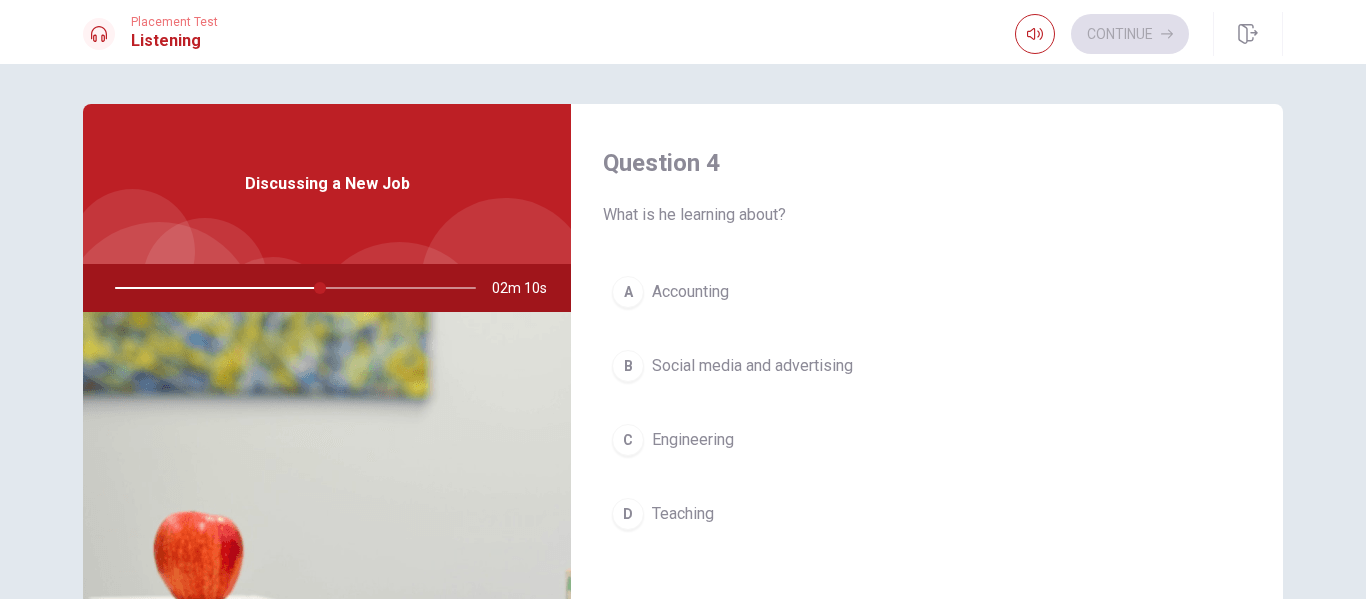 scroll, scrollTop: 1534, scrollLeft: 0, axis: vertical 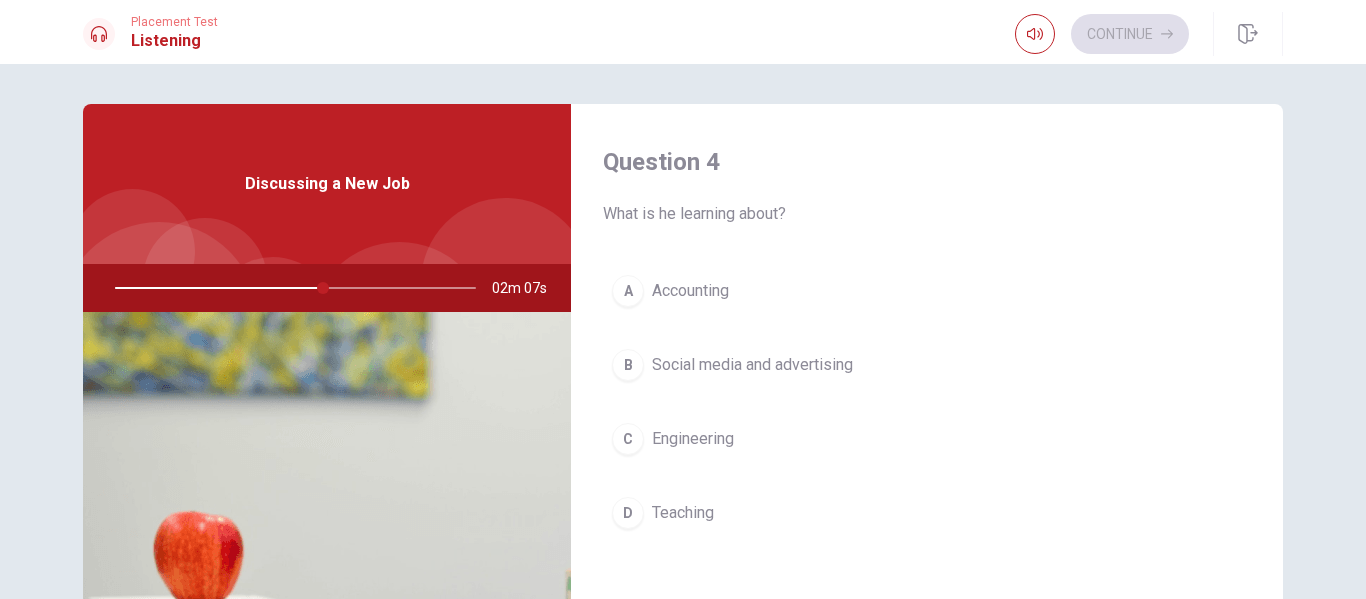 click on "Social media and advertising" at bounding box center (752, 365) 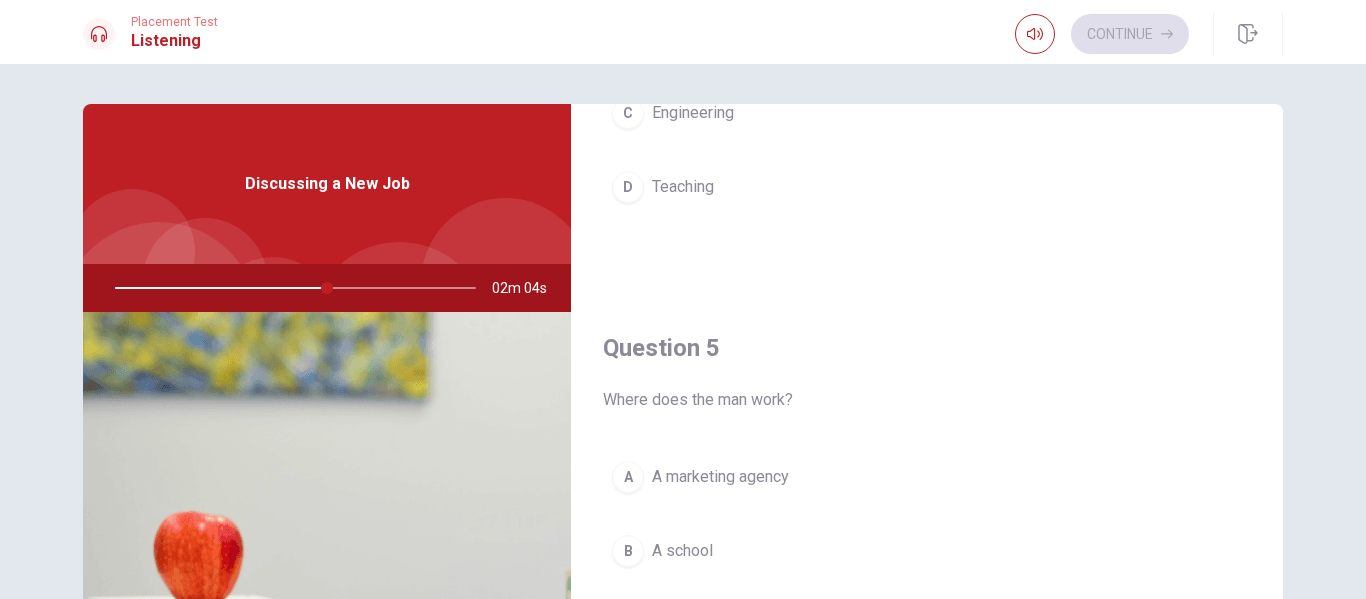 scroll, scrollTop: 1865, scrollLeft: 0, axis: vertical 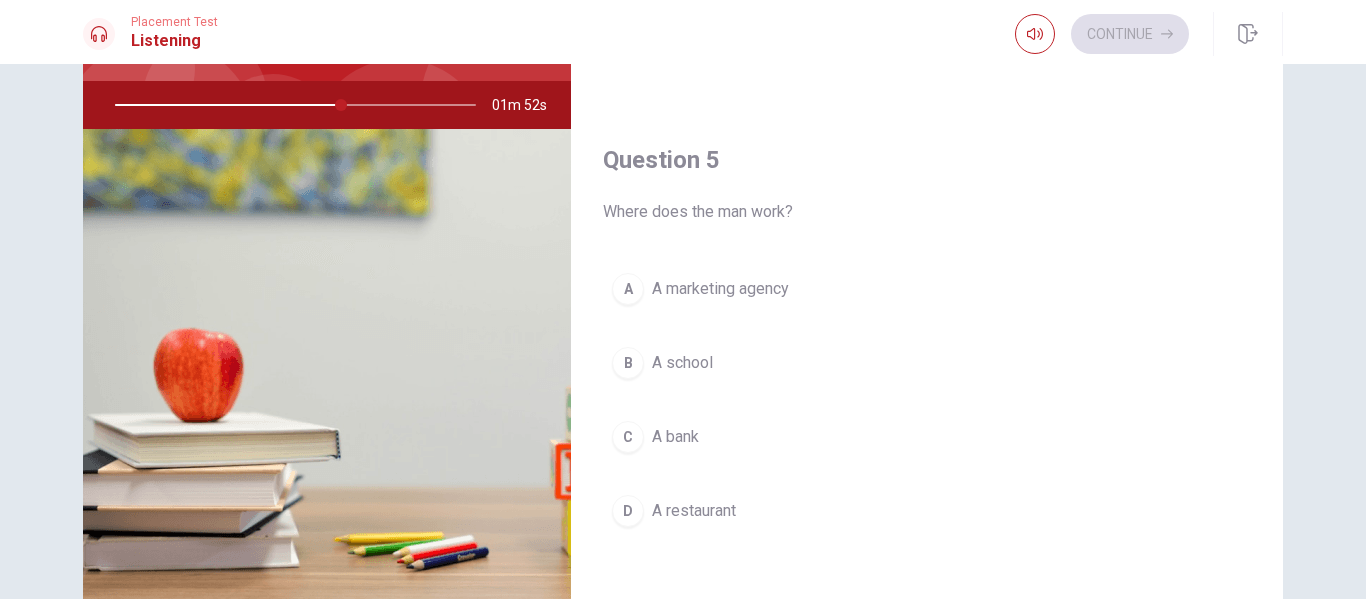 click on "A marketing agency" at bounding box center [720, 289] 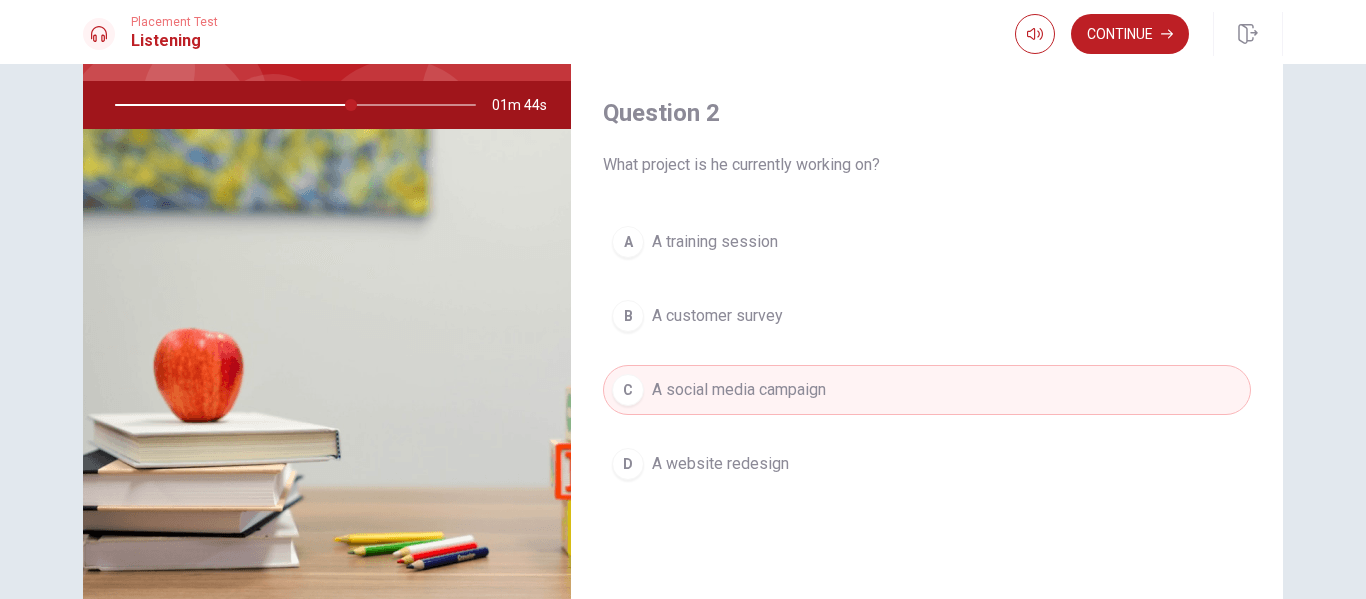 scroll, scrollTop: 0, scrollLeft: 0, axis: both 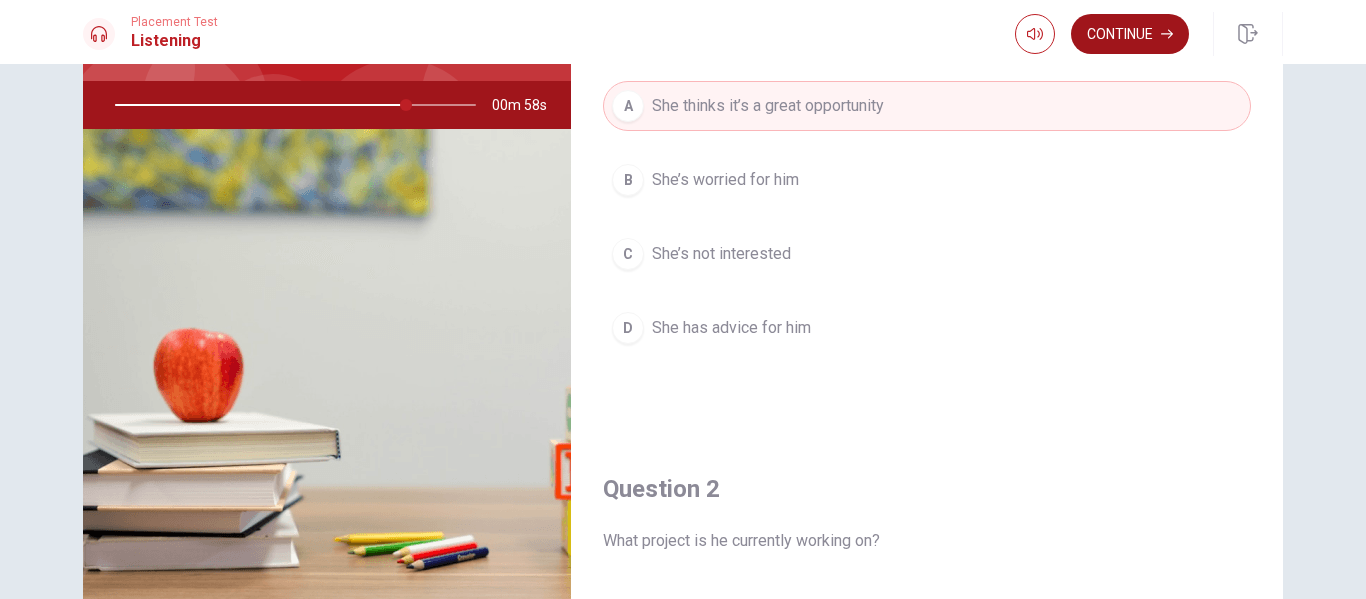 click on "Continue" at bounding box center (1130, 34) 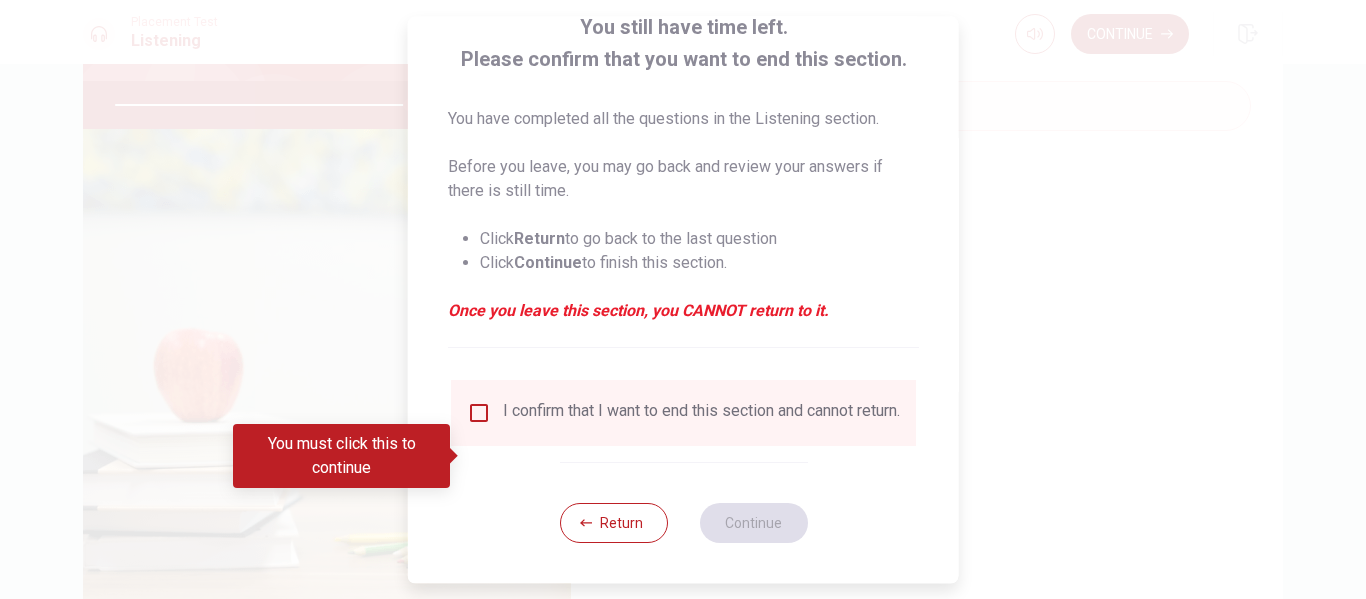 scroll, scrollTop: 147, scrollLeft: 0, axis: vertical 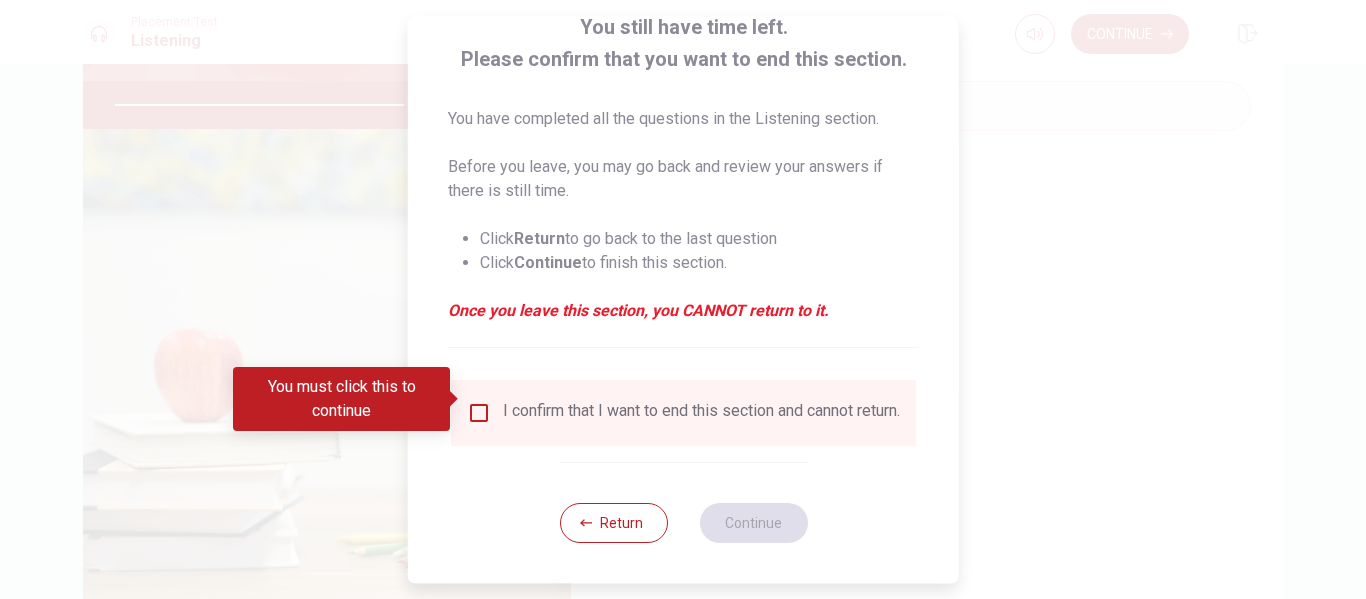click at bounding box center [479, 413] 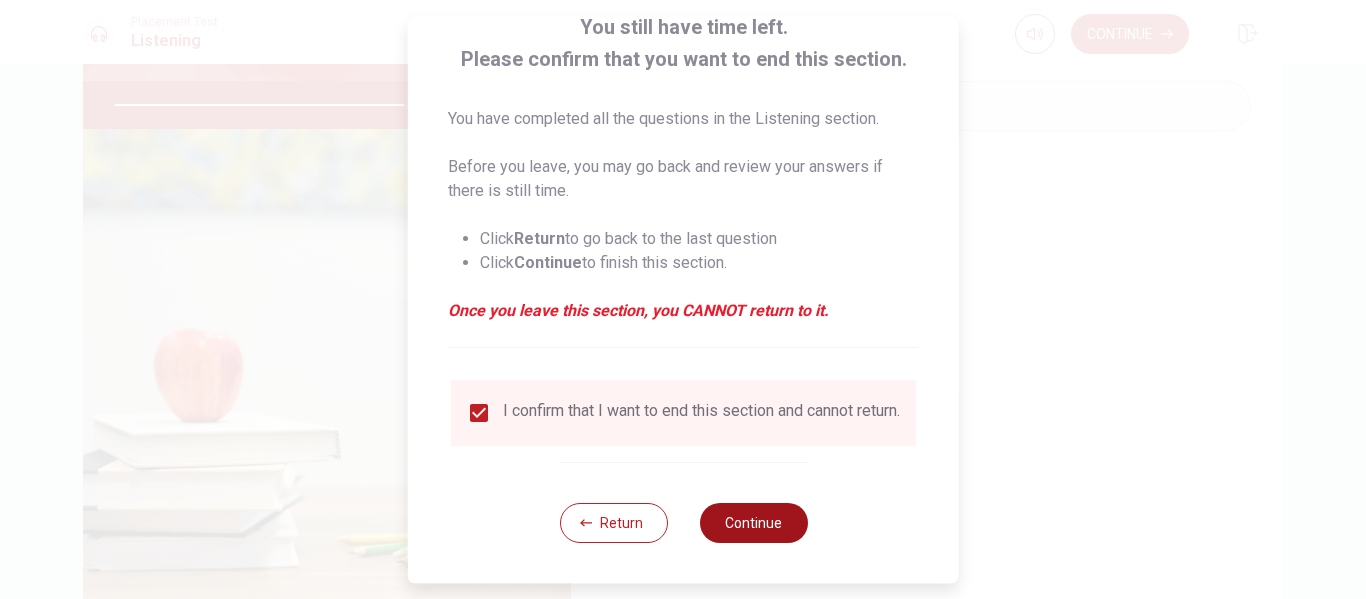 click on "Continue" at bounding box center (753, 523) 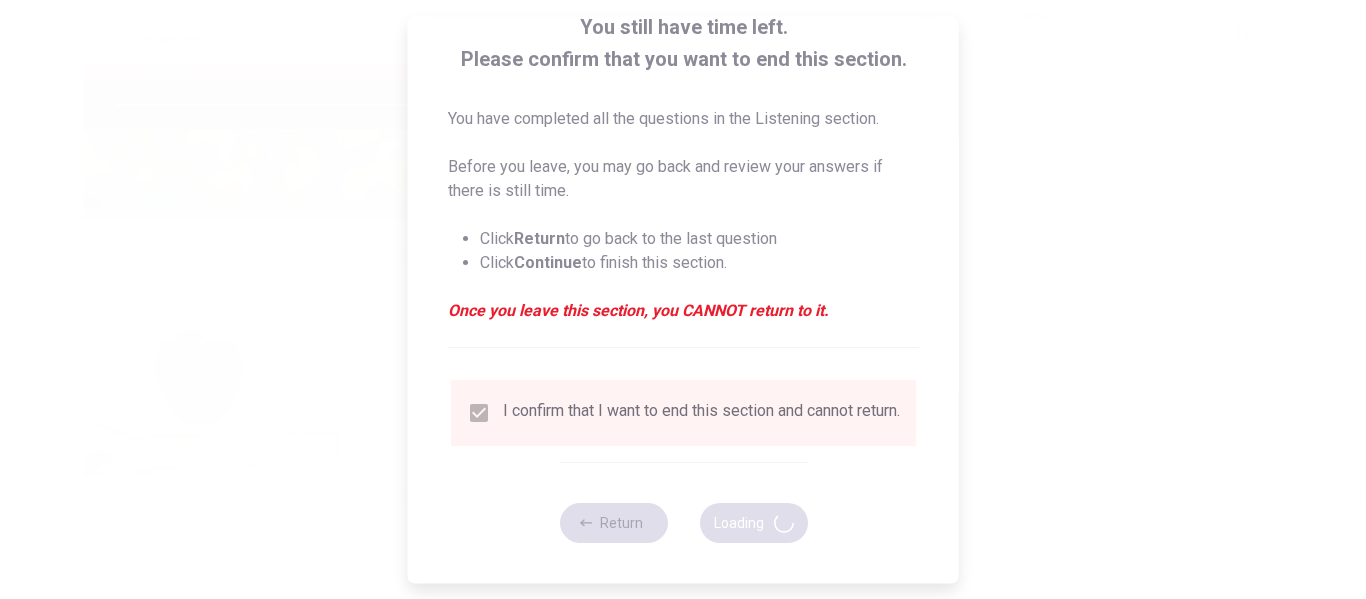 type on "83" 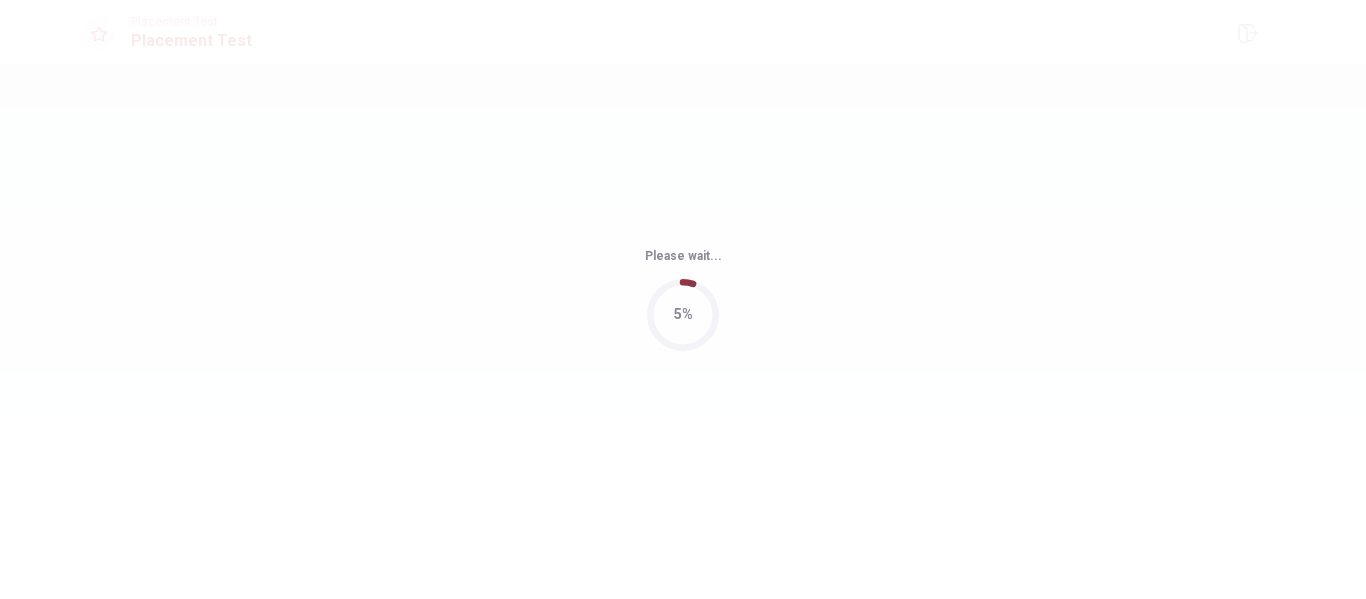 scroll, scrollTop: 0, scrollLeft: 0, axis: both 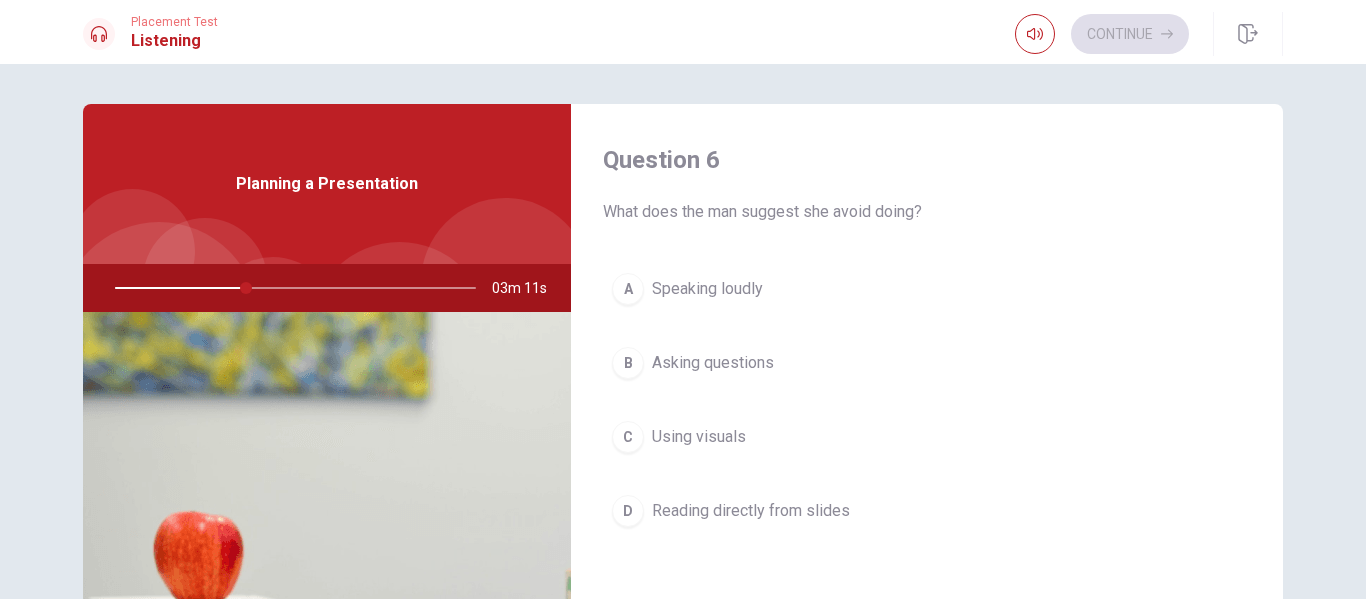 click on "D Reading directly from slides" at bounding box center [927, 511] 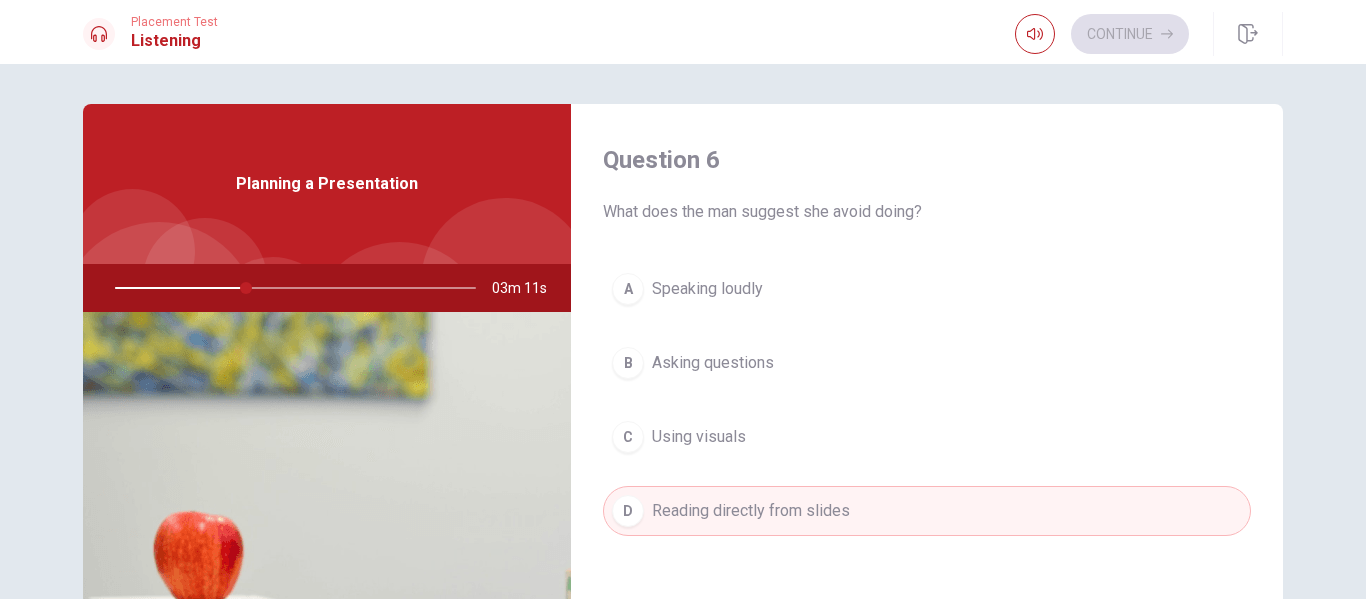 click on "Using visuals" at bounding box center [699, 437] 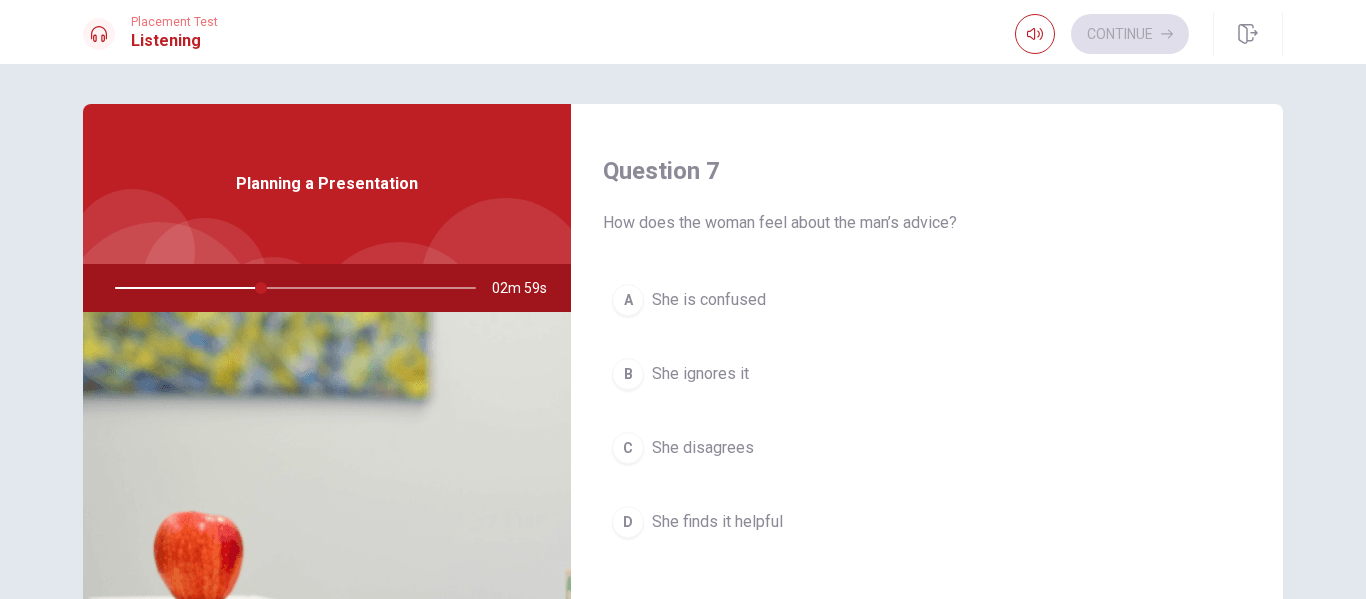 scroll, scrollTop: 502, scrollLeft: 0, axis: vertical 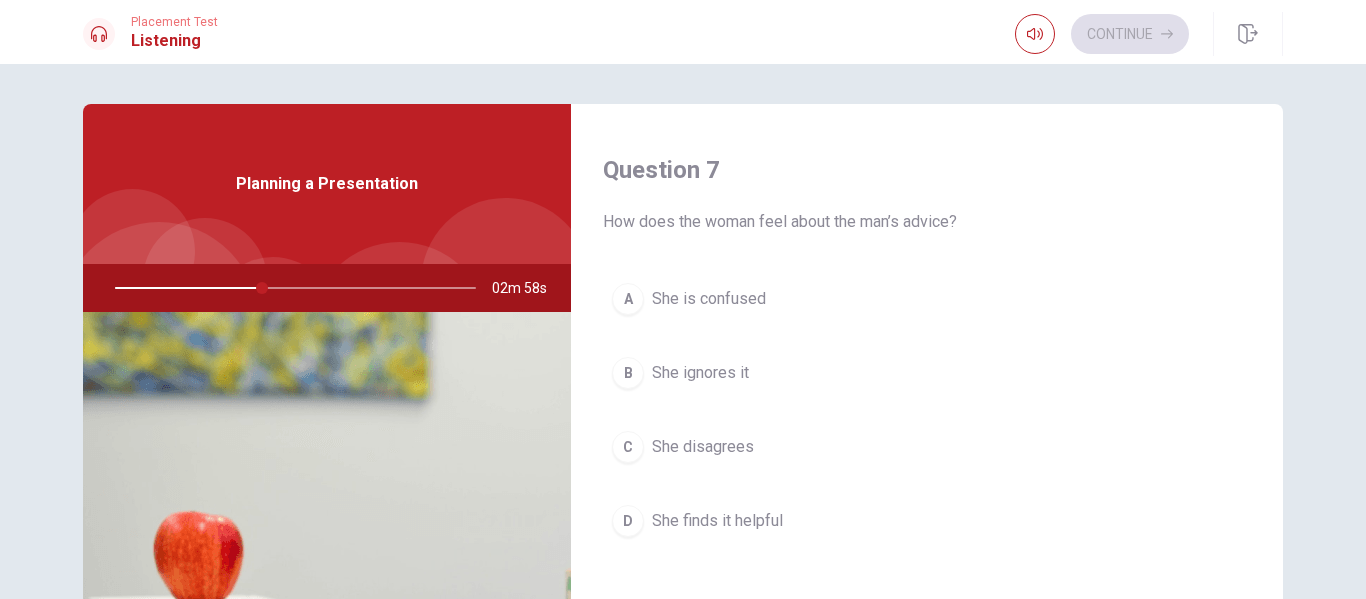 click on "She finds it helpful" at bounding box center (717, 521) 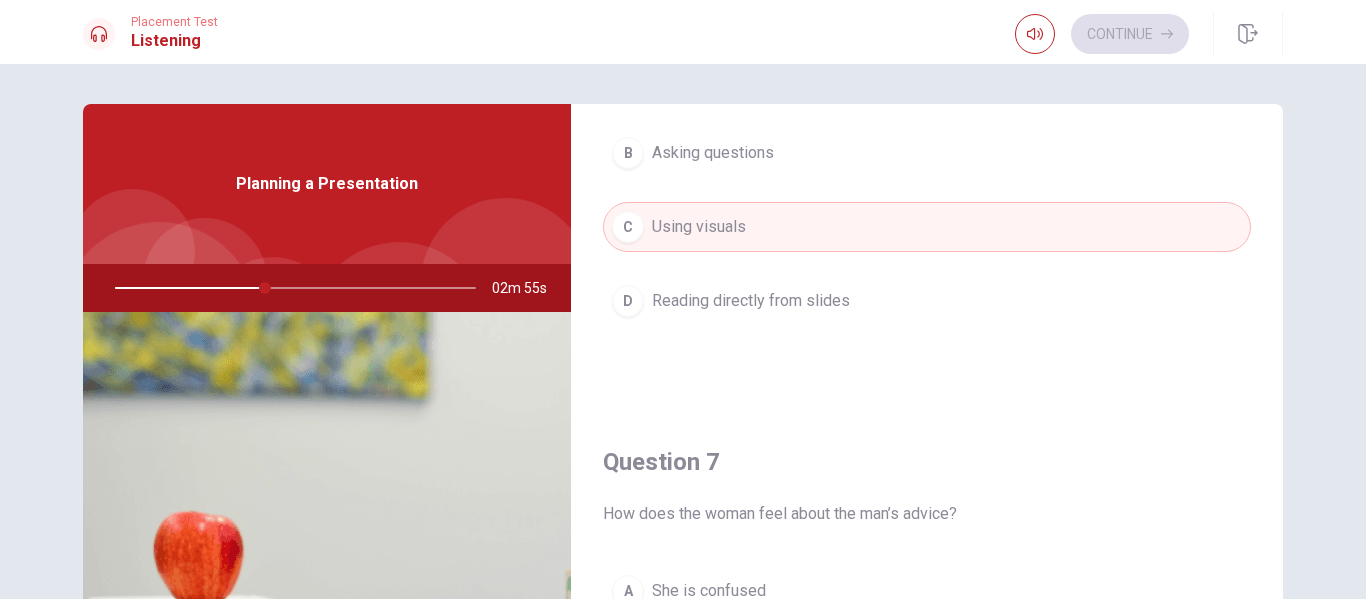 scroll, scrollTop: 176, scrollLeft: 0, axis: vertical 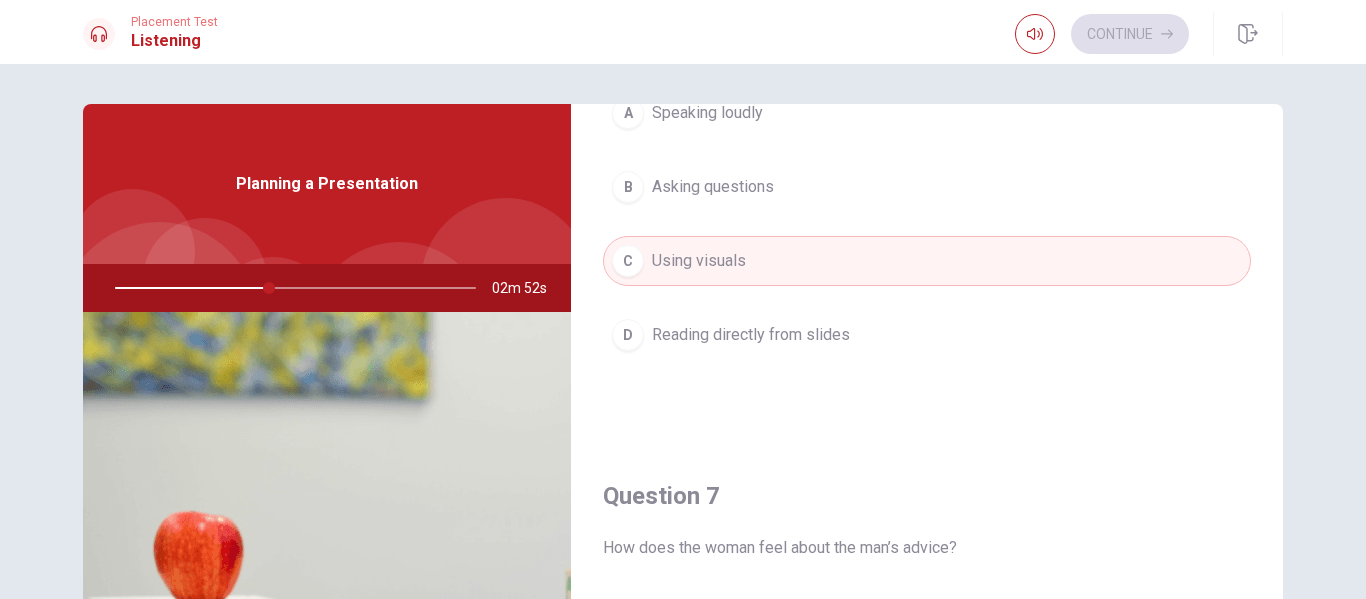 click on "Reading directly from slides" at bounding box center (751, 335) 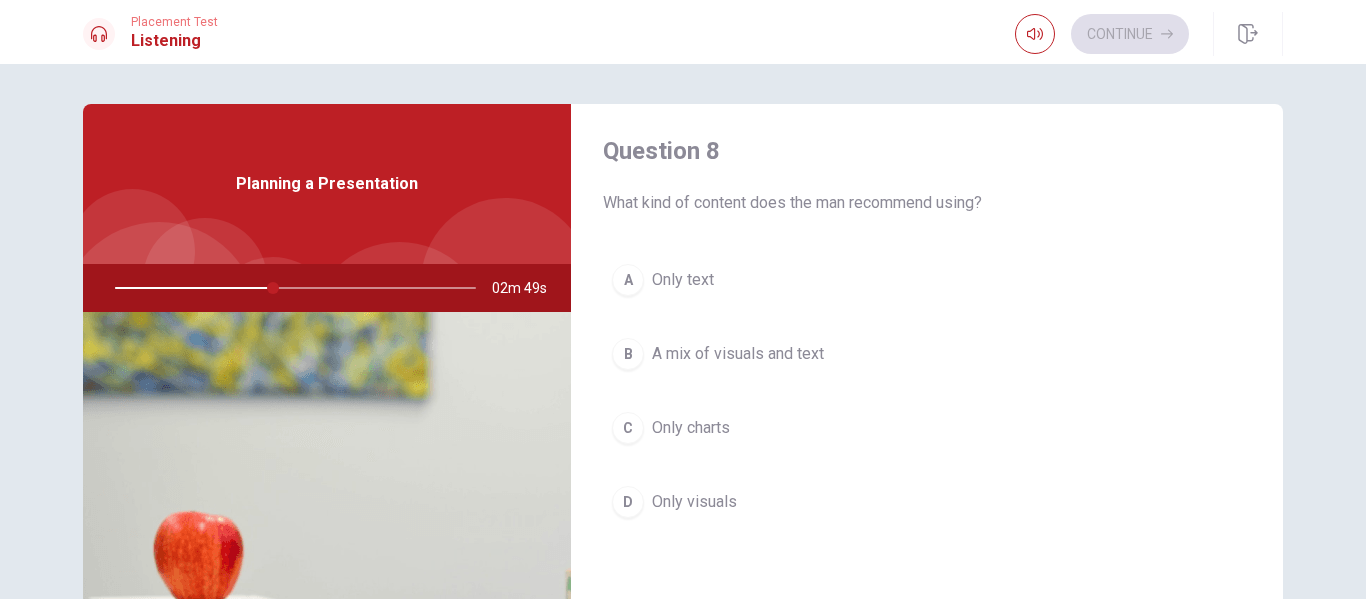 scroll, scrollTop: 1035, scrollLeft: 0, axis: vertical 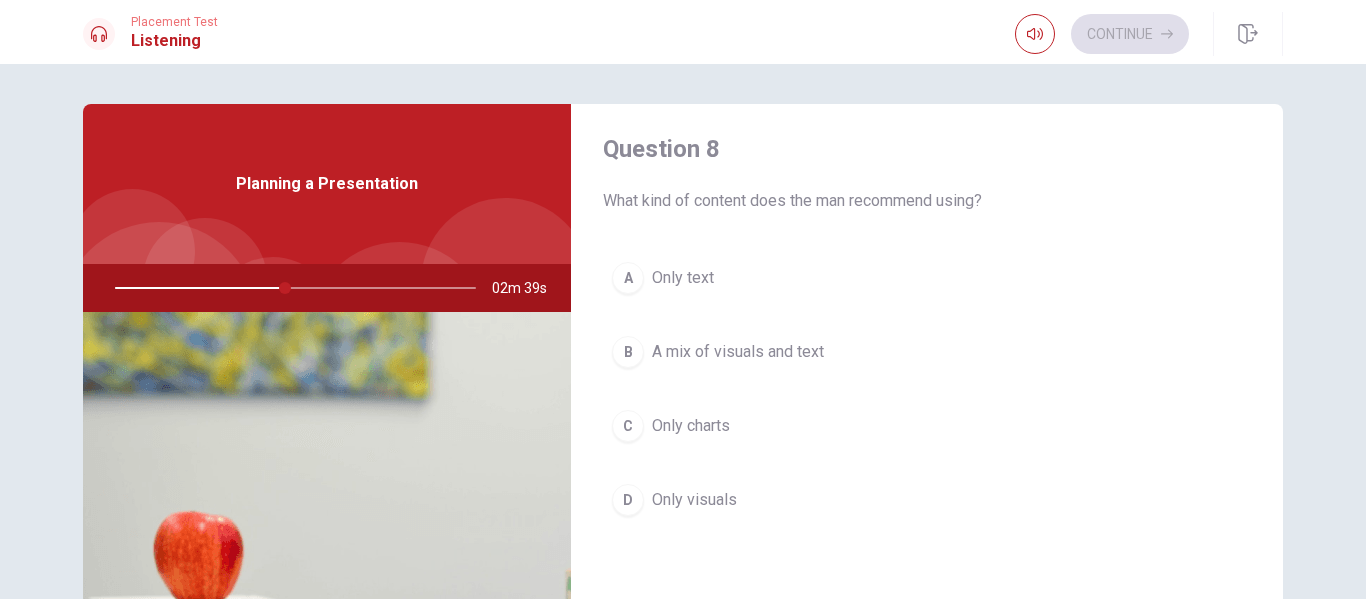 click on "A mix of visuals and text" at bounding box center (738, 352) 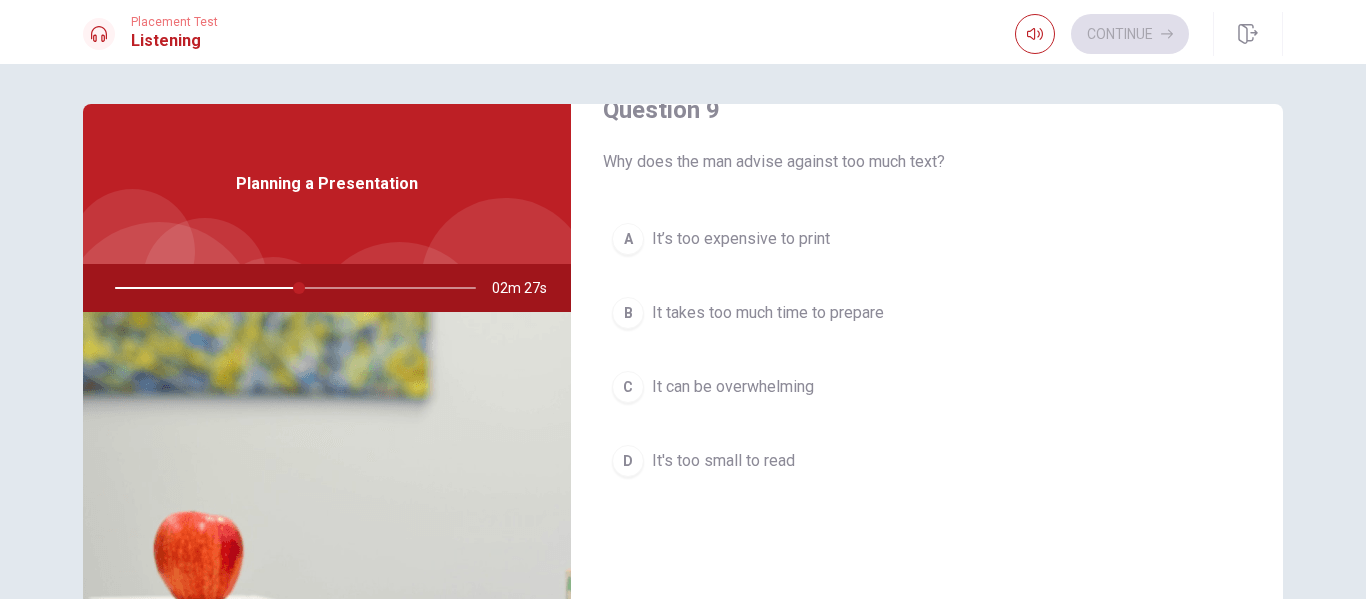 scroll, scrollTop: 1588, scrollLeft: 0, axis: vertical 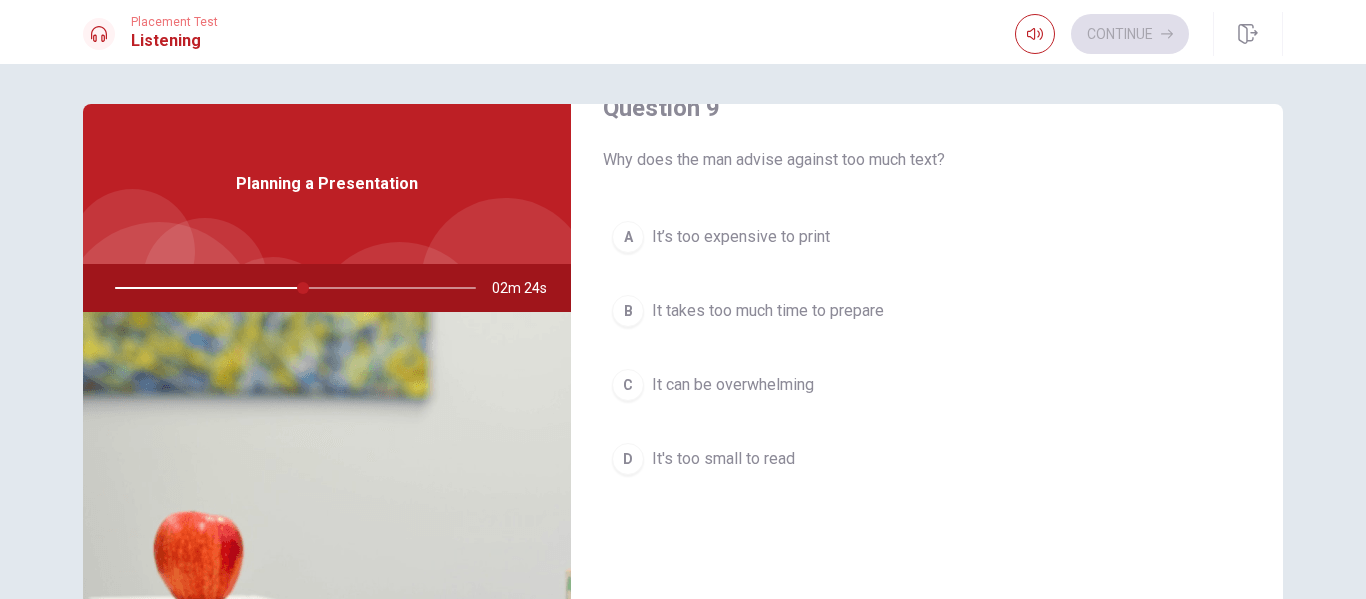 click on "It's too small to read" at bounding box center [723, 459] 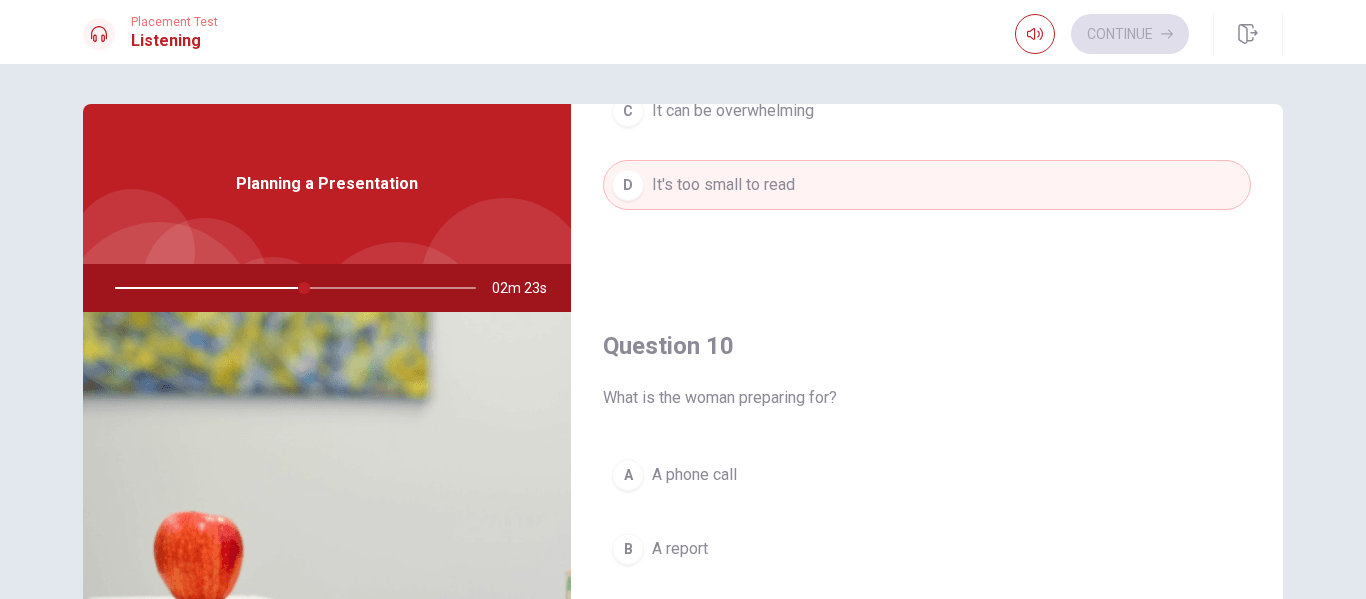 scroll, scrollTop: 1865, scrollLeft: 0, axis: vertical 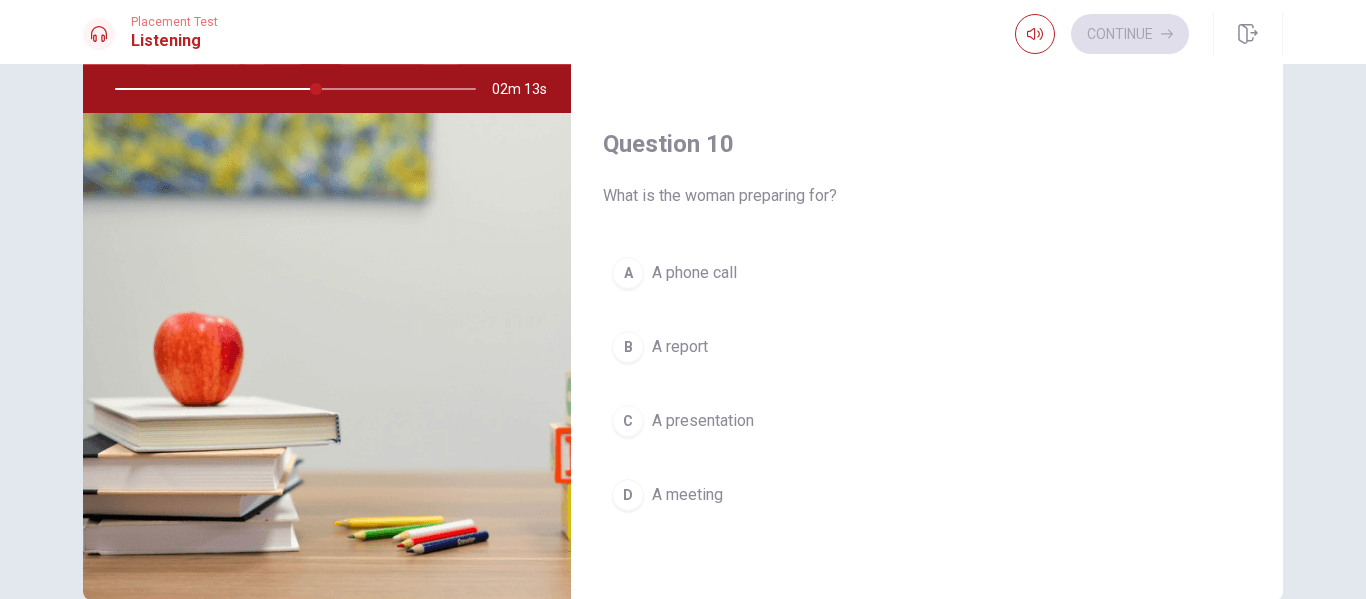 click on "A presentation" at bounding box center [703, 421] 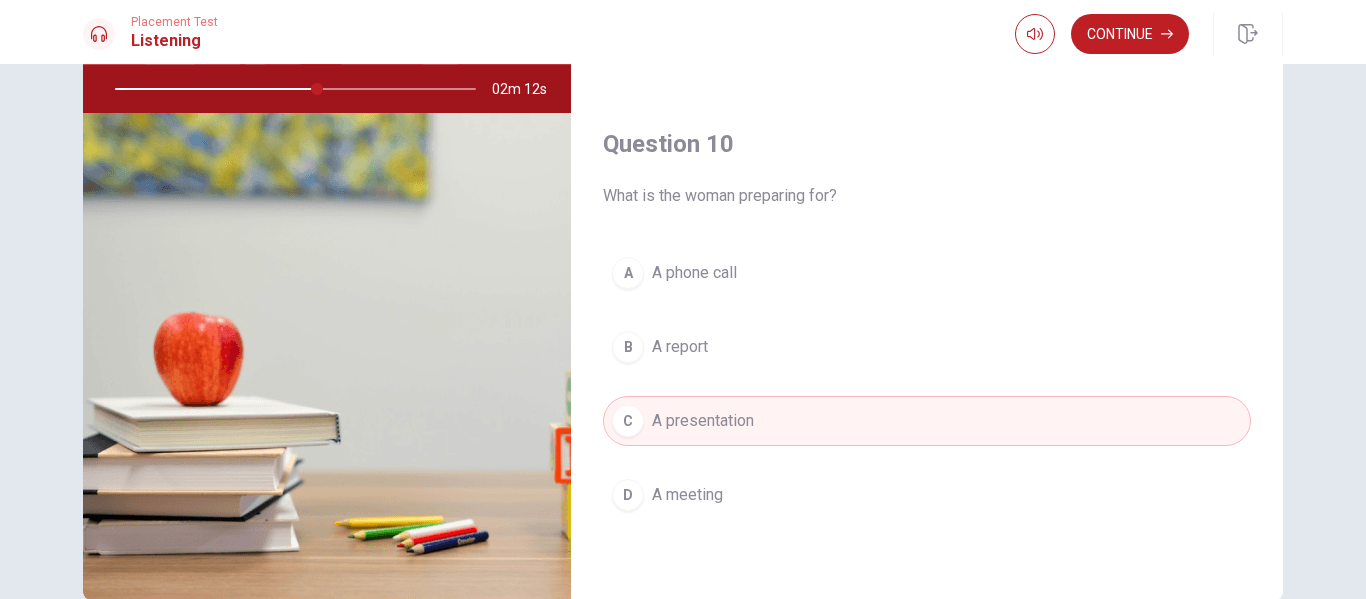 scroll, scrollTop: 304, scrollLeft: 0, axis: vertical 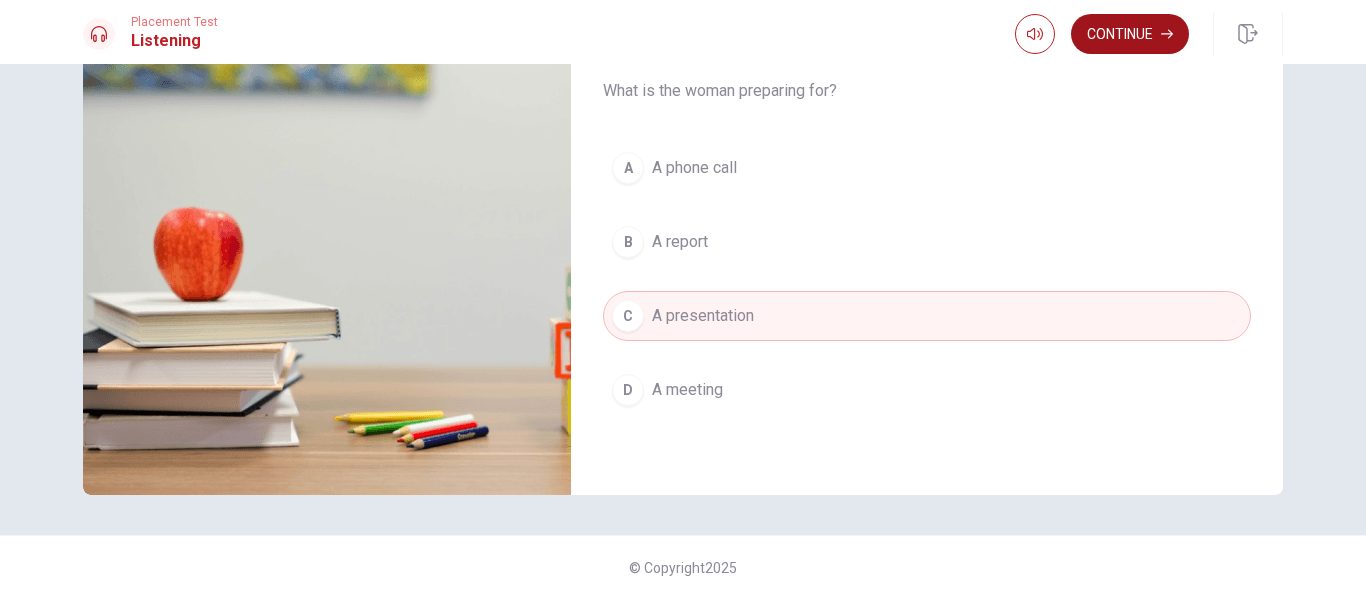 click on "Continue" at bounding box center [1130, 34] 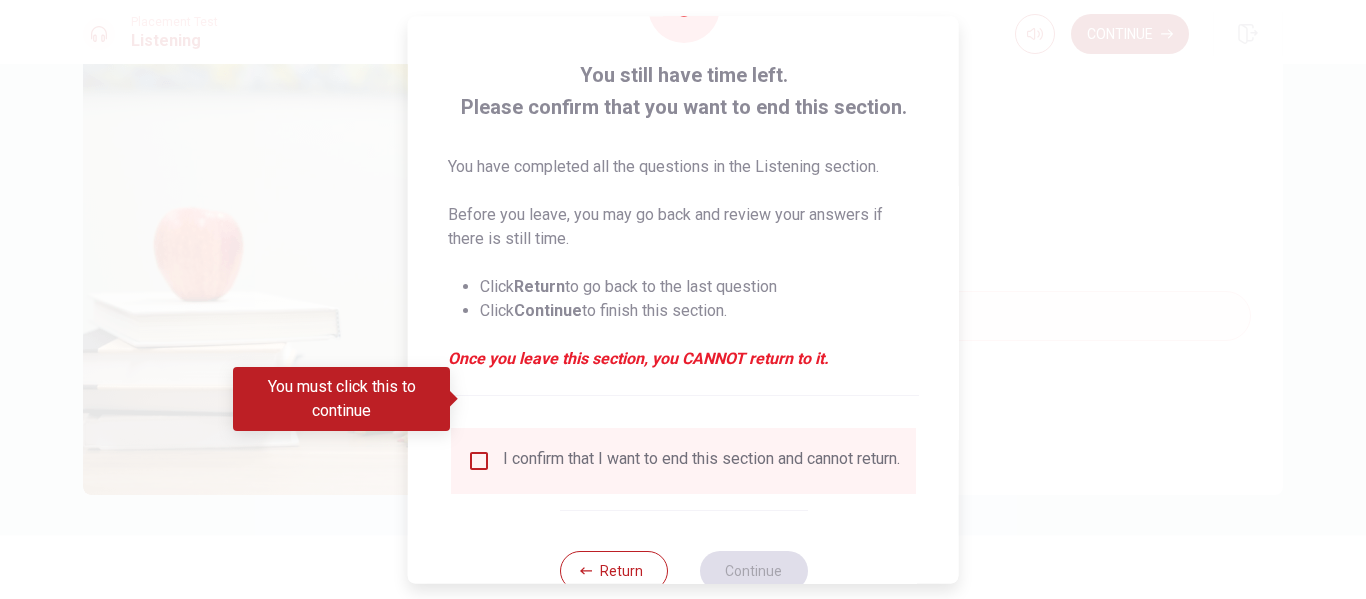 scroll, scrollTop: 147, scrollLeft: 0, axis: vertical 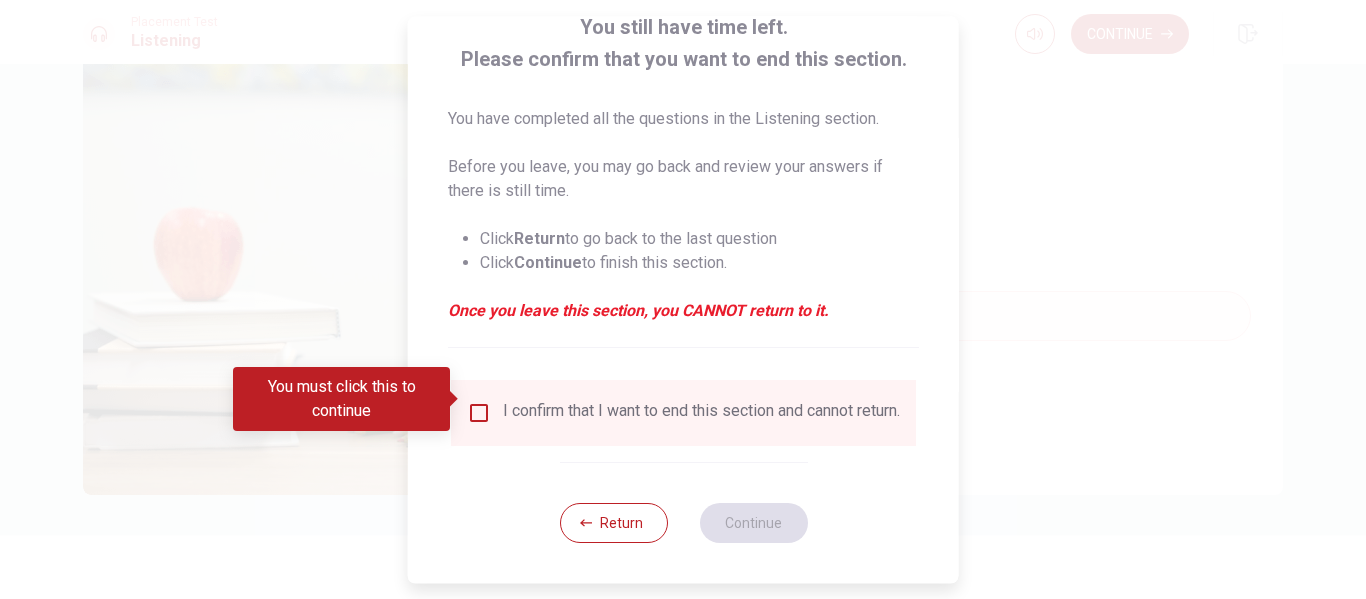 click at bounding box center (479, 413) 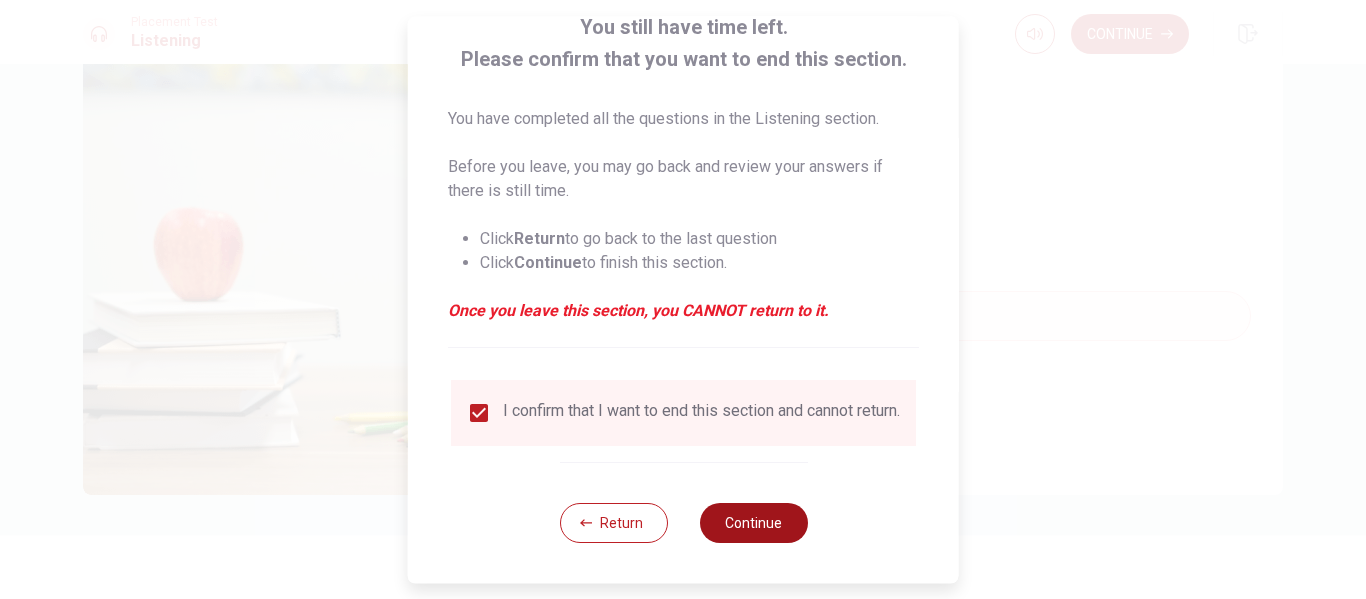 click on "Continue" at bounding box center (753, 523) 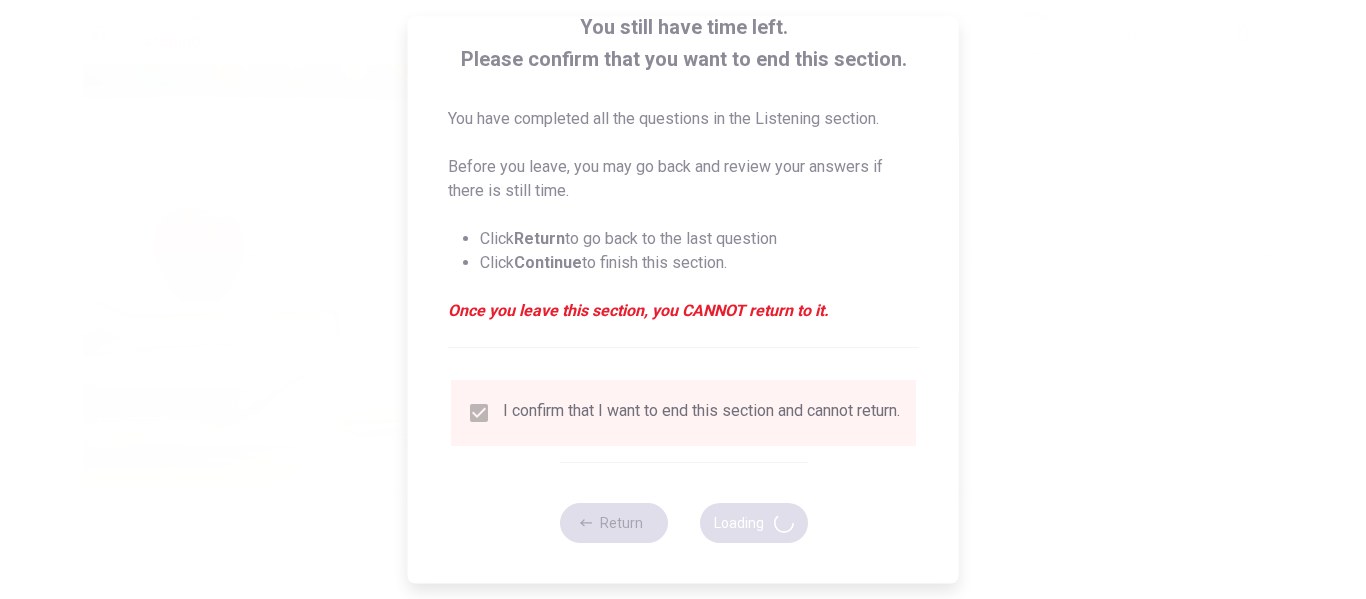 type on "58" 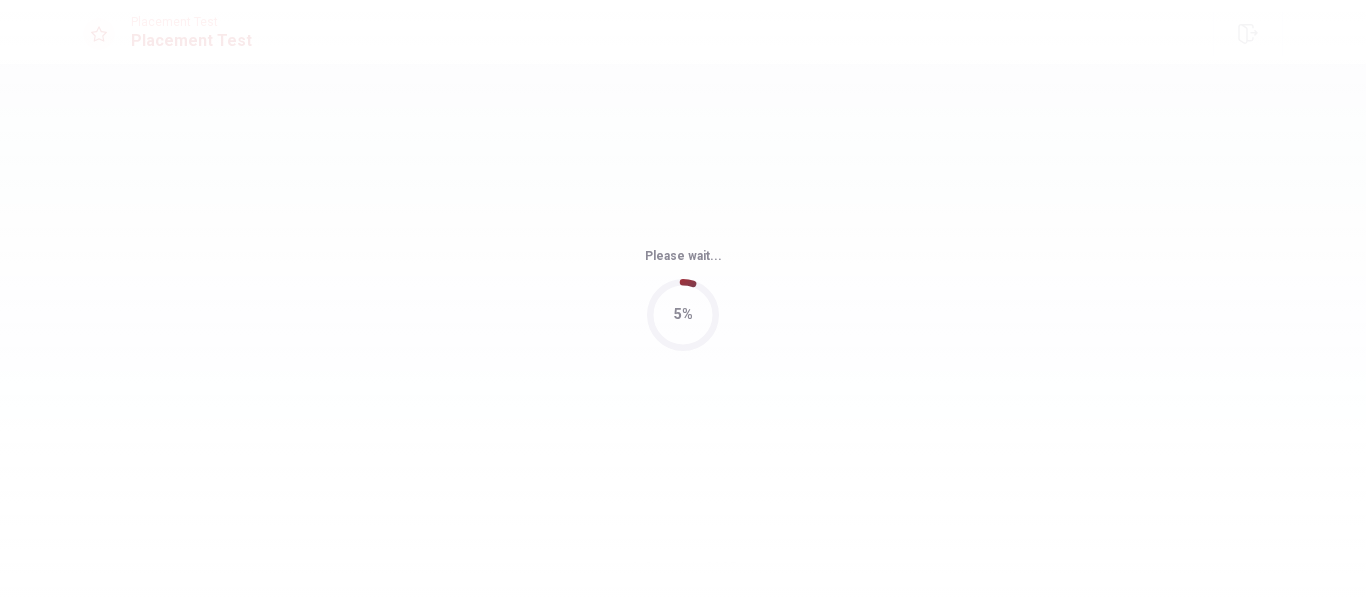 scroll, scrollTop: 0, scrollLeft: 0, axis: both 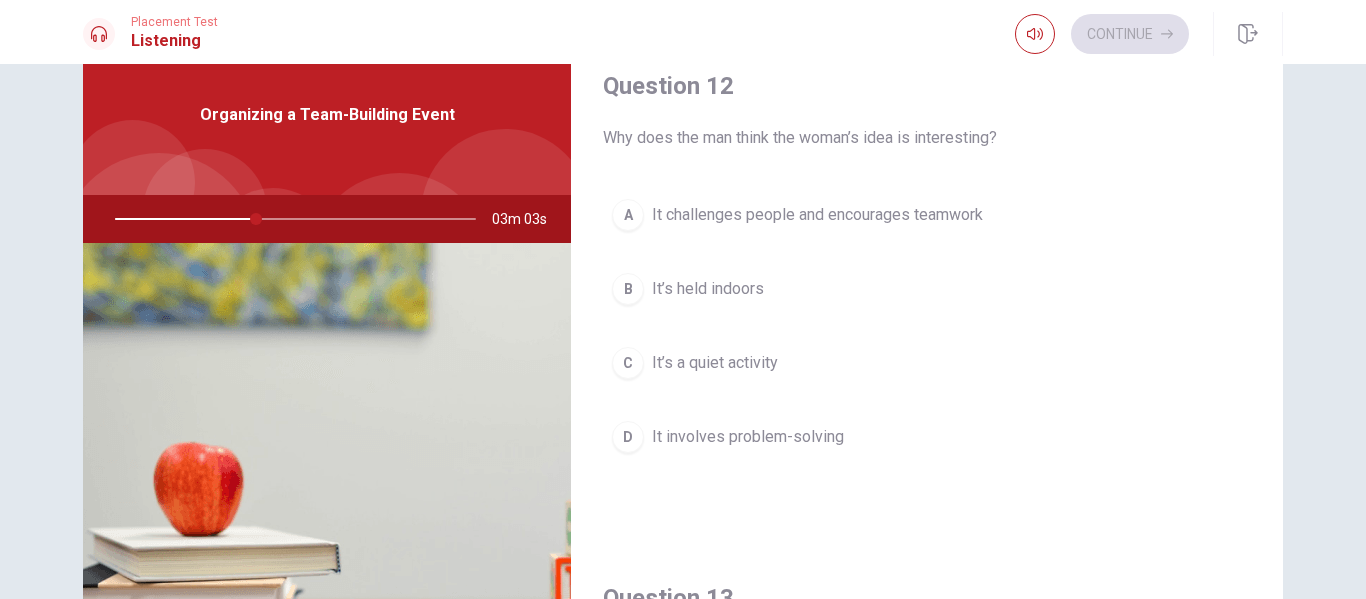 click on "A It challenges people and encourages teamwork" at bounding box center (927, 215) 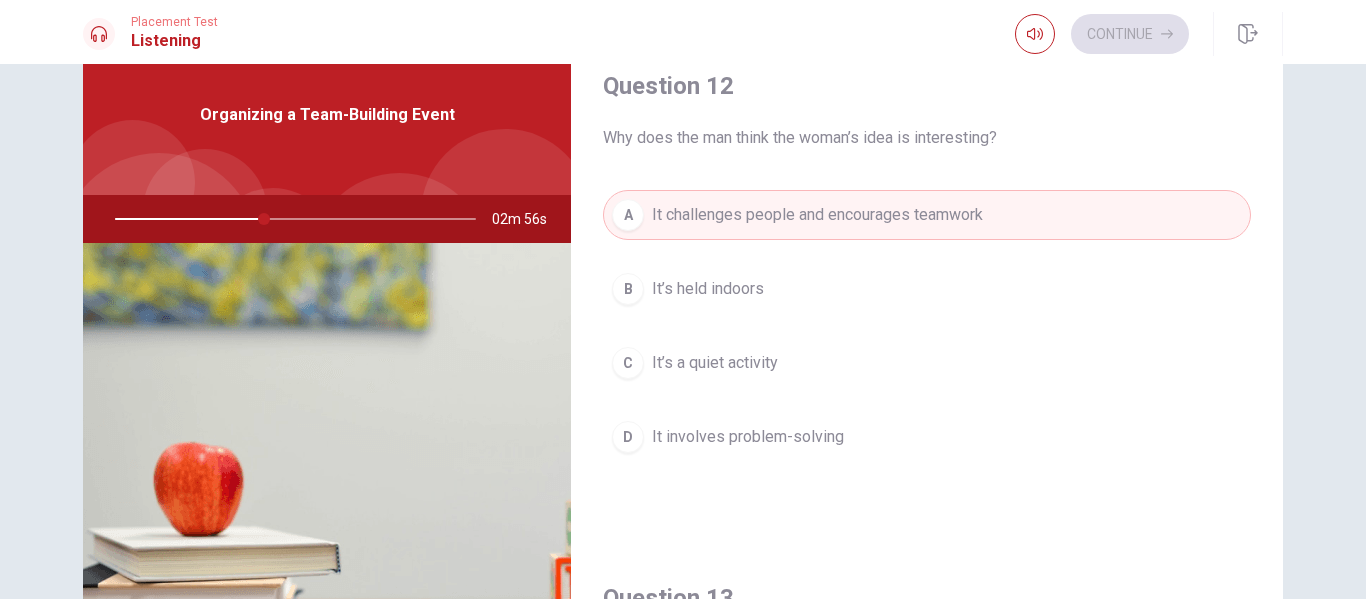 scroll, scrollTop: 0, scrollLeft: 0, axis: both 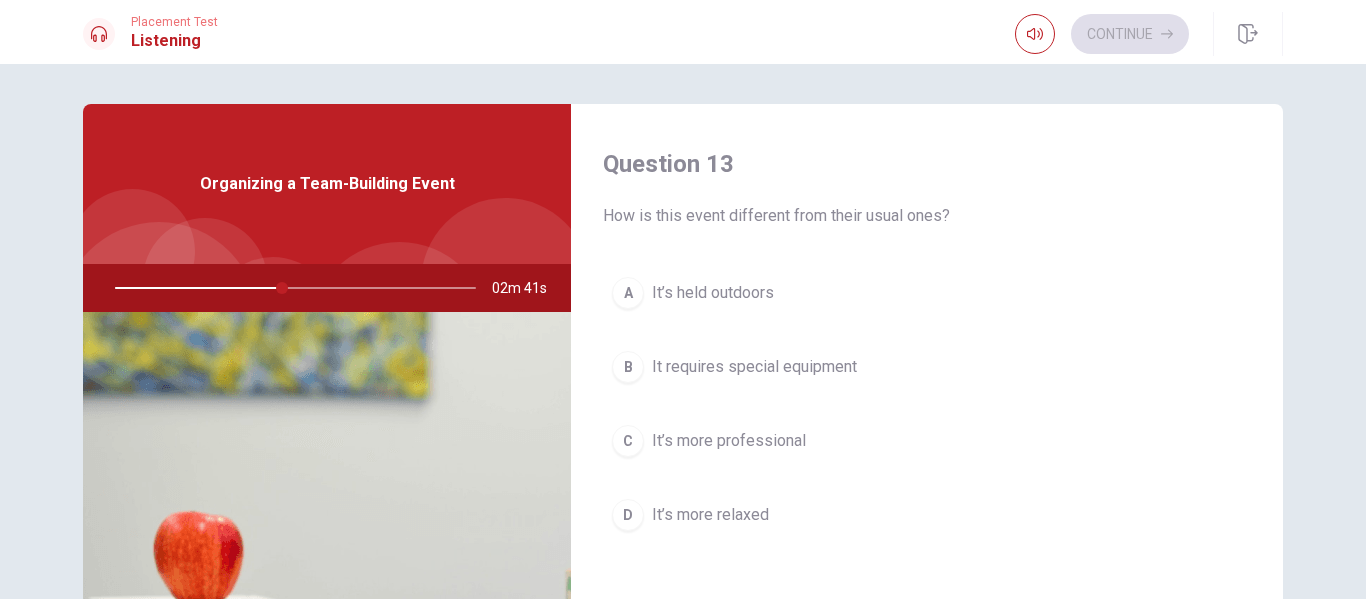 click on "It’s held outdoors" at bounding box center [713, 293] 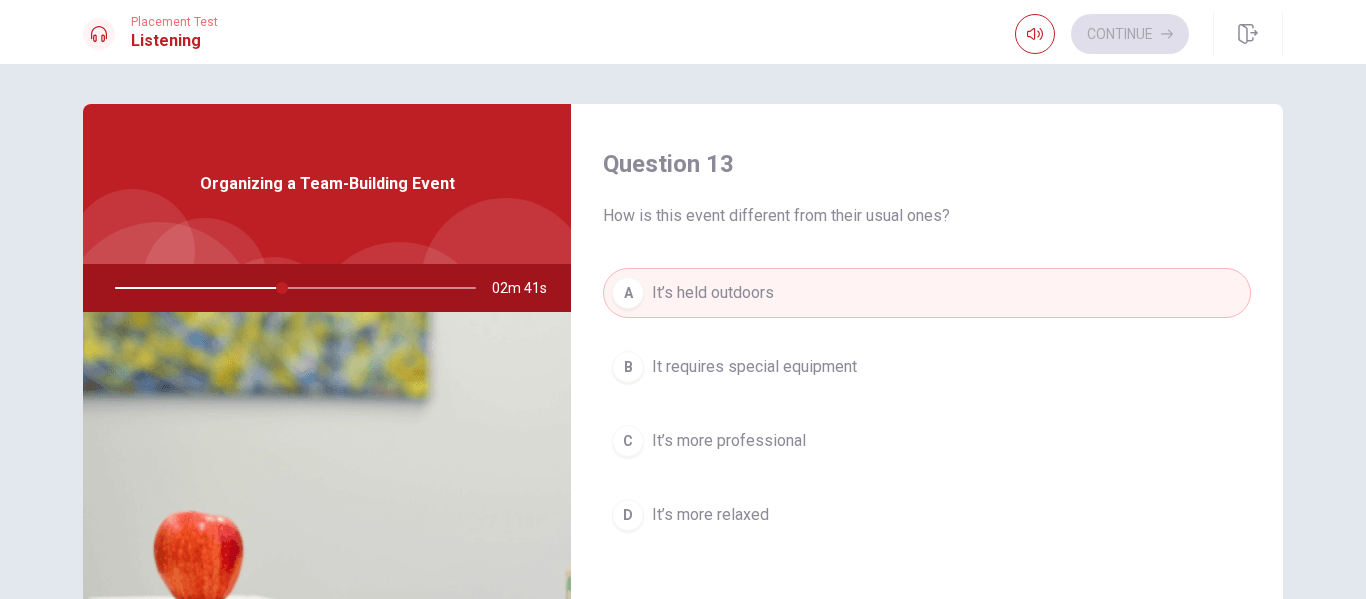 click on "It’s held outdoors" at bounding box center (713, 293) 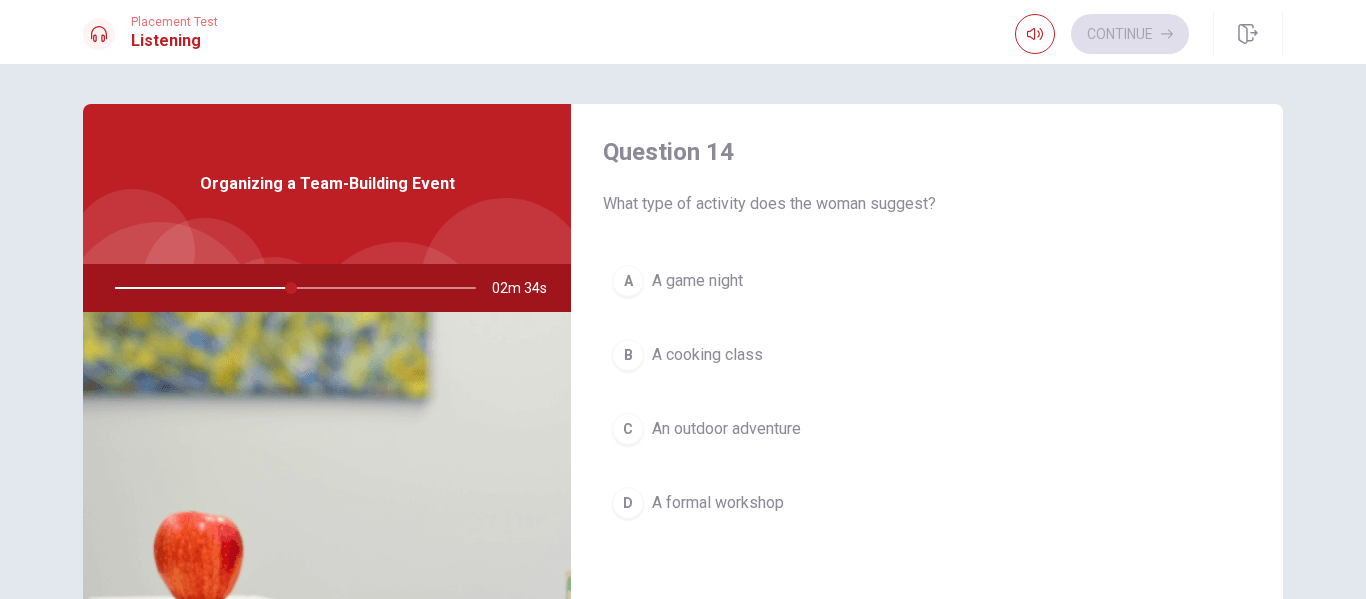 scroll, scrollTop: 1545, scrollLeft: 0, axis: vertical 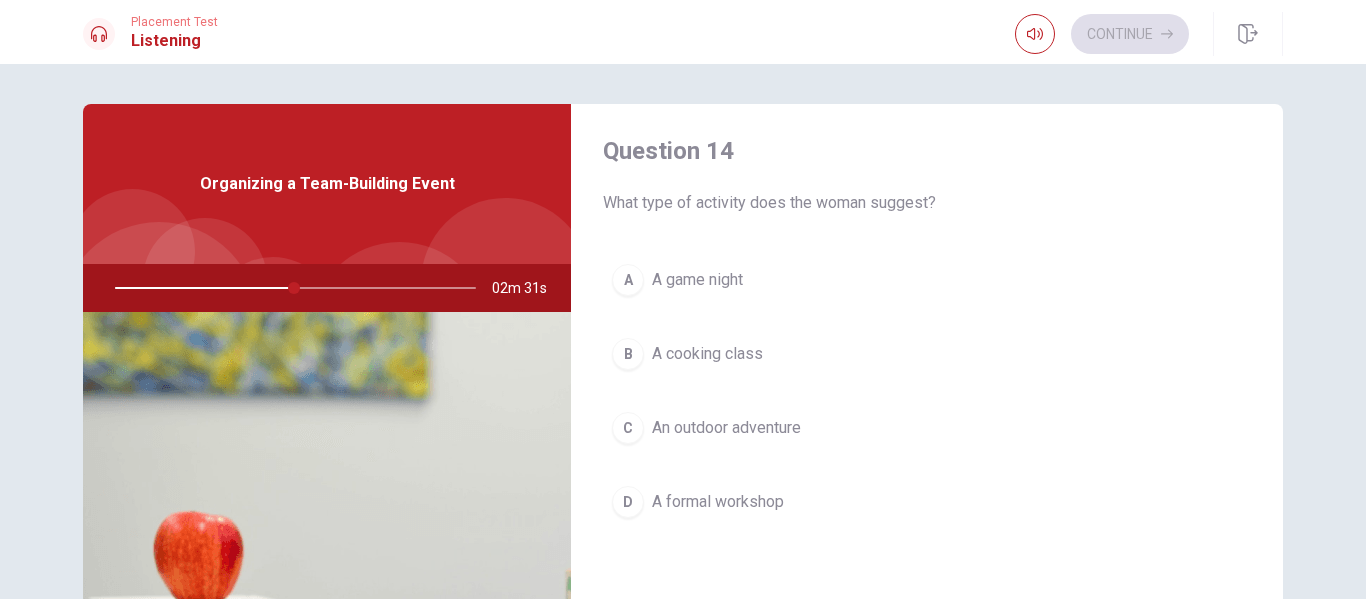 click on "An outdoor adventure" at bounding box center [726, 428] 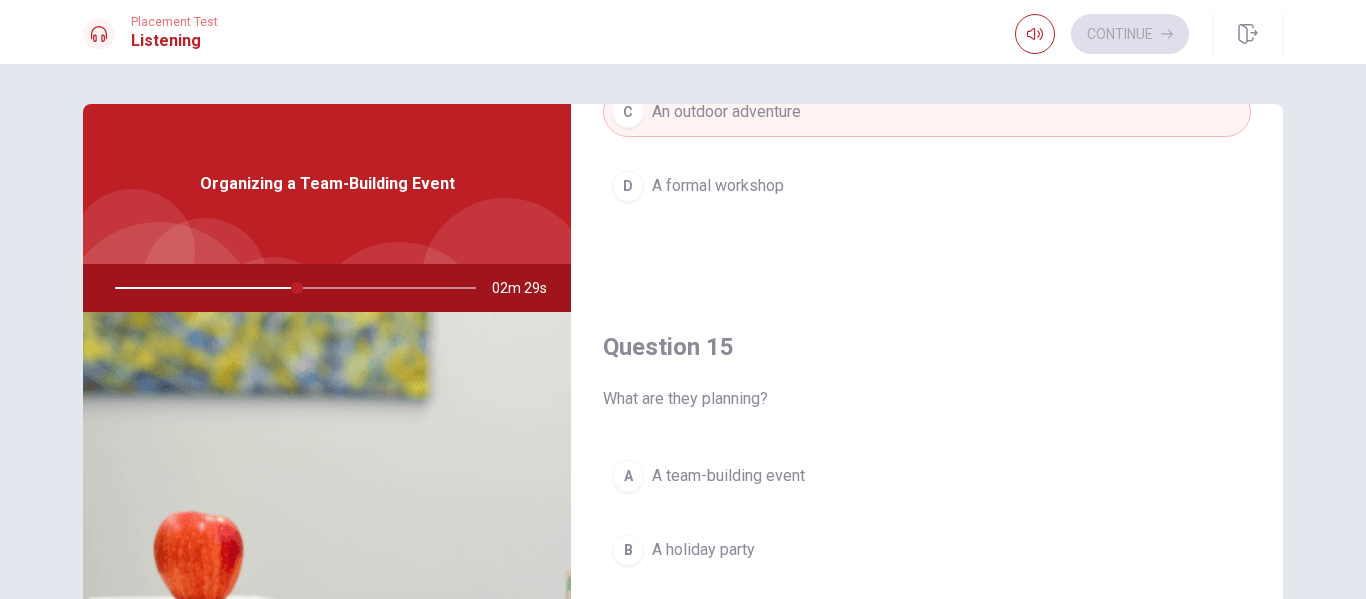 scroll, scrollTop: 1865, scrollLeft: 0, axis: vertical 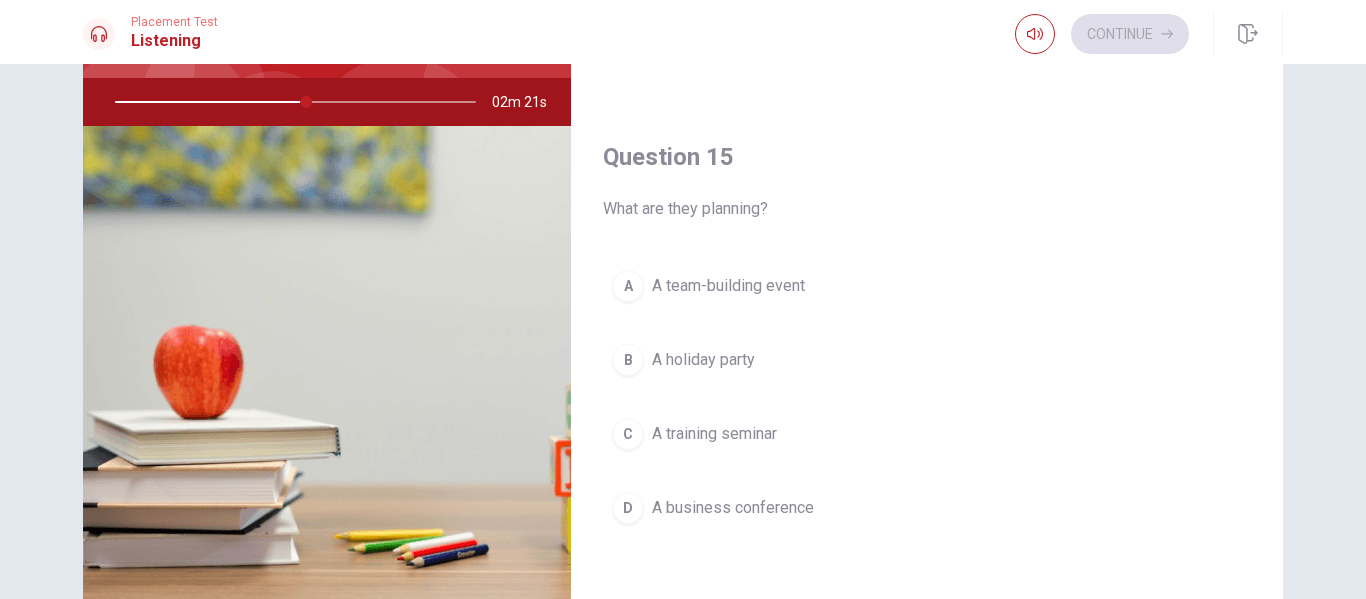click on "A team-building event" at bounding box center (728, 286) 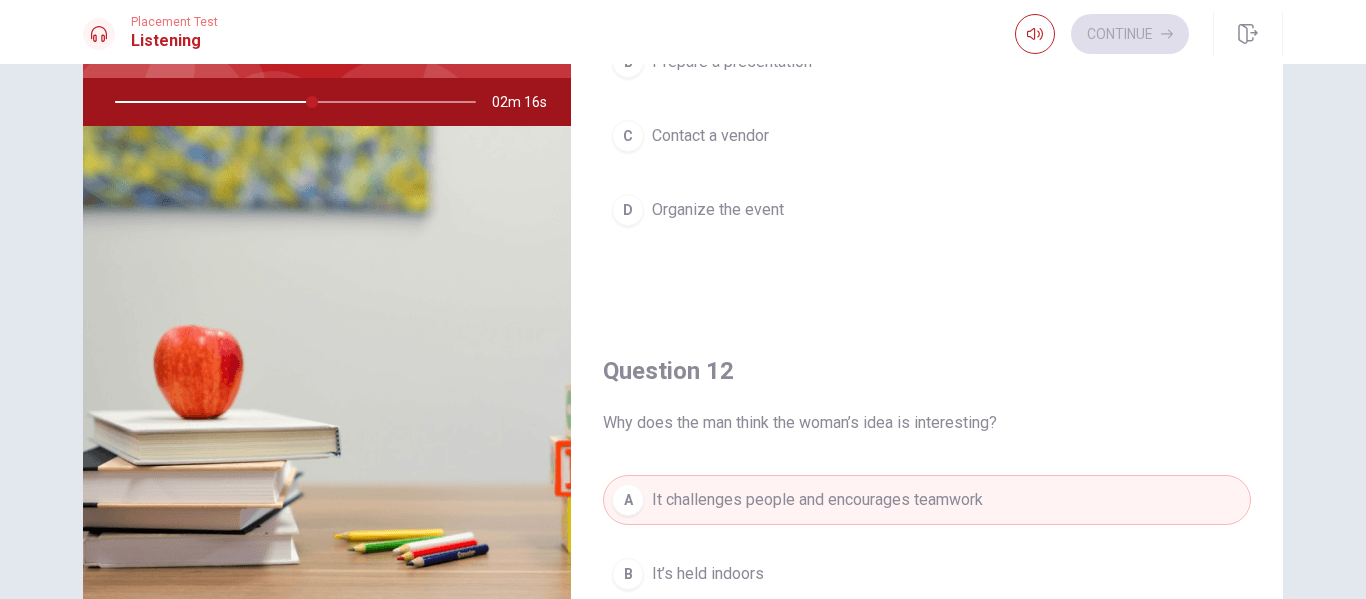 scroll, scrollTop: 0, scrollLeft: 0, axis: both 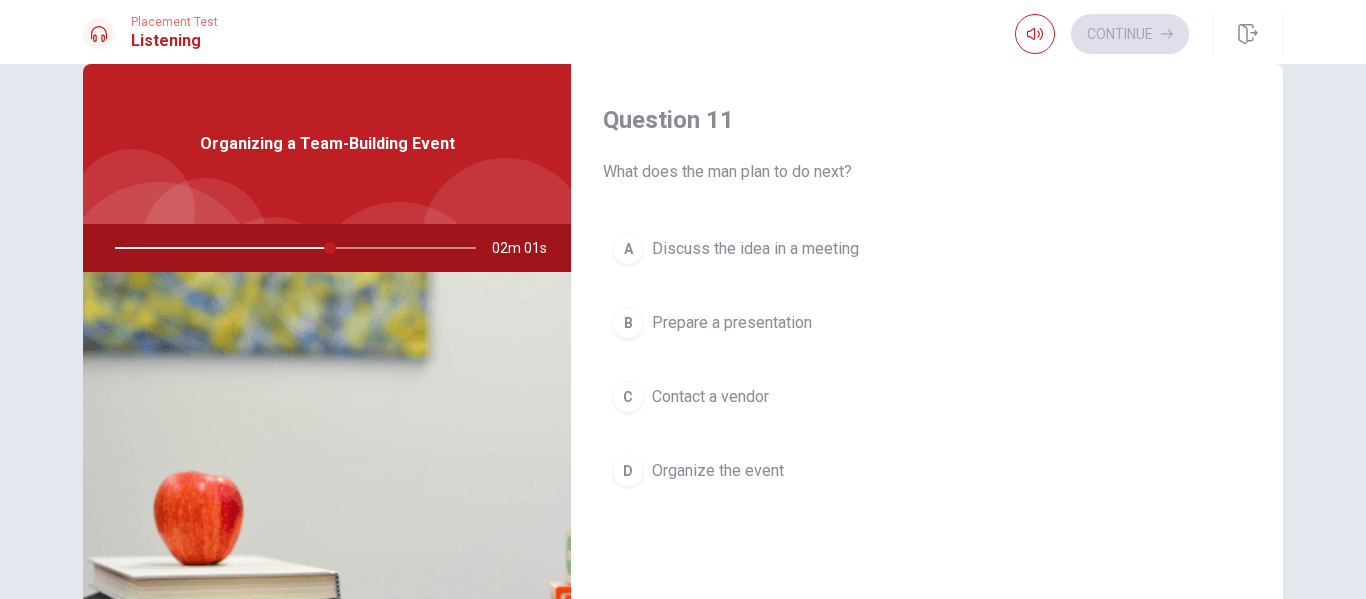 click on "Discuss the idea in a meeting" at bounding box center [755, 249] 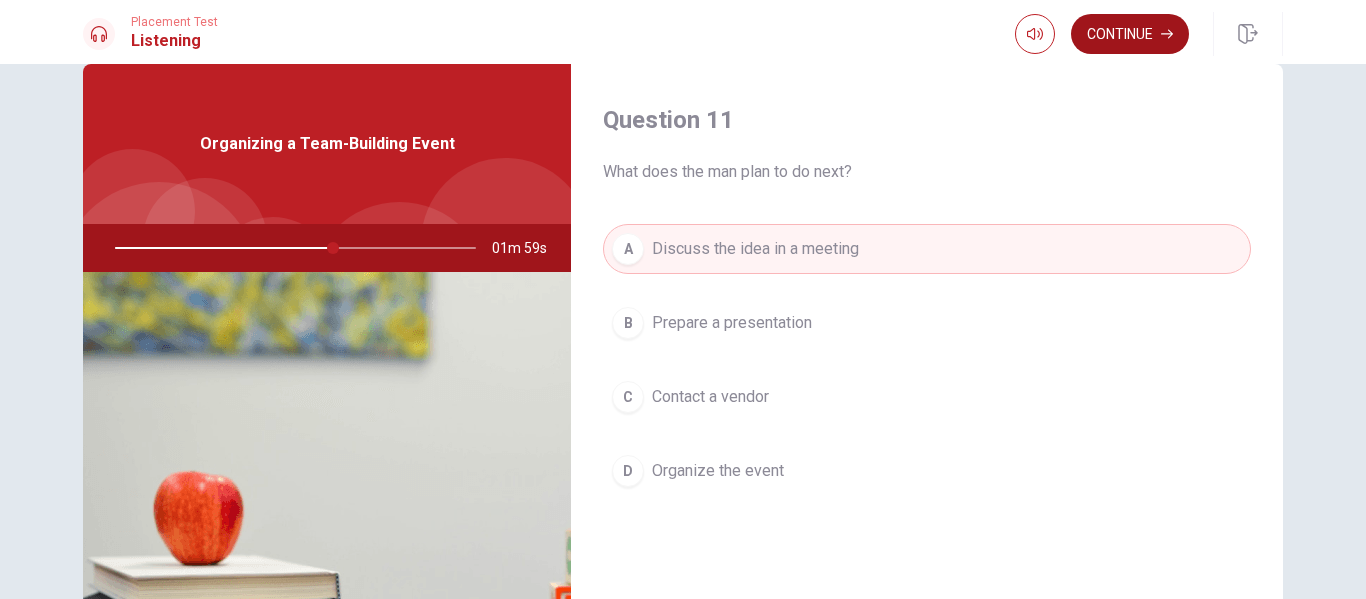 click on "Continue" at bounding box center (1130, 34) 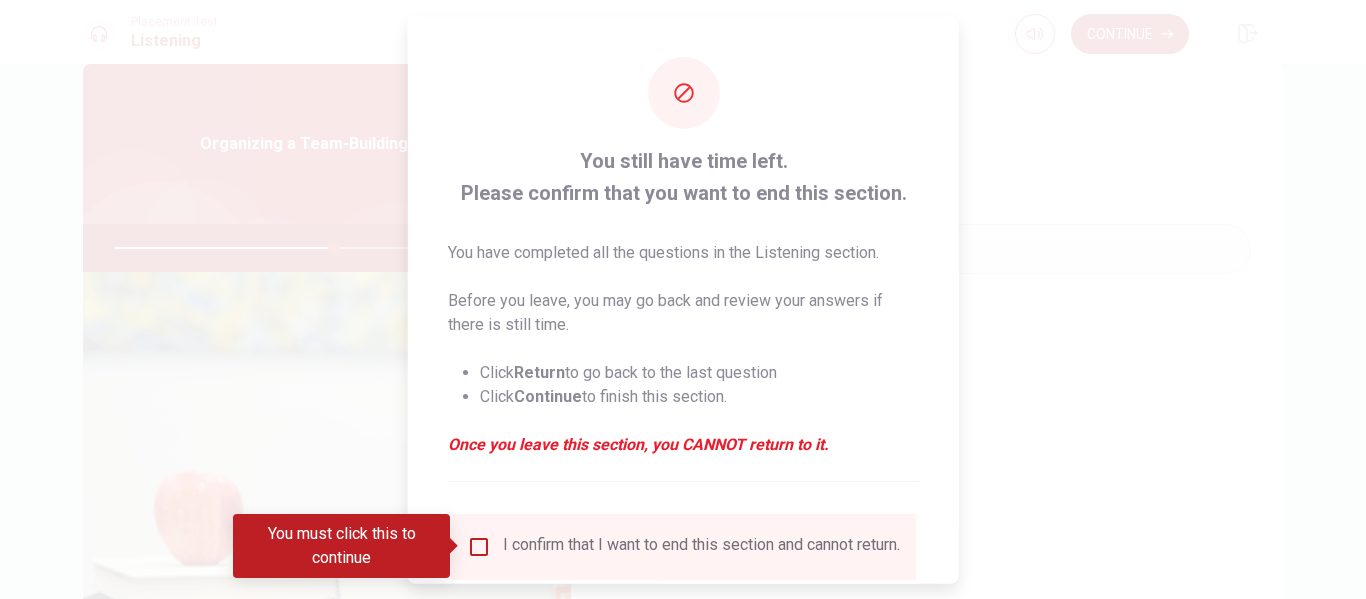 click at bounding box center (479, 546) 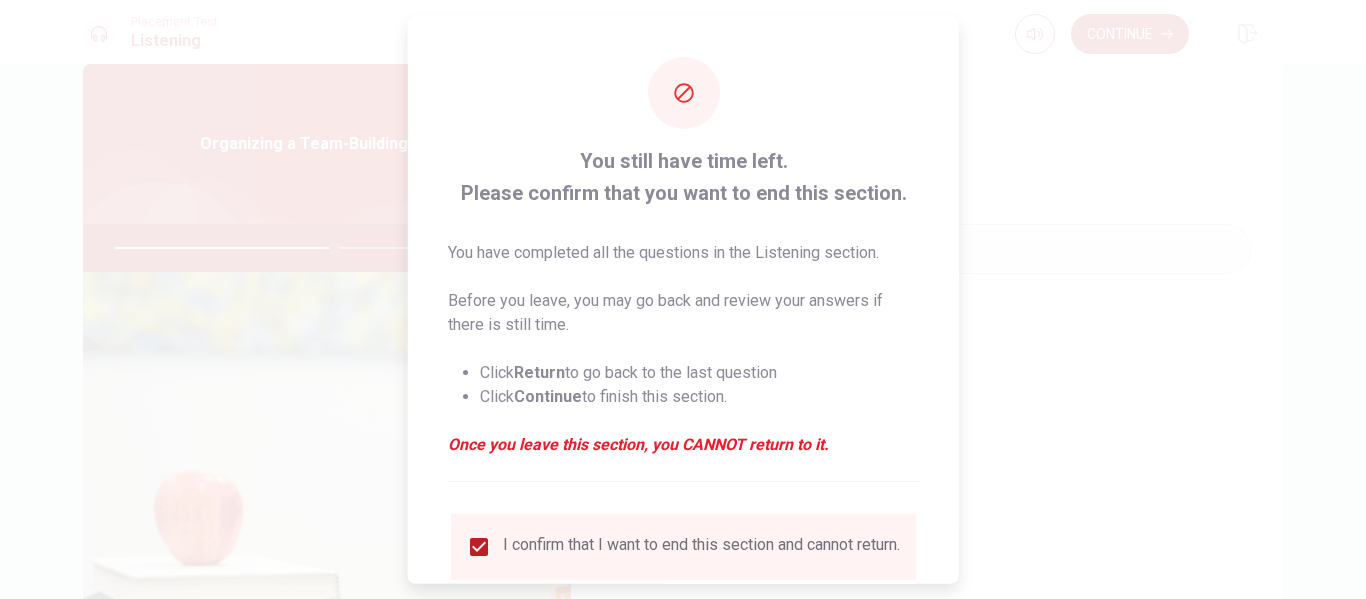 scroll, scrollTop: 147, scrollLeft: 0, axis: vertical 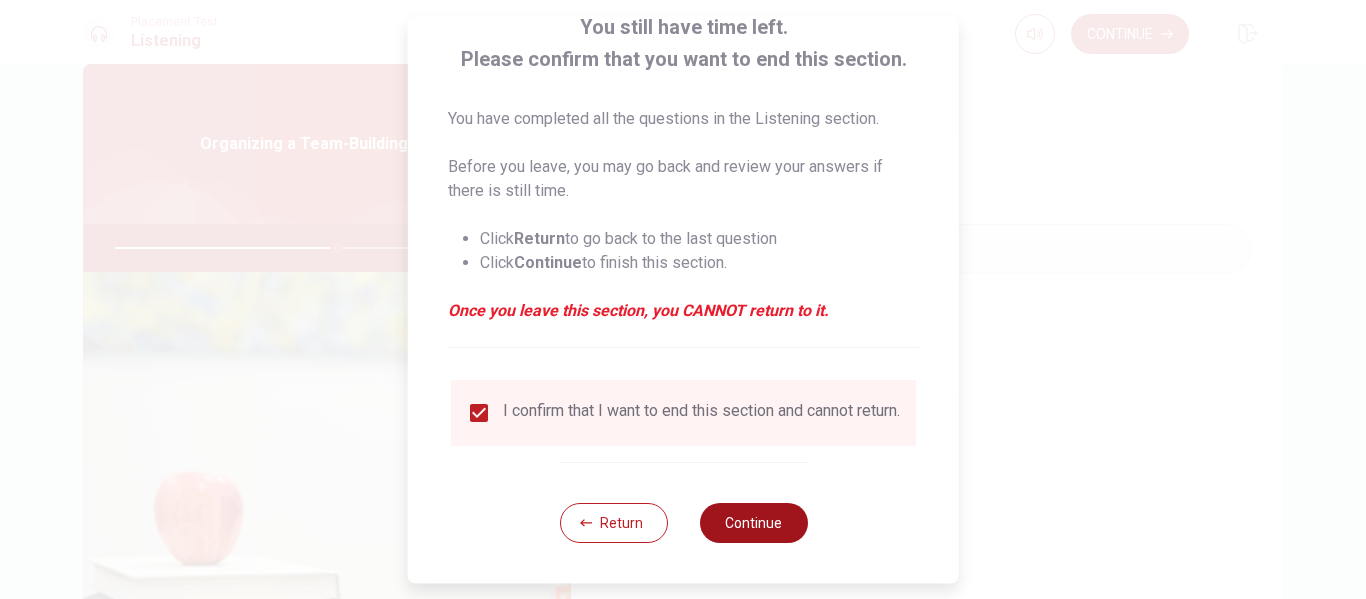 click on "Continue" at bounding box center (753, 523) 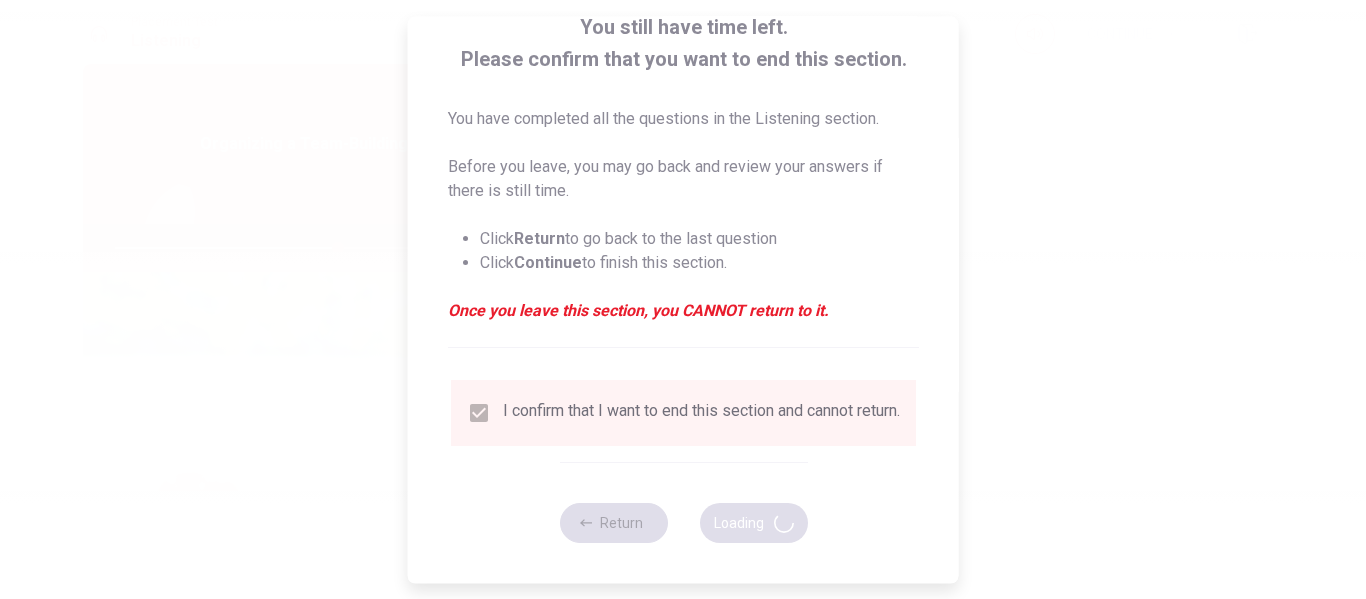 type on "62" 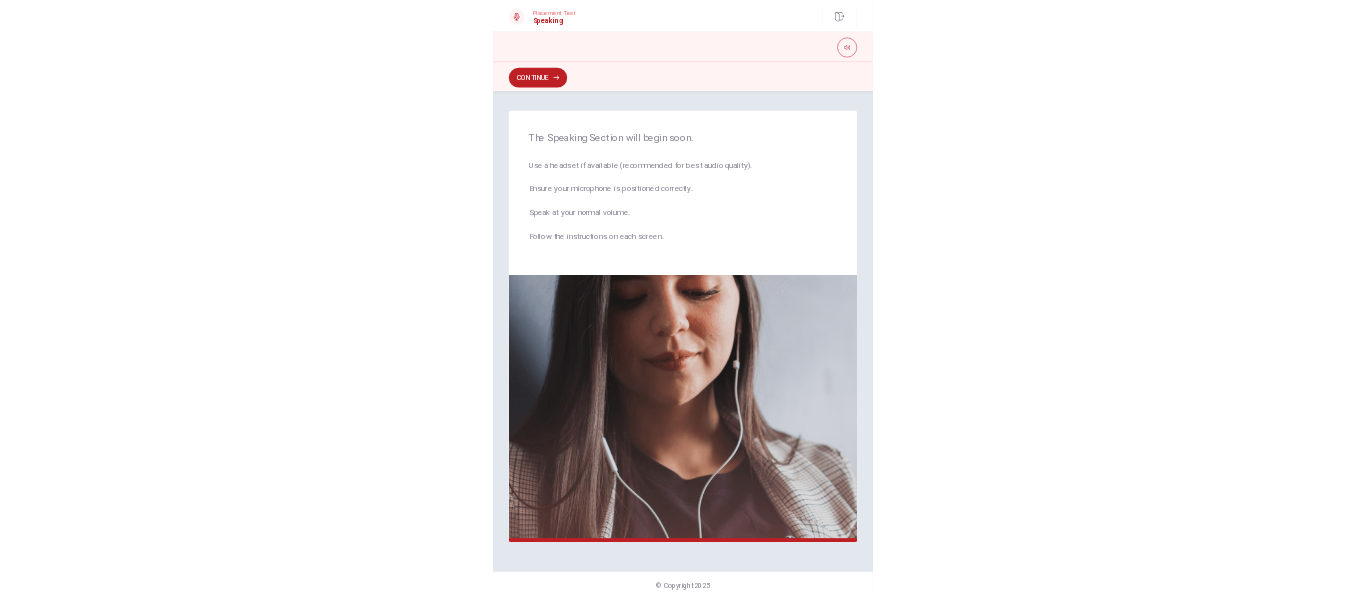scroll, scrollTop: 0, scrollLeft: 0, axis: both 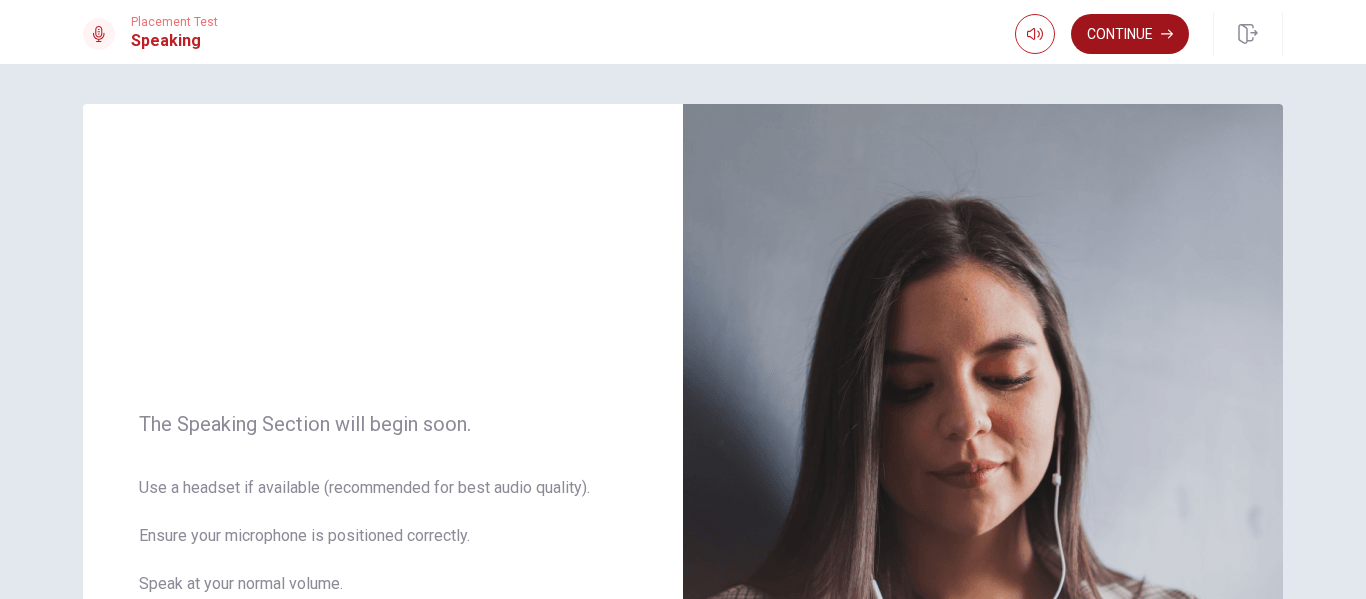 click 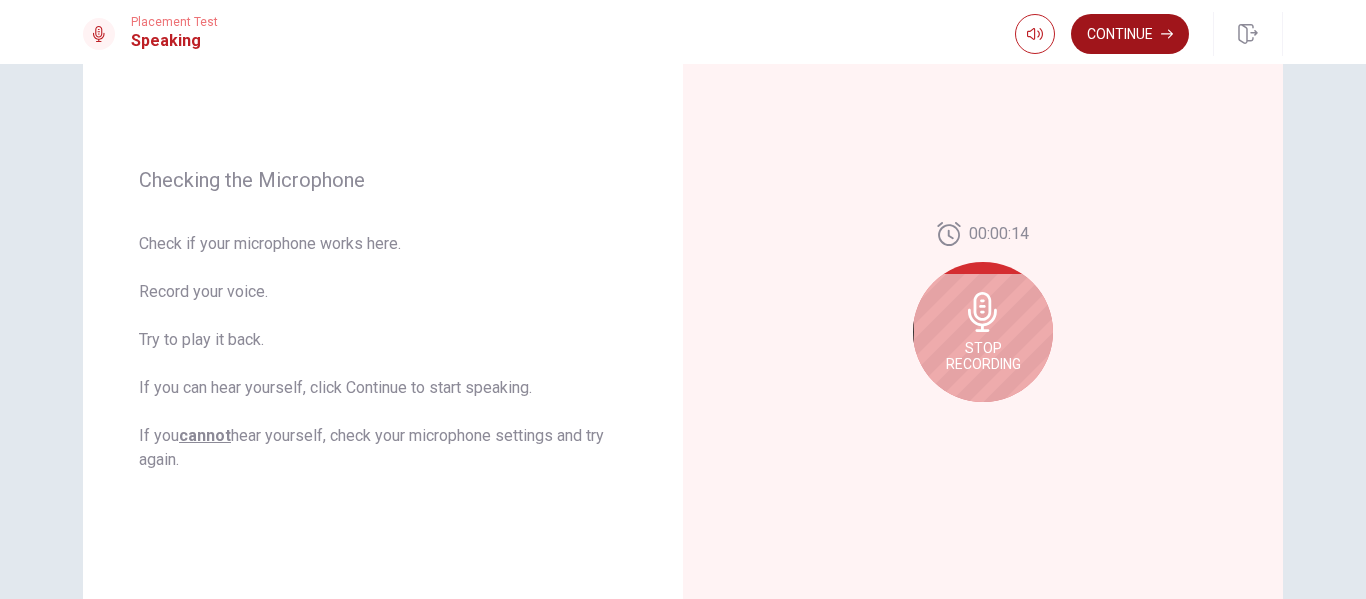 scroll, scrollTop: 222, scrollLeft: 0, axis: vertical 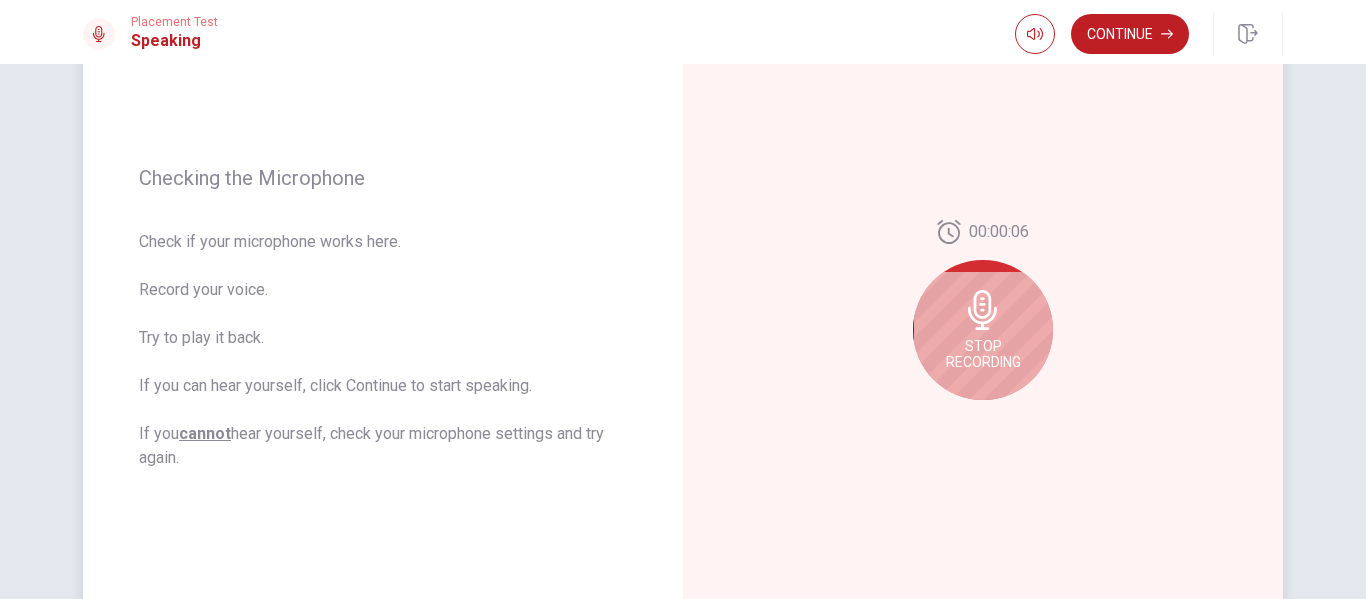 click on "Stop   Recording" at bounding box center [983, 354] 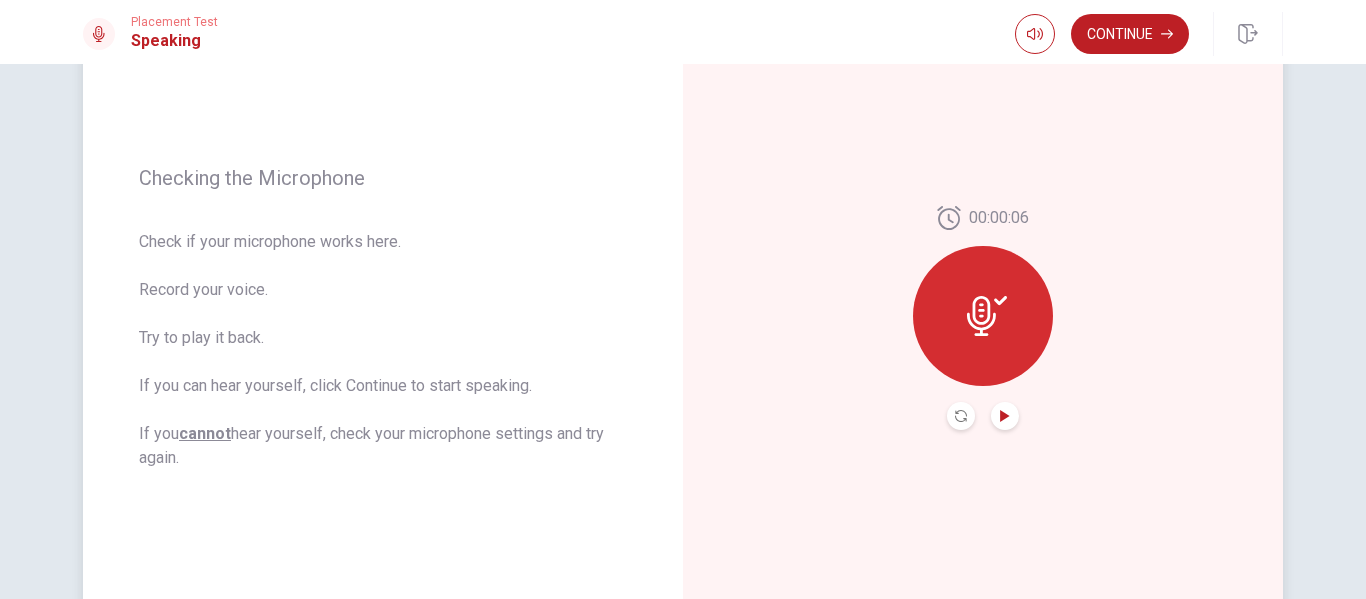 click 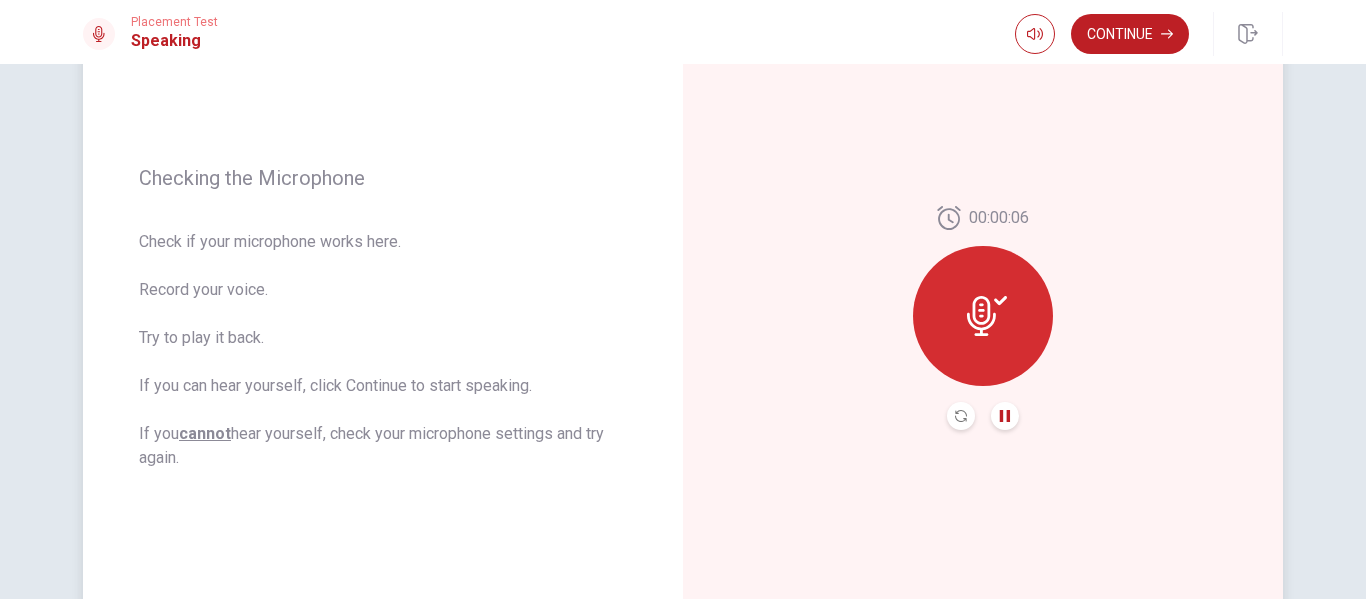 click 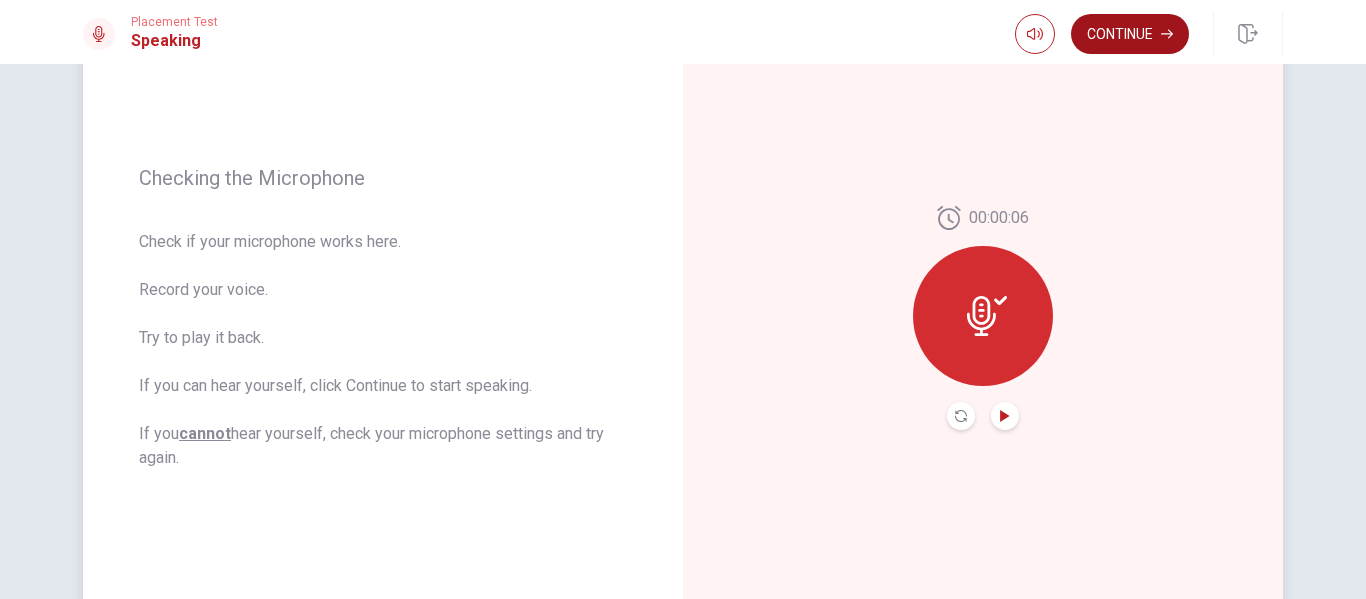 click on "Continue" at bounding box center (1130, 34) 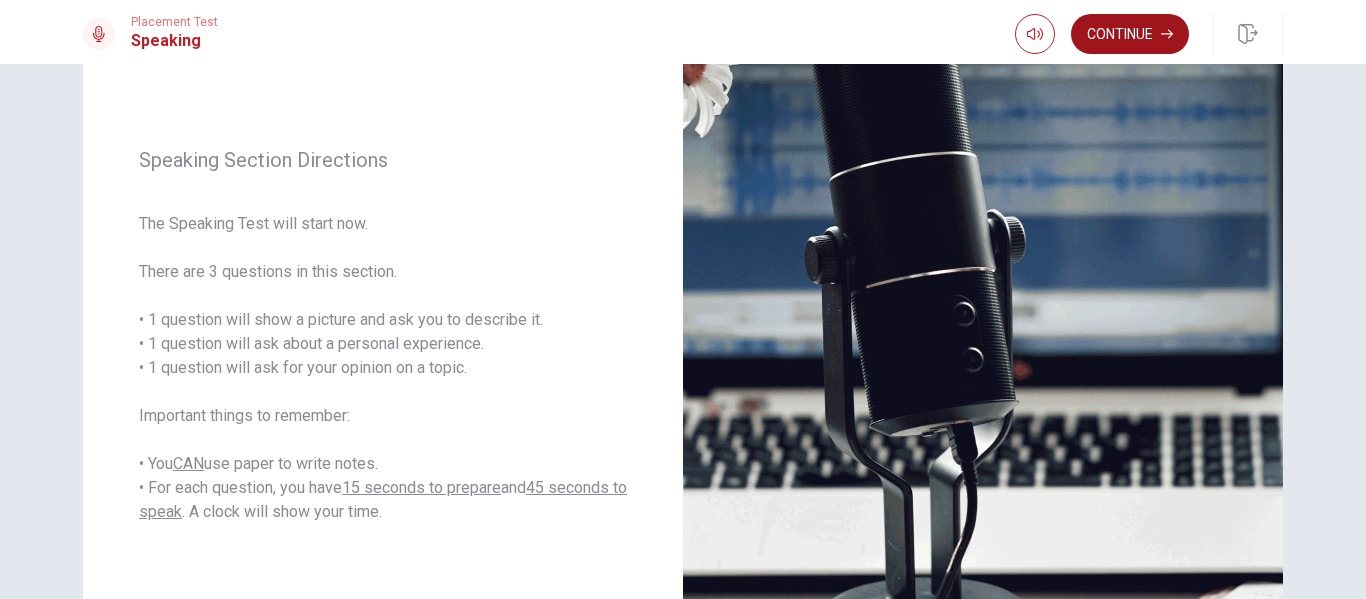 scroll, scrollTop: 207, scrollLeft: 0, axis: vertical 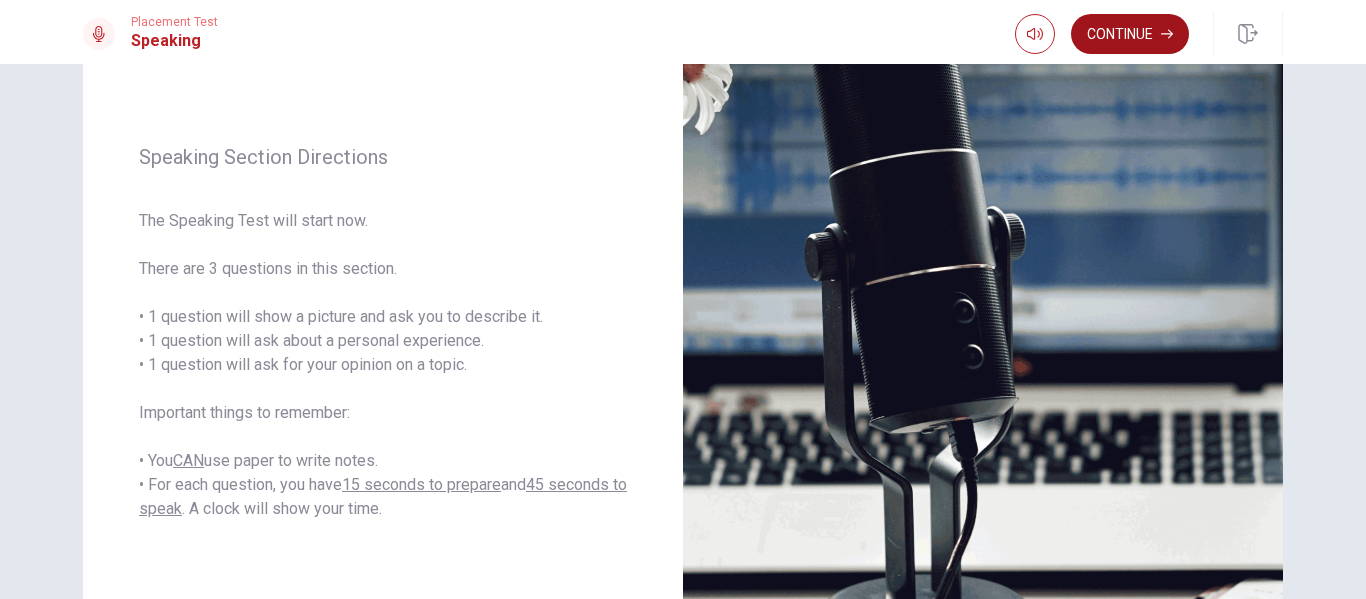 click on "Continue" at bounding box center (1130, 34) 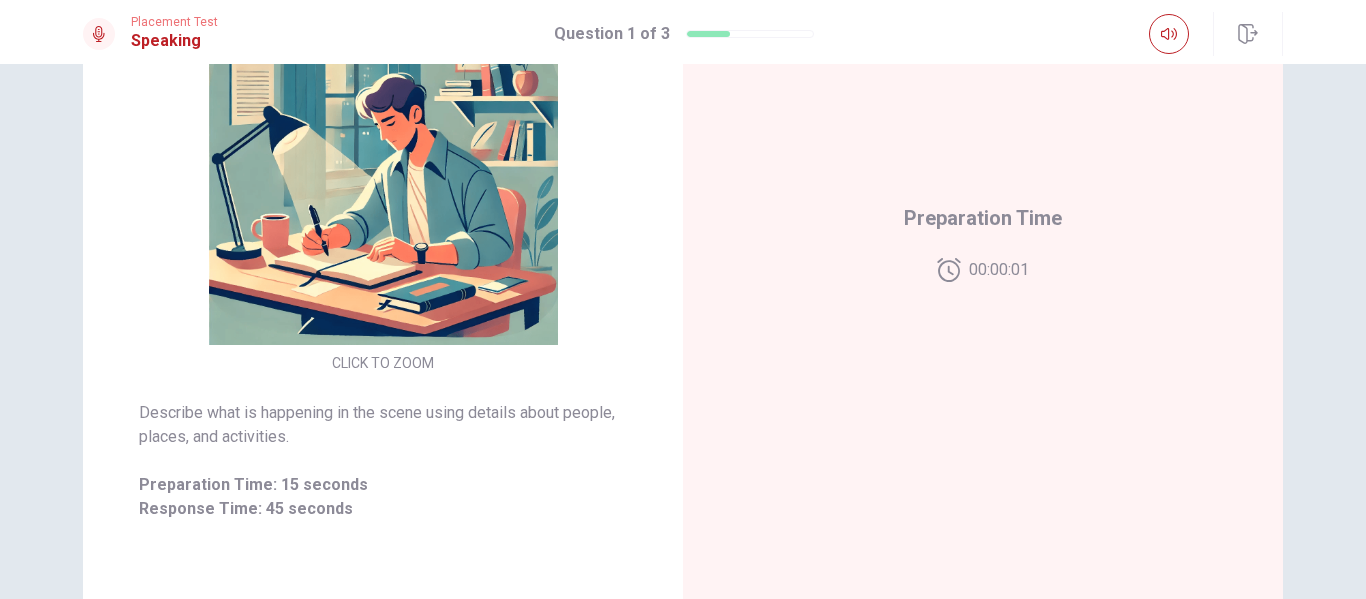 scroll, scrollTop: 297, scrollLeft: 0, axis: vertical 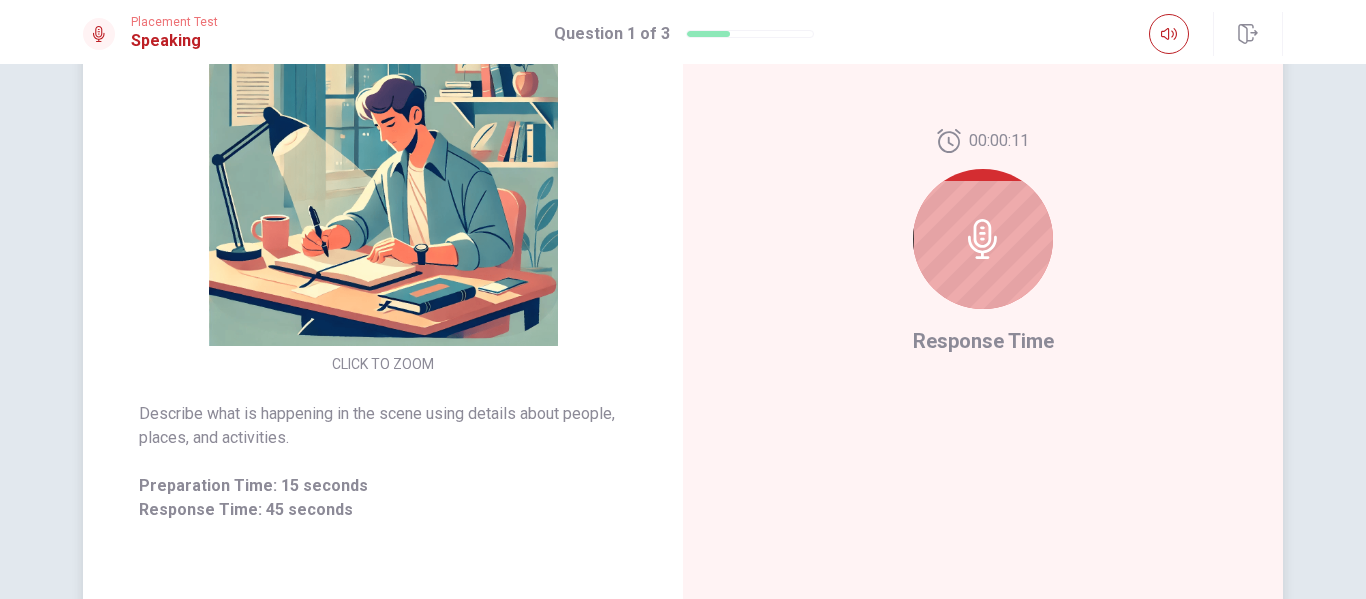click 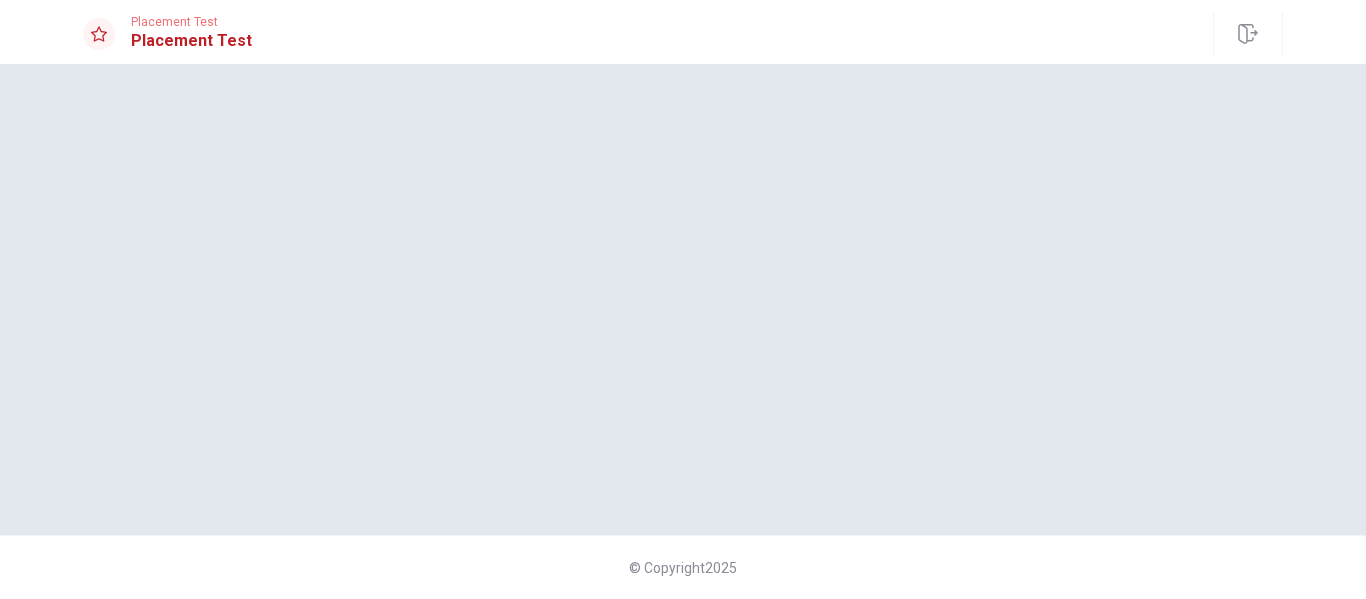 scroll, scrollTop: 0, scrollLeft: 0, axis: both 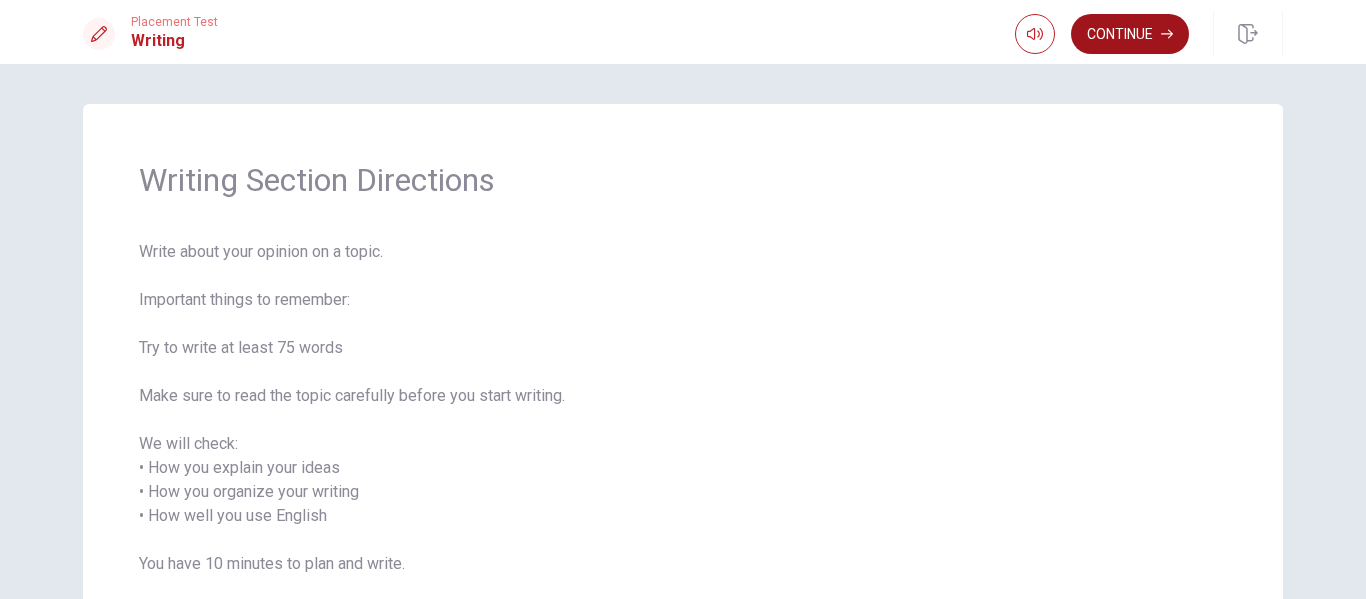 click 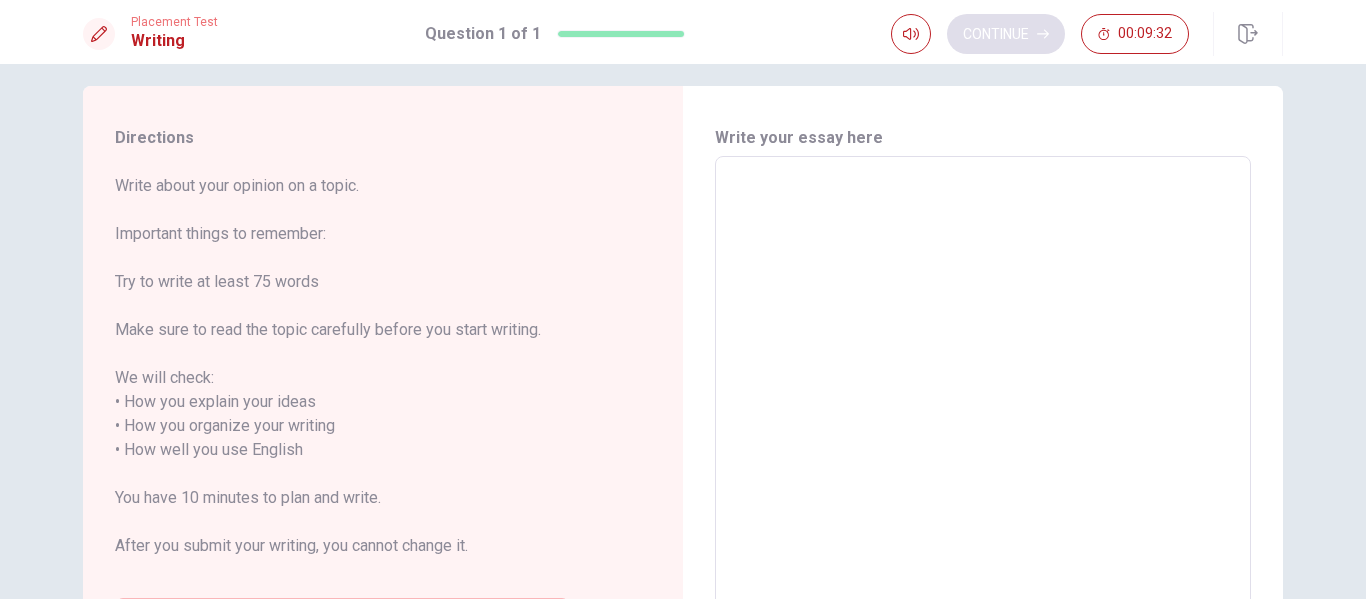 scroll, scrollTop: 13, scrollLeft: 0, axis: vertical 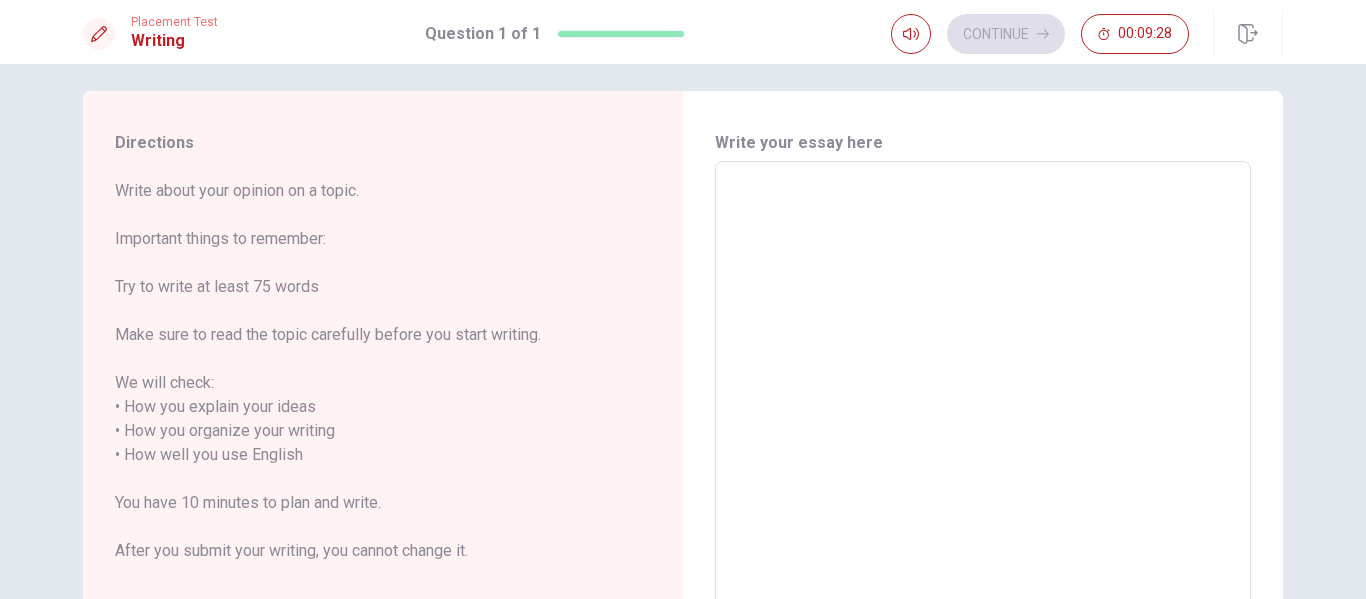 click at bounding box center [983, 443] 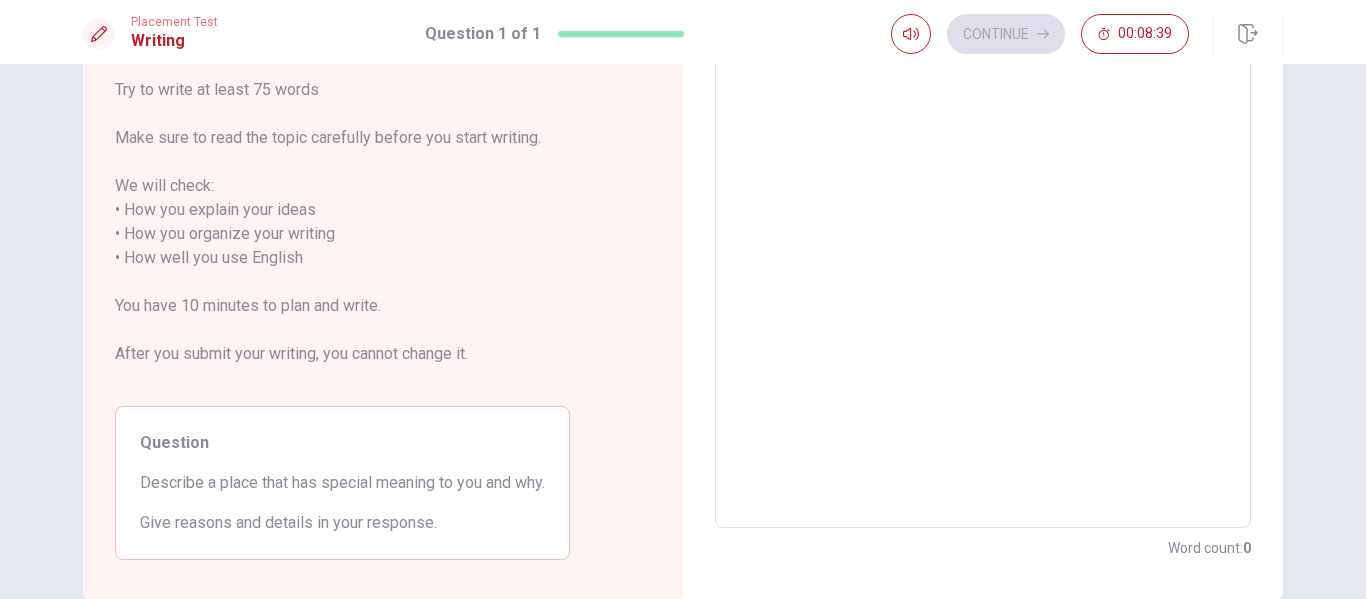 scroll, scrollTop: 98, scrollLeft: 0, axis: vertical 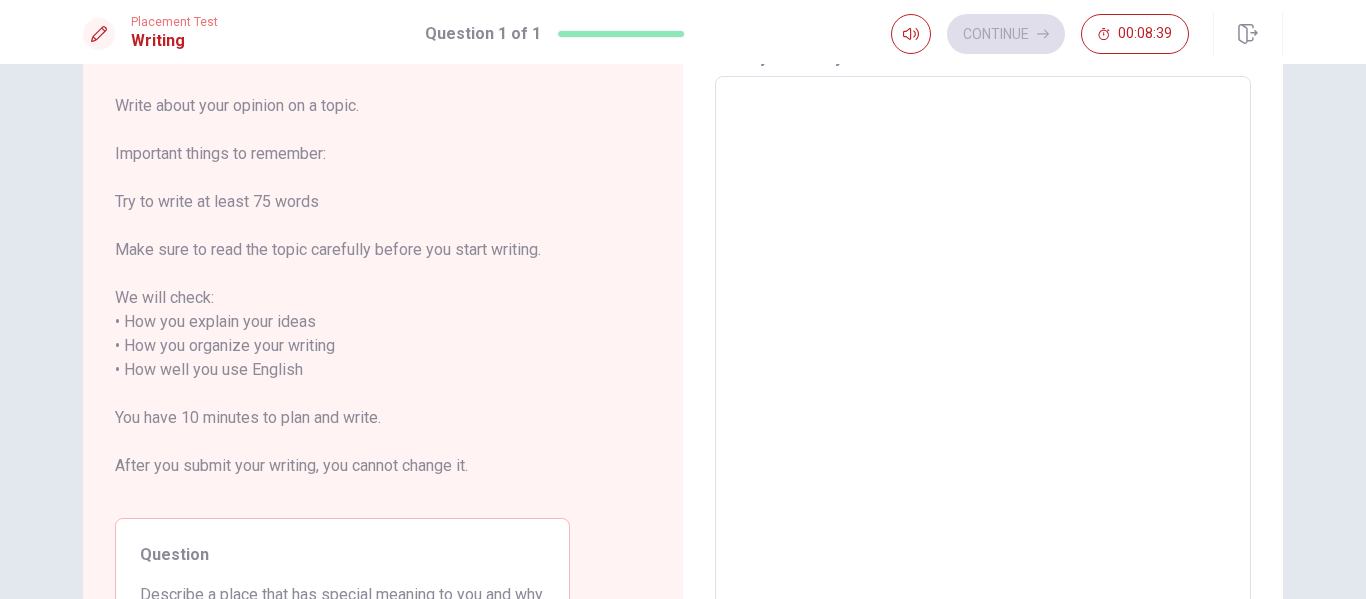 click at bounding box center [983, 358] 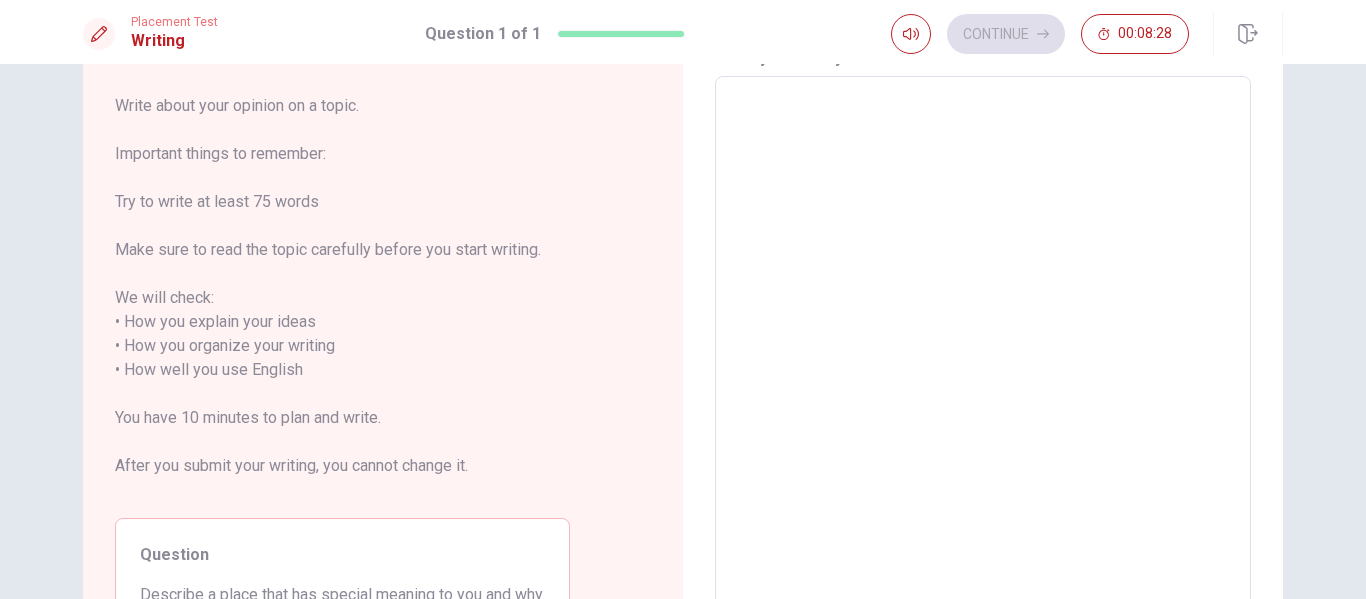 type on "M" 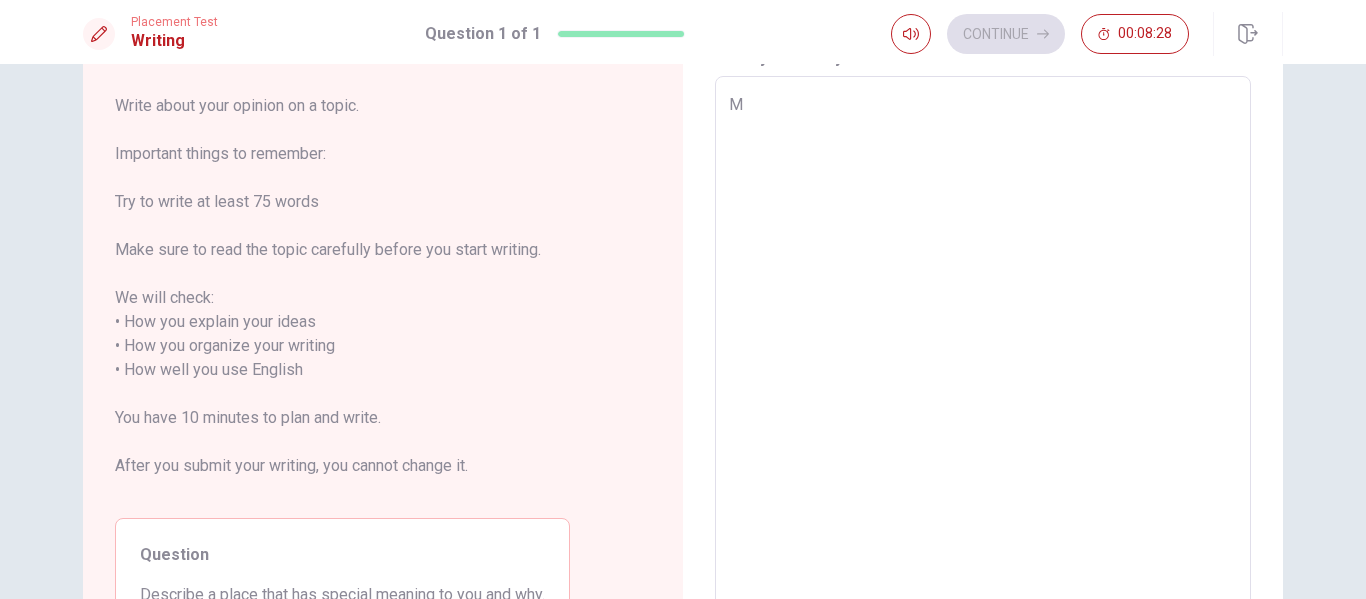 type on "x" 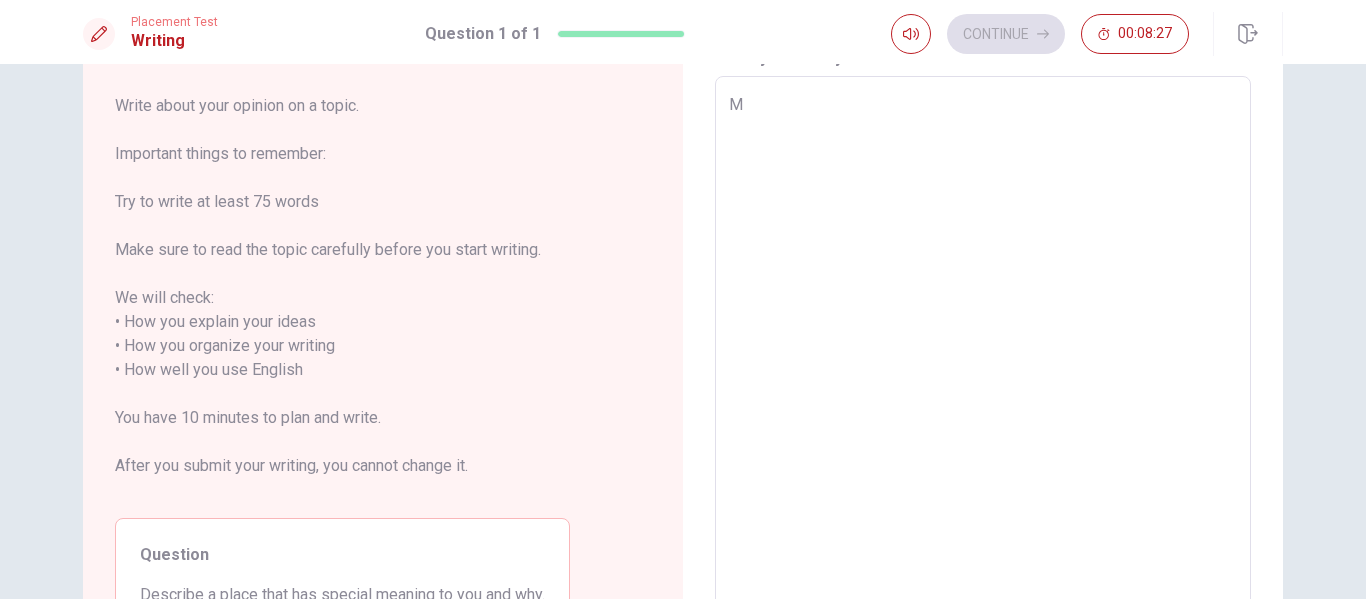 type on "My" 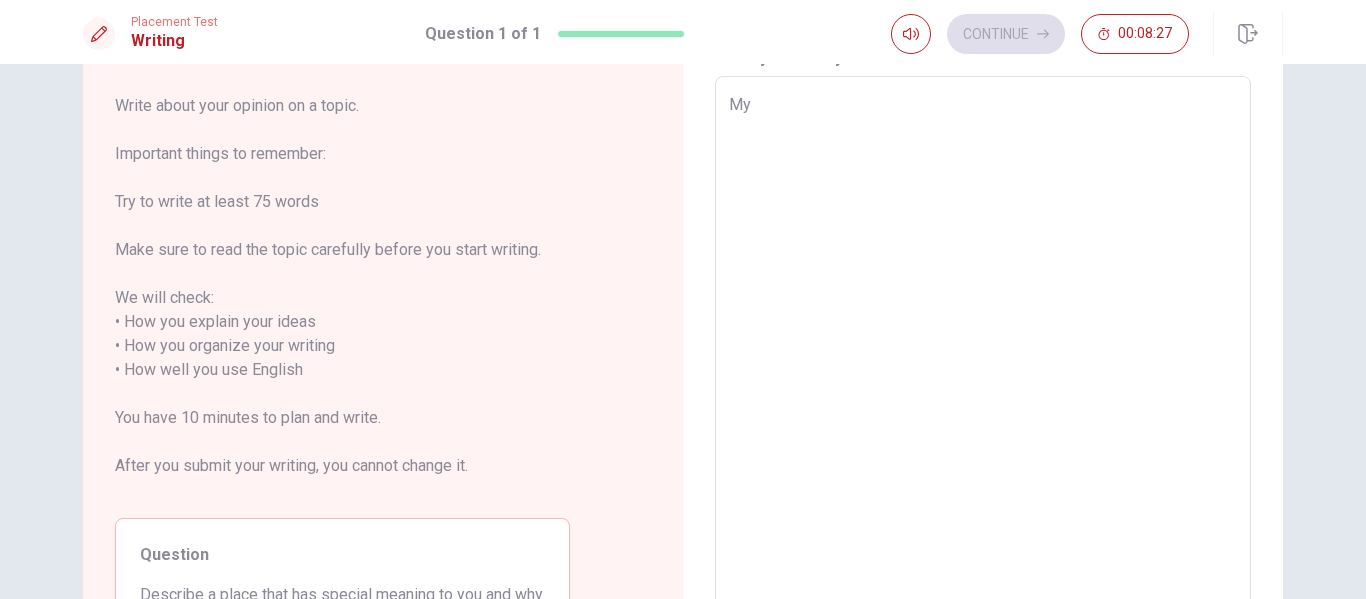 type on "x" 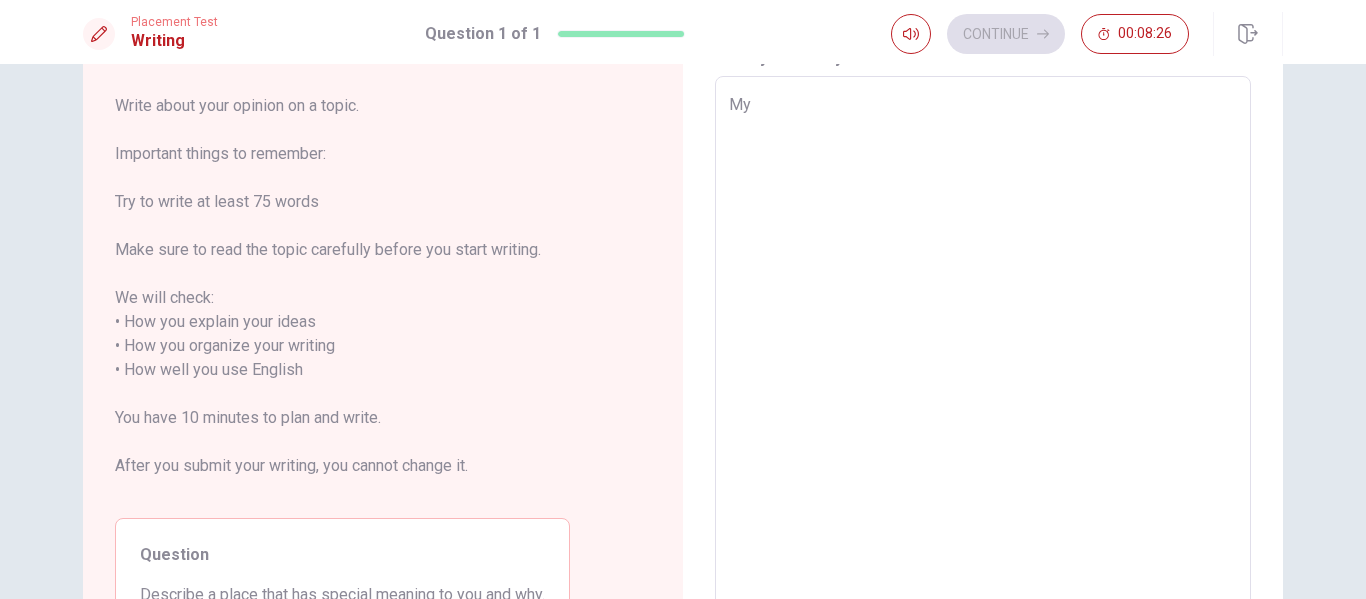 type on "x" 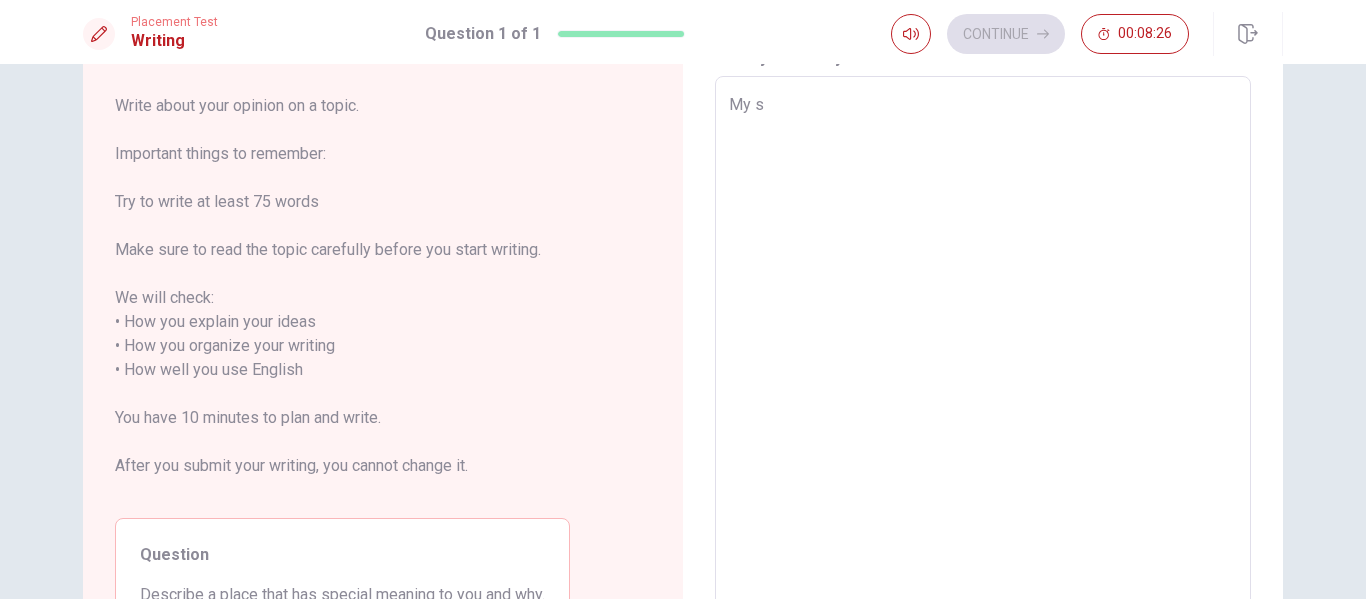 type on "x" 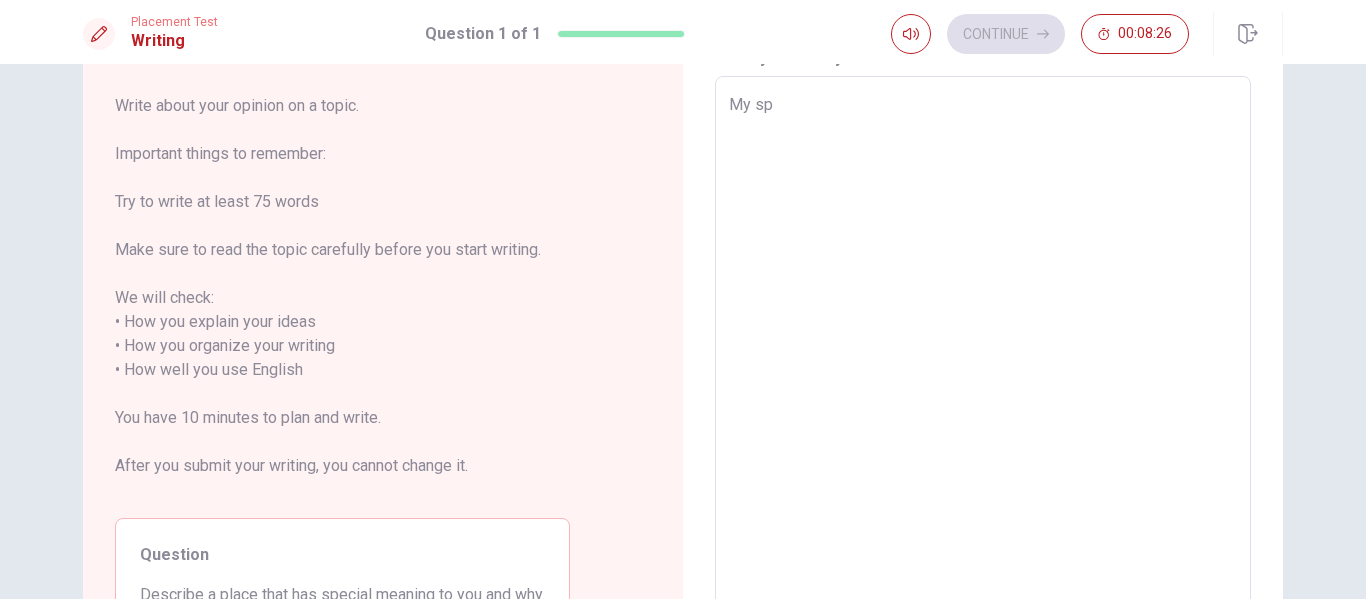 type on "x" 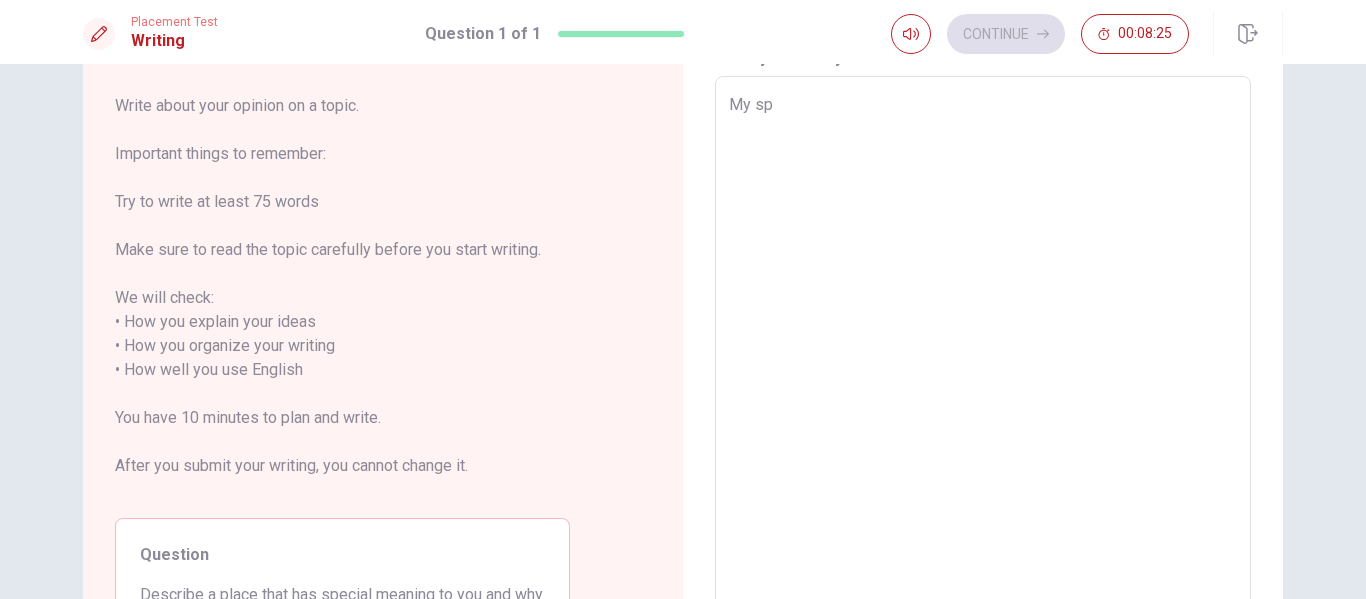 type on "My spe" 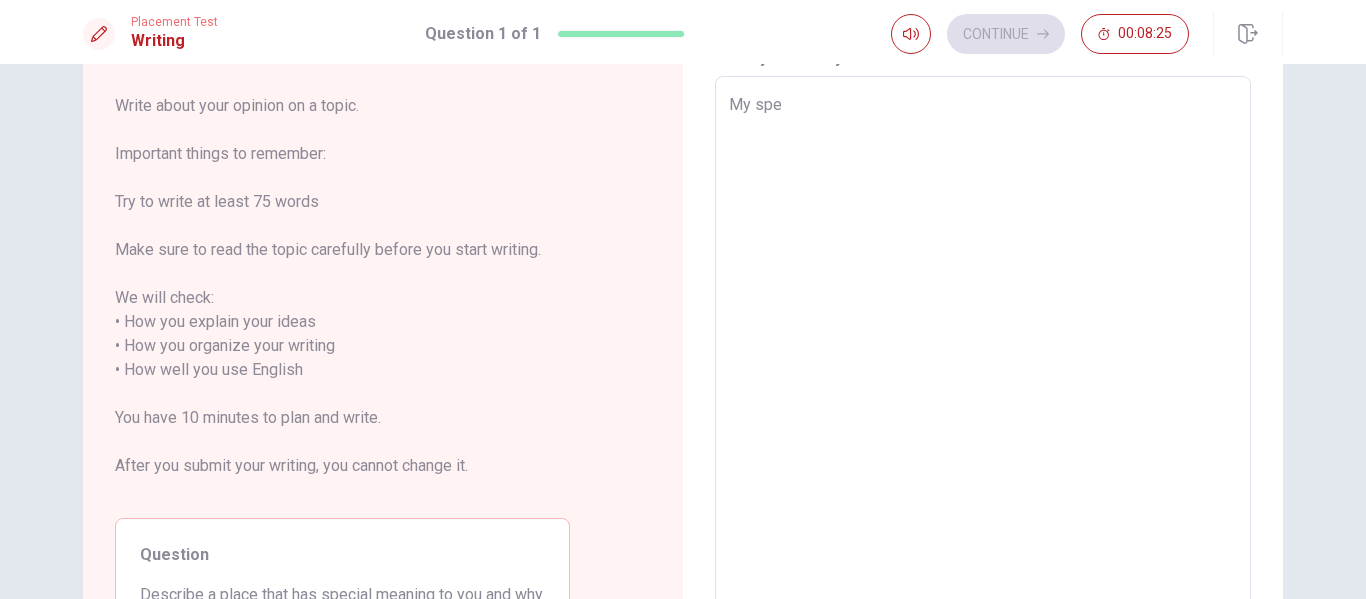type on "x" 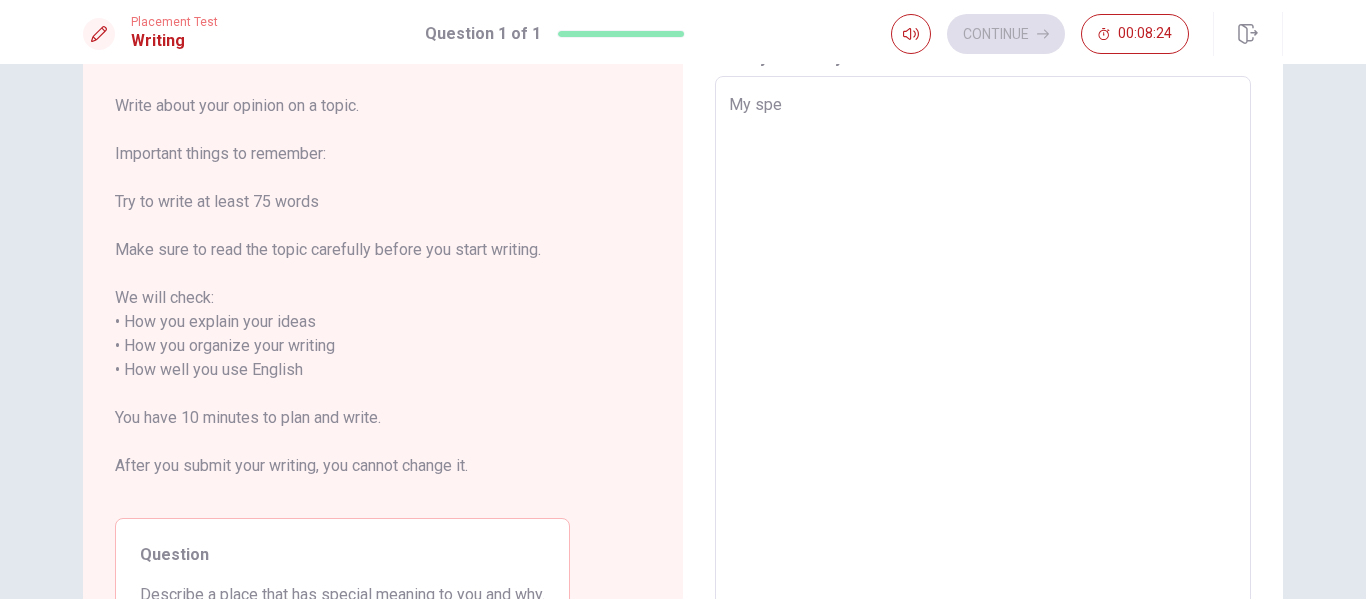type on "My spec" 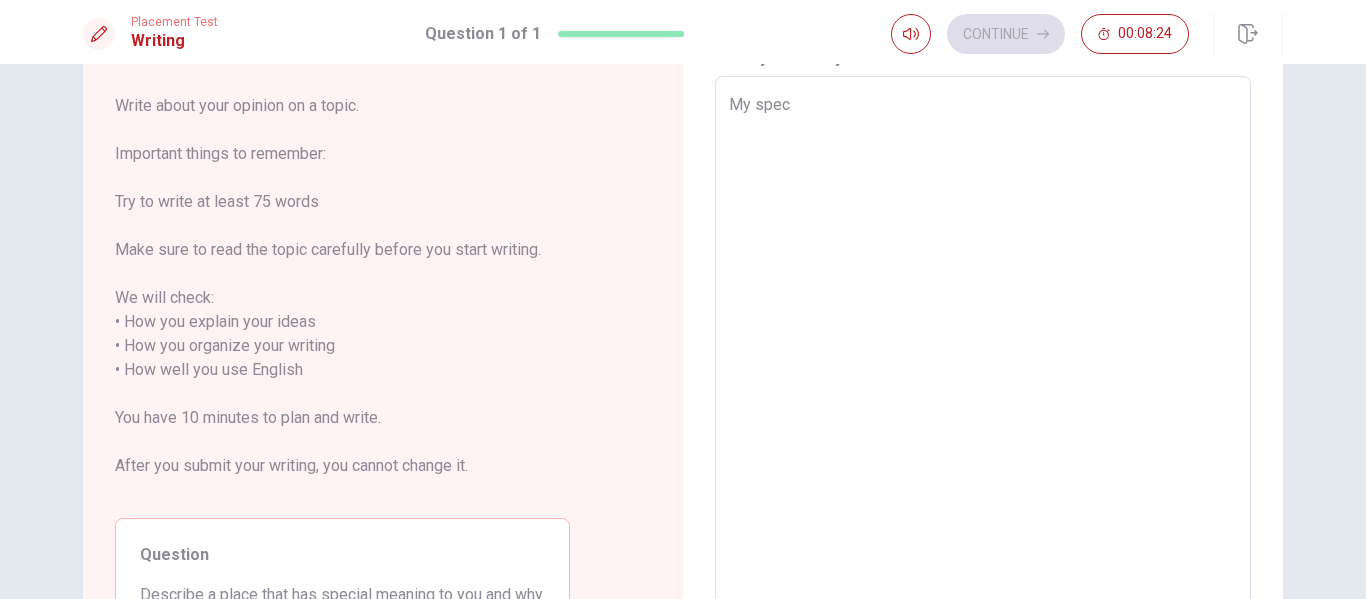 type on "x" 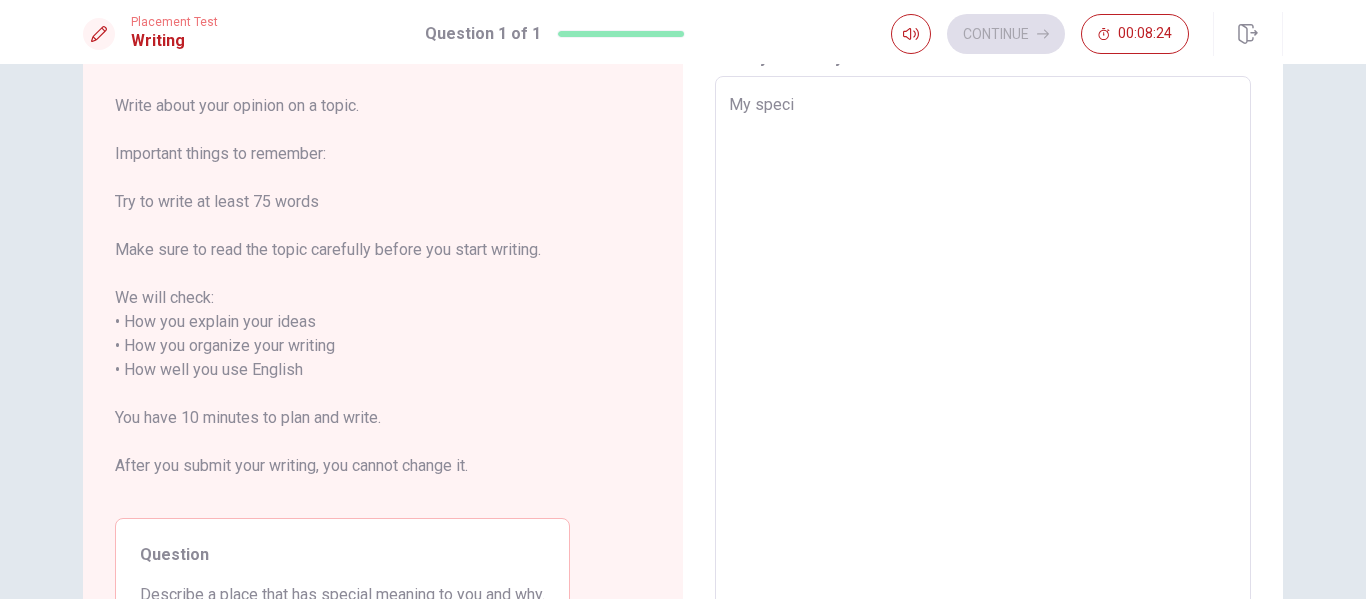 type on "x" 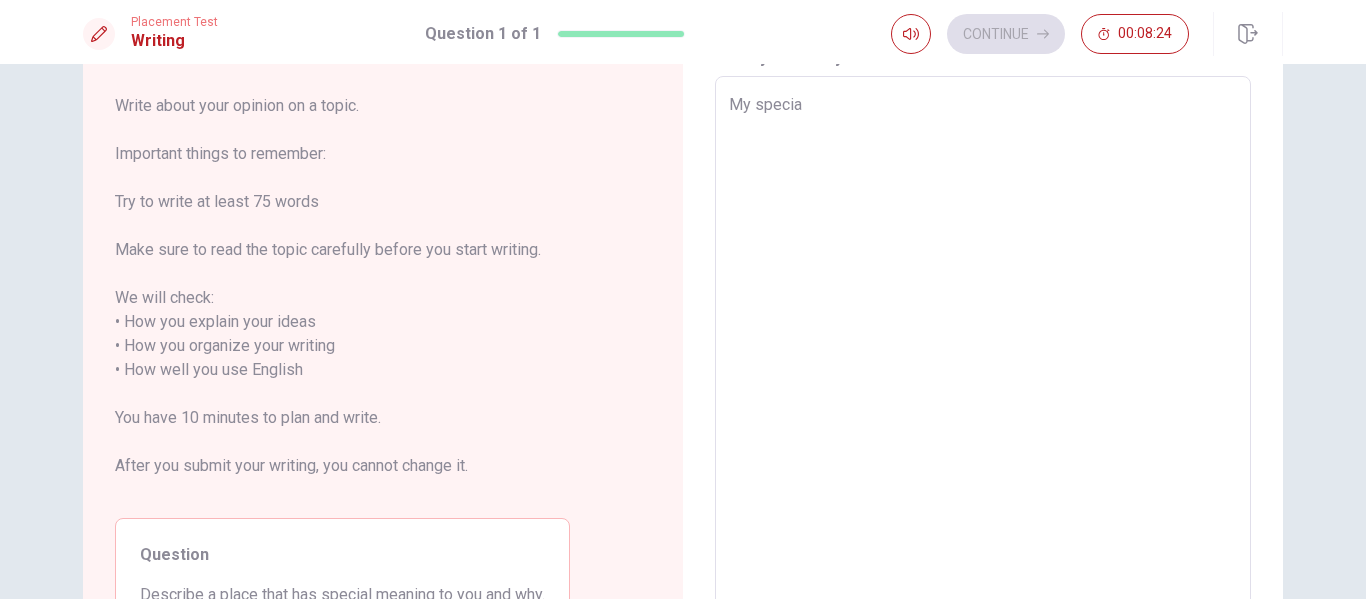 type on "x" 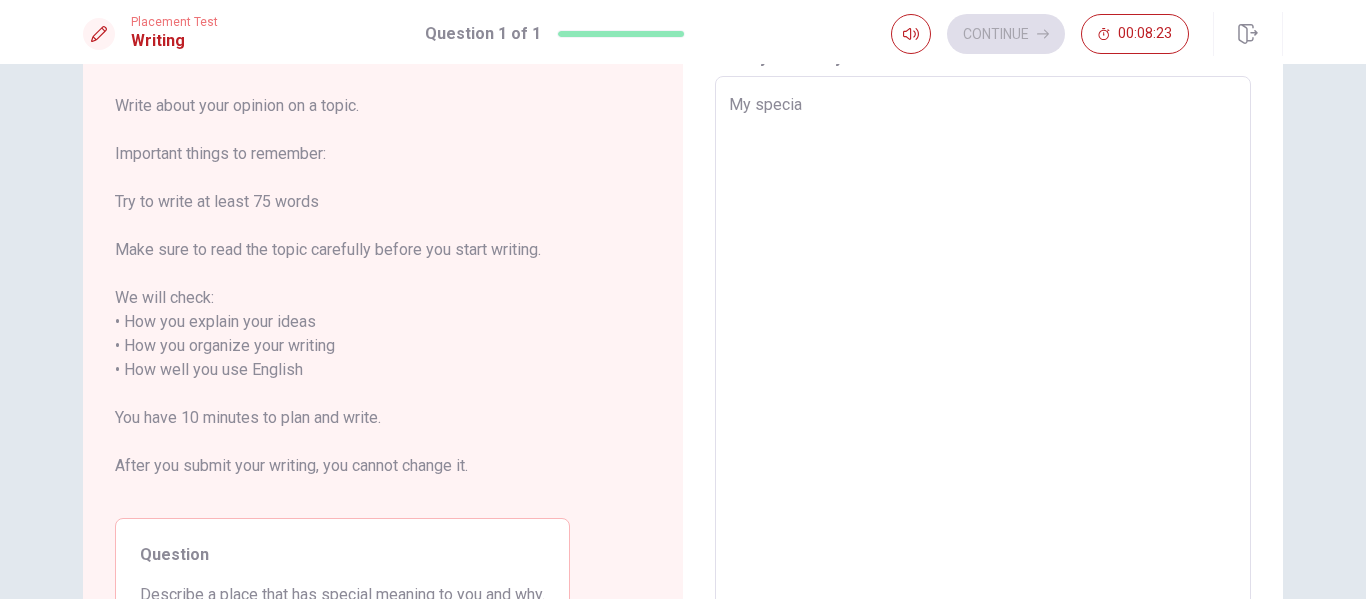 type on "My special" 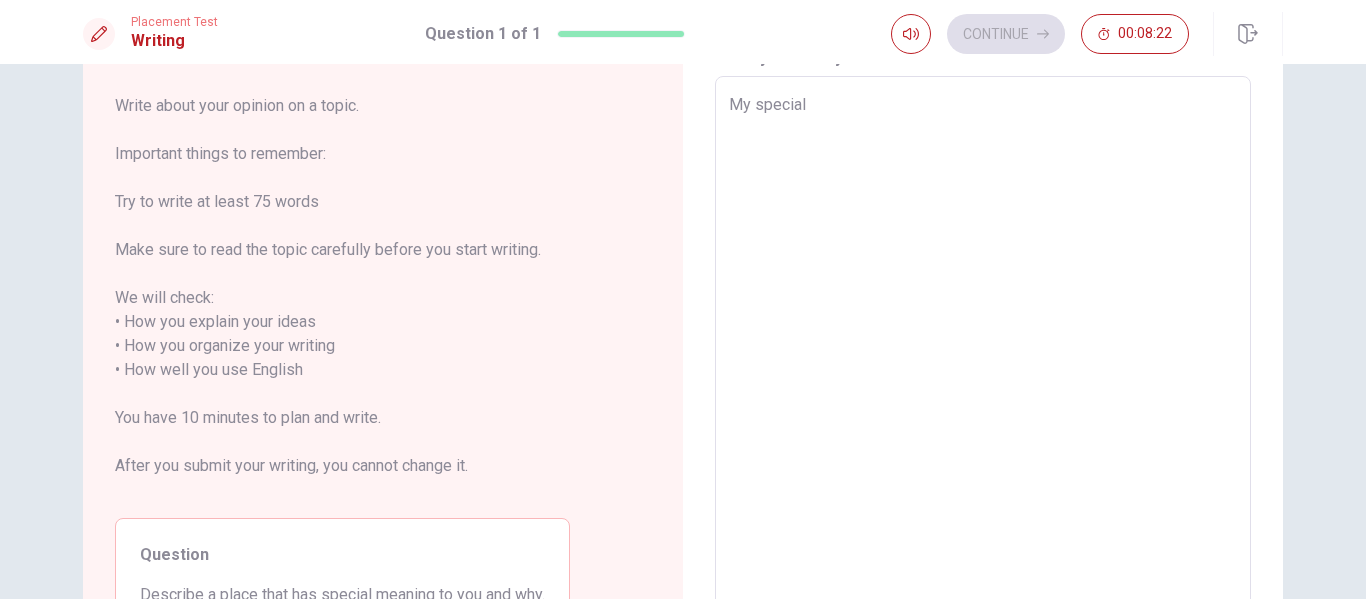 type on "x" 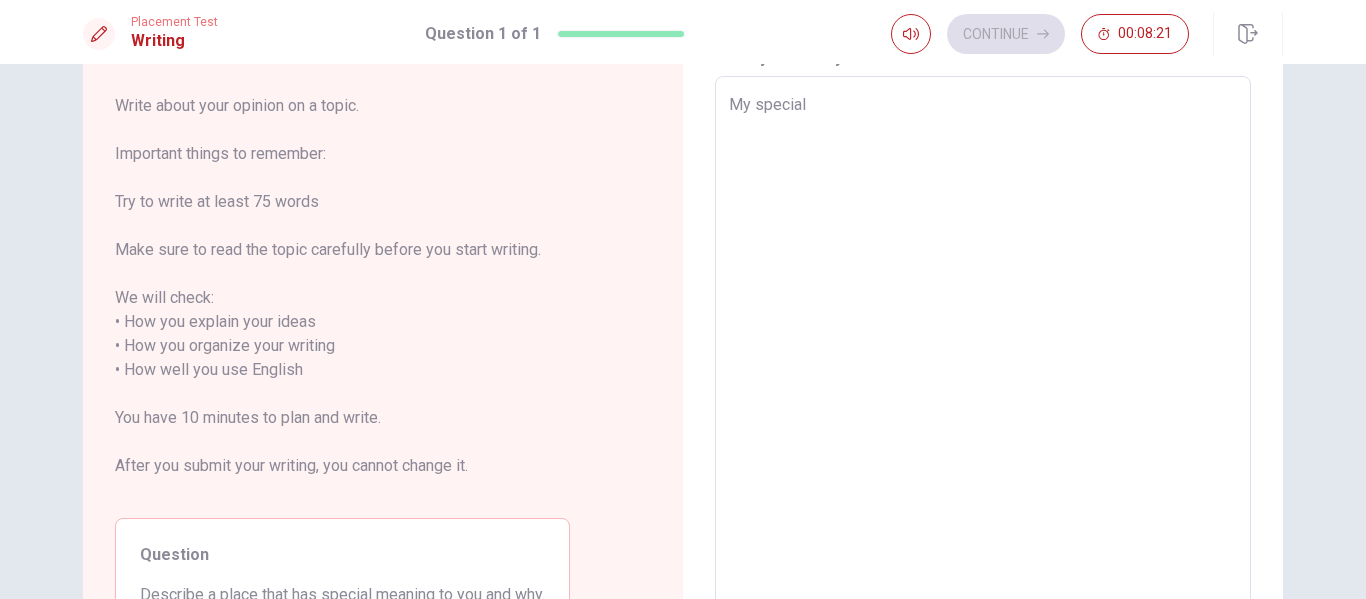 type on "My special" 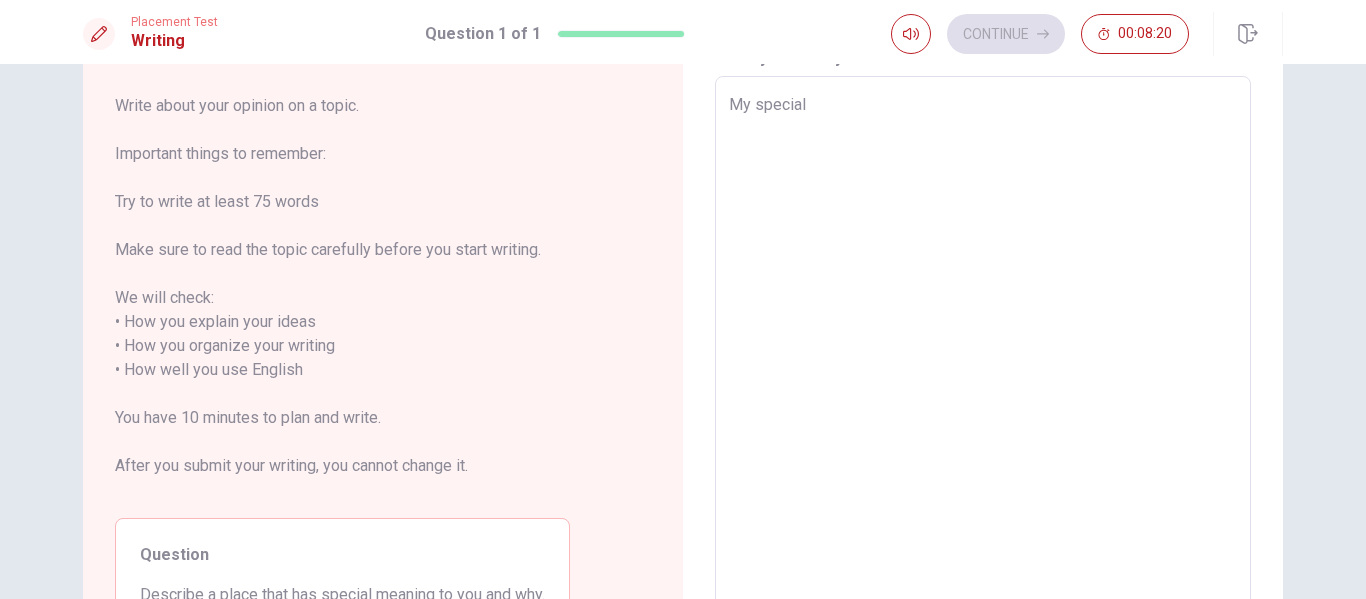 type on "My special p" 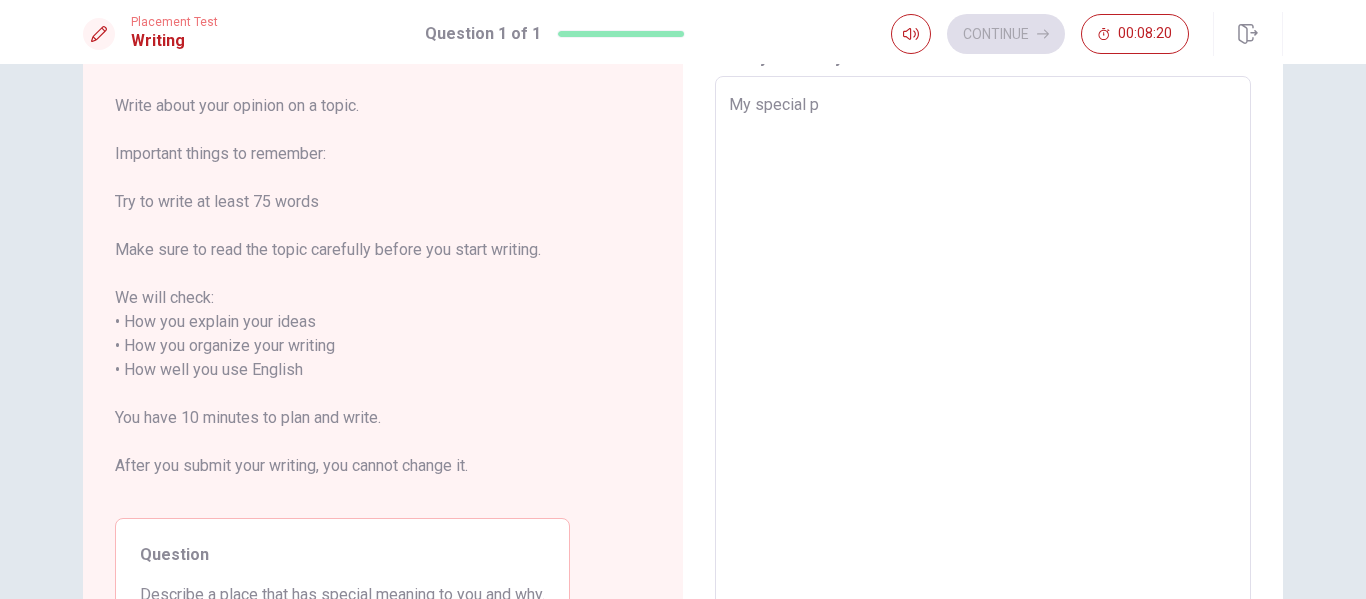 type on "x" 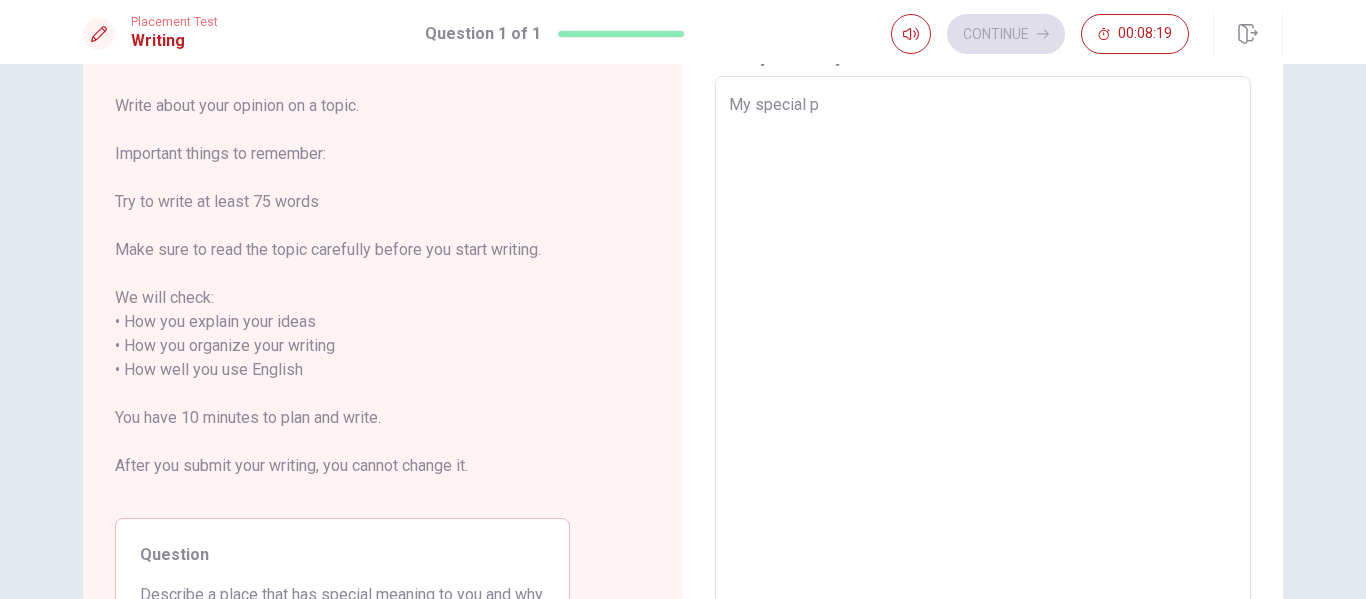 type on "My special pl" 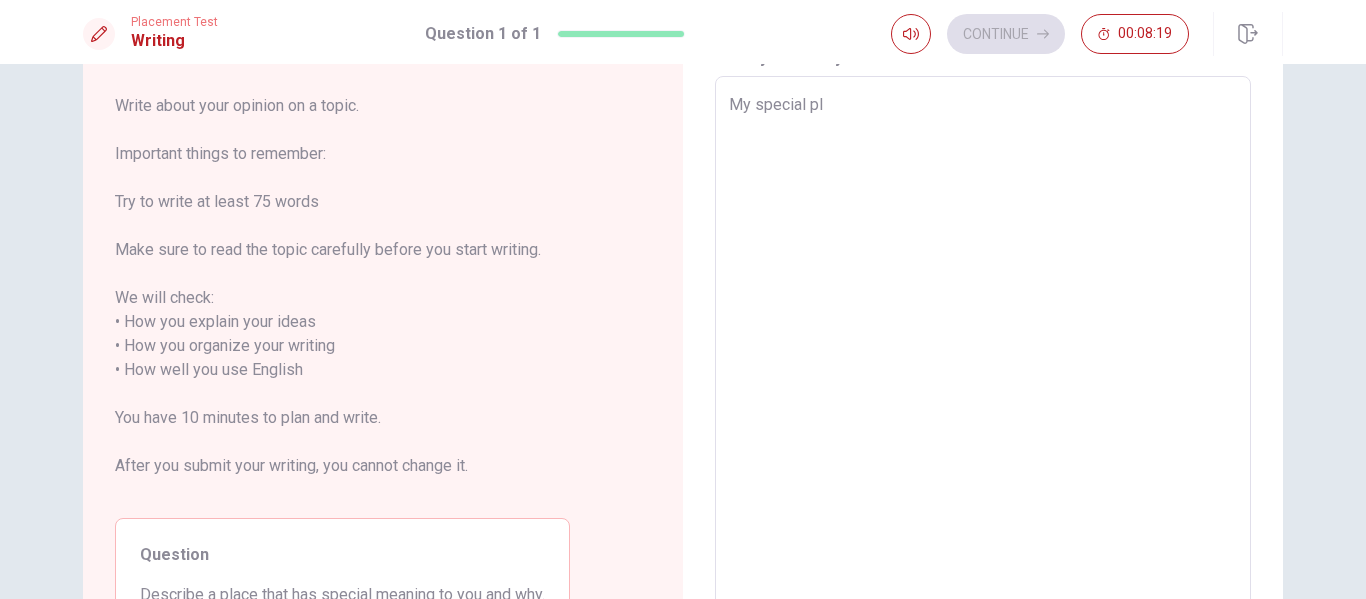 type on "x" 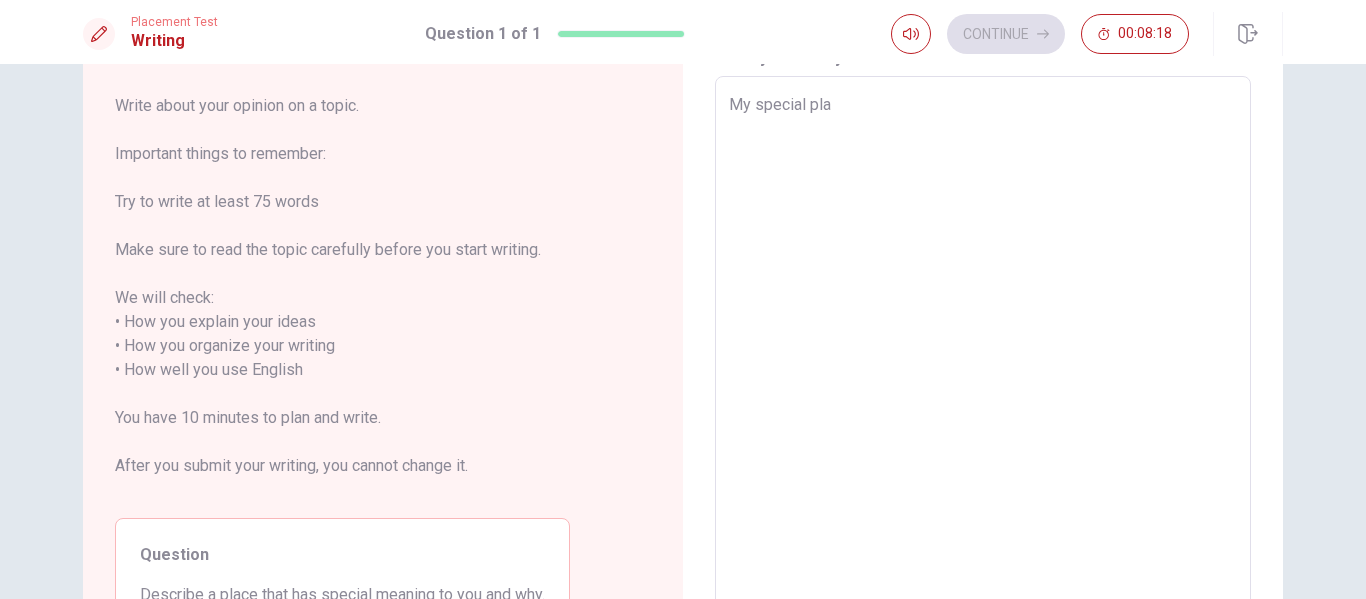 type on "x" 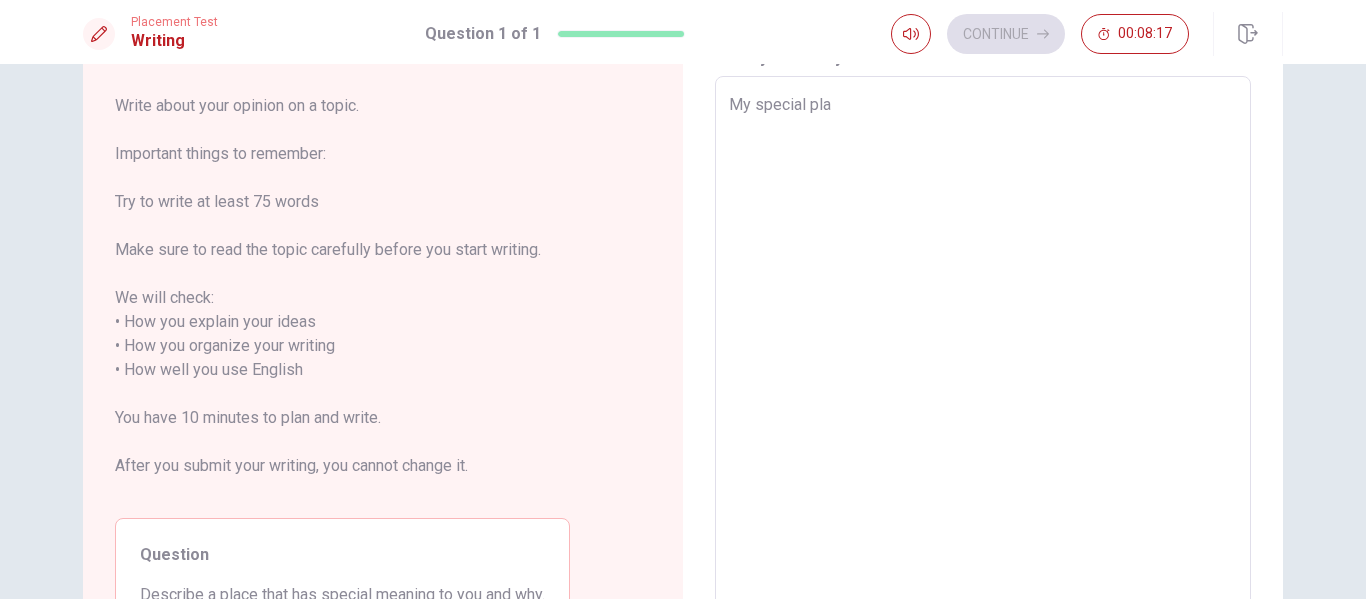 type on "My special plac" 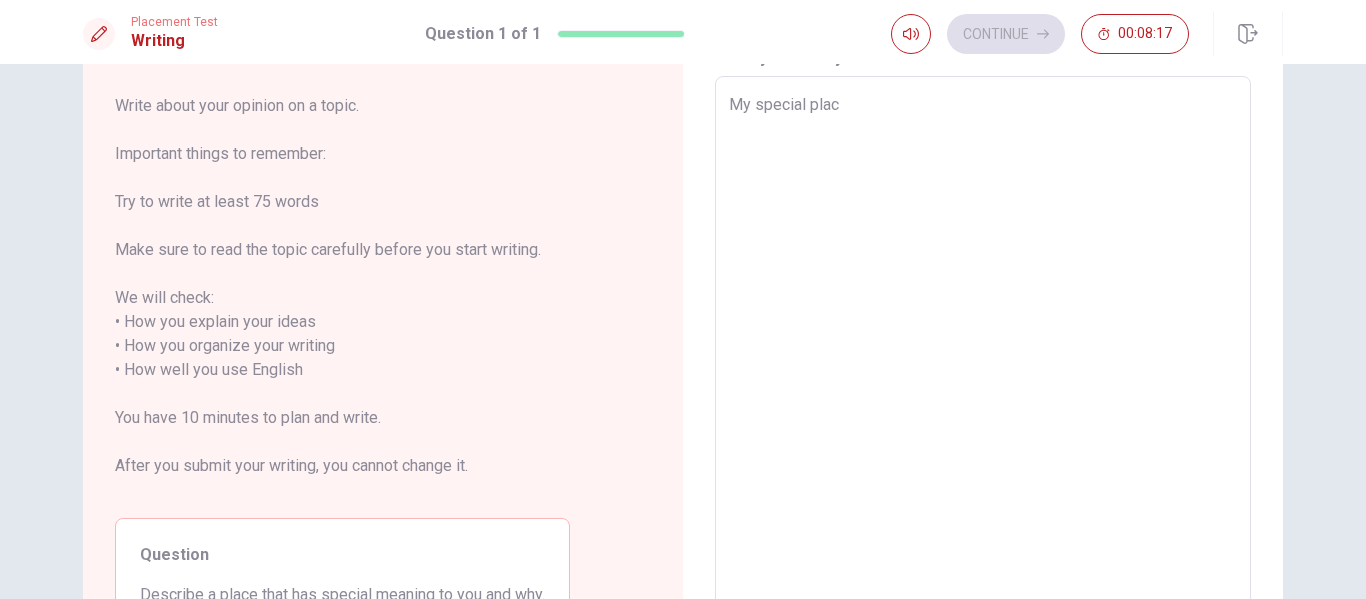 type on "x" 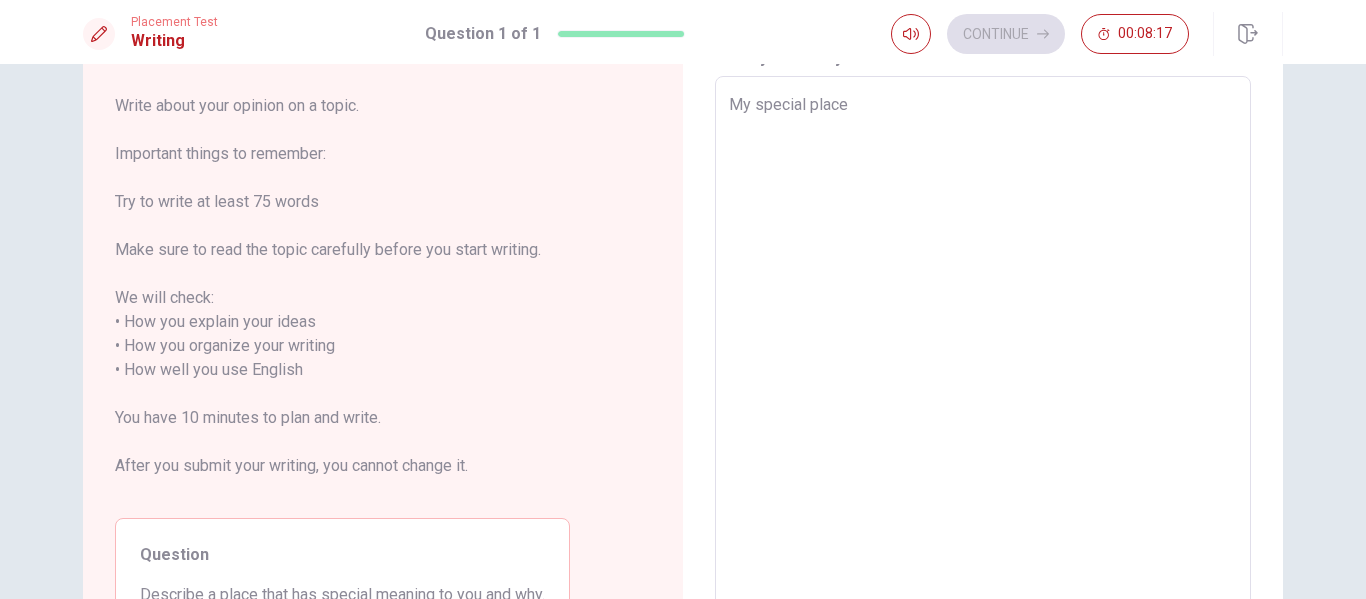 type on "x" 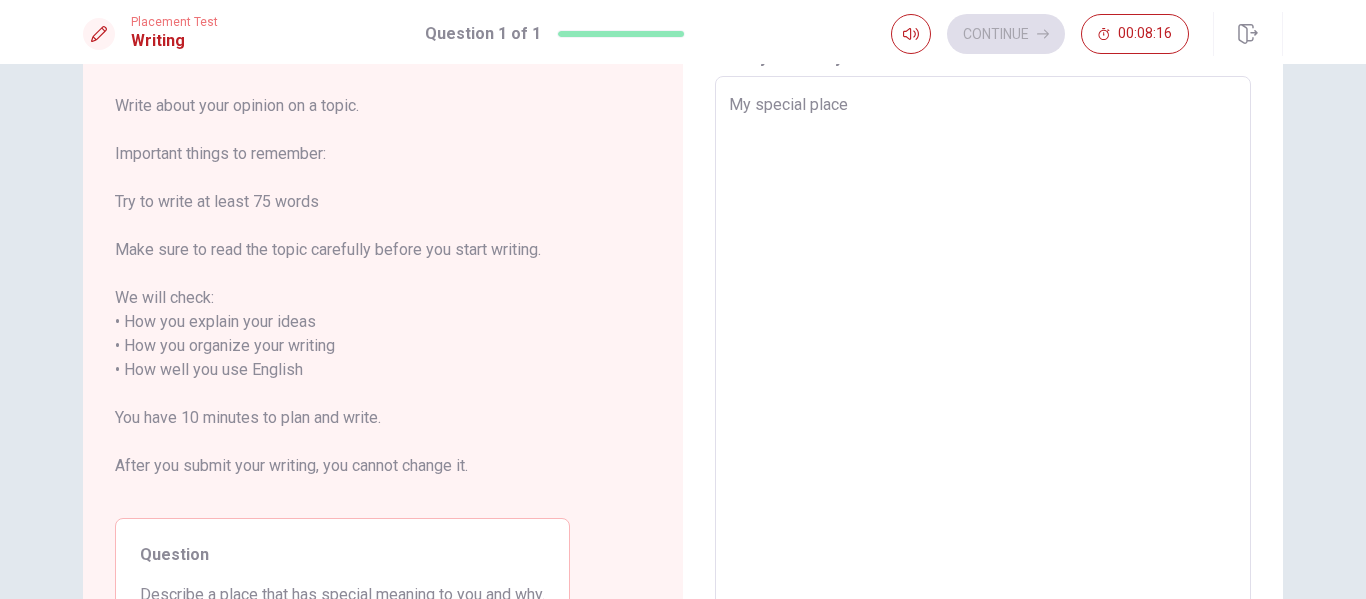 type on "My special place" 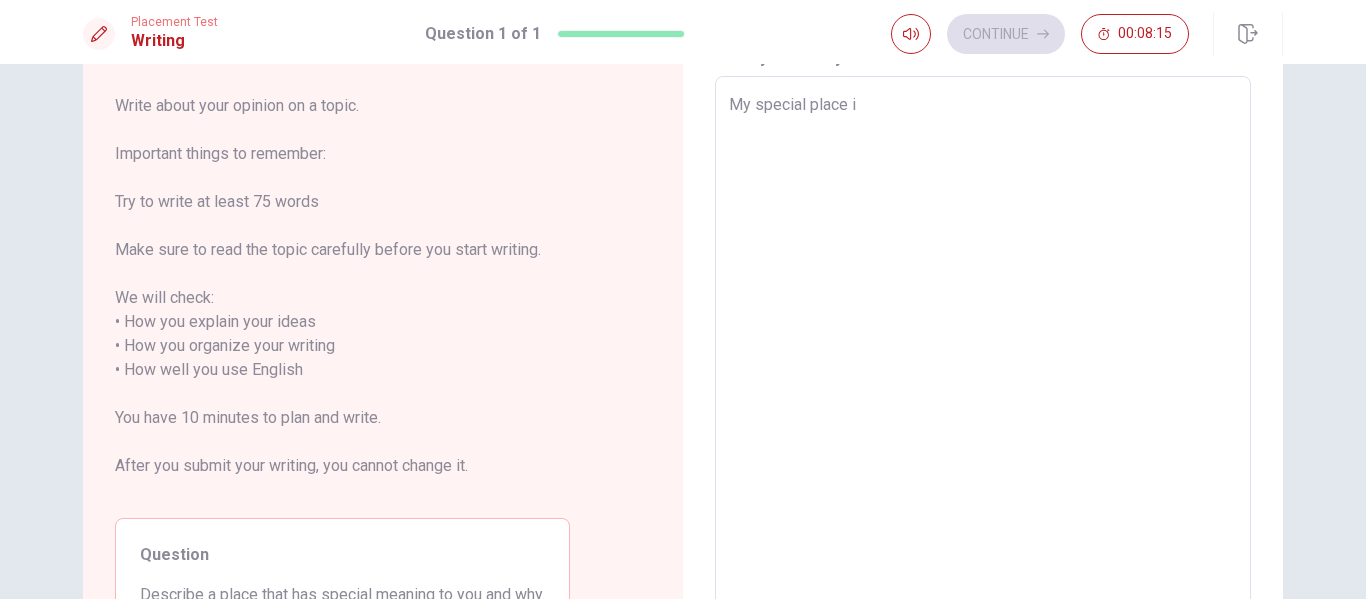 type on "x" 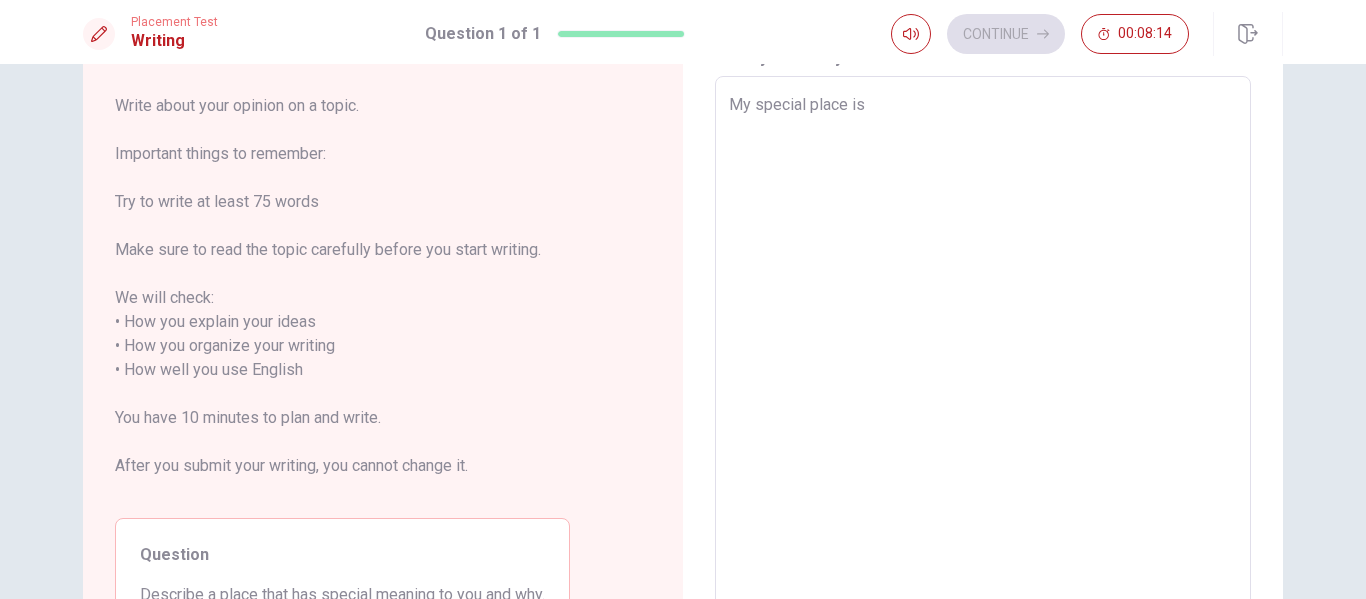 type on "x" 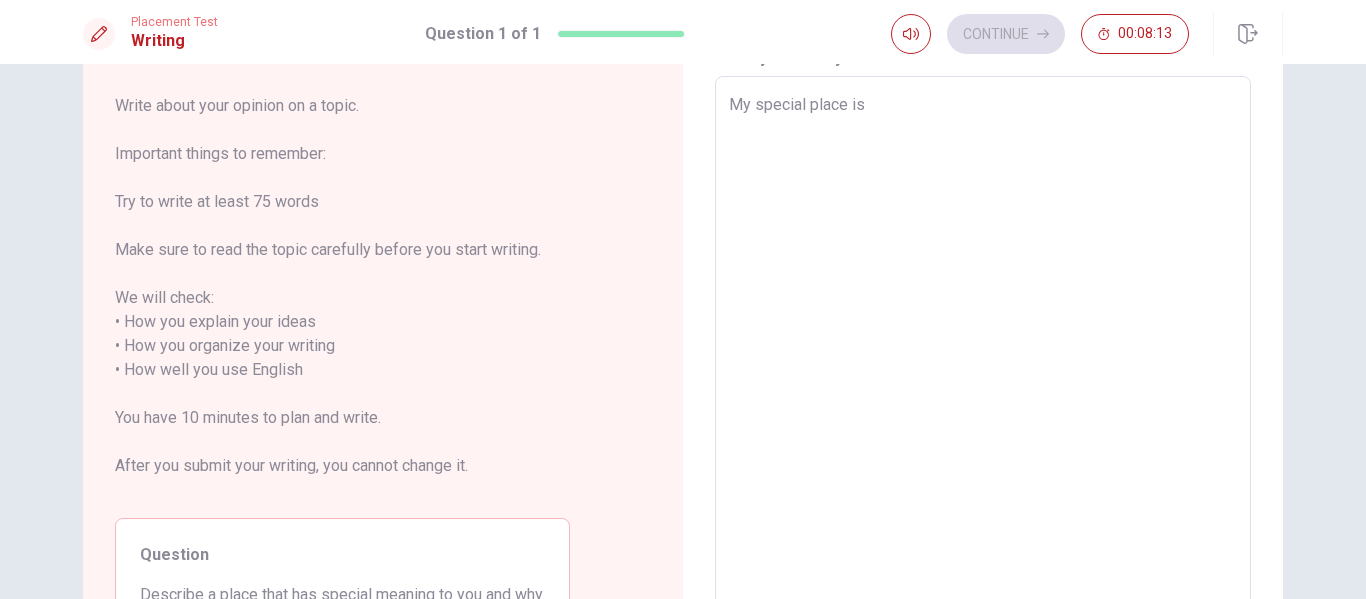 type on "My special place is m" 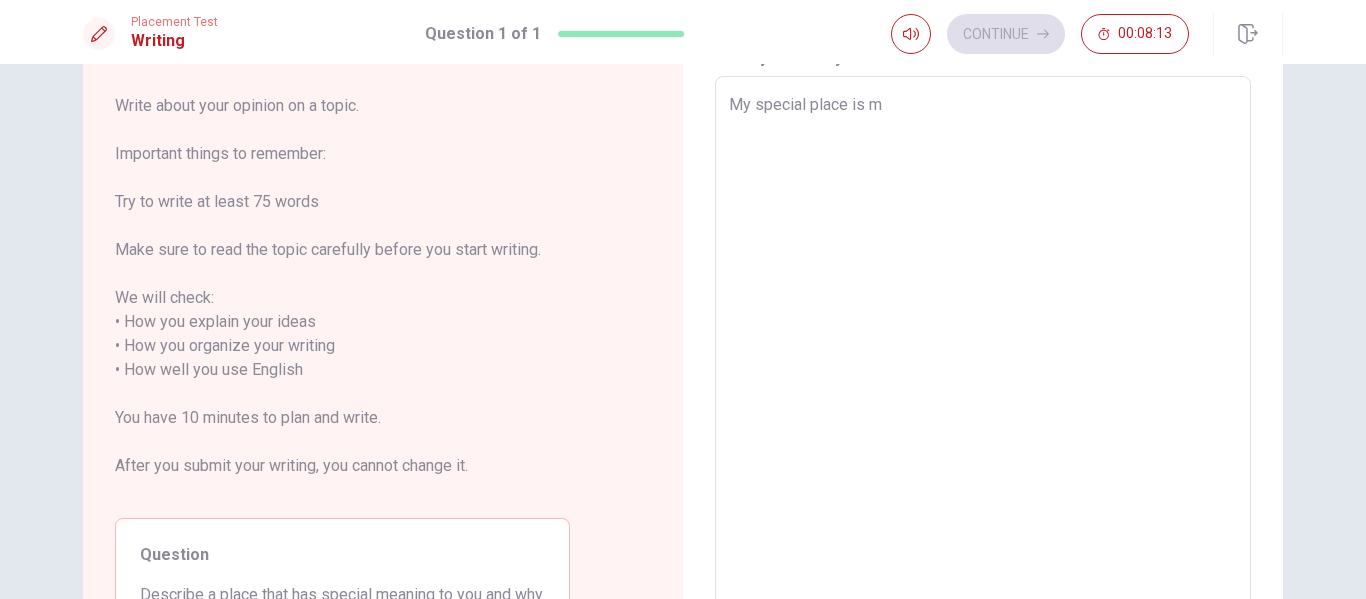 type on "x" 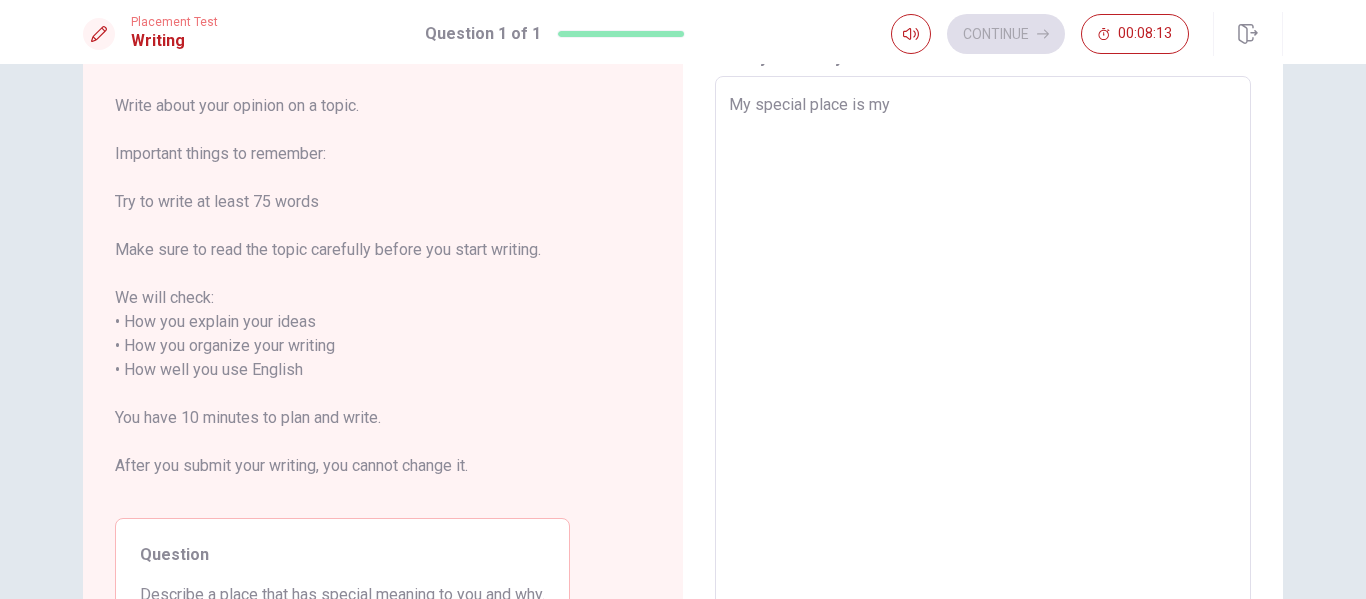 type on "x" 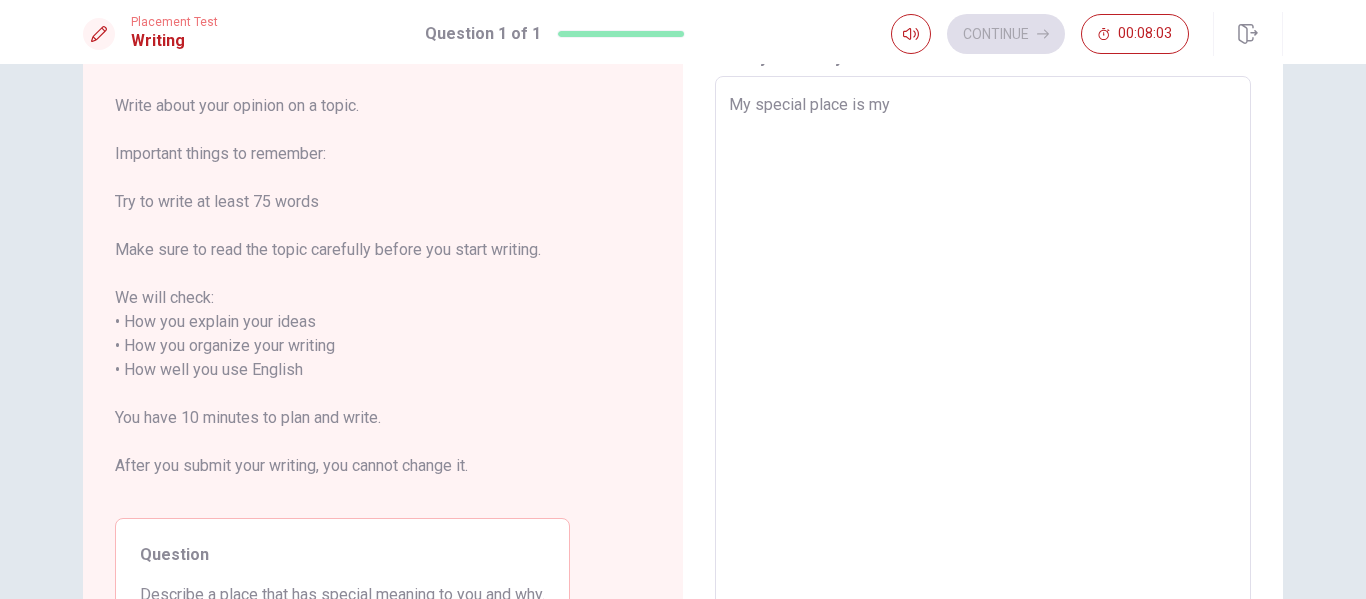 type on "x" 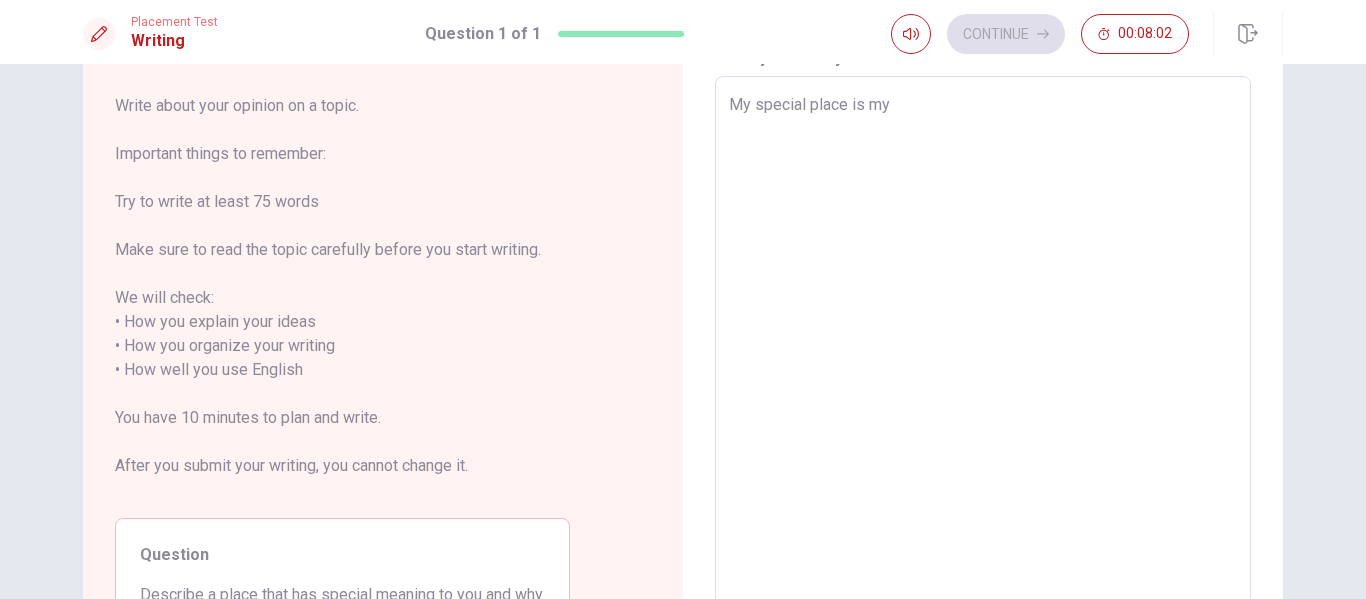 type on "My special place is my" 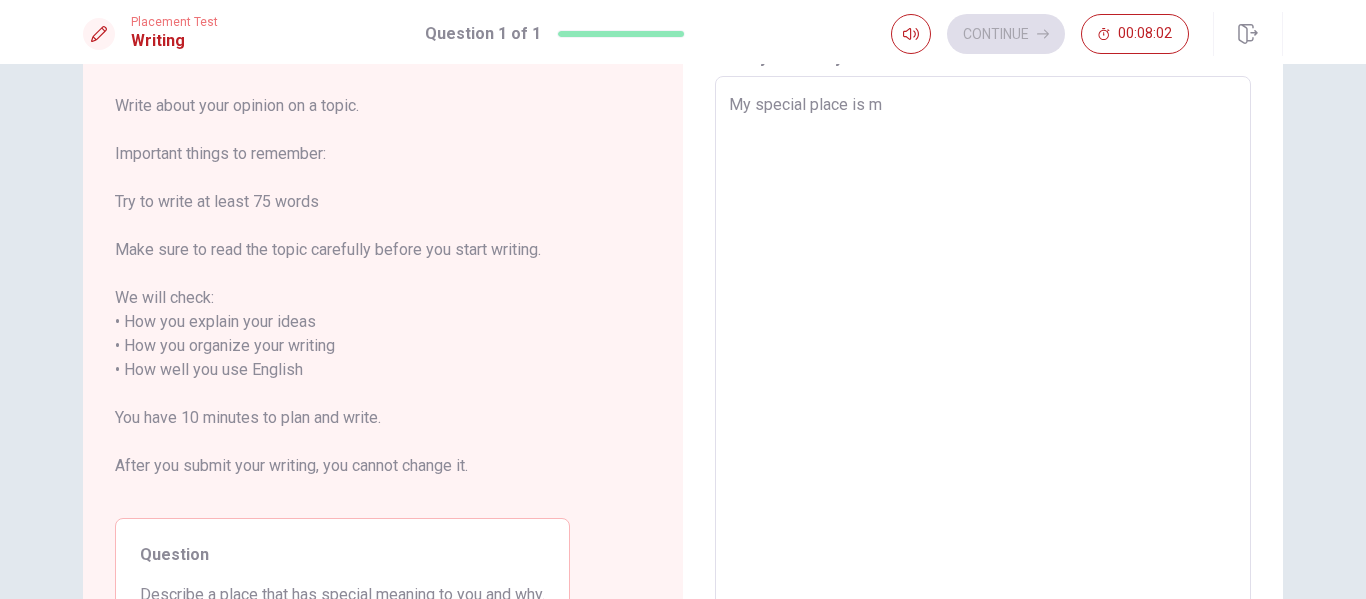 type on "x" 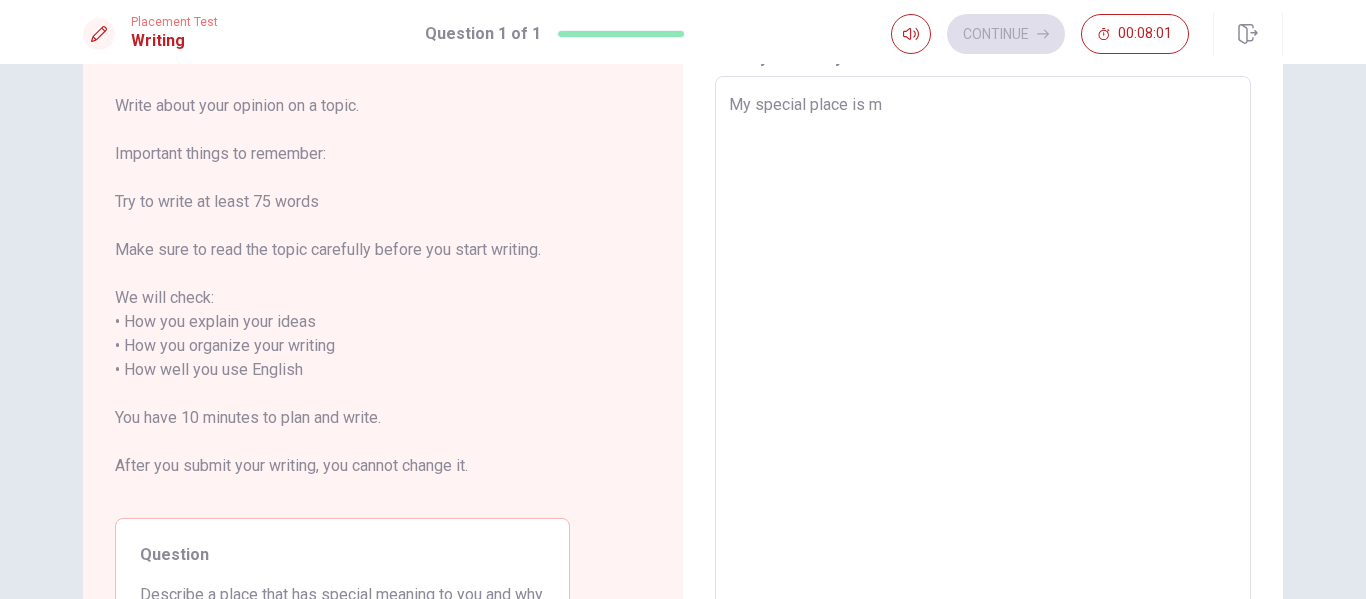 type on "My special place is" 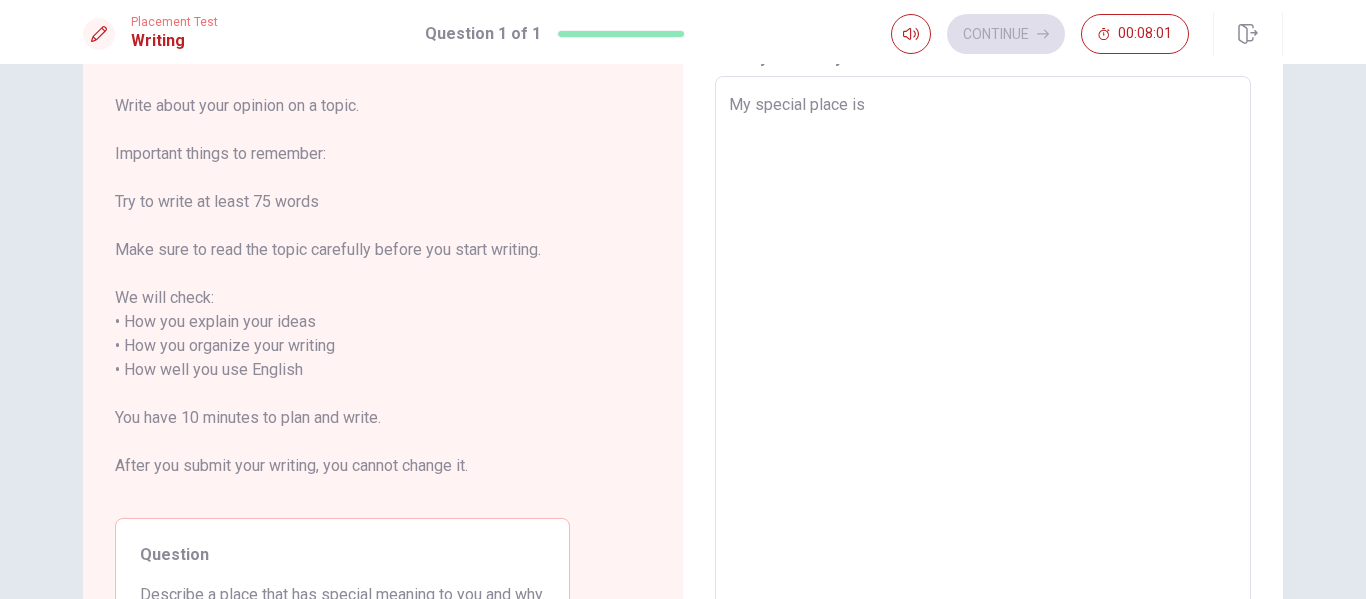 type on "x" 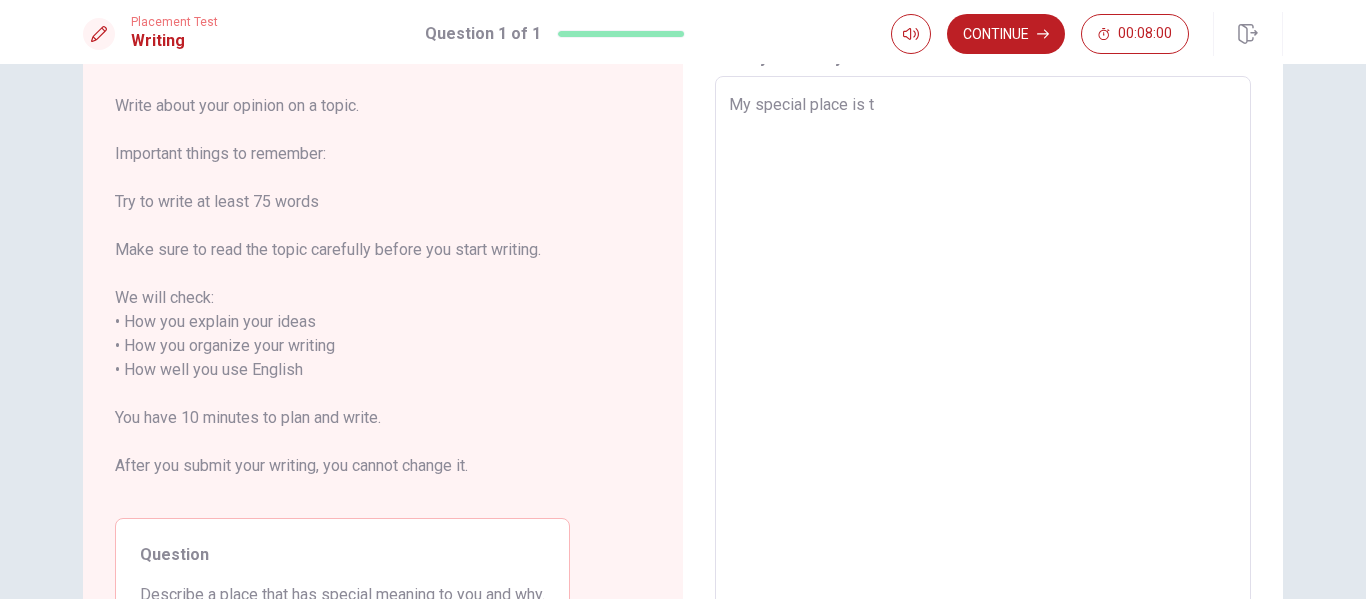 type on "x" 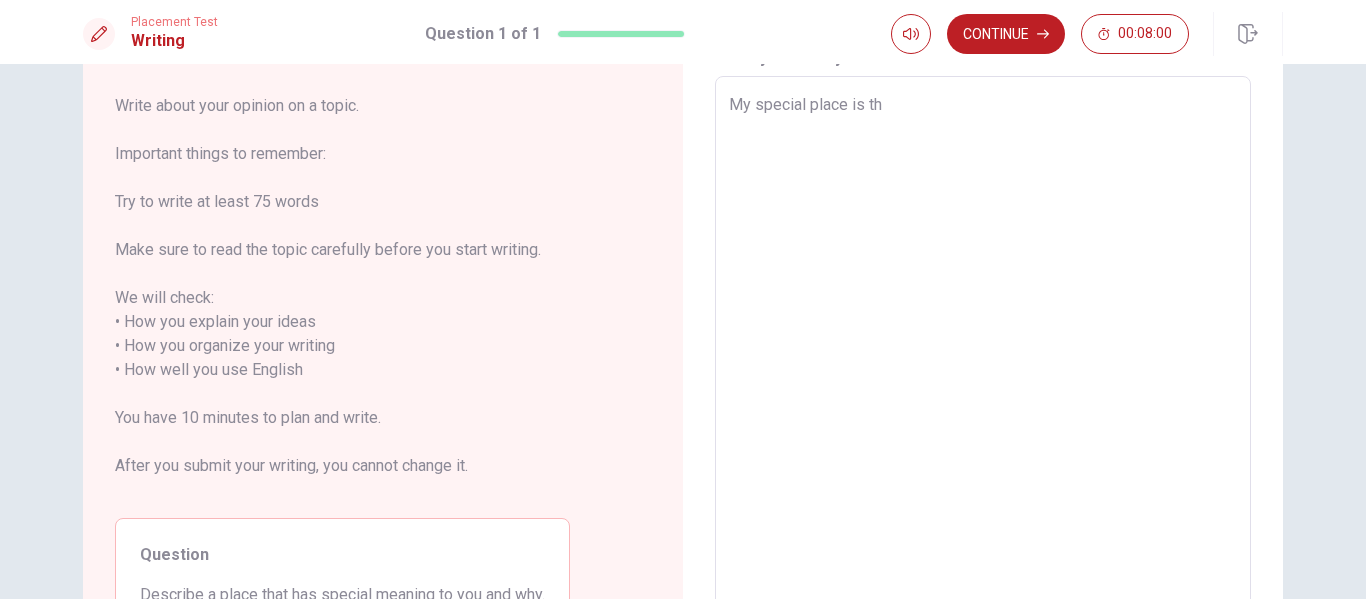 type on "x" 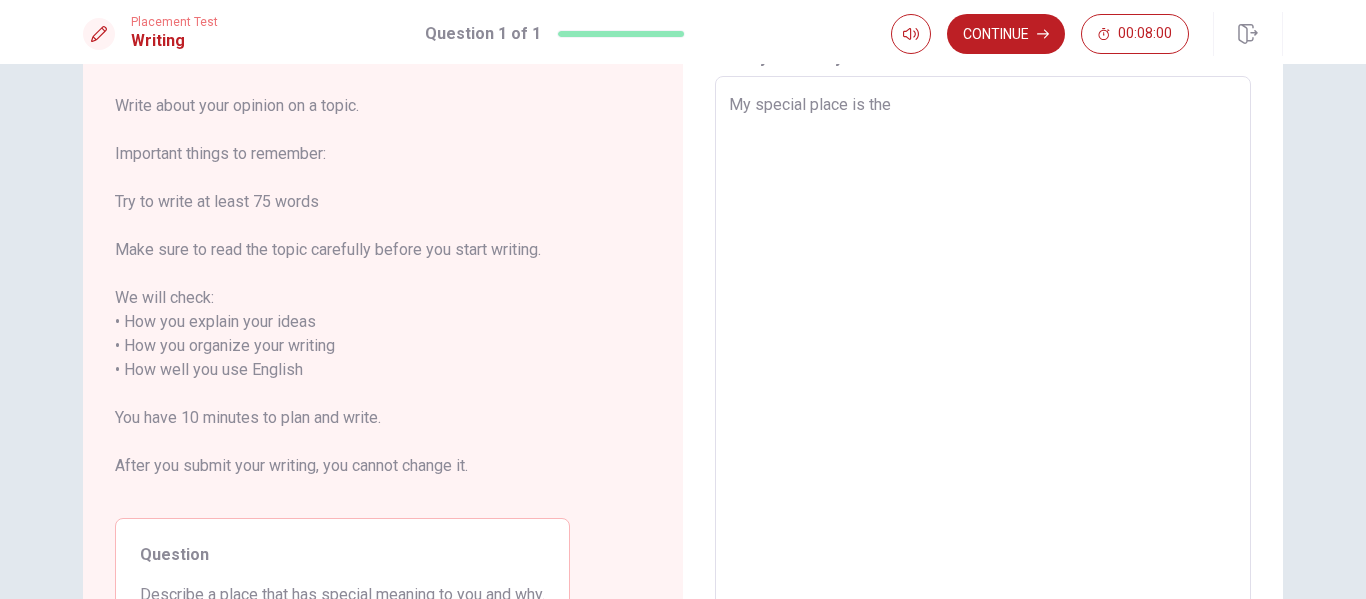 type on "x" 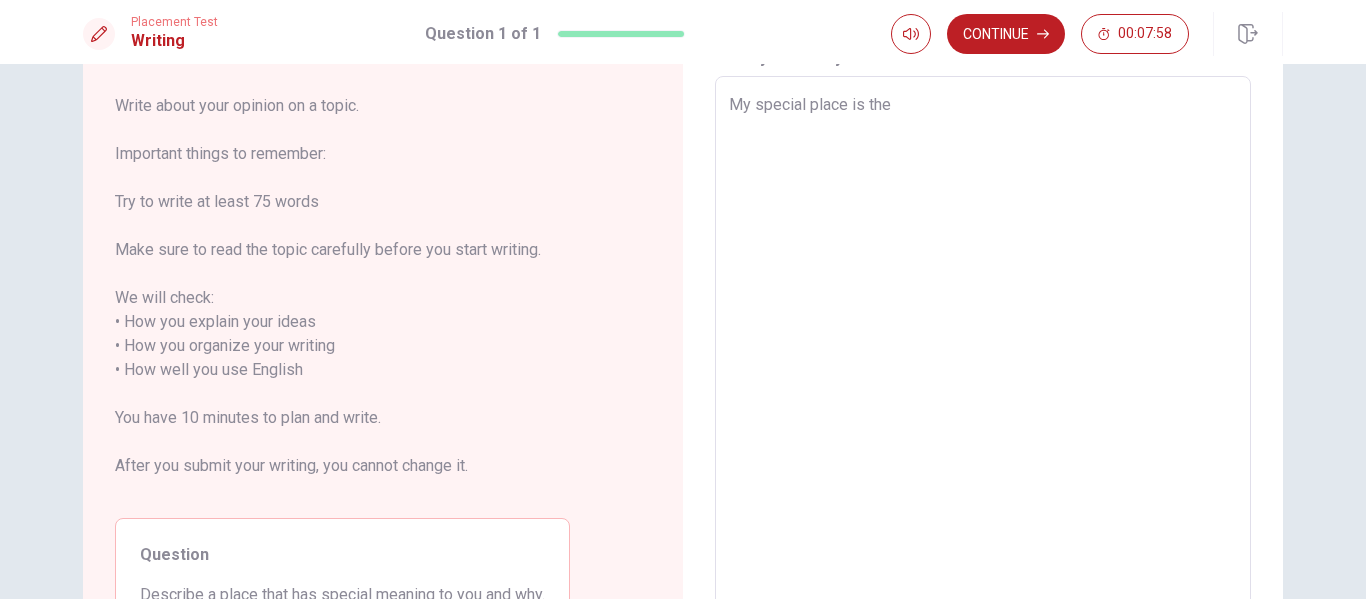 type on "x" 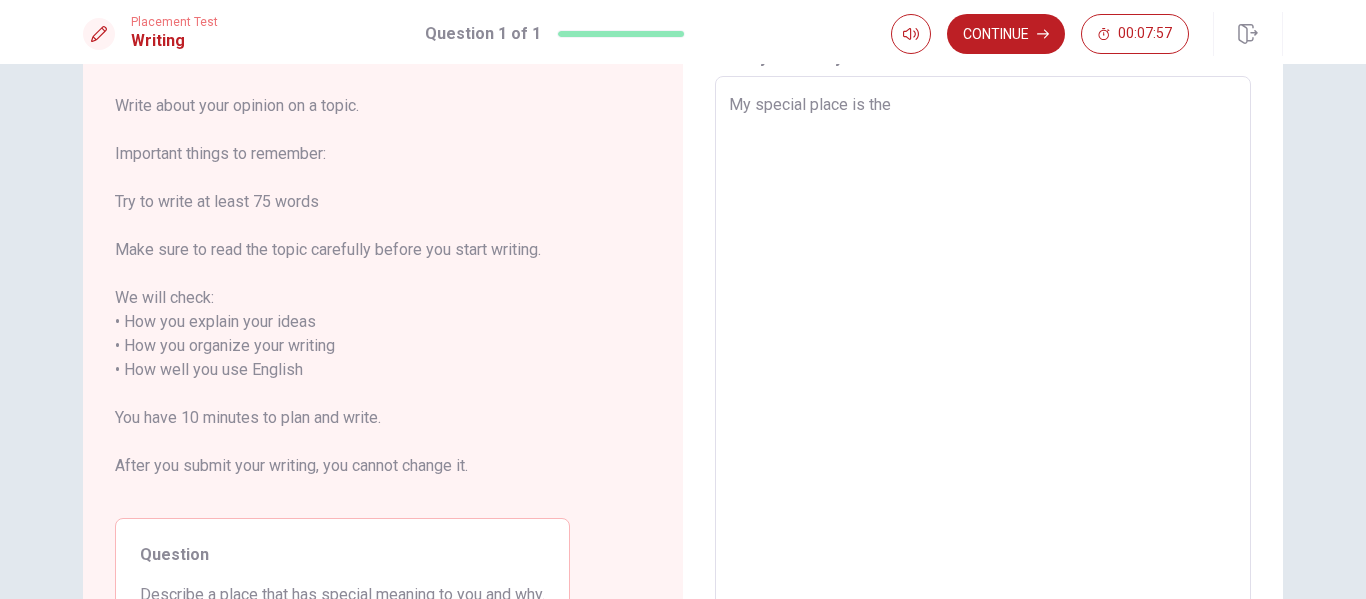 type on "My special place is the b" 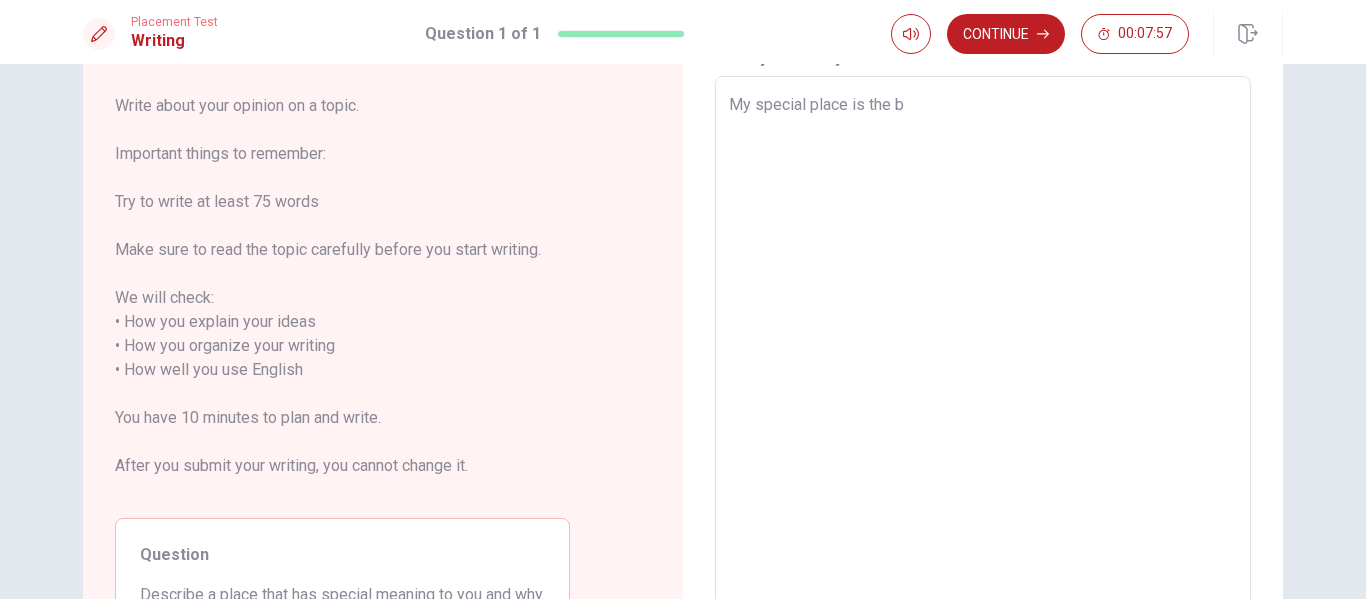 type on "My special place is the bi" 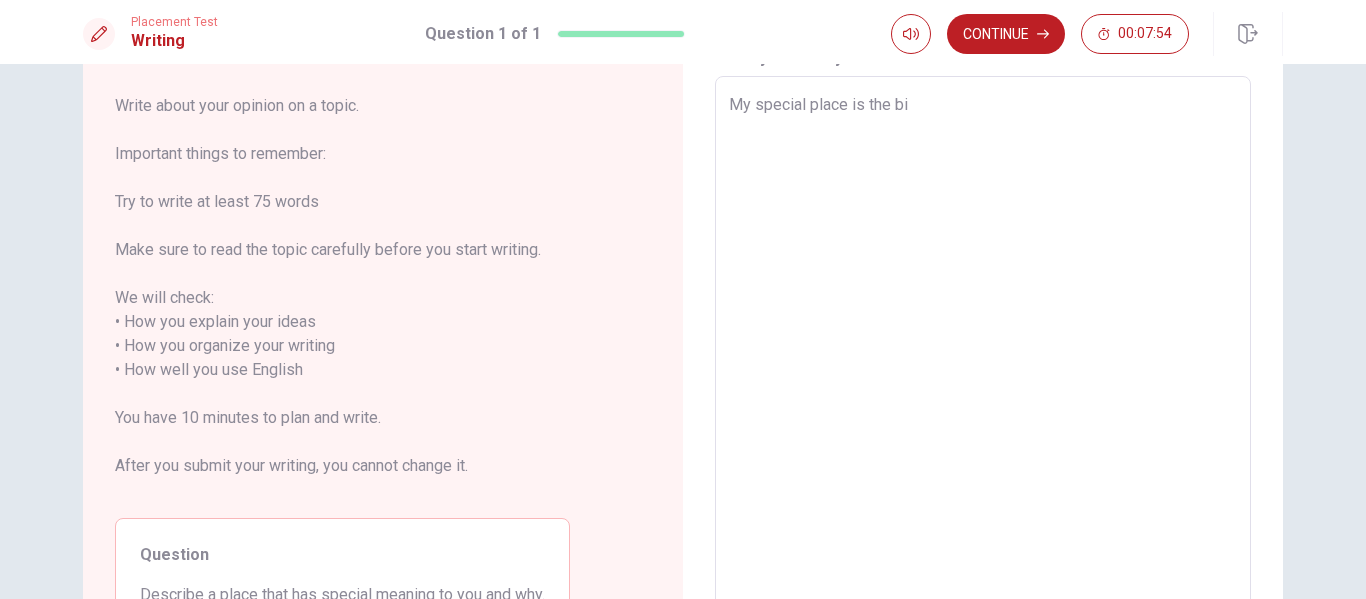 type on "x" 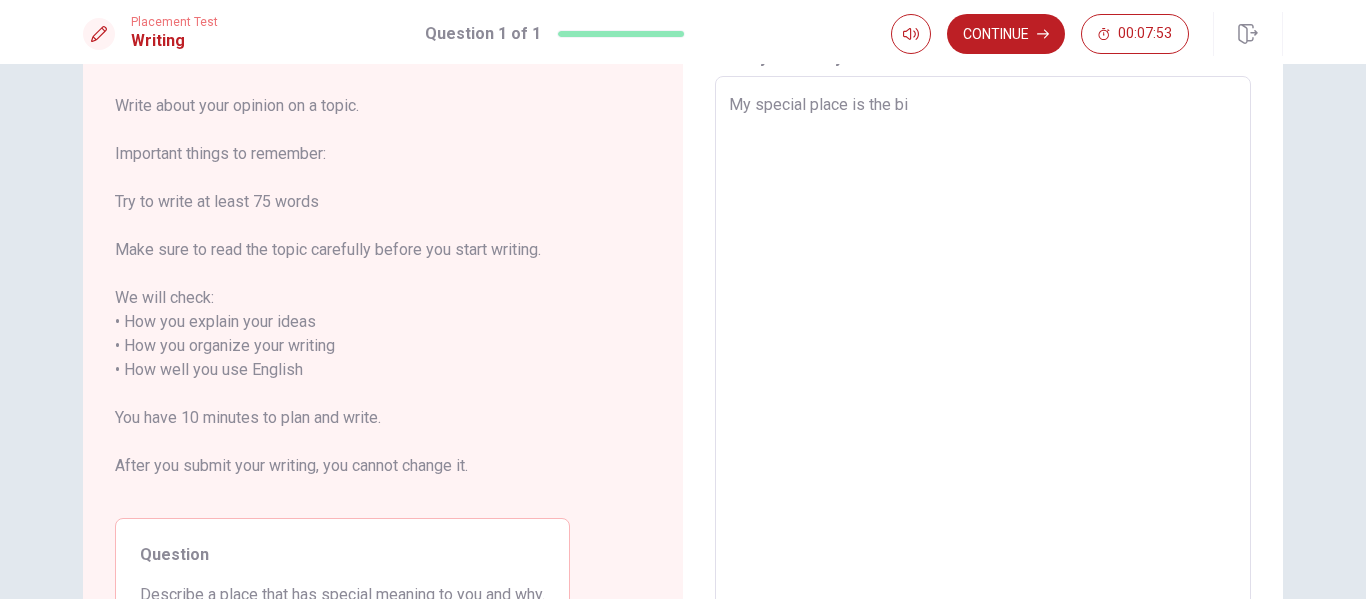 type on "My special place is the b" 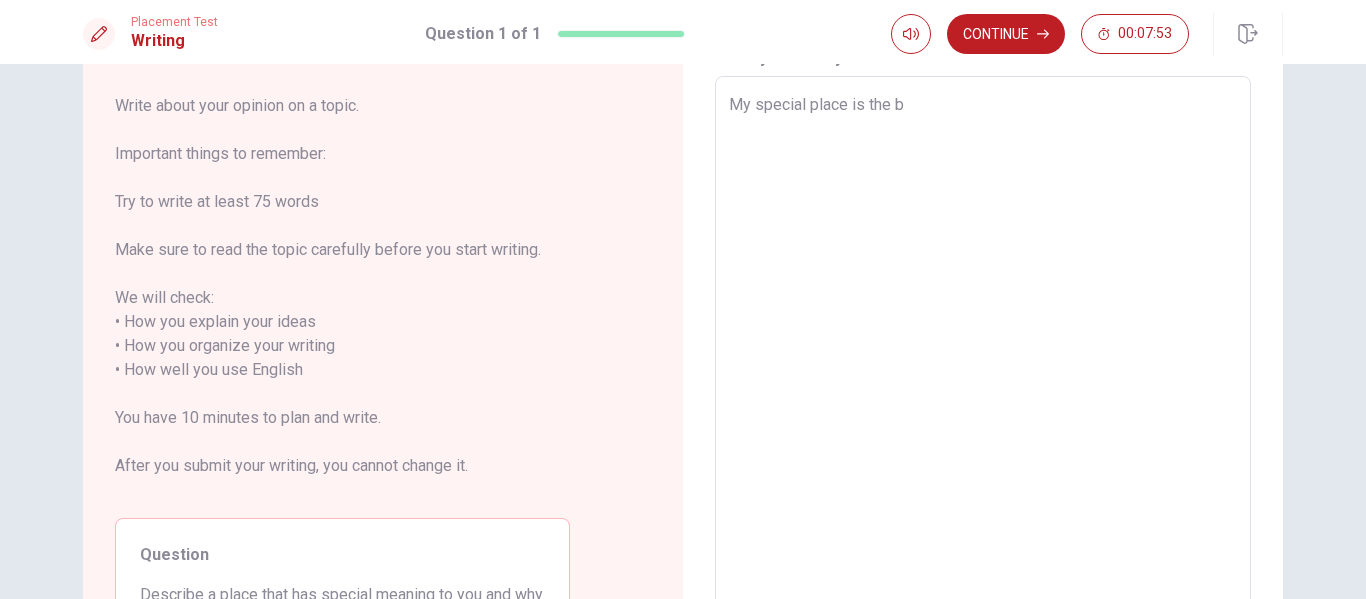 type on "x" 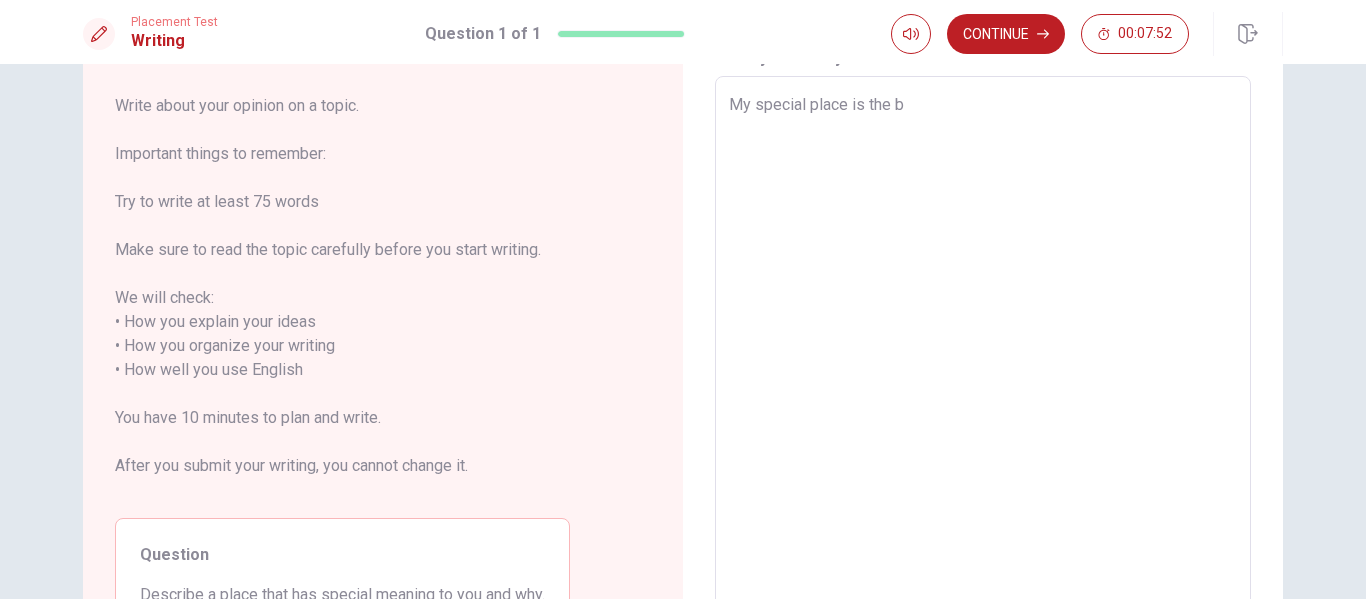 type on "My special place is the" 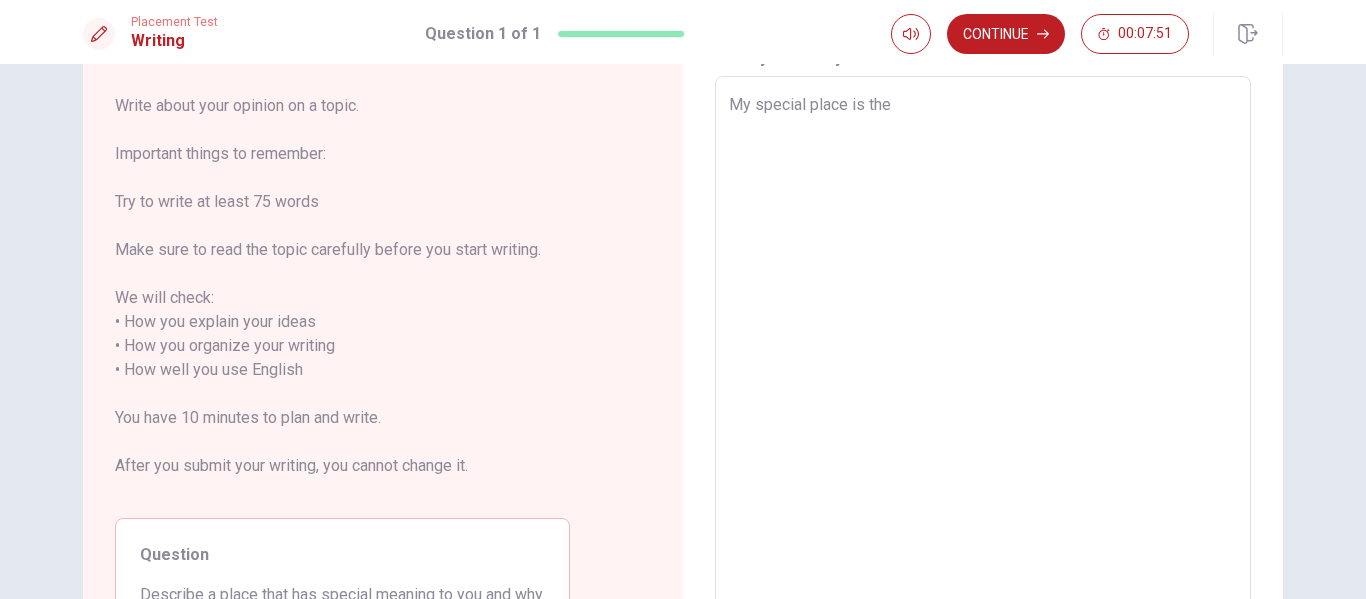 type on "x" 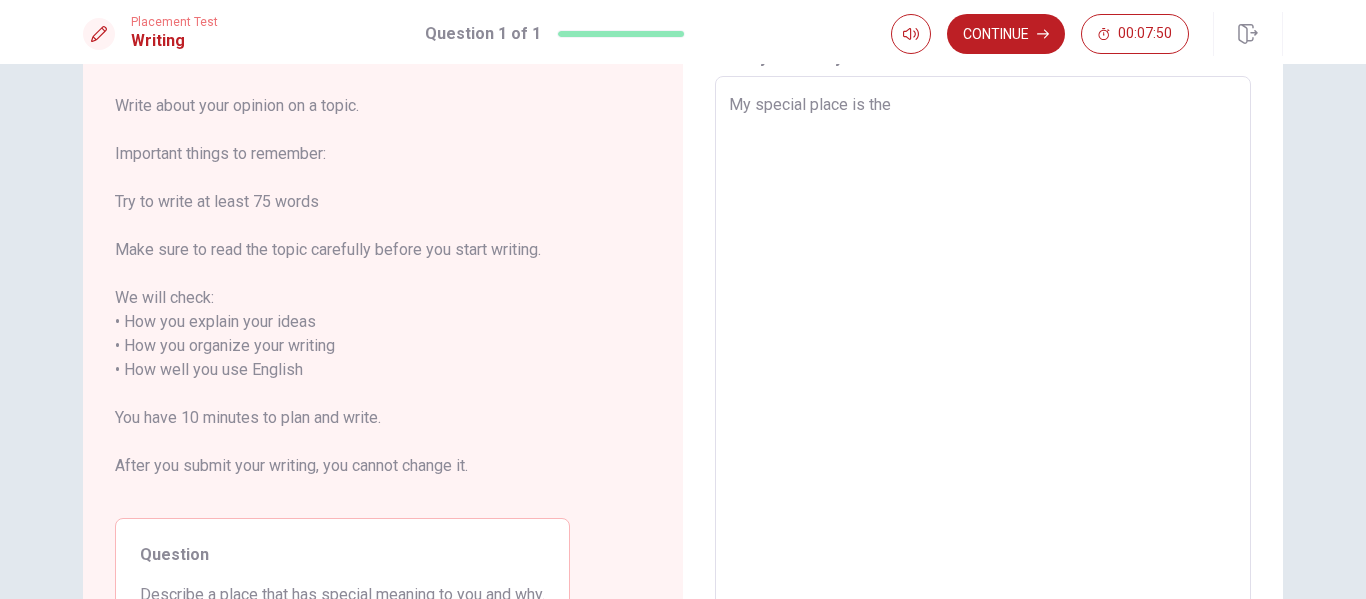 type on "My special place is the B" 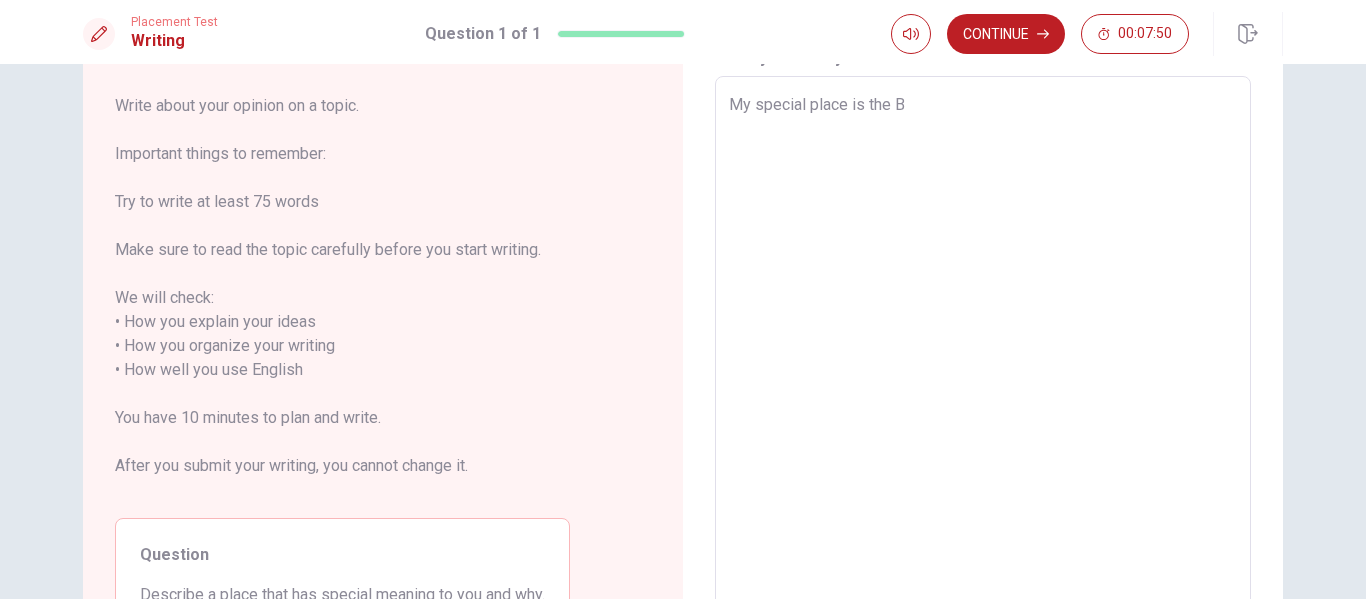 type on "x" 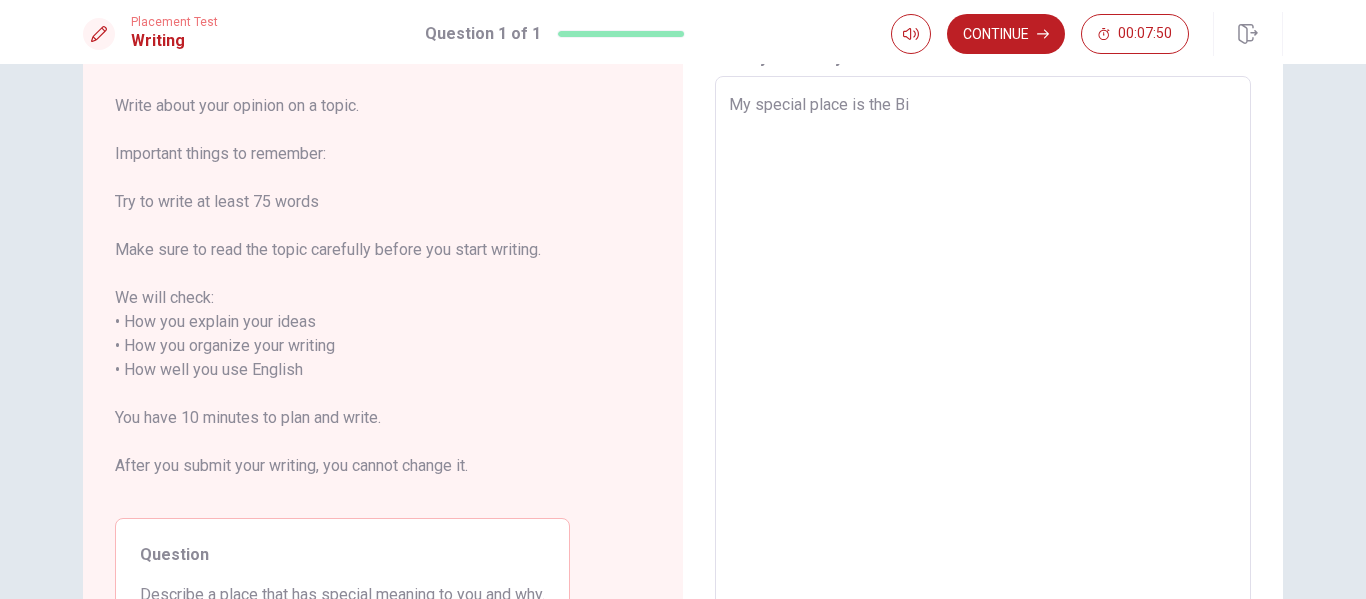 type on "x" 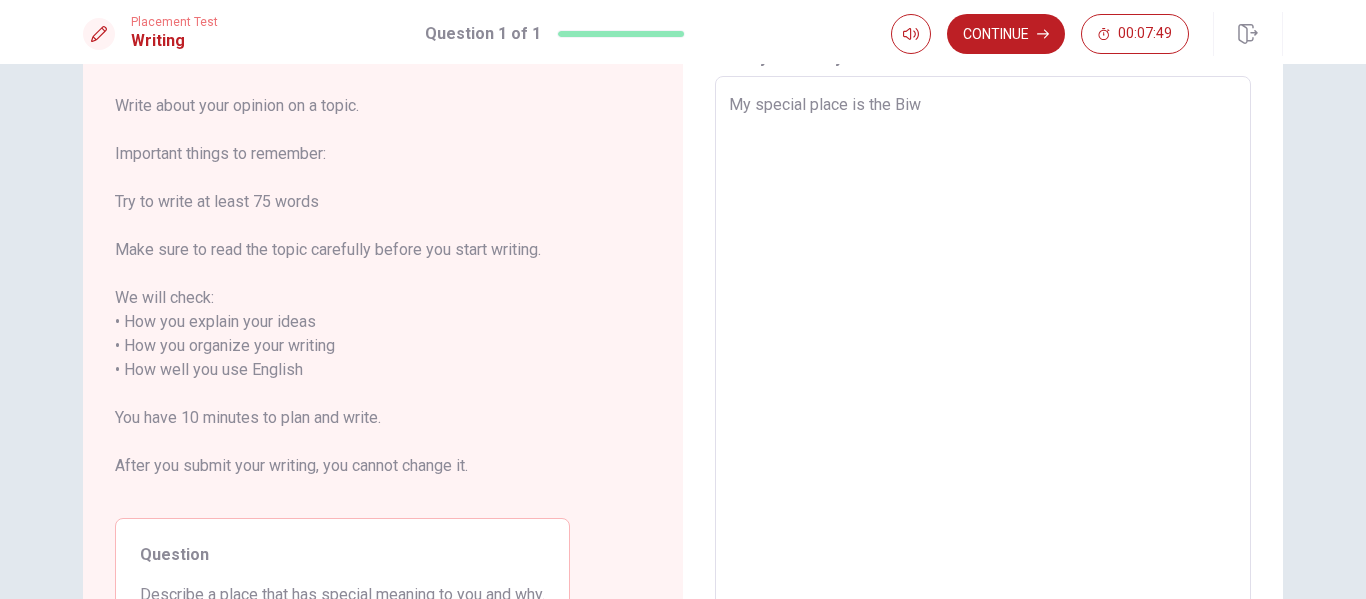 type on "x" 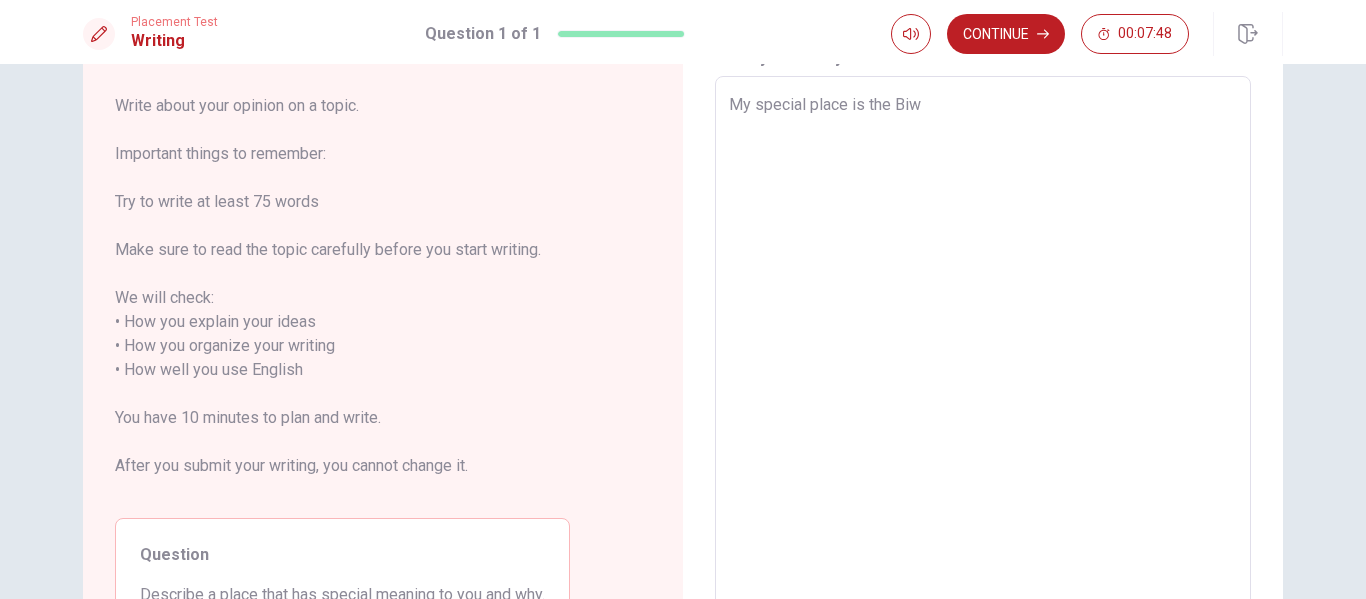 type on "My special place is the Biwa" 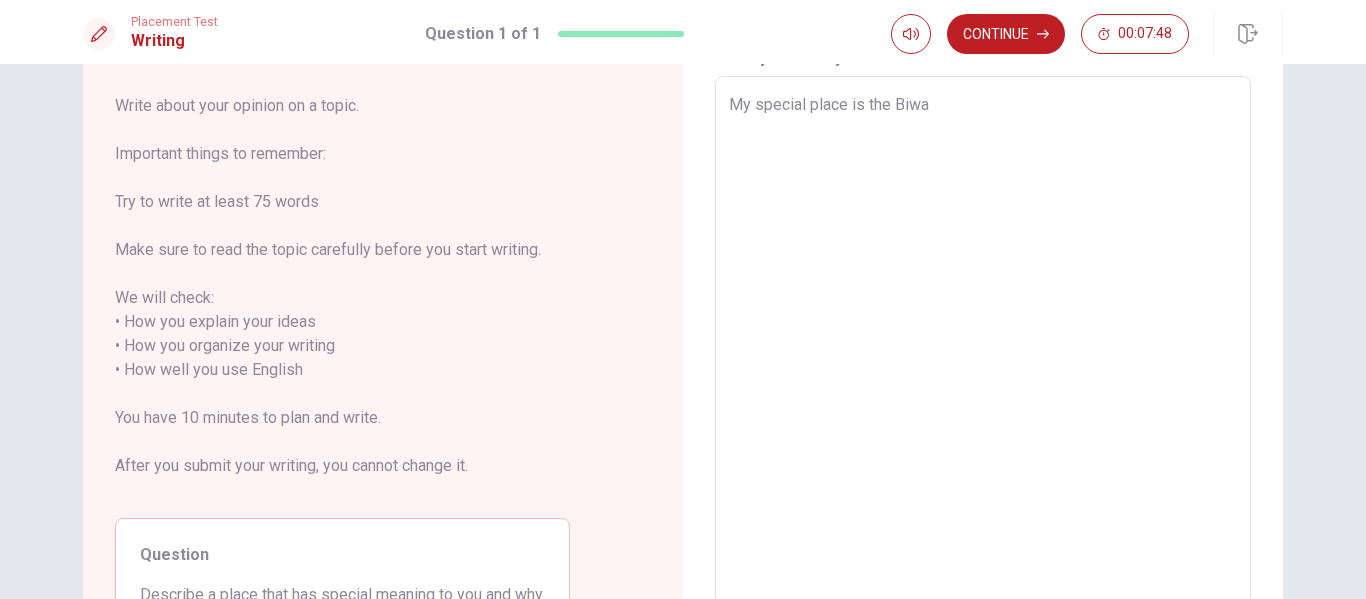 type on "x" 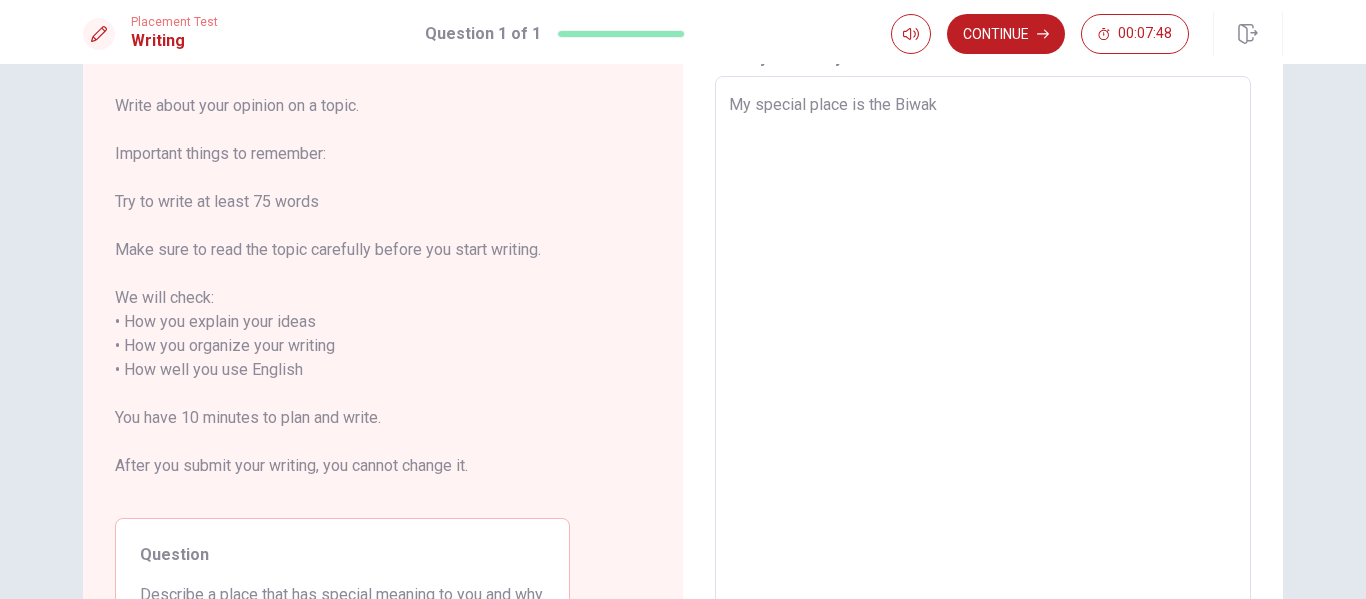 type on "x" 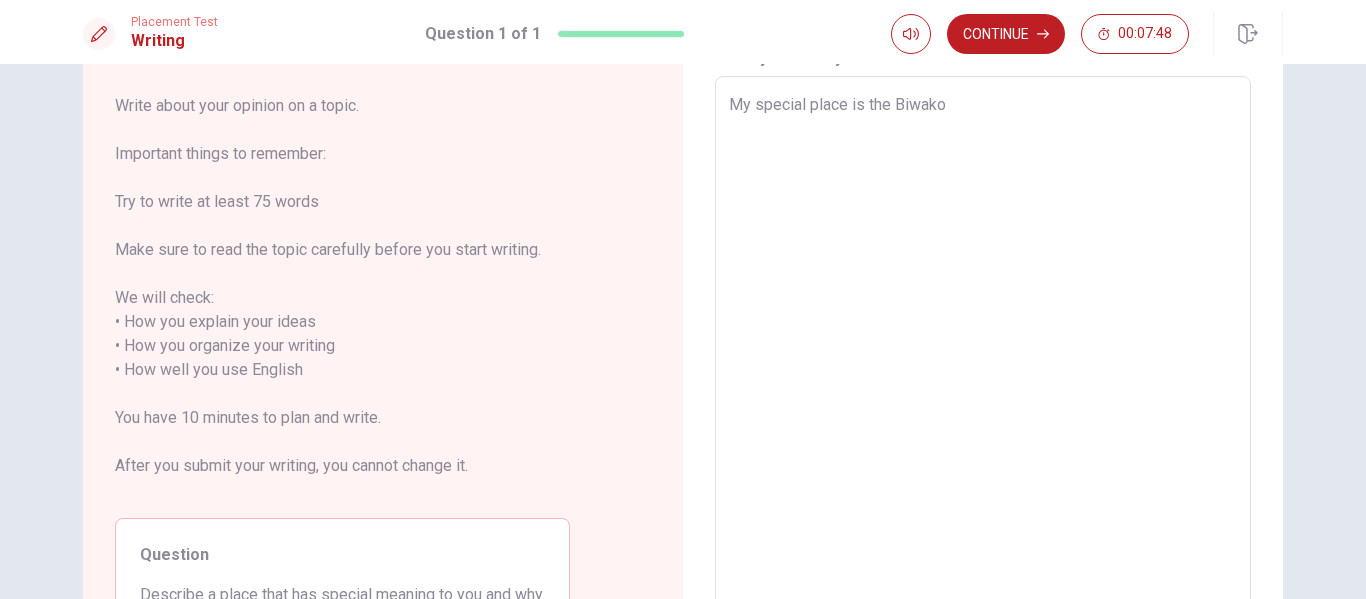 type on "x" 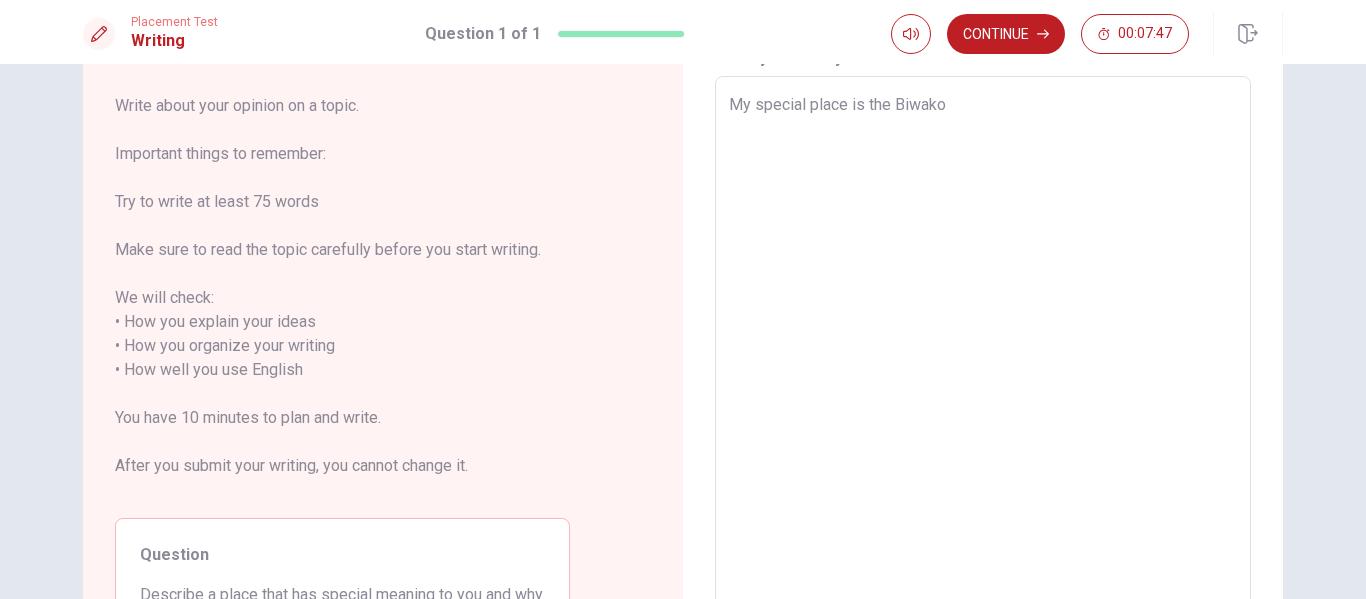 type on "My special place is the Biwak" 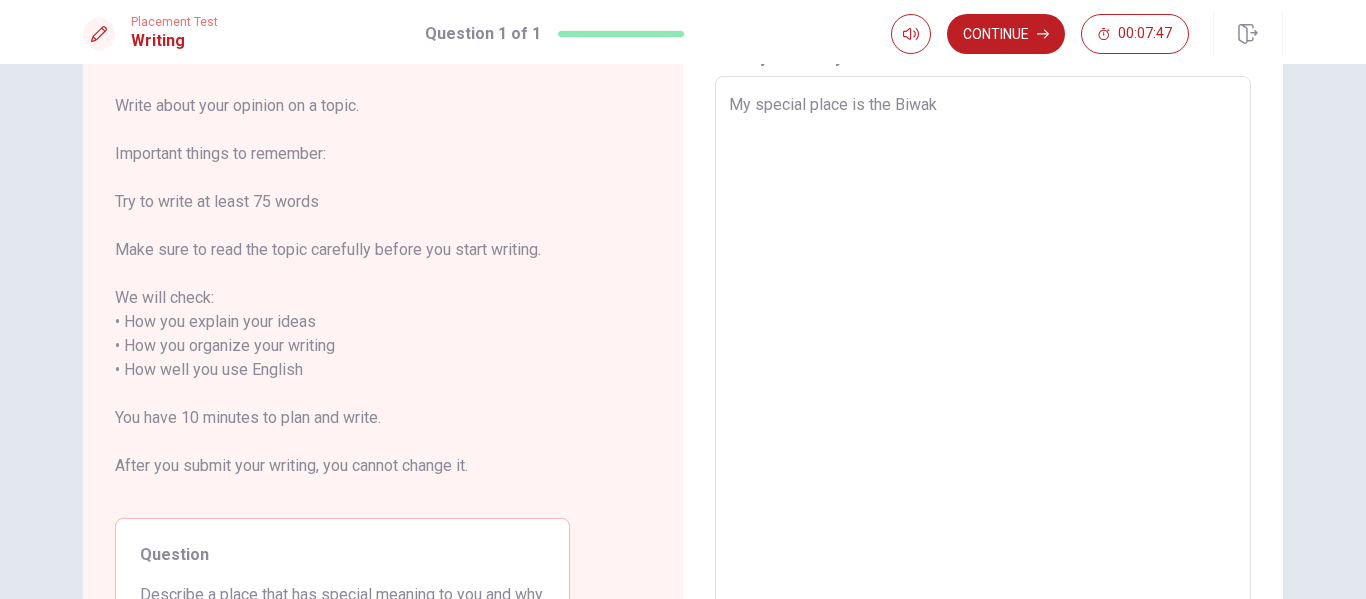 type on "x" 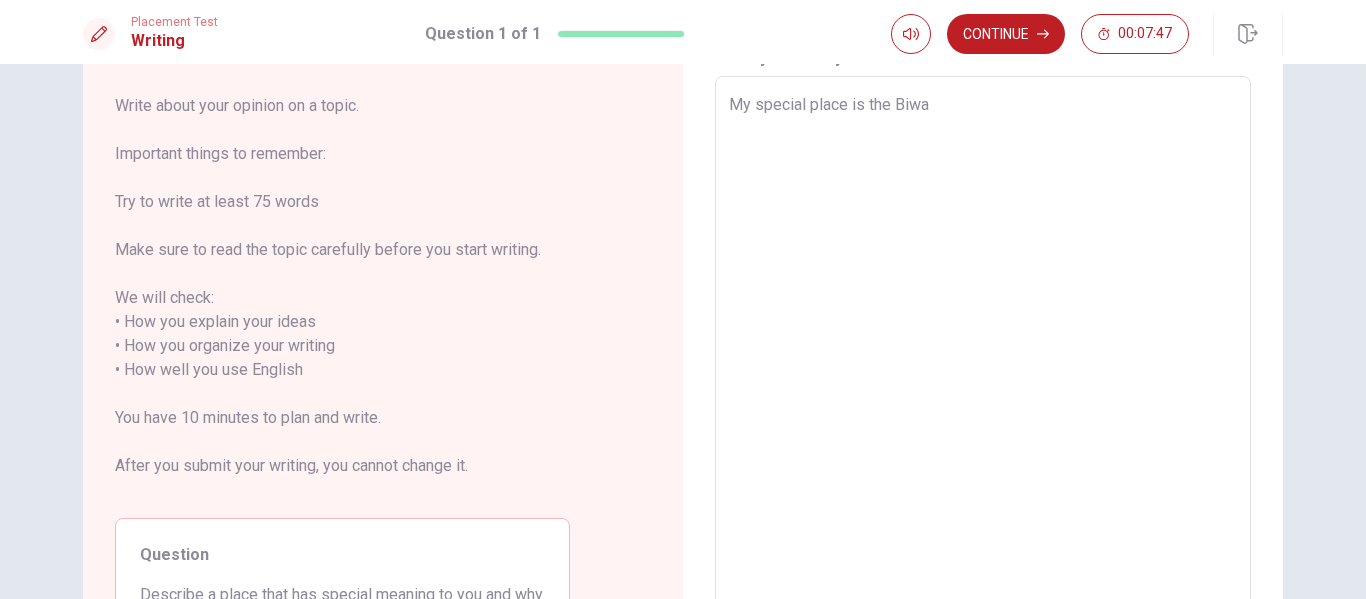 type on "x" 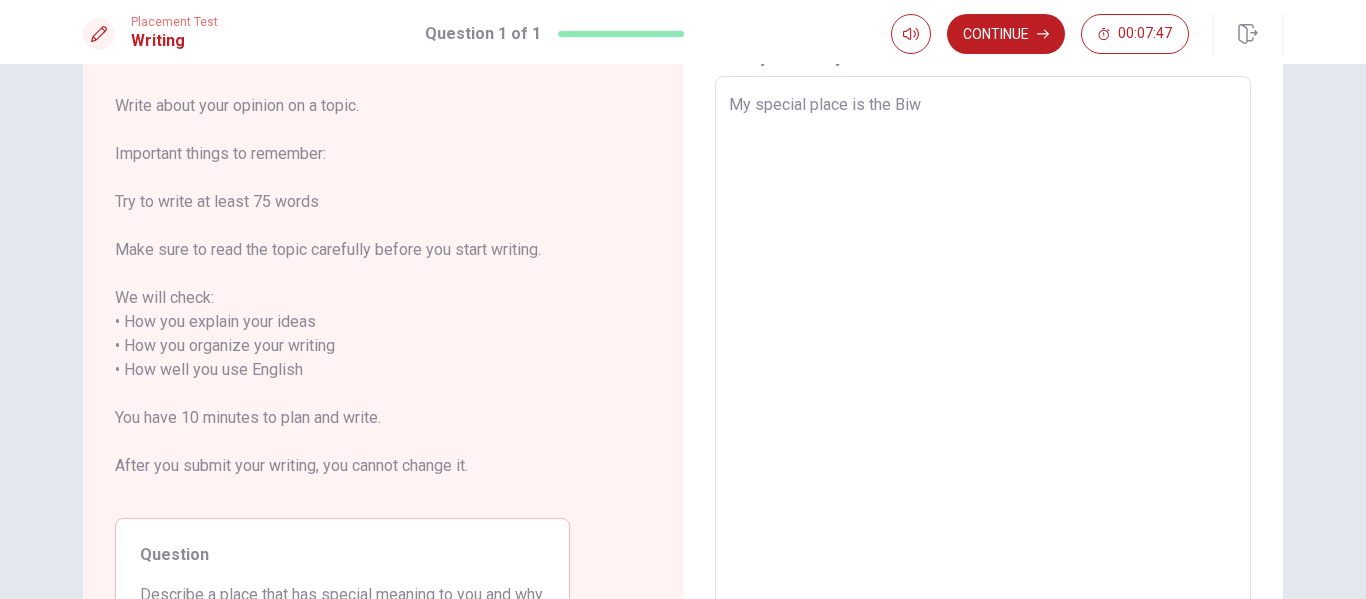 type on "x" 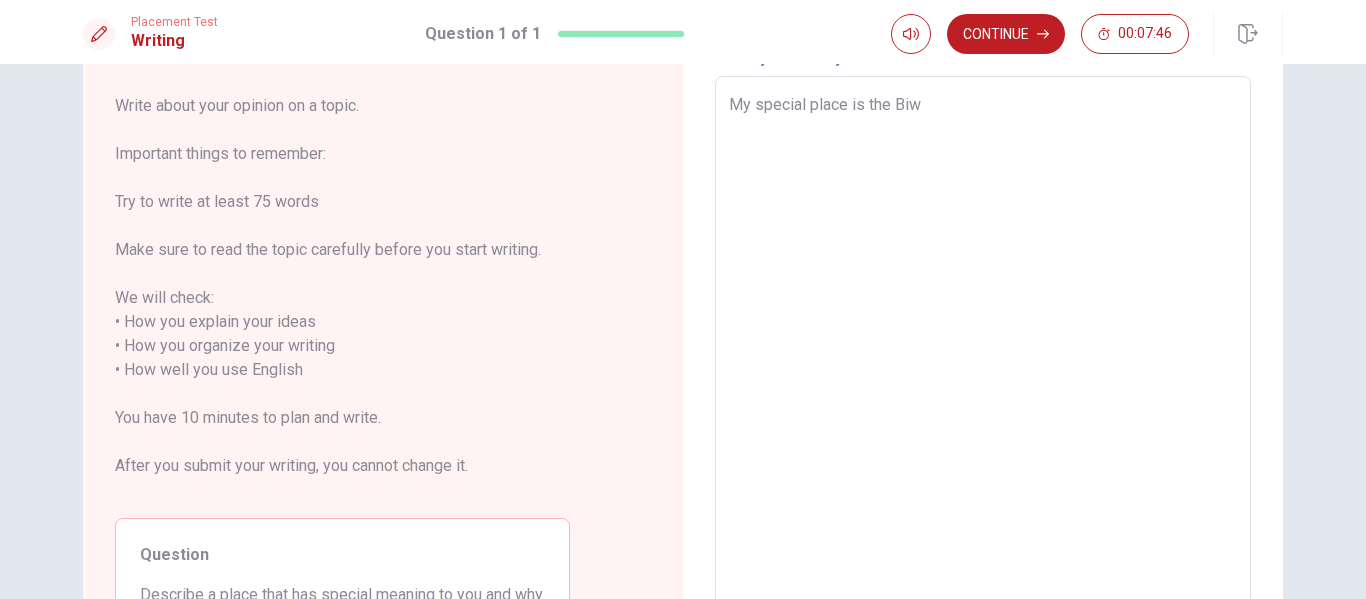 type on "My special place is the Bi" 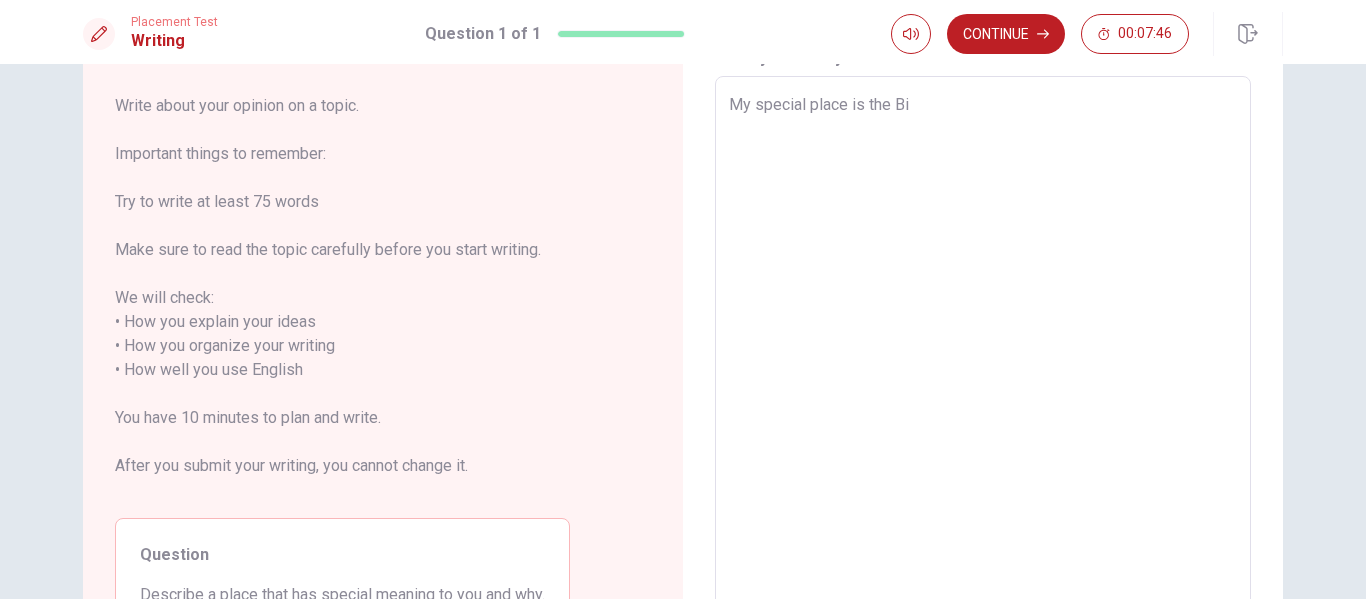 type on "My special place is the B" 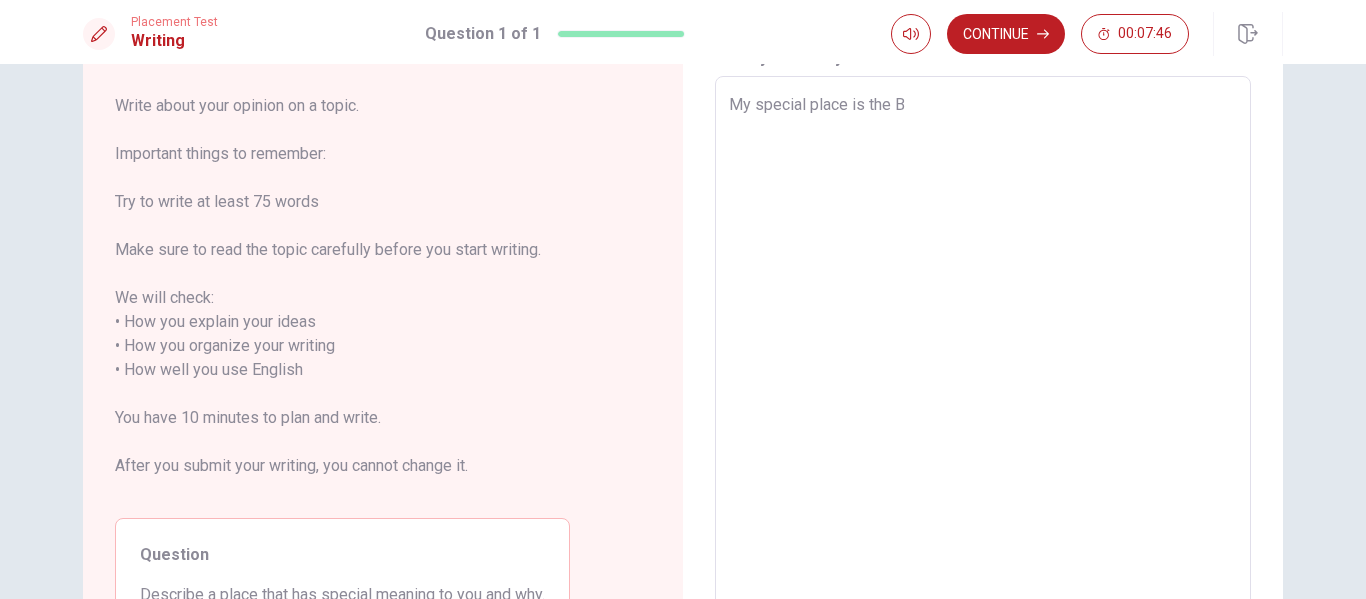 type on "x" 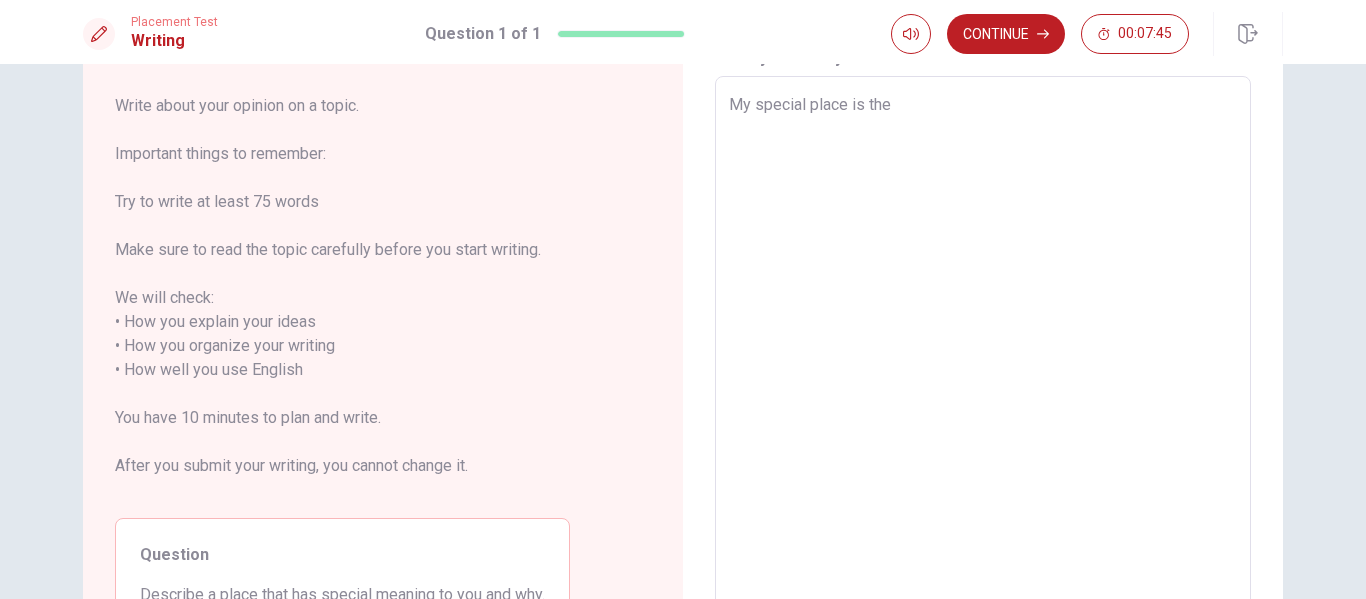 type on "x" 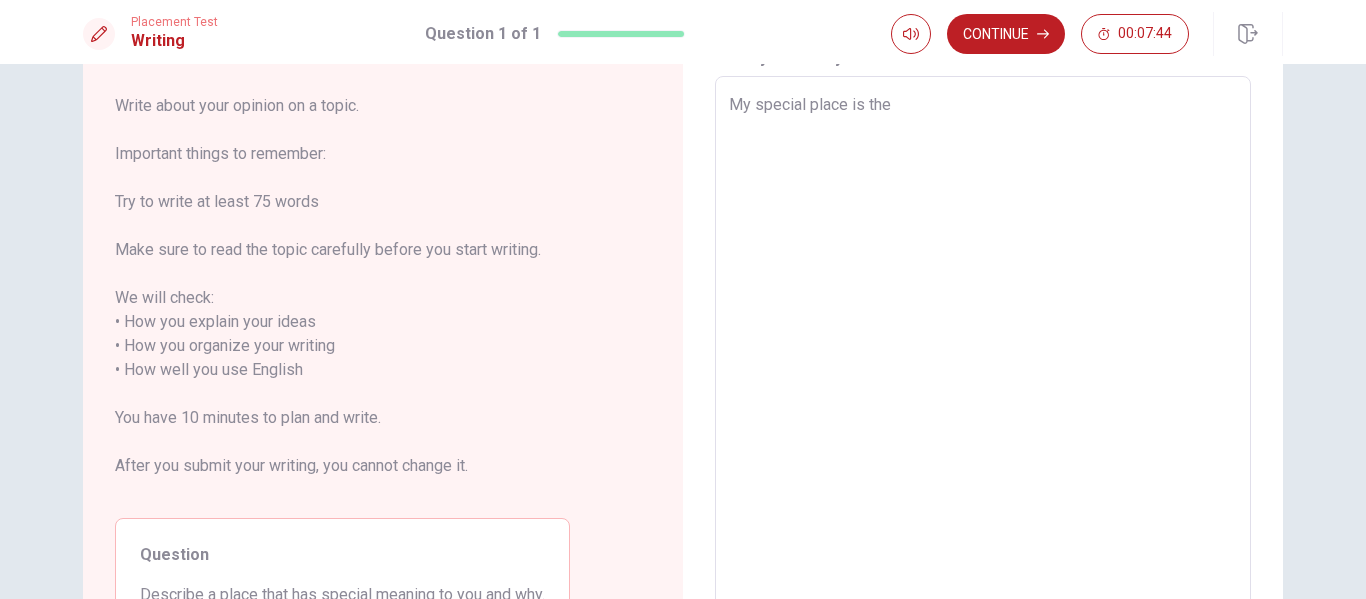 type on "My special place is the b" 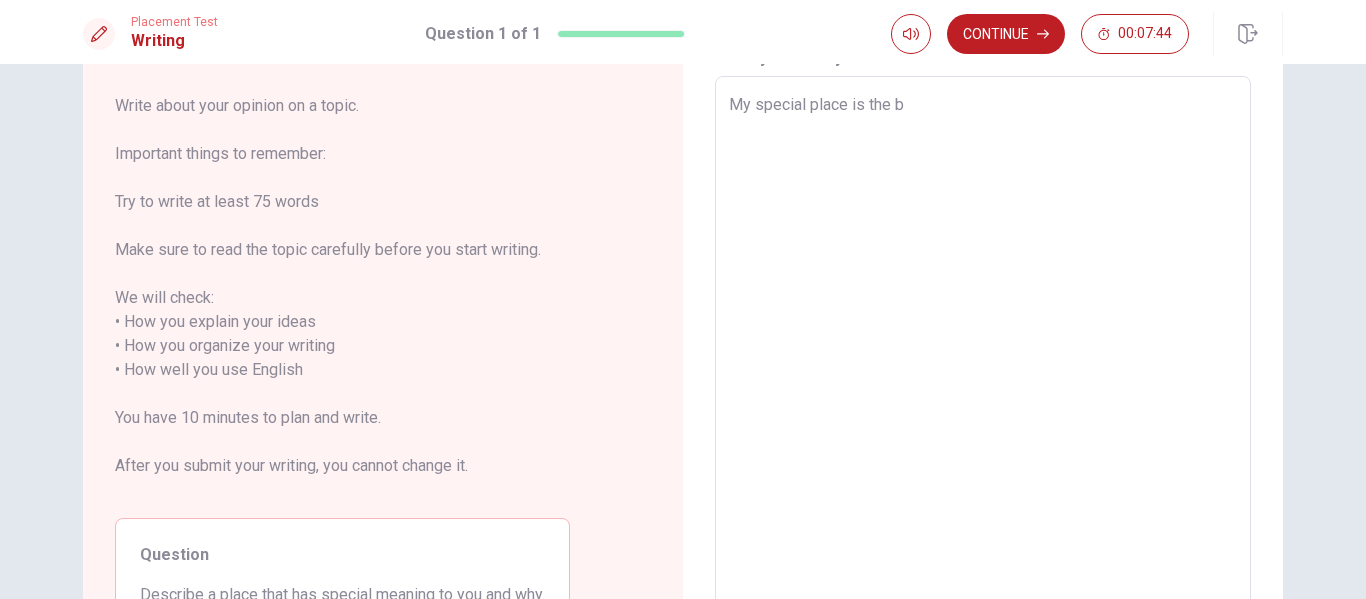 type on "My special place is the bi" 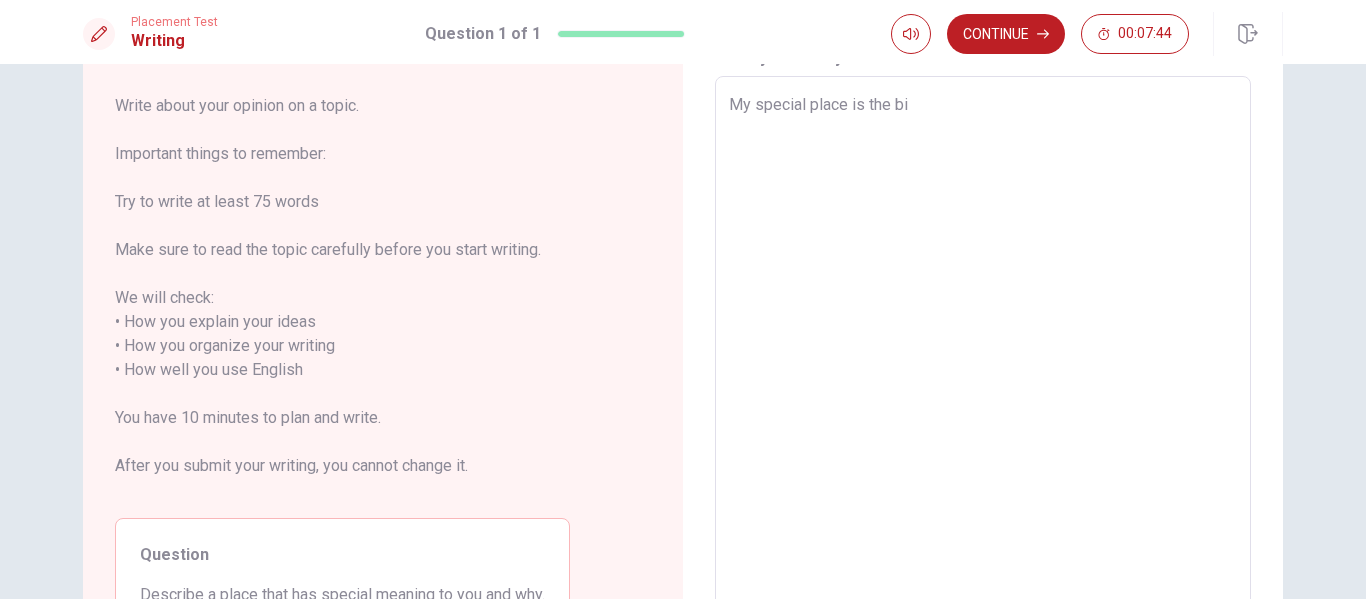 type on "x" 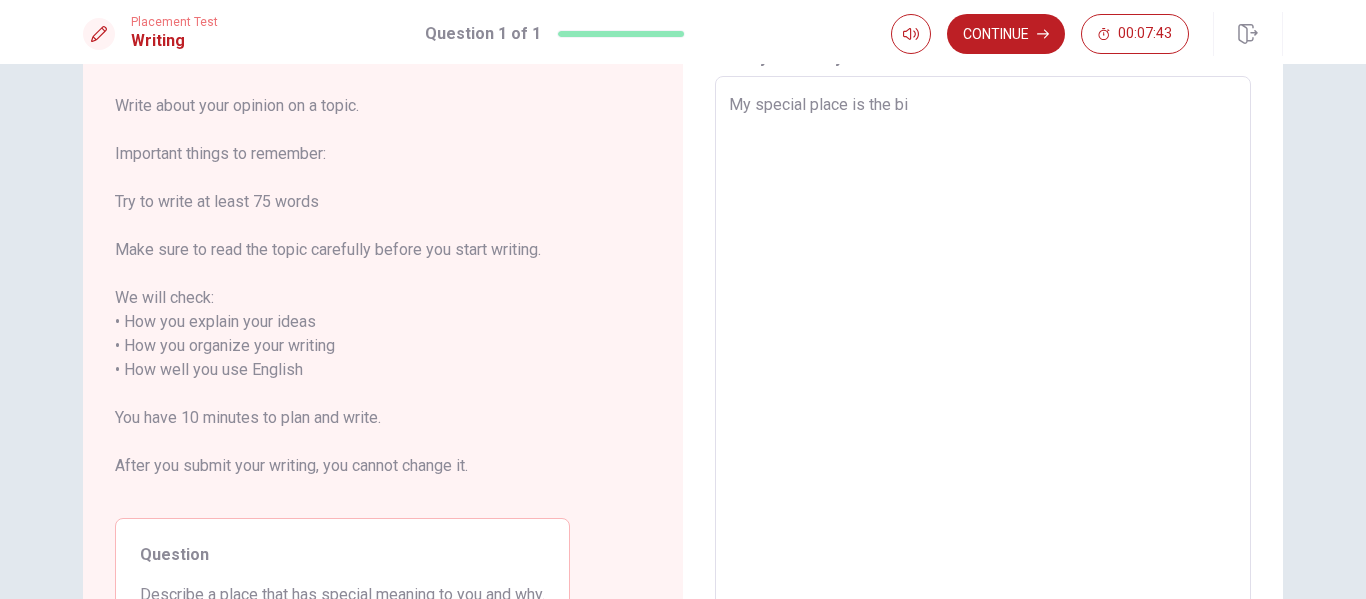 type on "My special place is the biw" 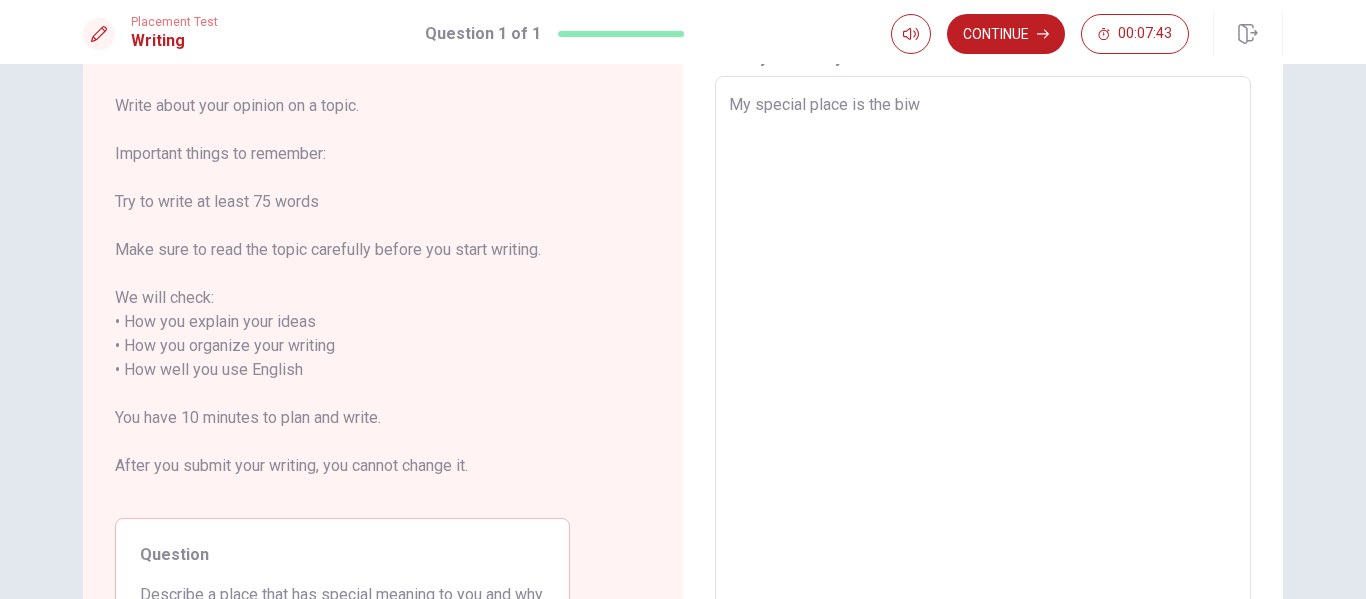 type on "x" 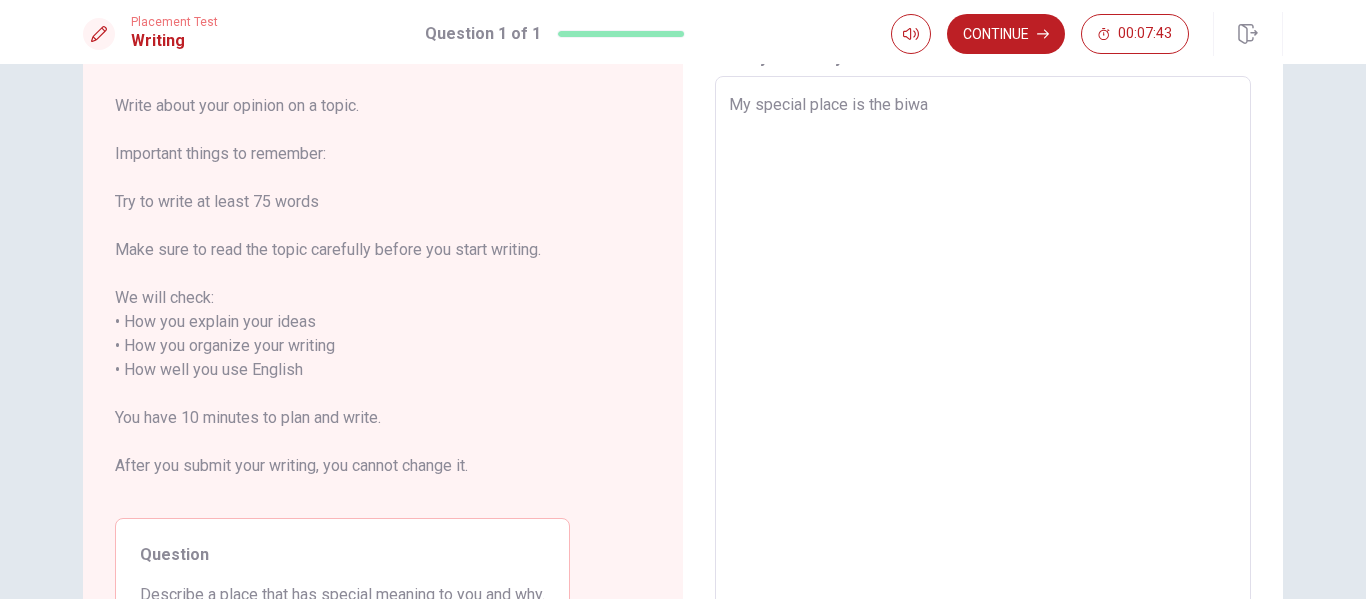 type on "x" 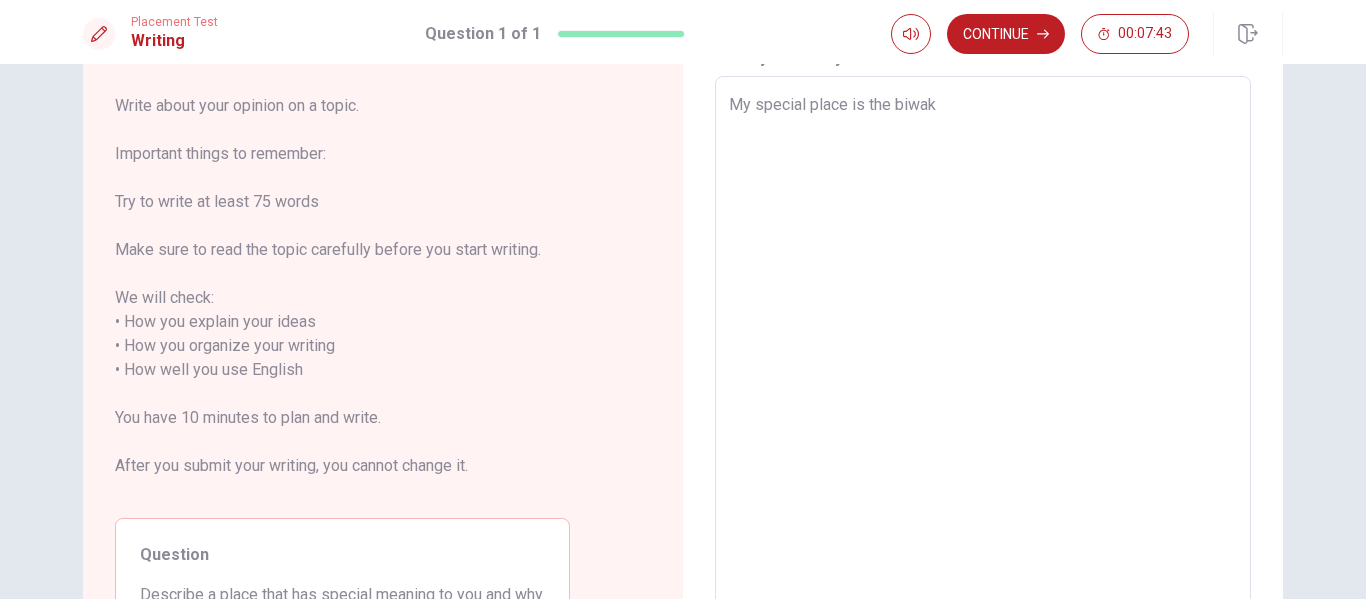 type on "x" 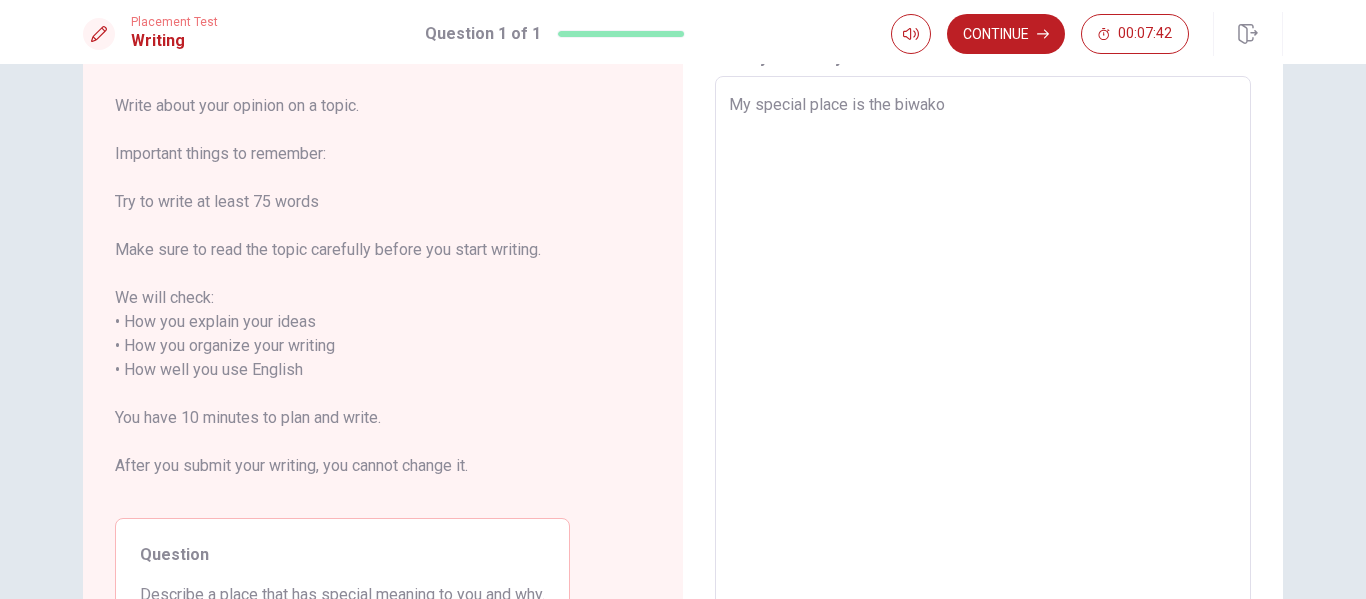type on "x" 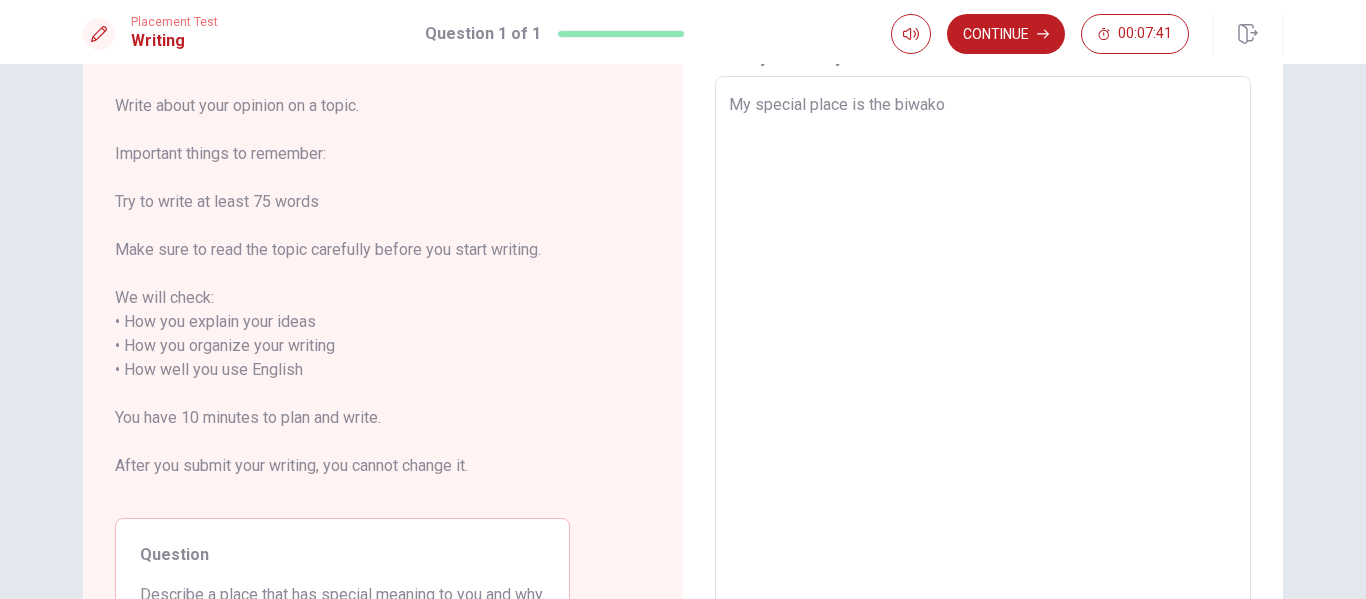 type on "My special place is the biwako" 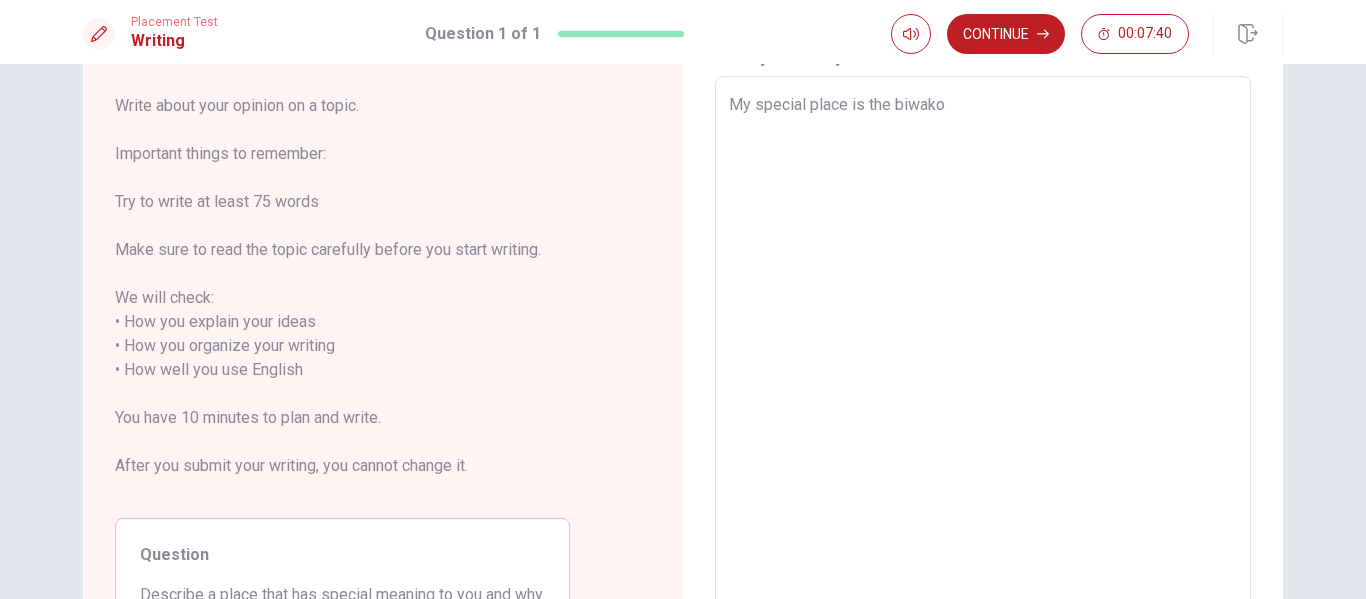 type on "My special place is the biwako n" 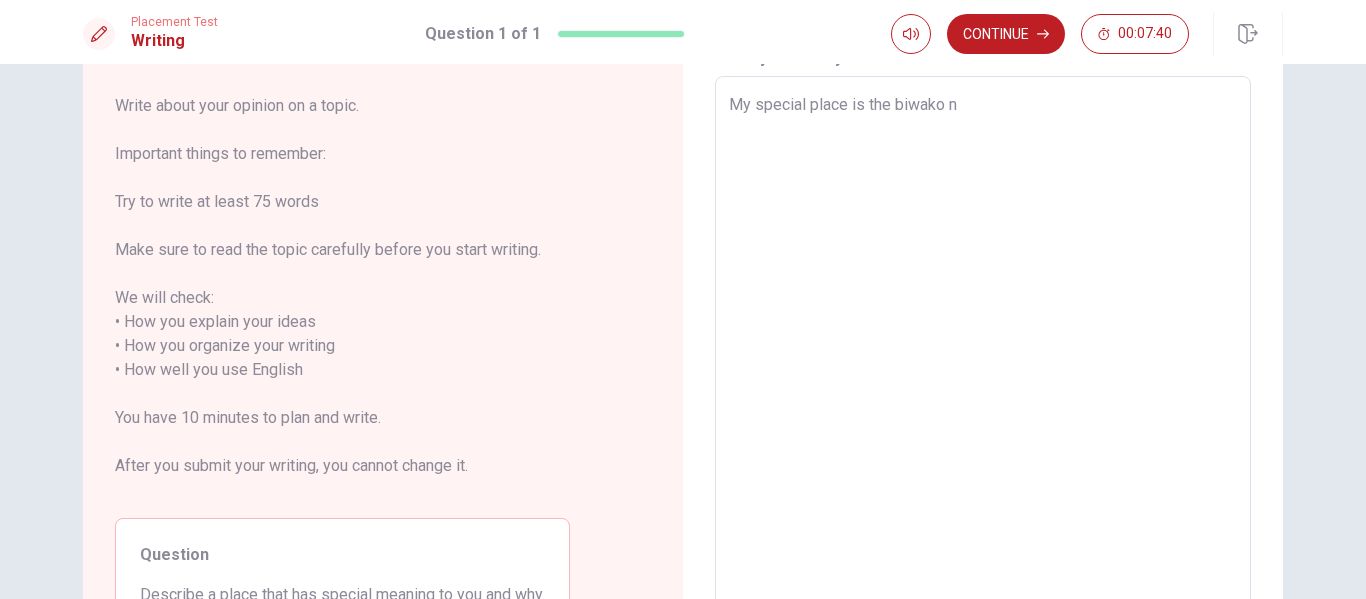 type on "x" 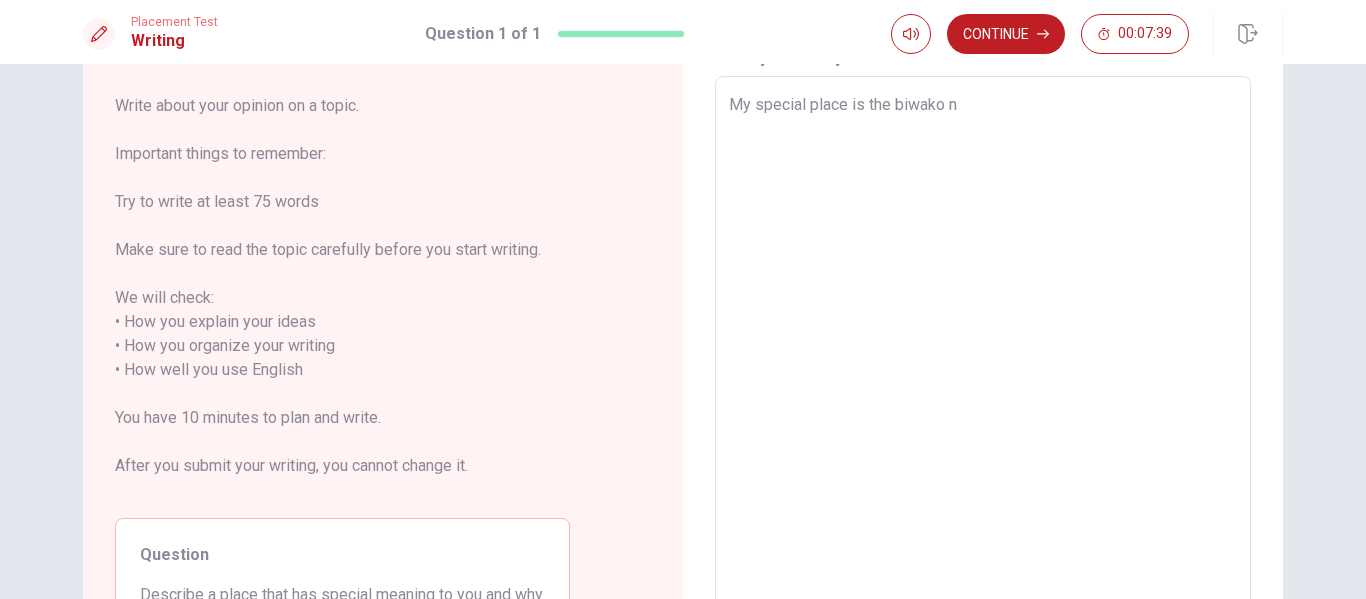 type on "My special place is the biwako ne" 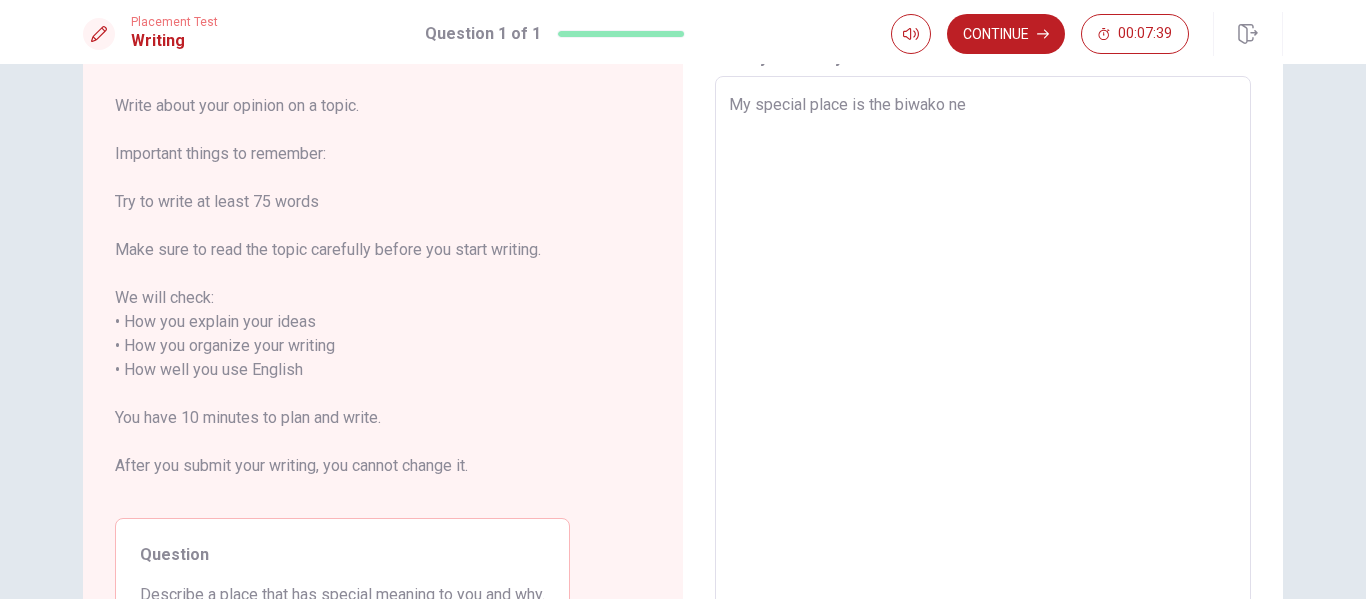 type on "x" 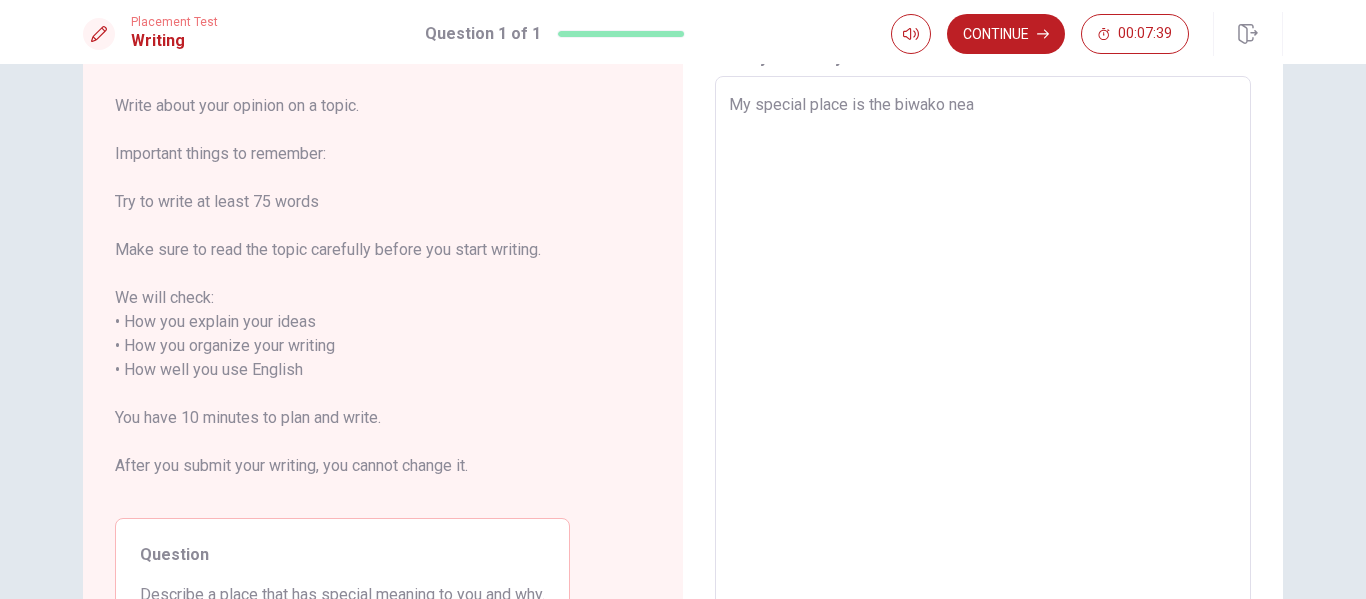 type on "x" 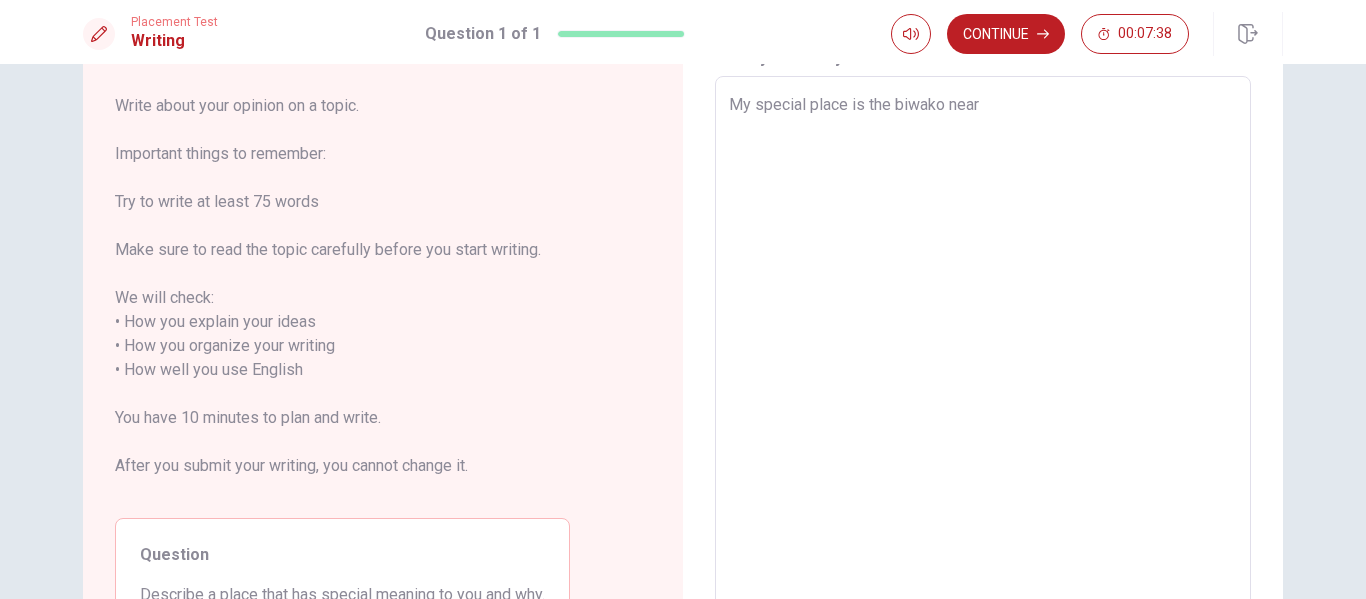 type on "x" 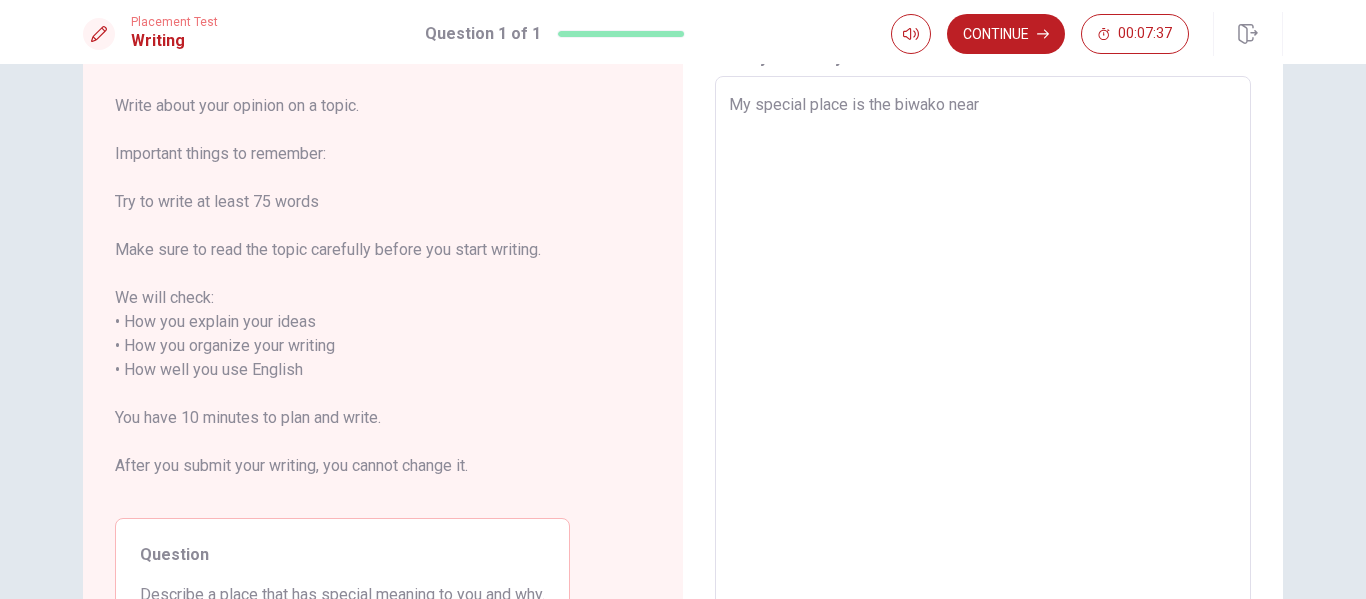 type on "My special place is the biwako near" 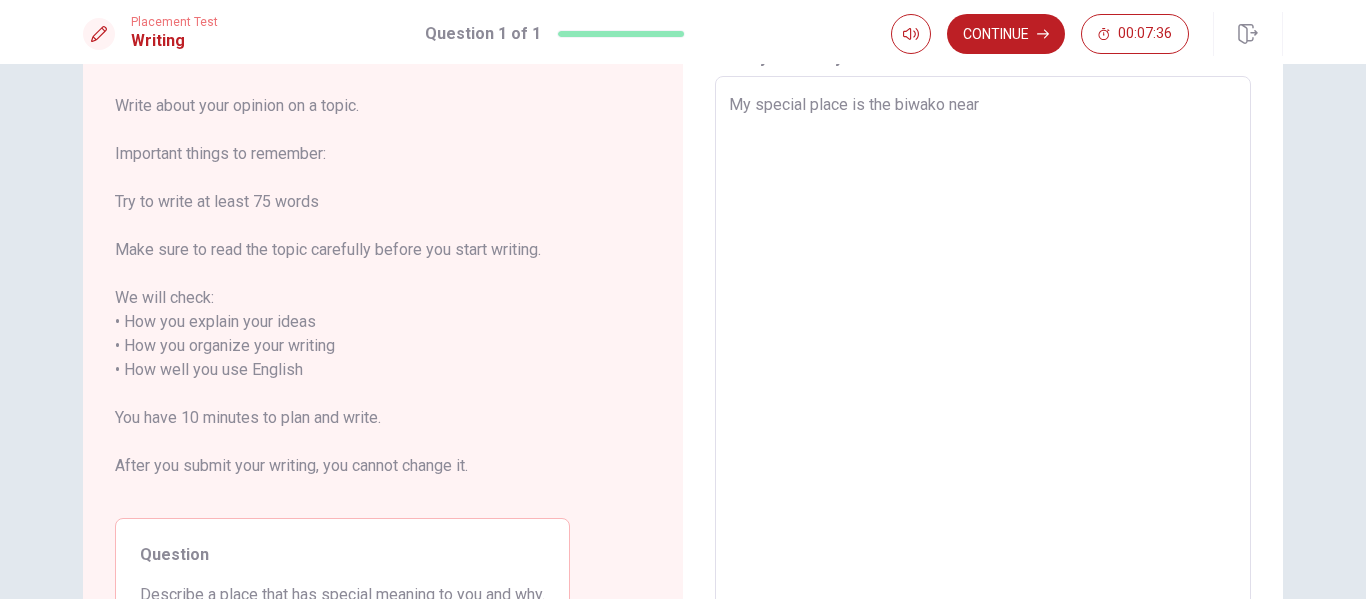 type on "My special place is the biwako near m" 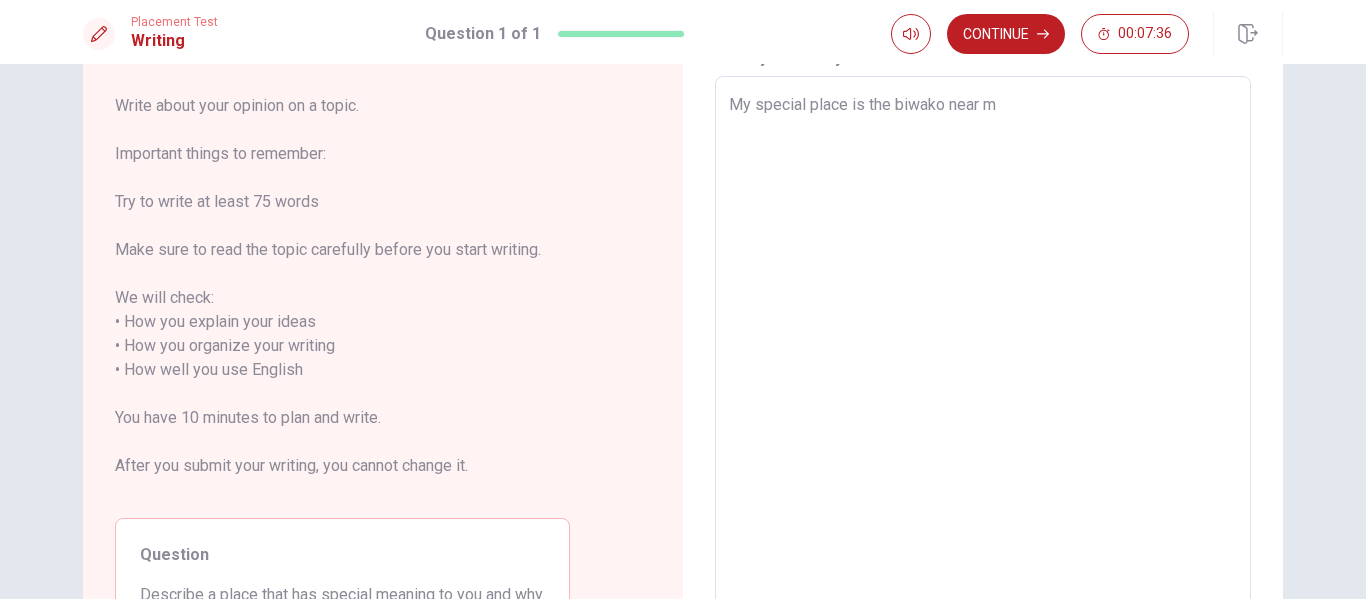 type on "x" 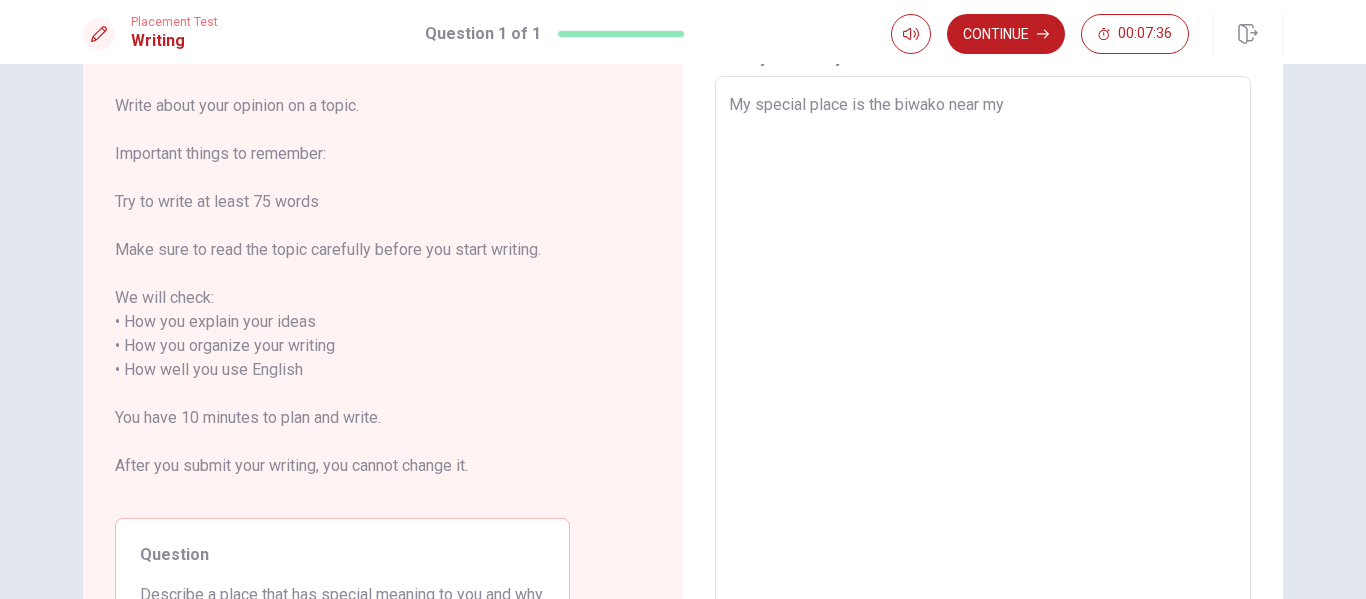 type on "x" 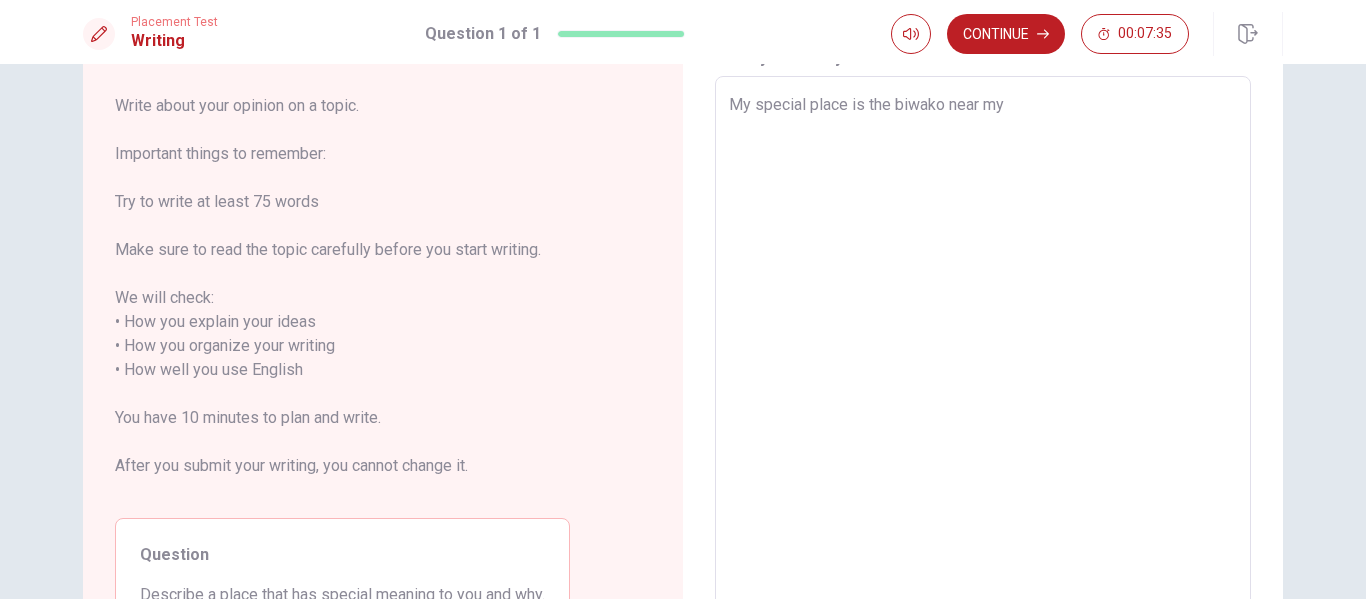 type on "My special place is the biwako near my" 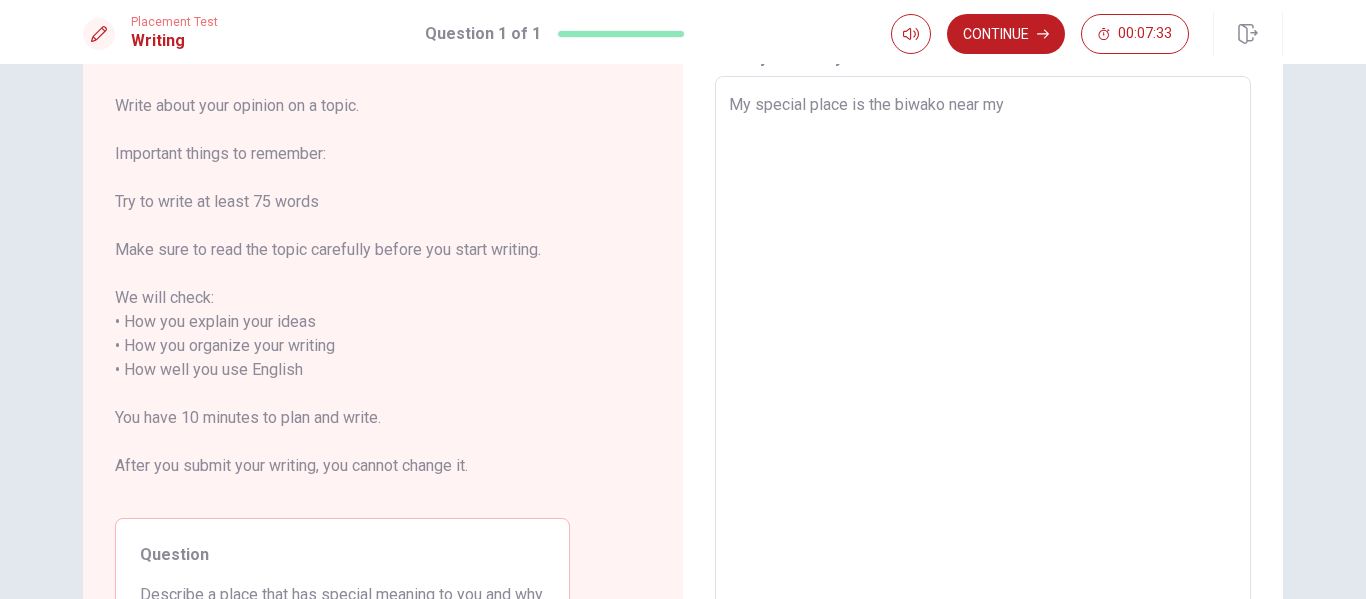 type on "x" 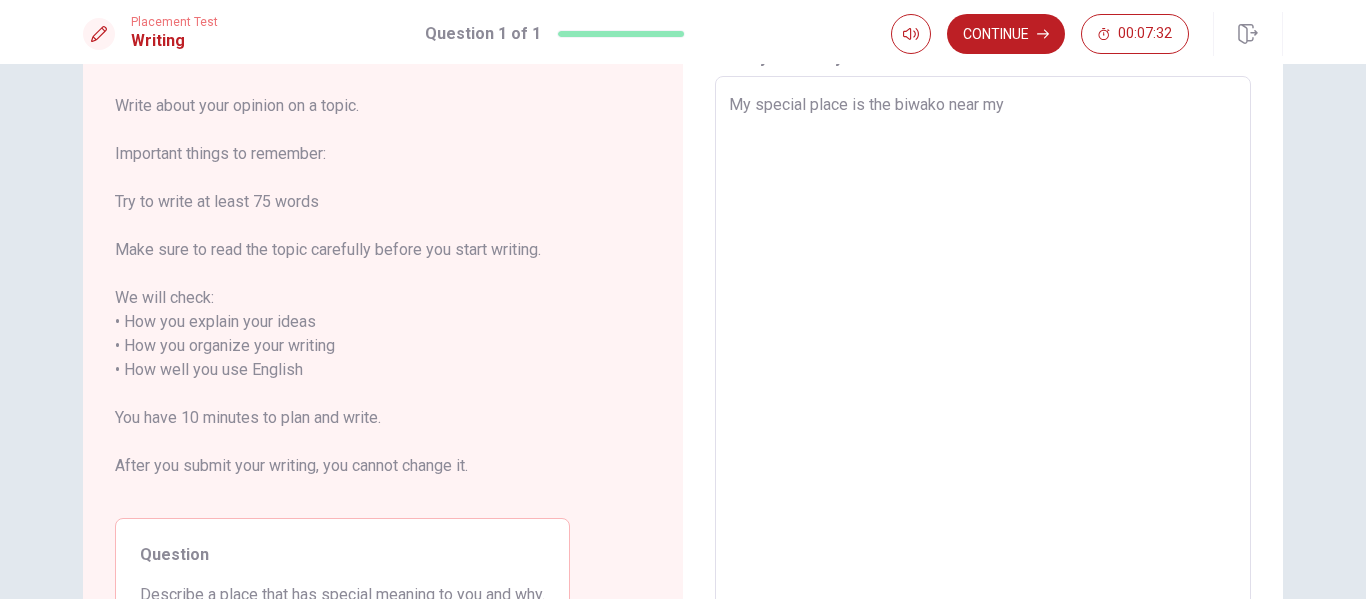 type on "My special place is the biwako near my h" 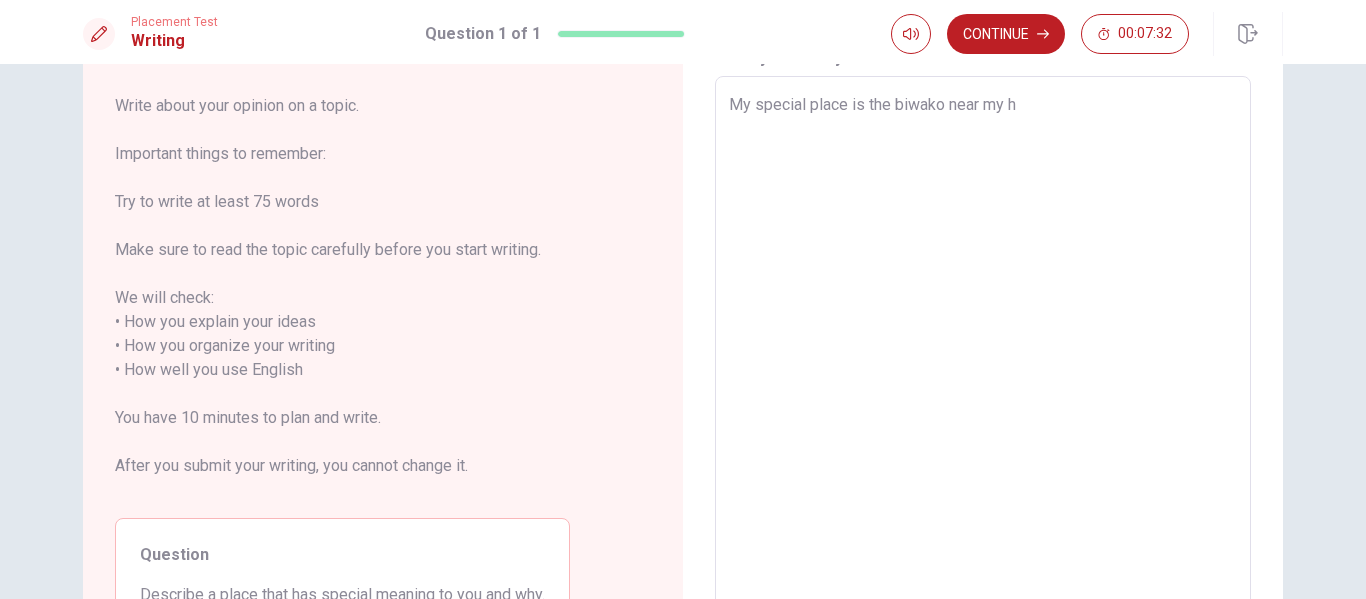 type on "My special place is the biwako near my ho" 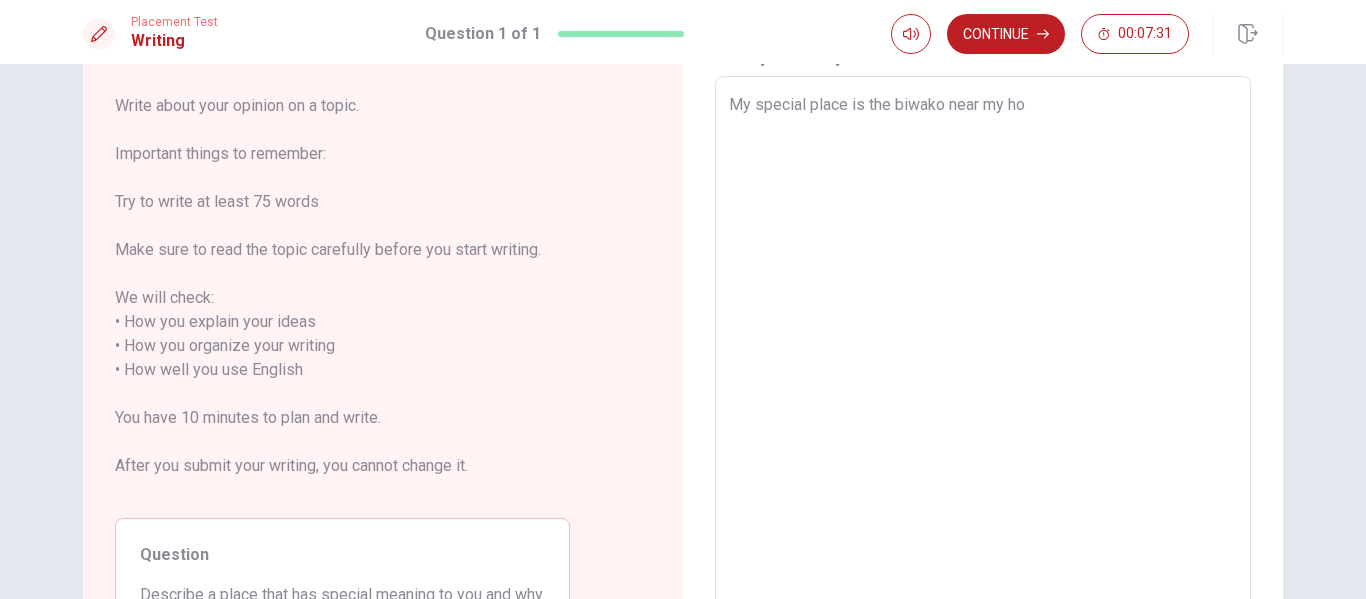 type on "x" 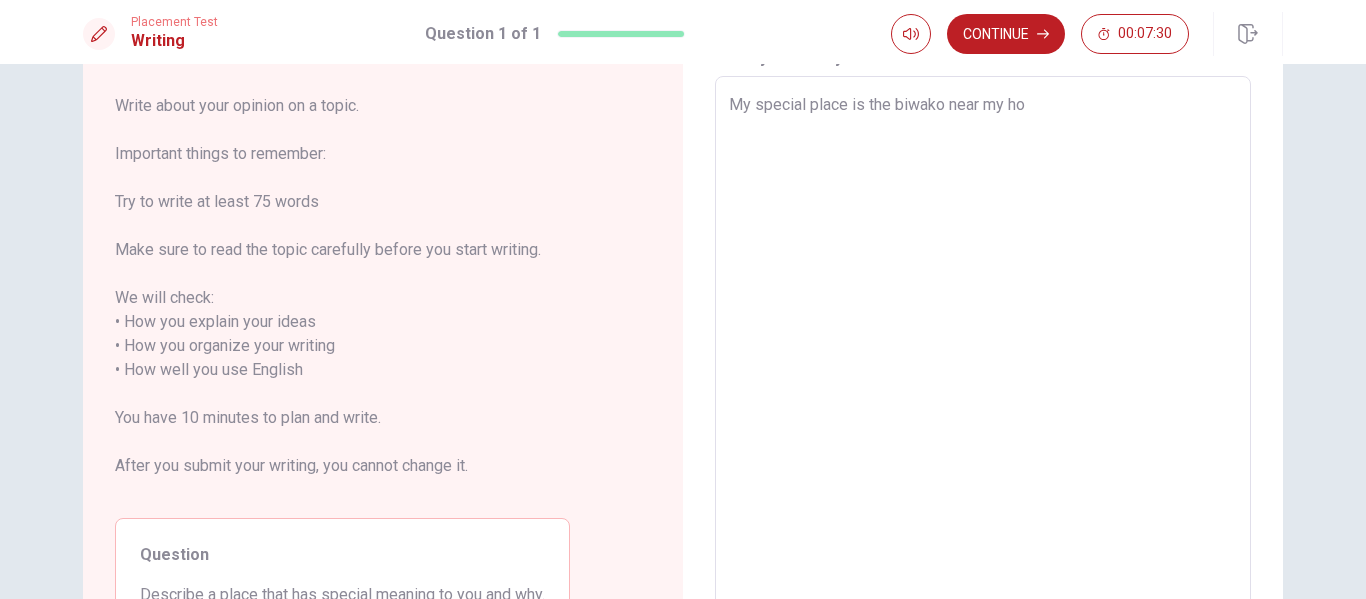 type on "My special place is the biwako near my hom" 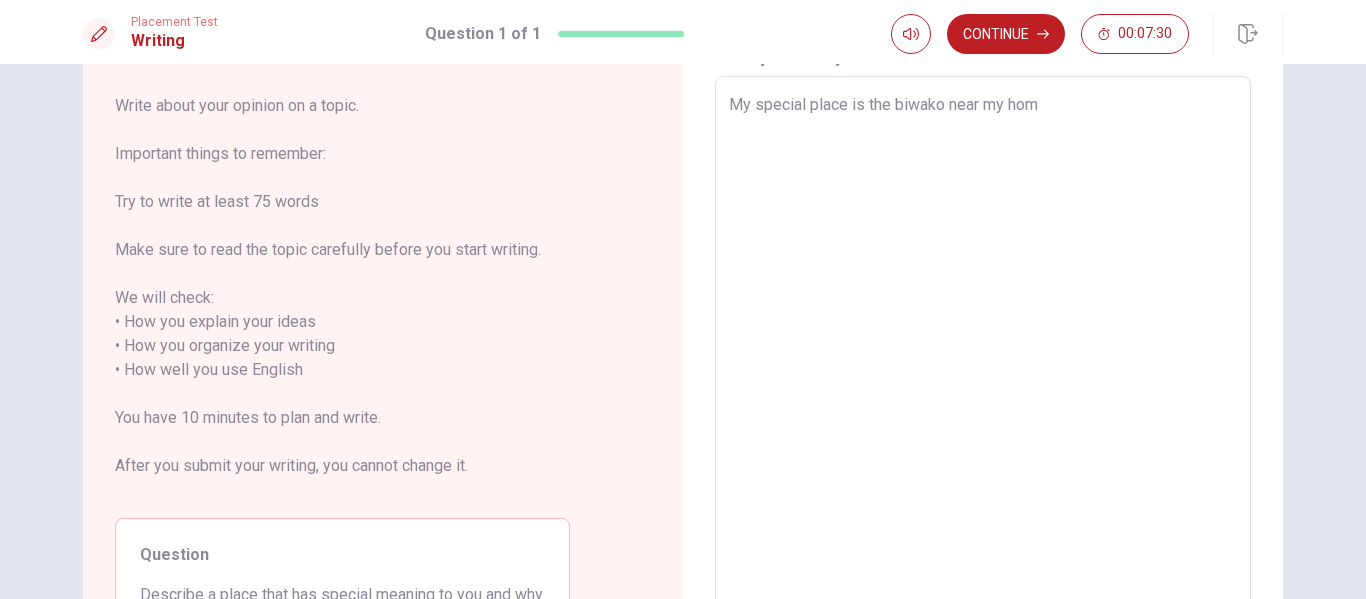 type on "My special place is the biwako near my home" 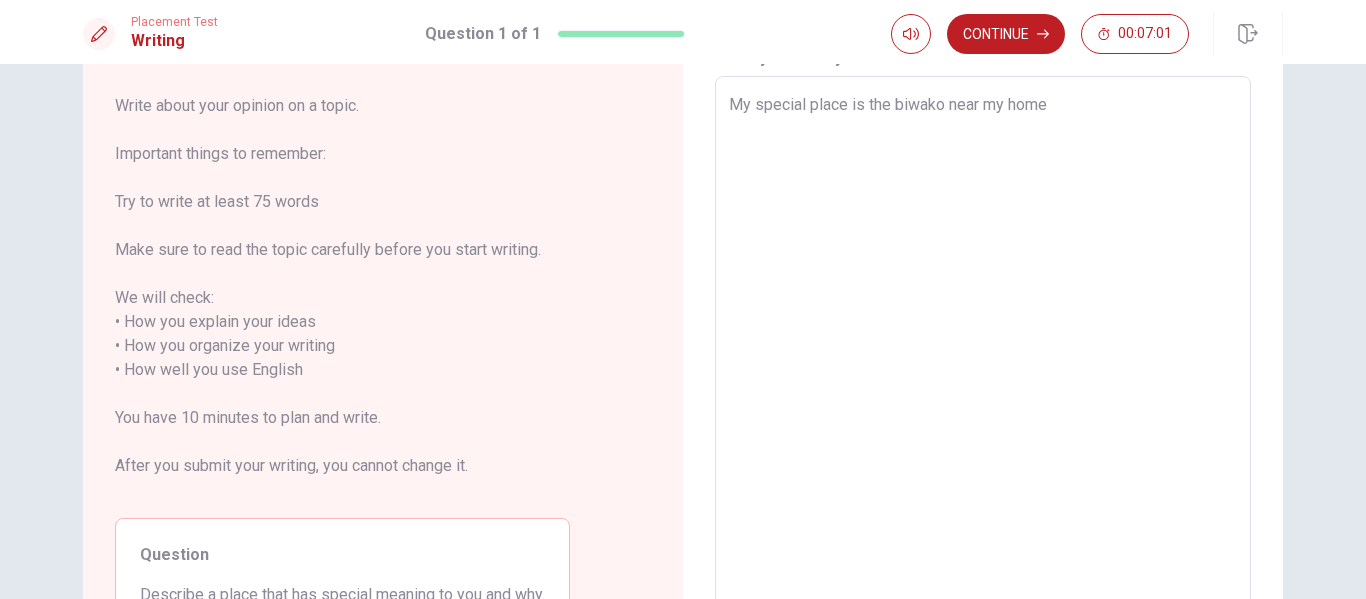 type on "x" 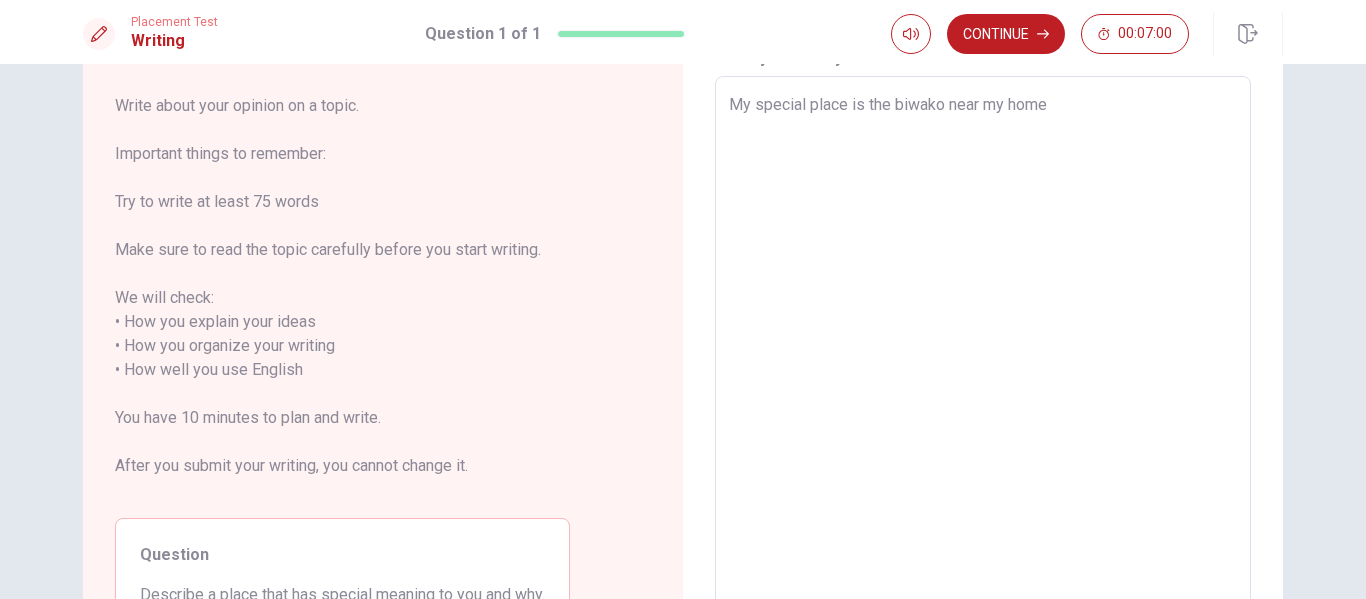 type on "My special place is the biwako near my hom" 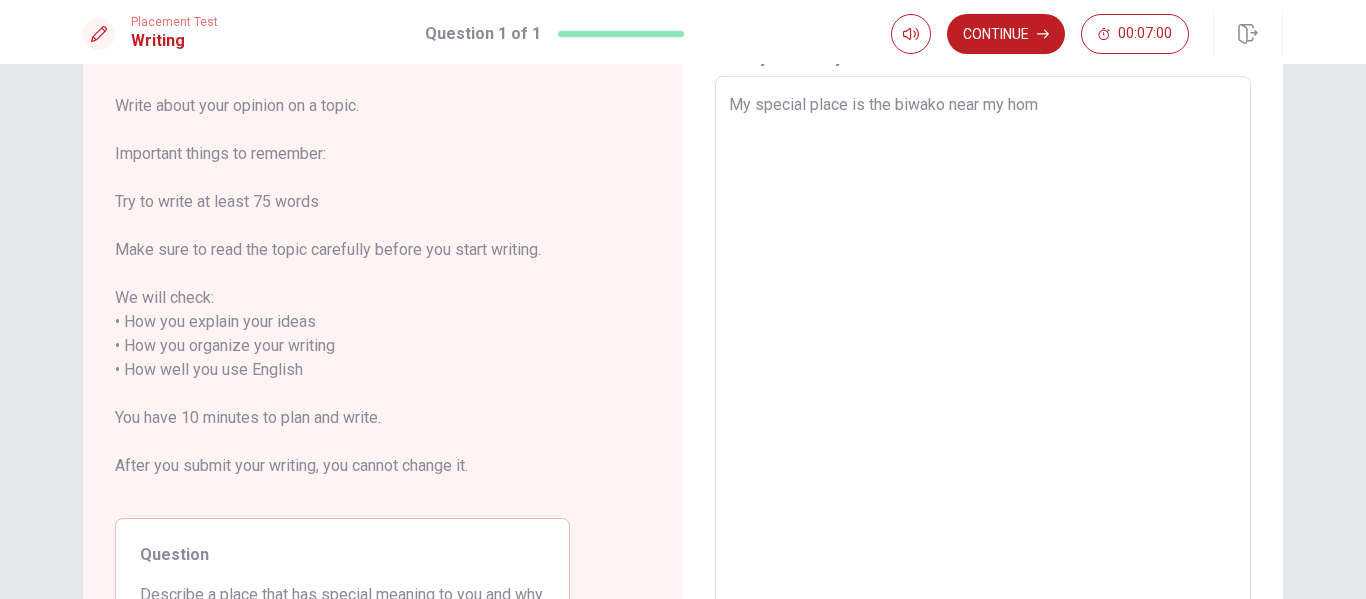 type on "x" 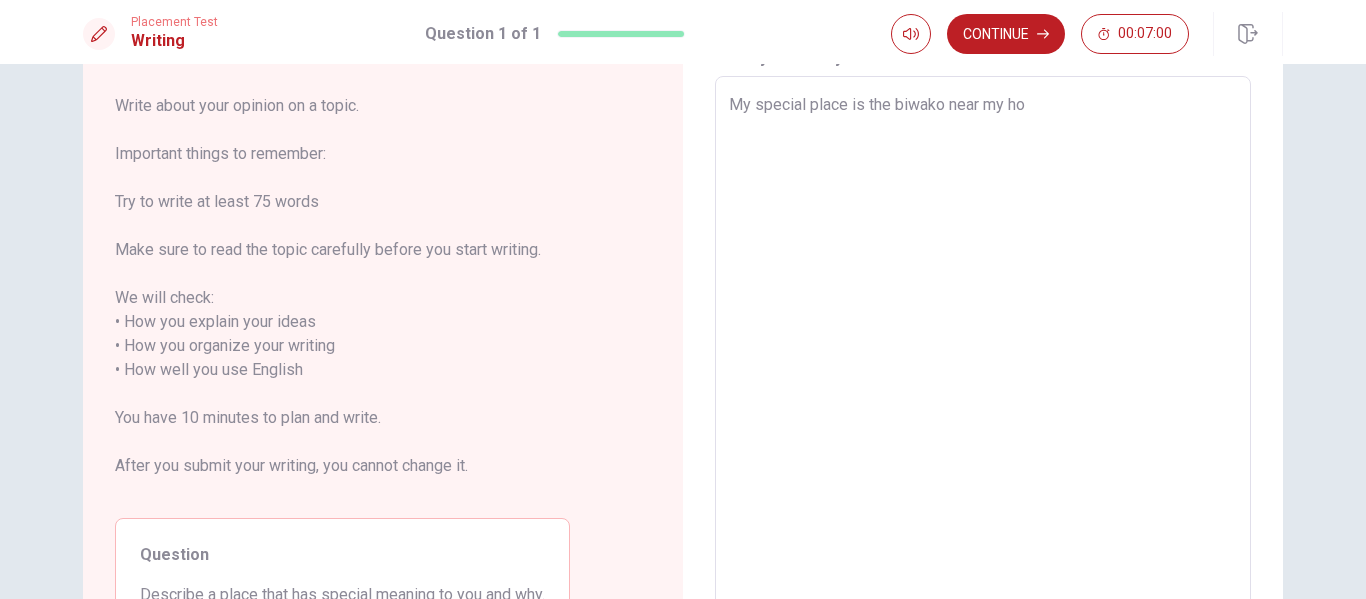type on "x" 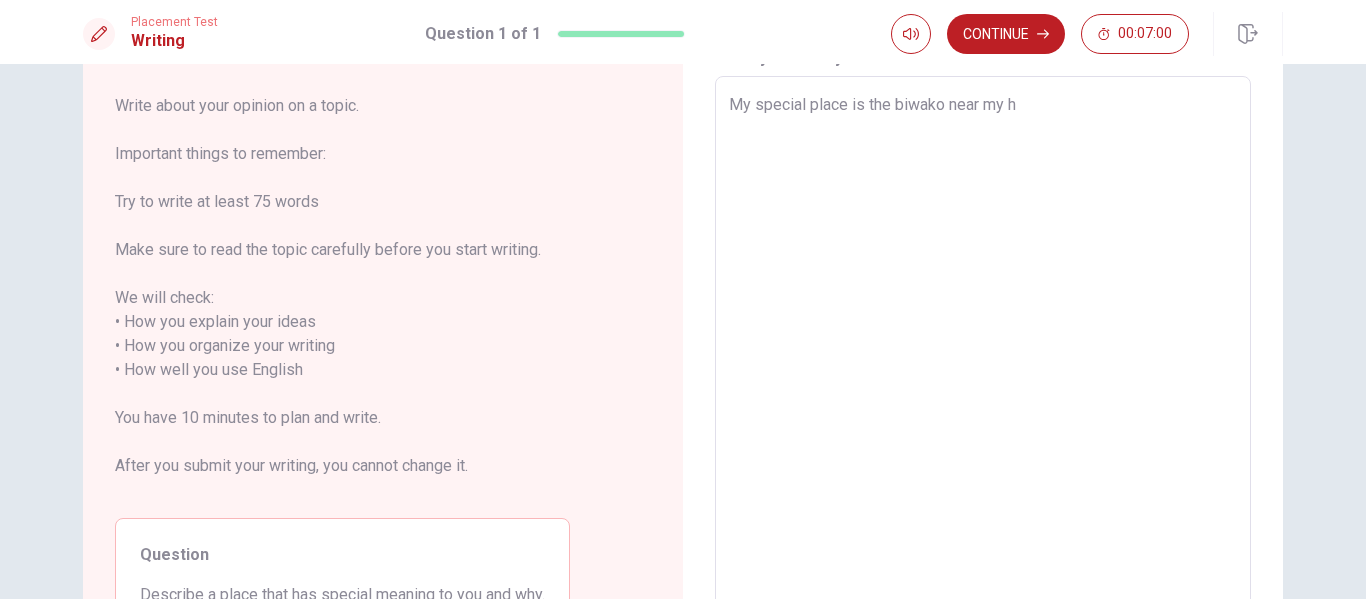 type on "My special place is the biwako near my" 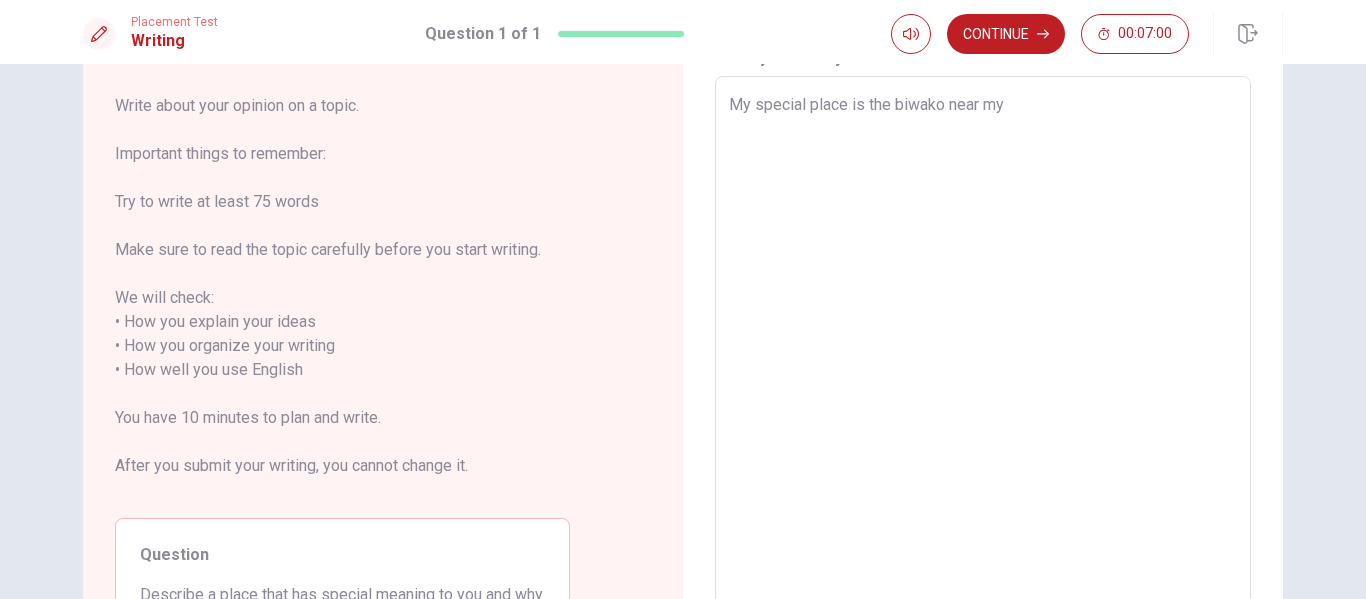 type on "x" 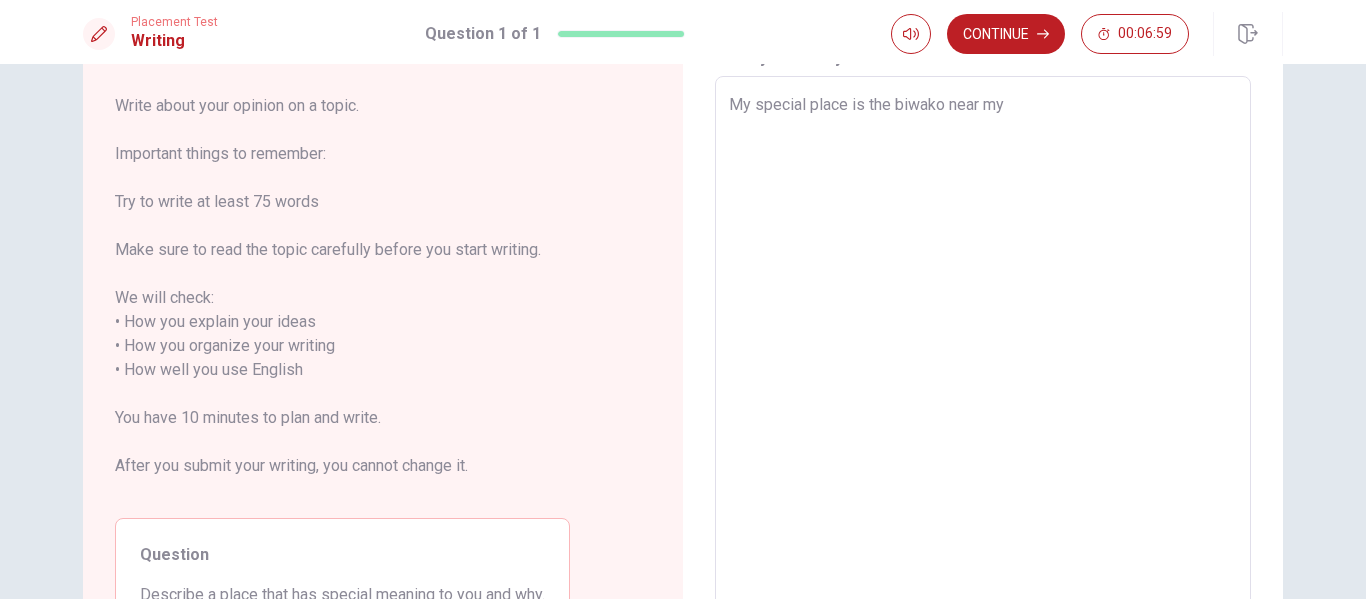 type on "My special place is the biwako near my h" 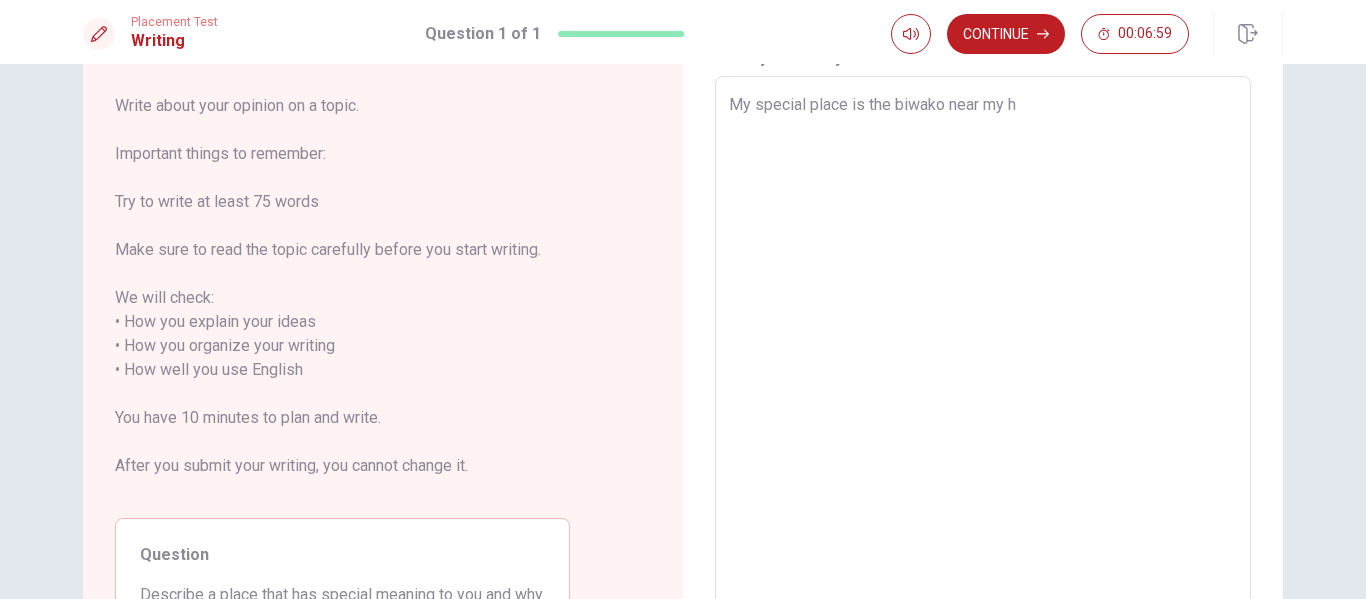 type on "x" 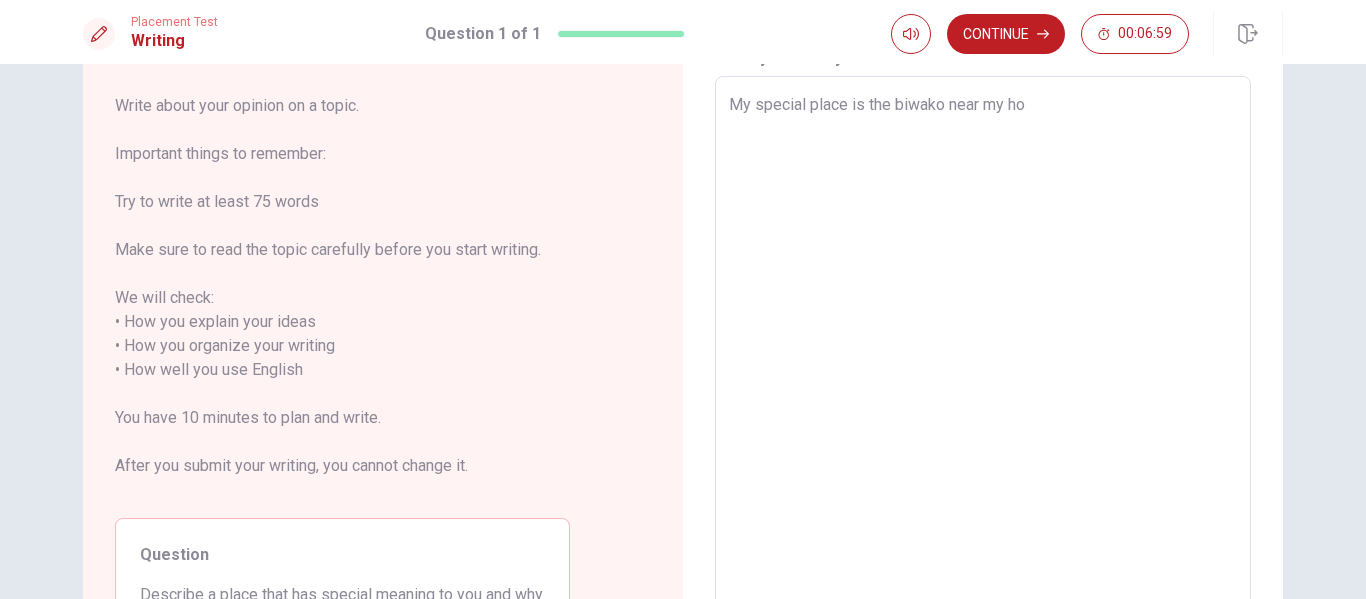 type on "x" 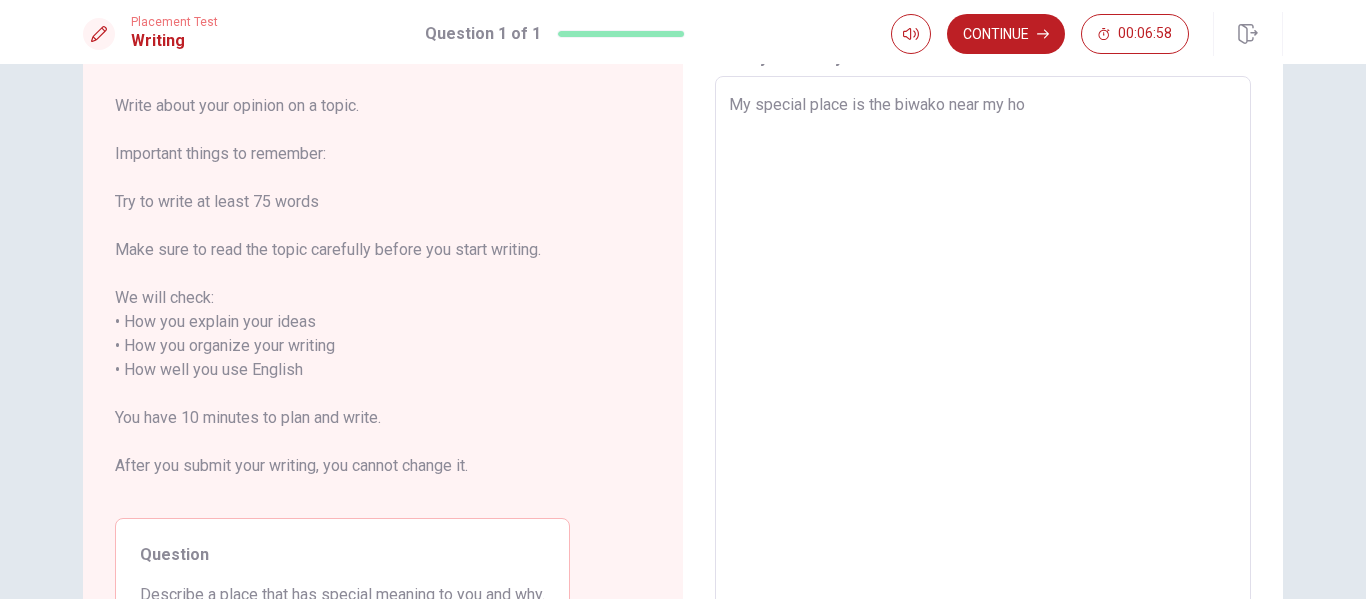type on "My special place is the biwako near my hou" 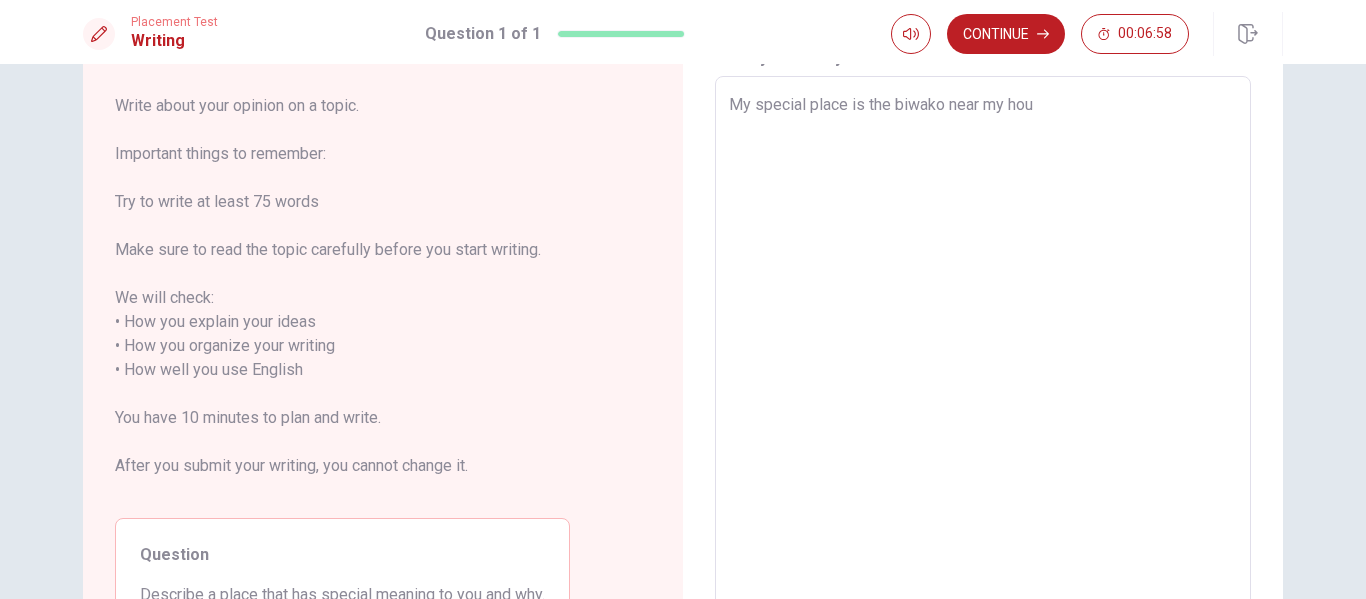 type on "x" 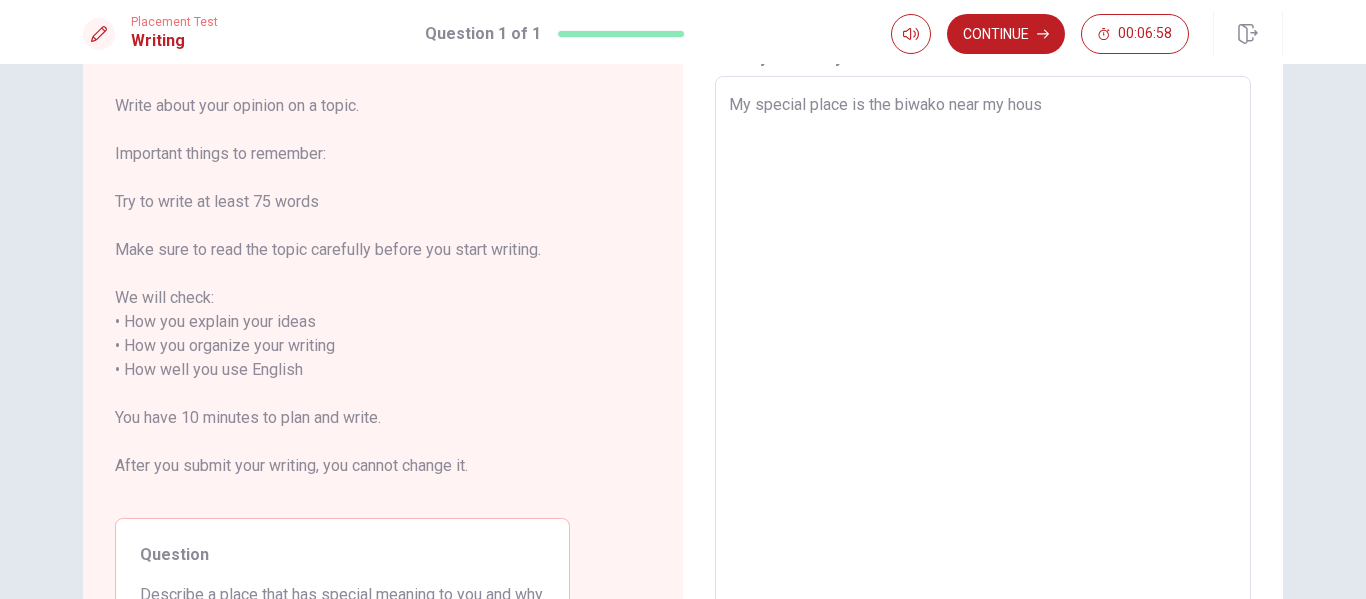 type on "x" 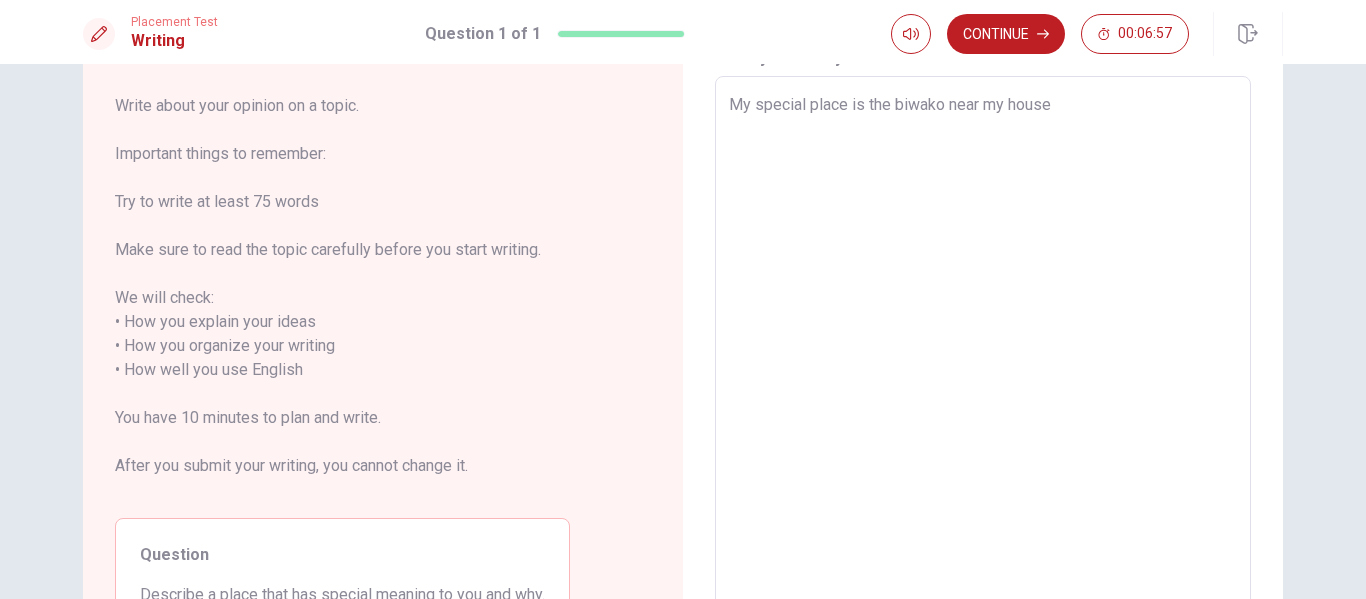 type on "x" 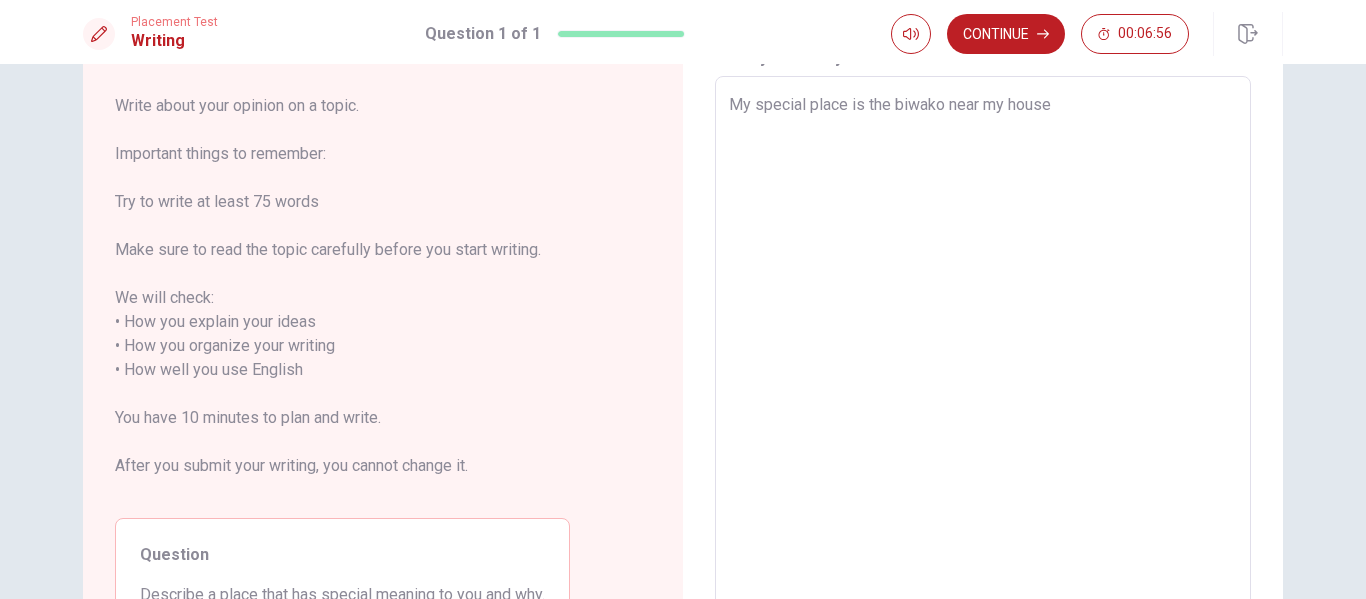 type on "My special place is the biwako near my house." 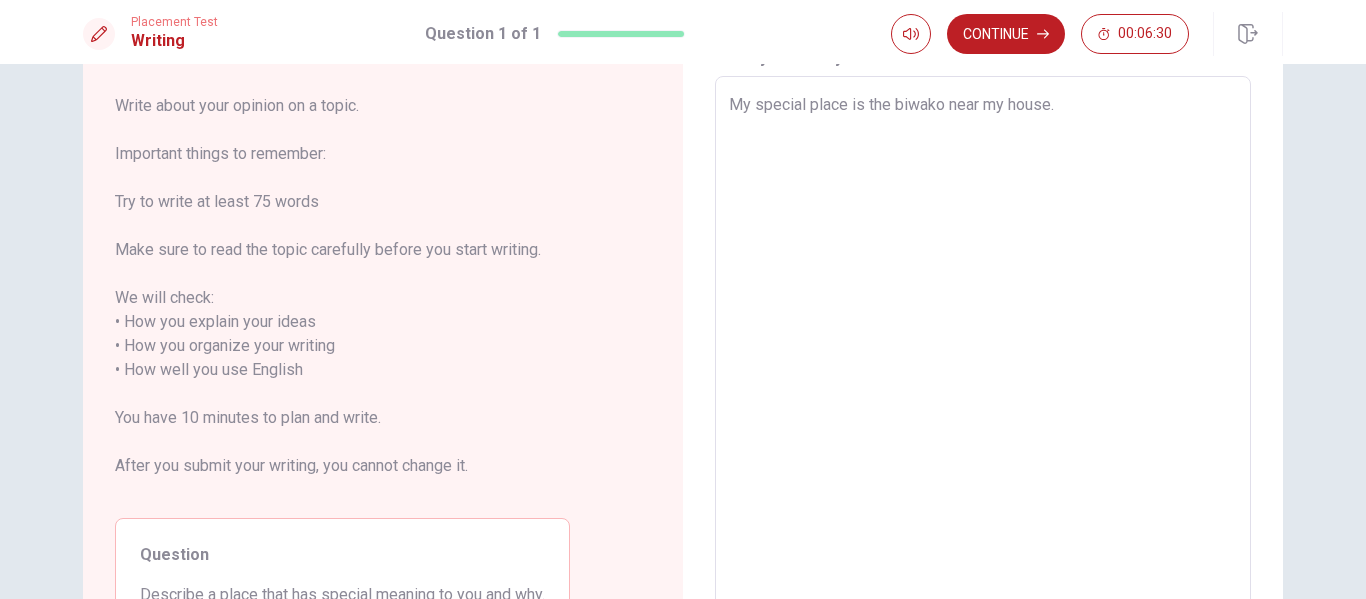 type on "x" 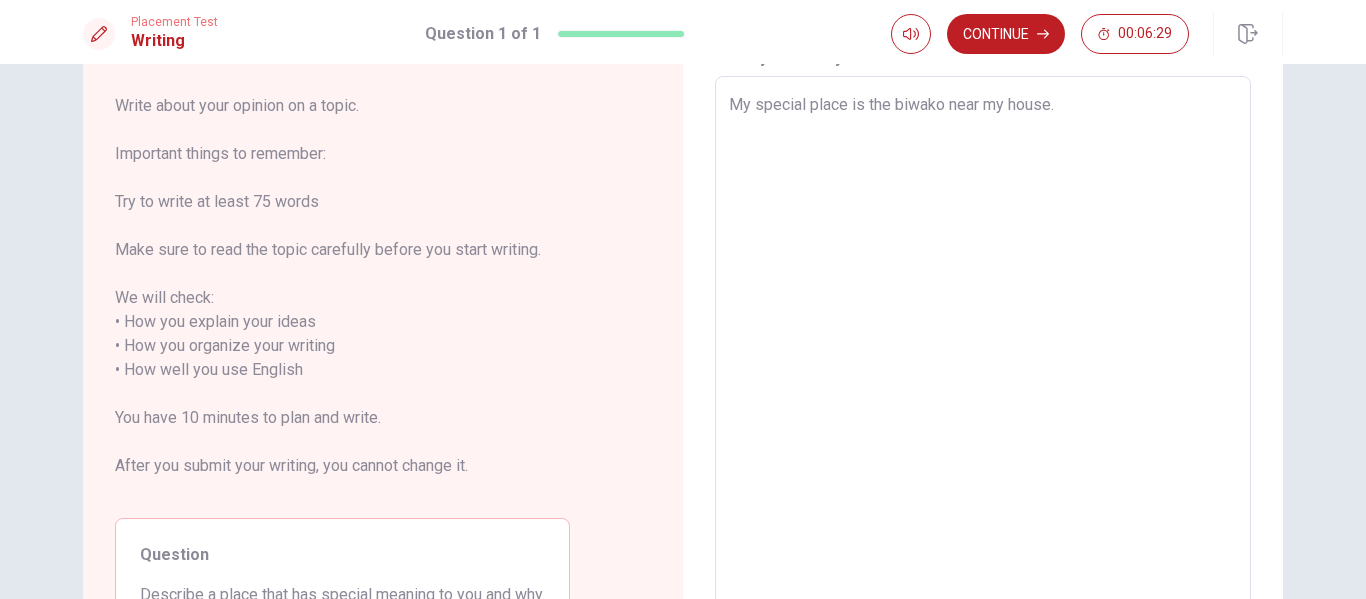 type on "My special place is the biwako near my house" 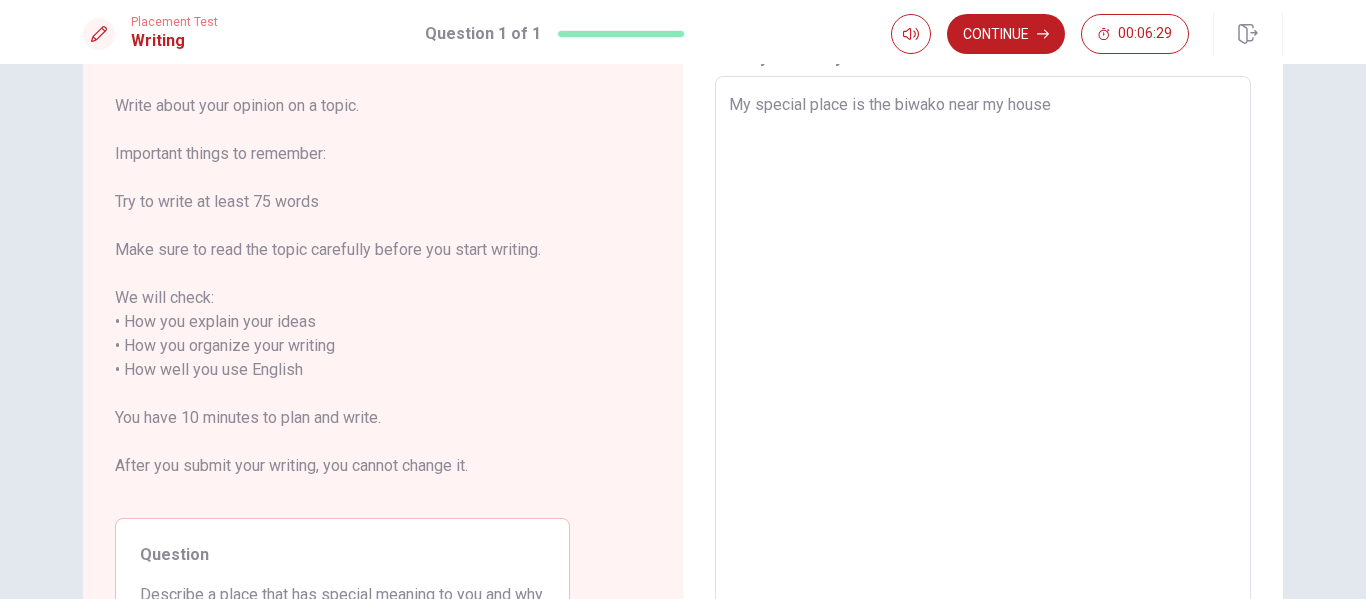 type on "x" 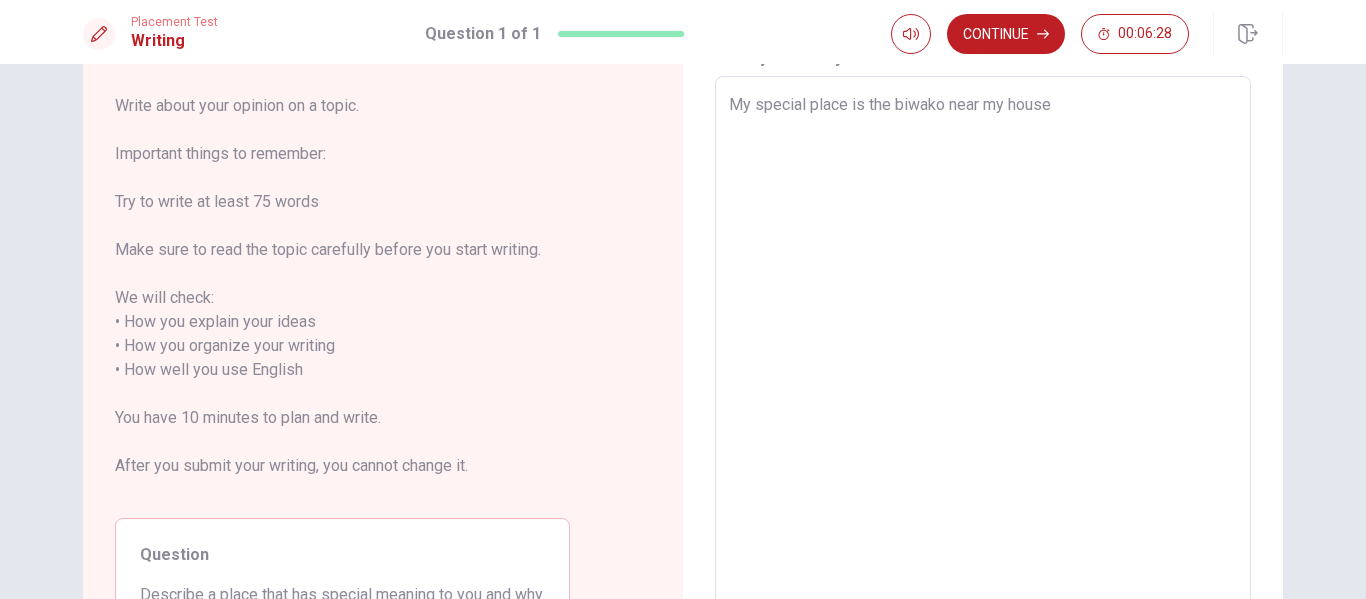 click on "Click to reconnect" at bounding box center [829, 338] 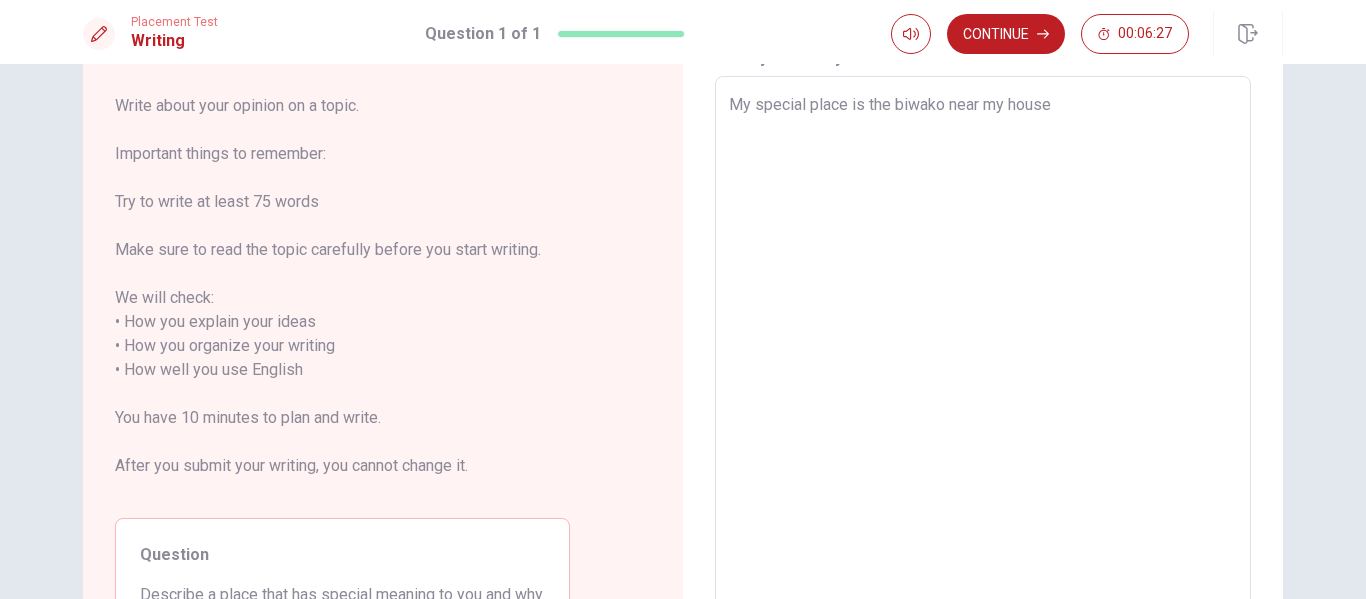 click on "My special place is the biwako near my house" at bounding box center [983, 358] 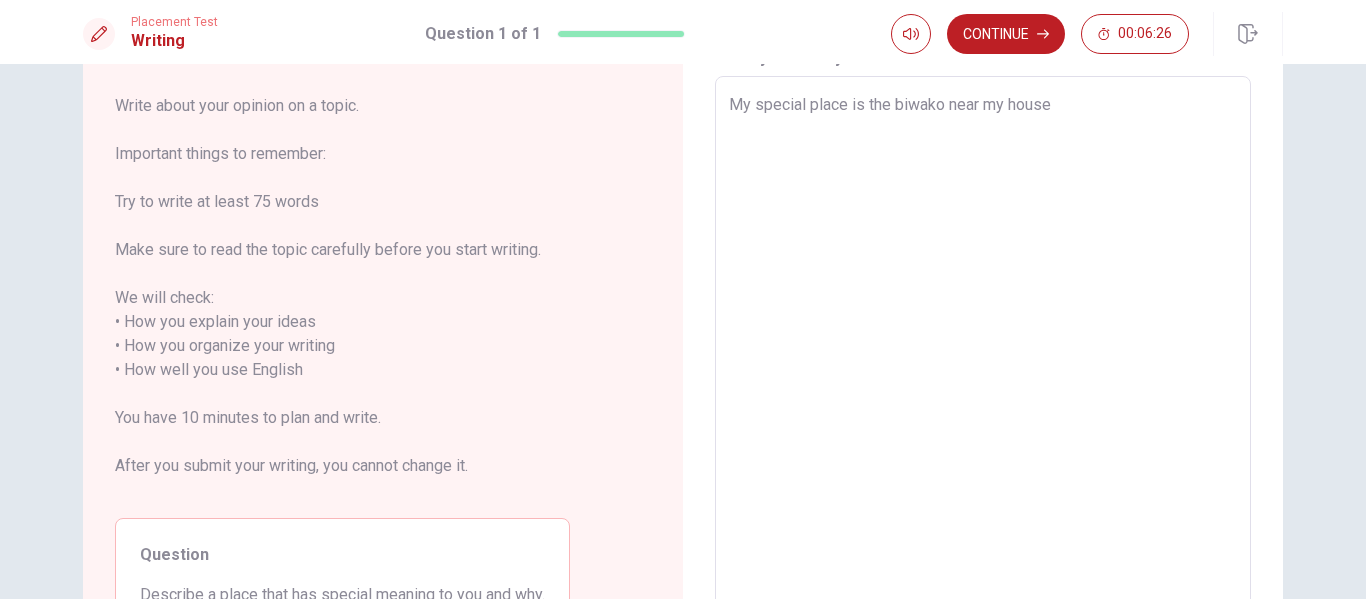 type on "My special place is the biwako near my house" 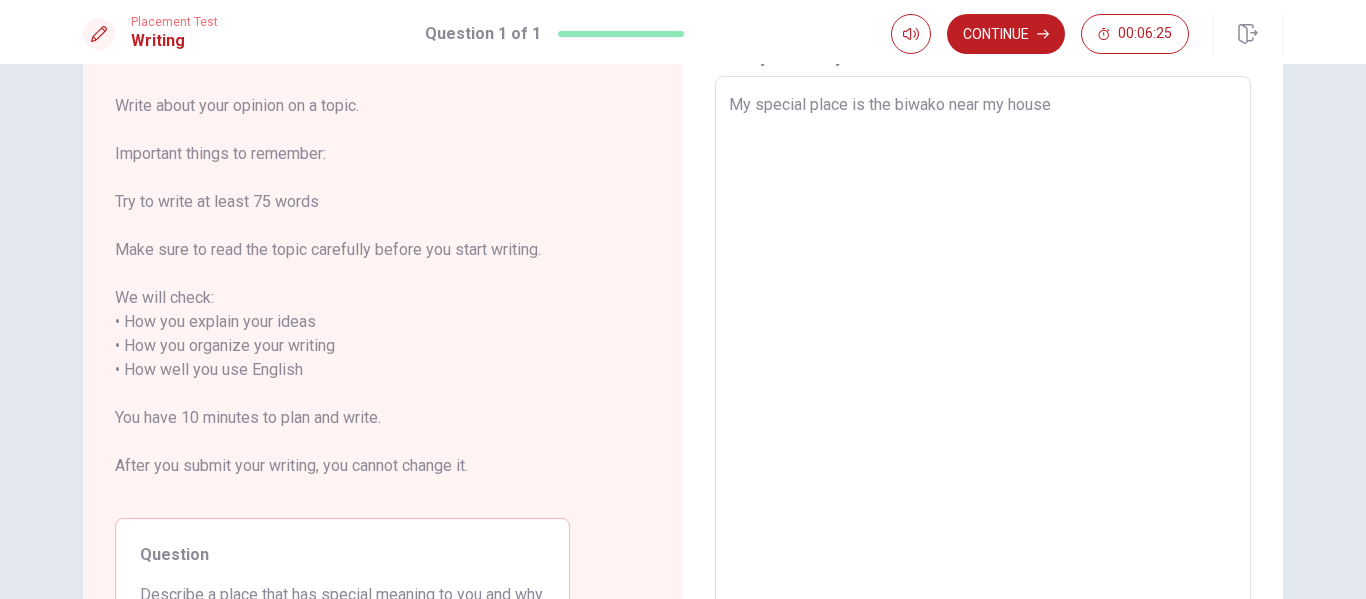 type on "My special place is the biwako near my house b" 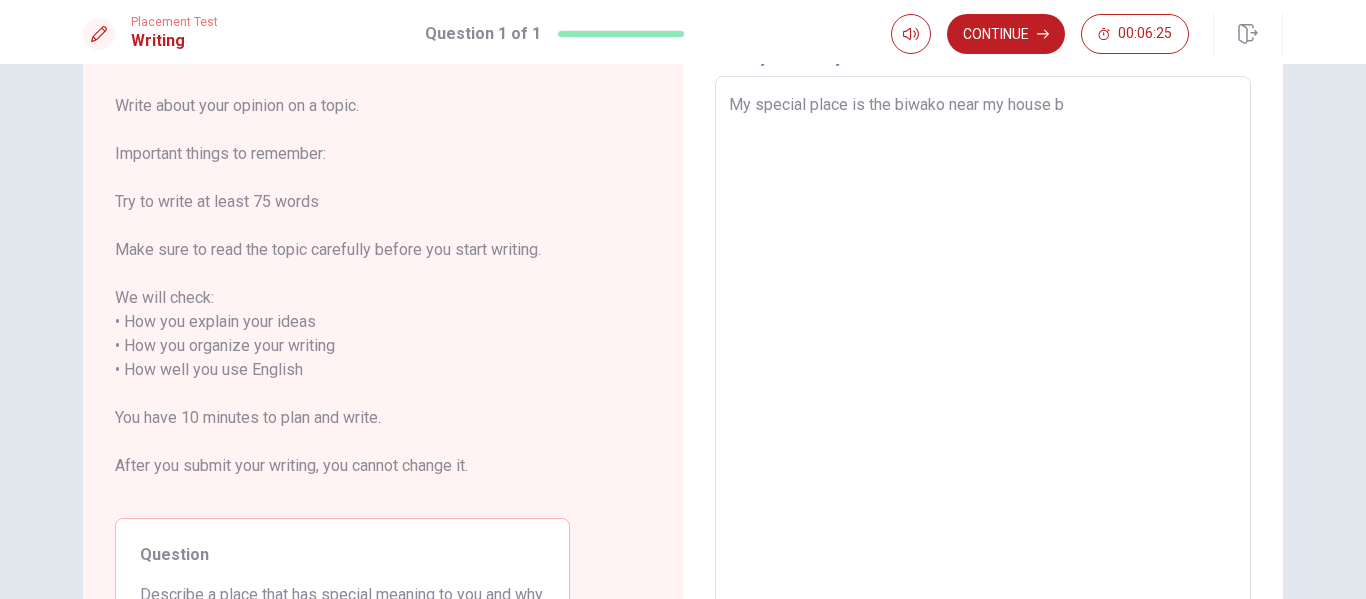 type on "x" 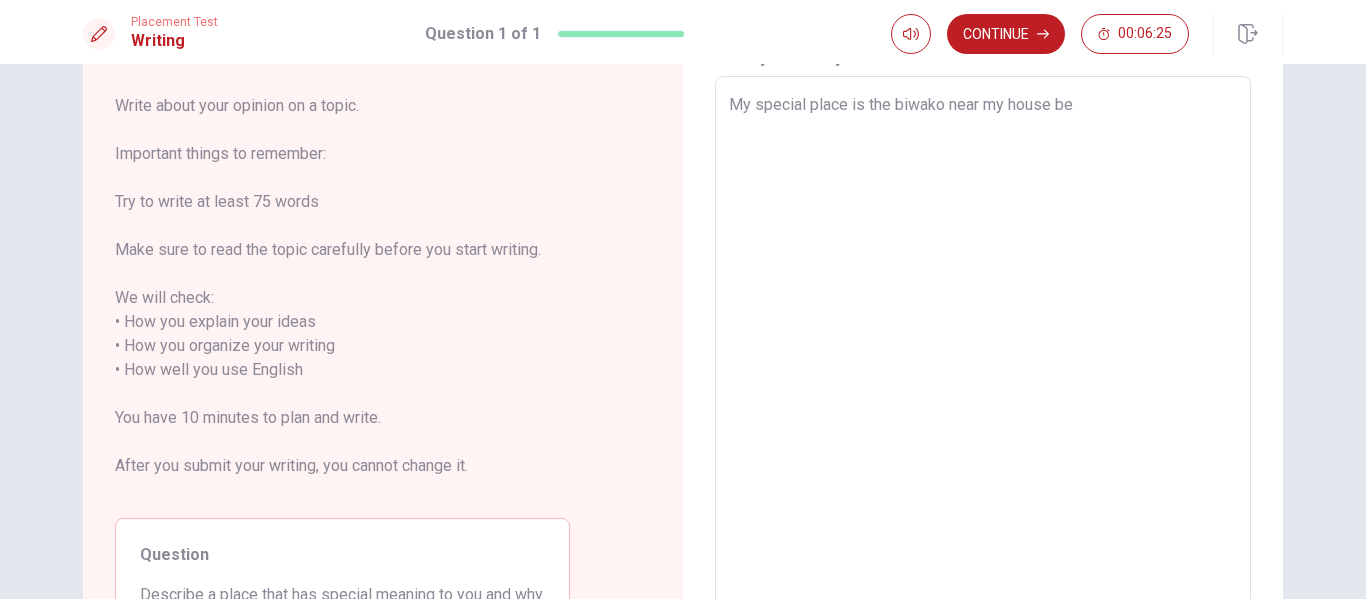 type on "x" 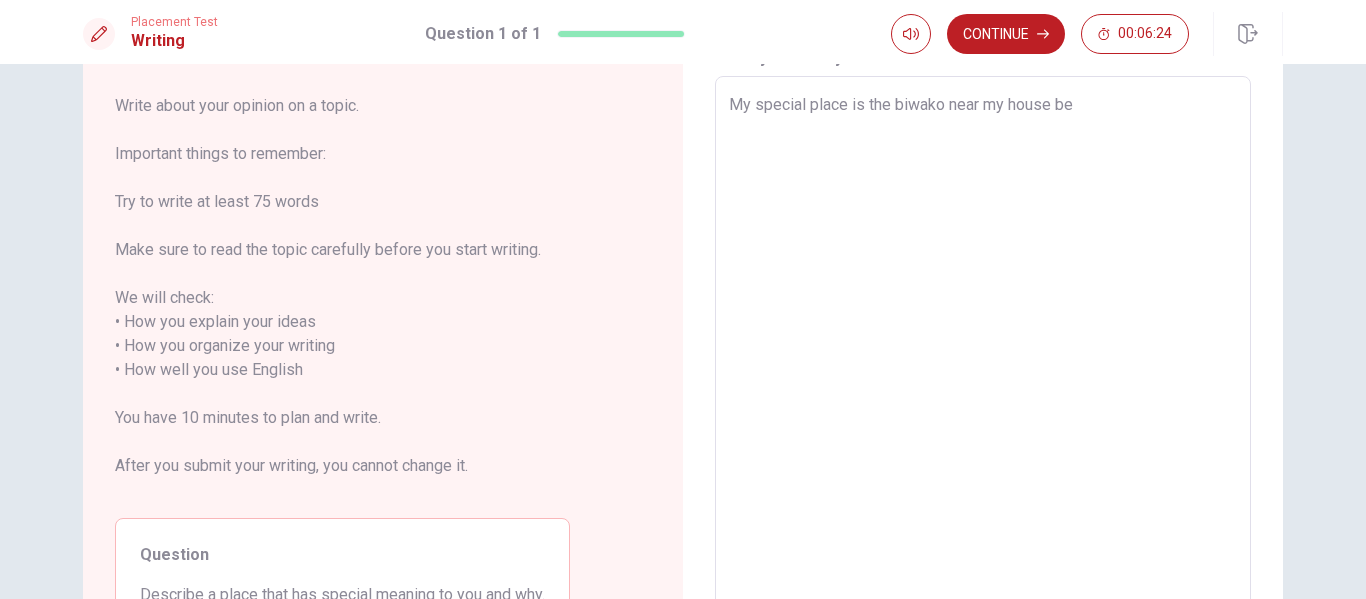 type on "My special place is the biwako near my house bec" 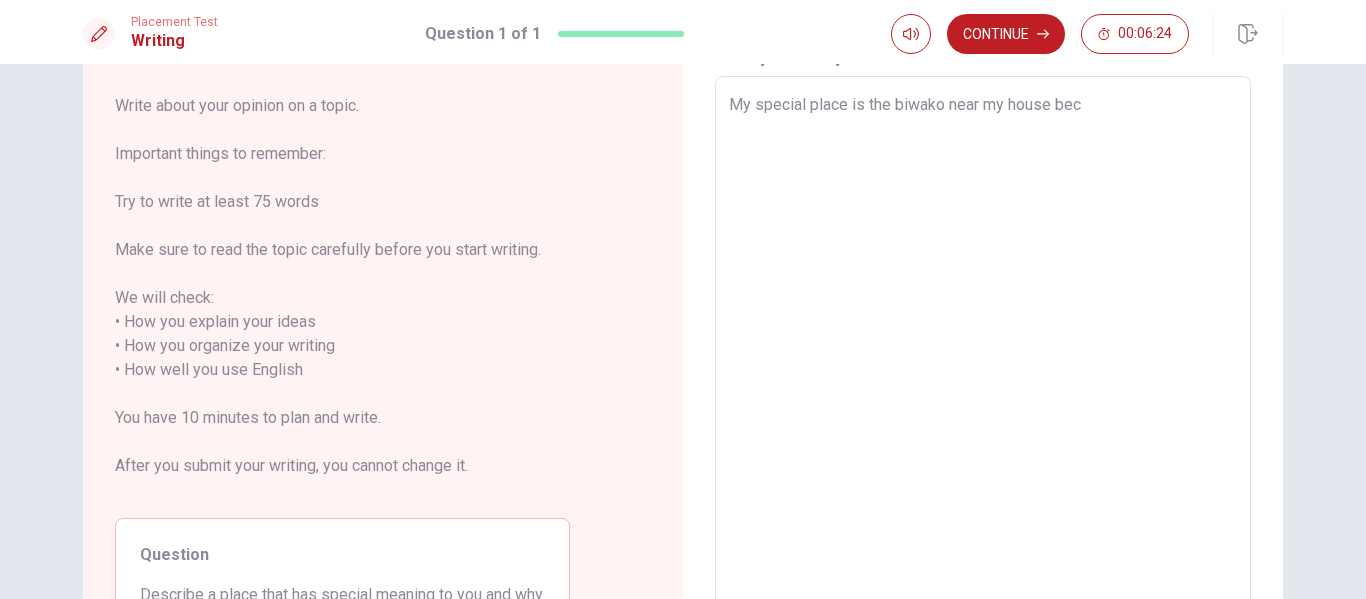 type on "x" 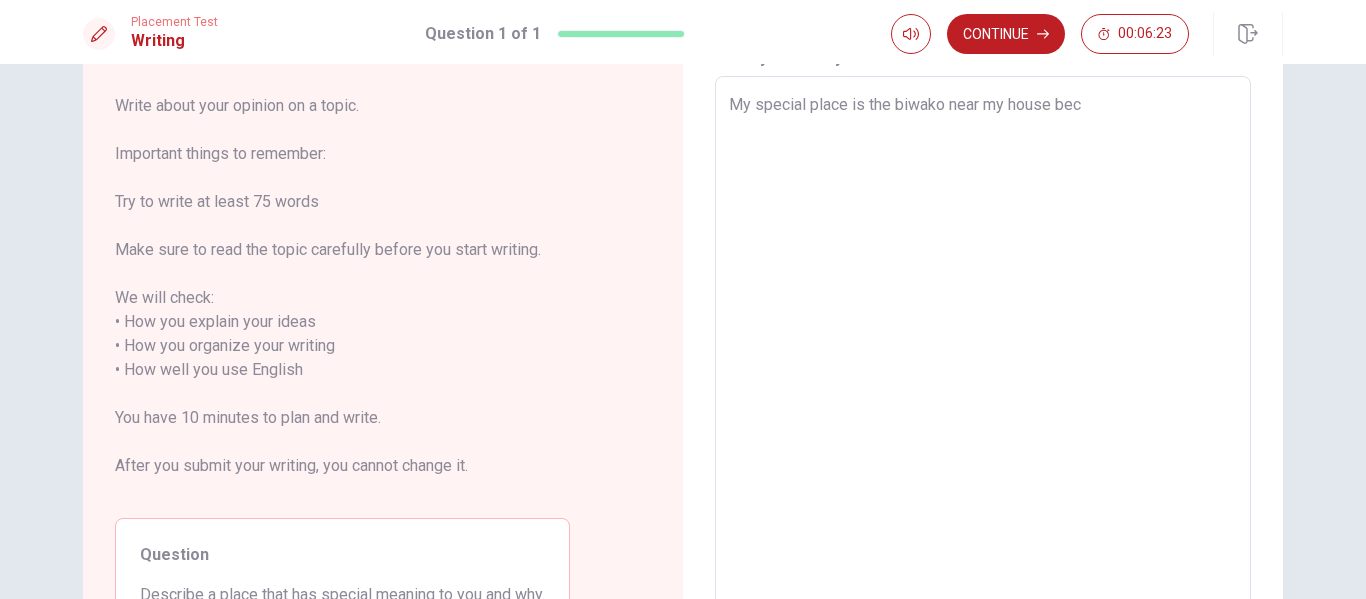type on "My special place is the biwako near my house beco" 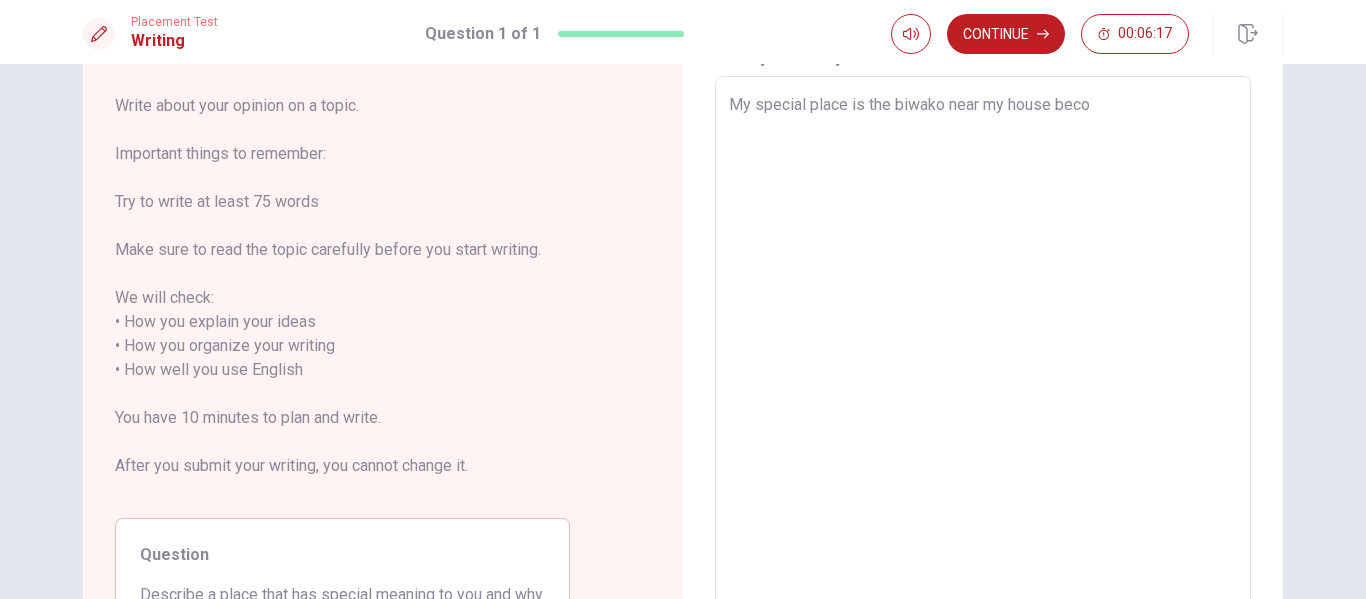 type on "x" 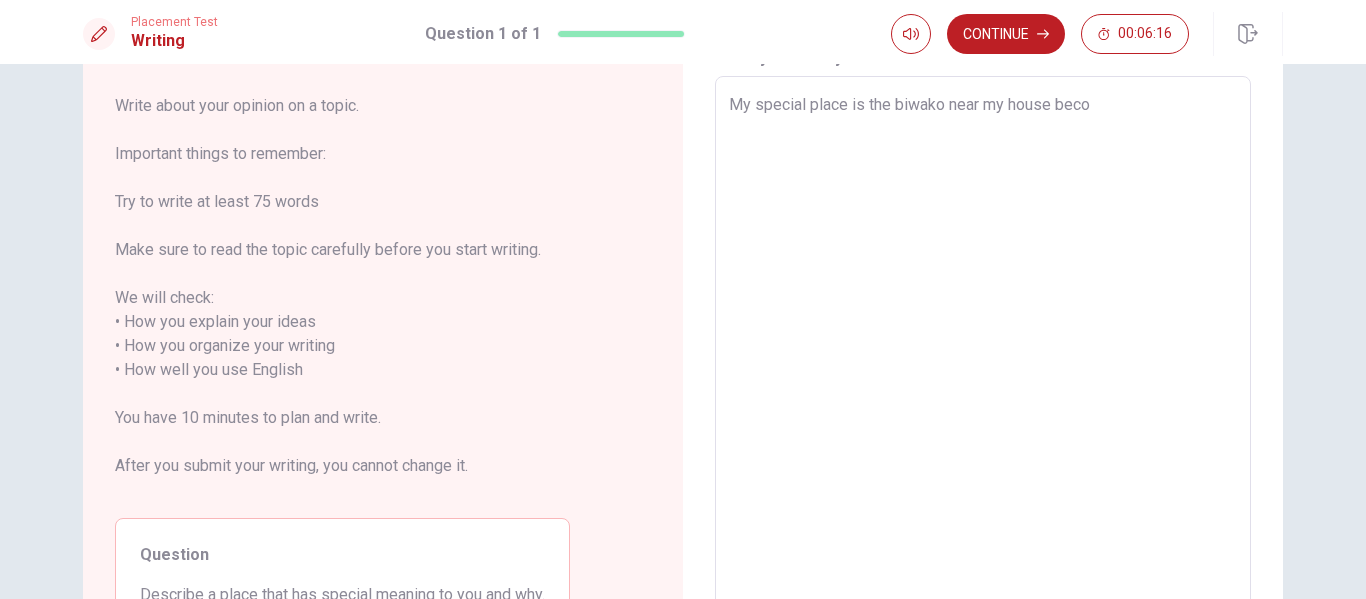 type on "My special place is the biwako near my house bec" 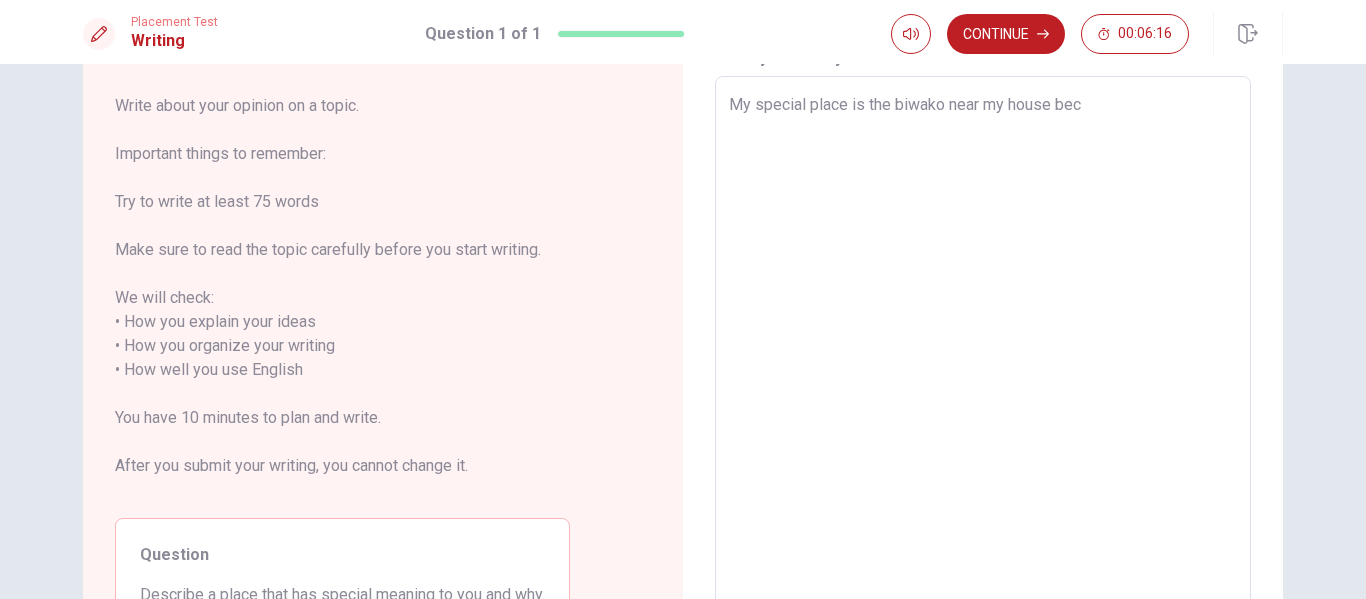 type on "x" 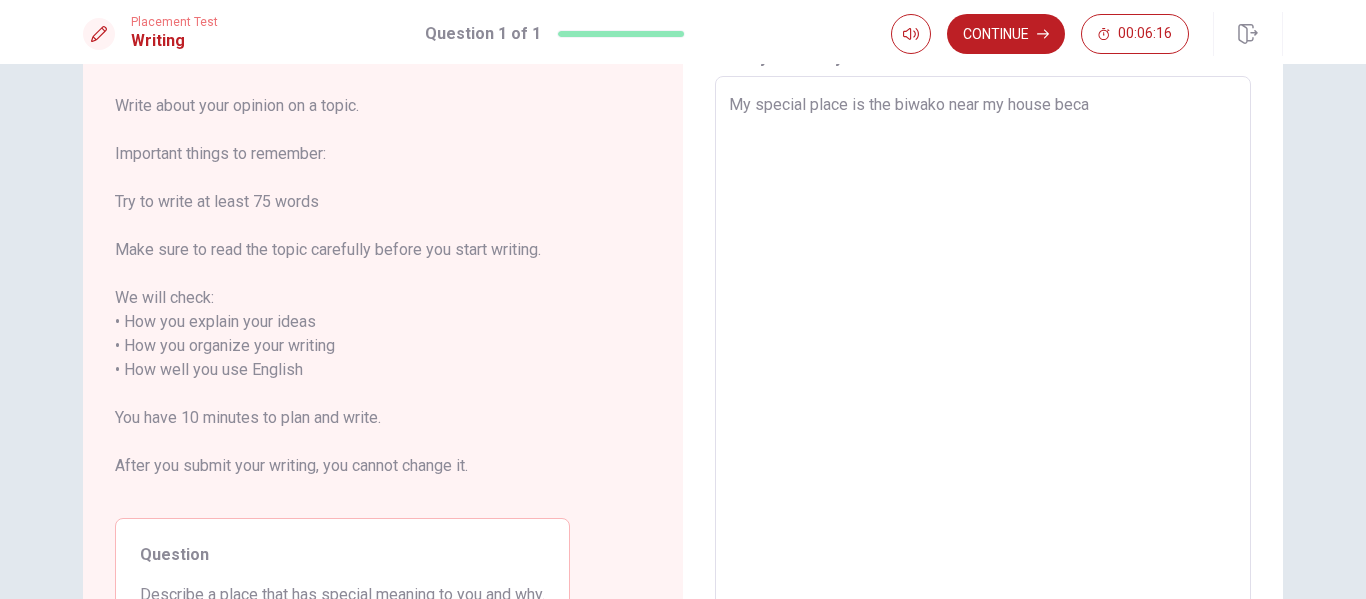 type on "x" 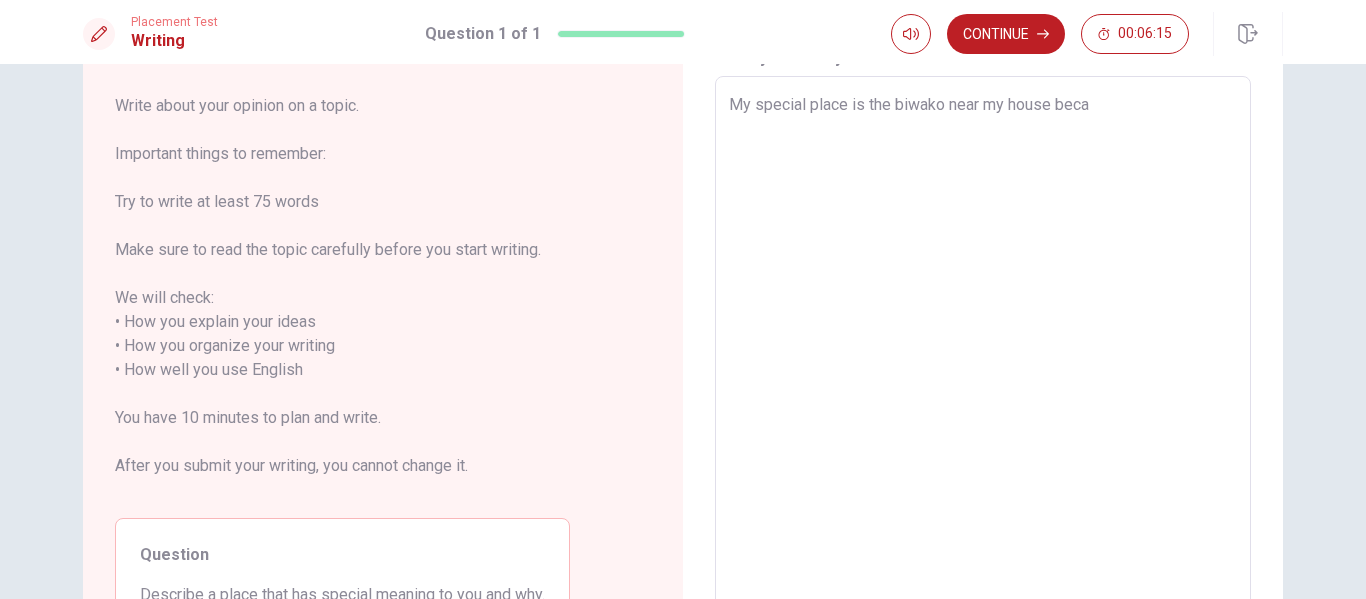 type on "My special place is the biwako near my house becau" 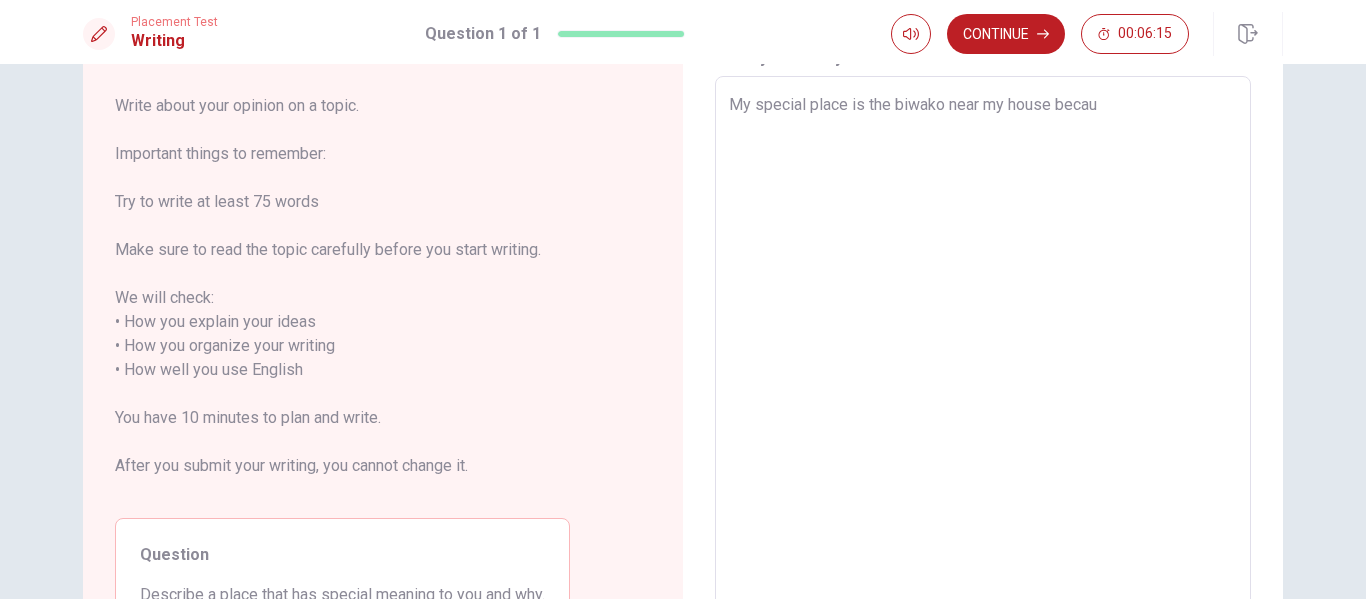 type on "x" 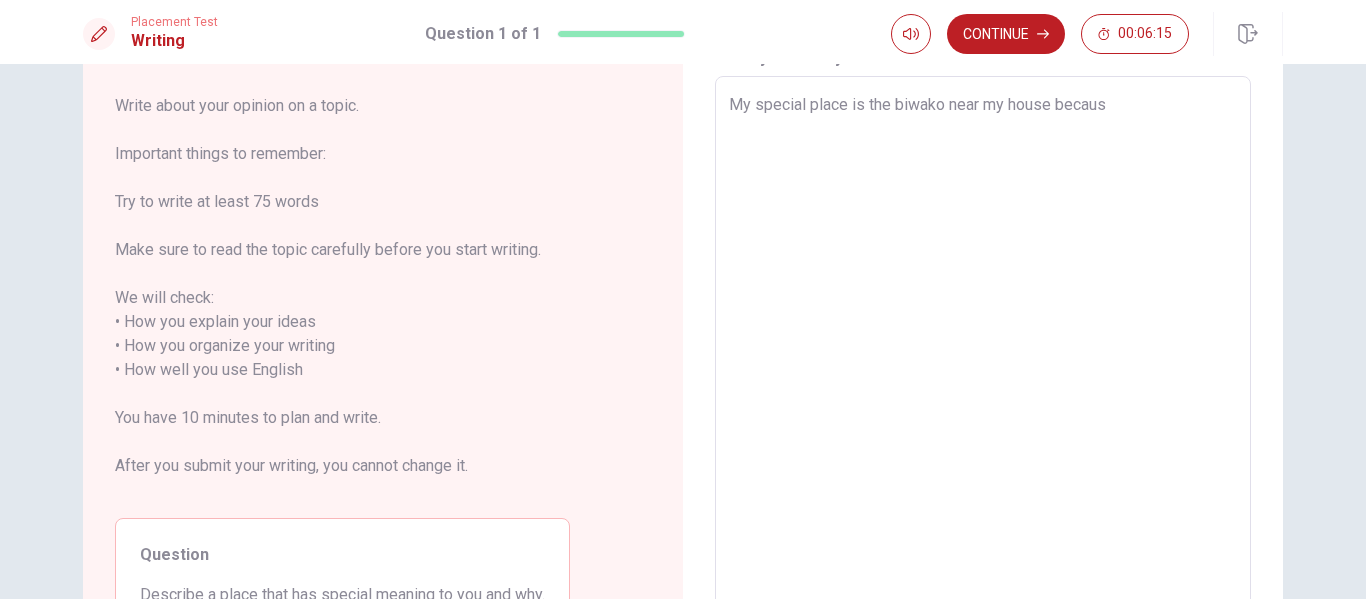 type on "x" 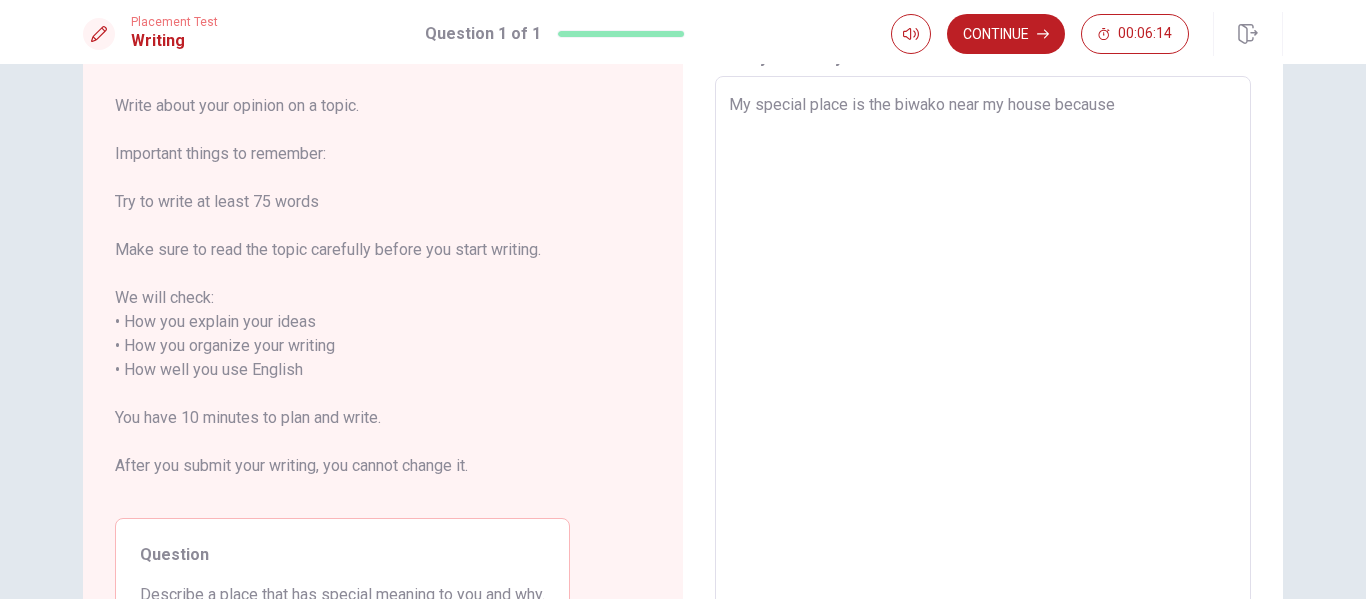 type on "x" 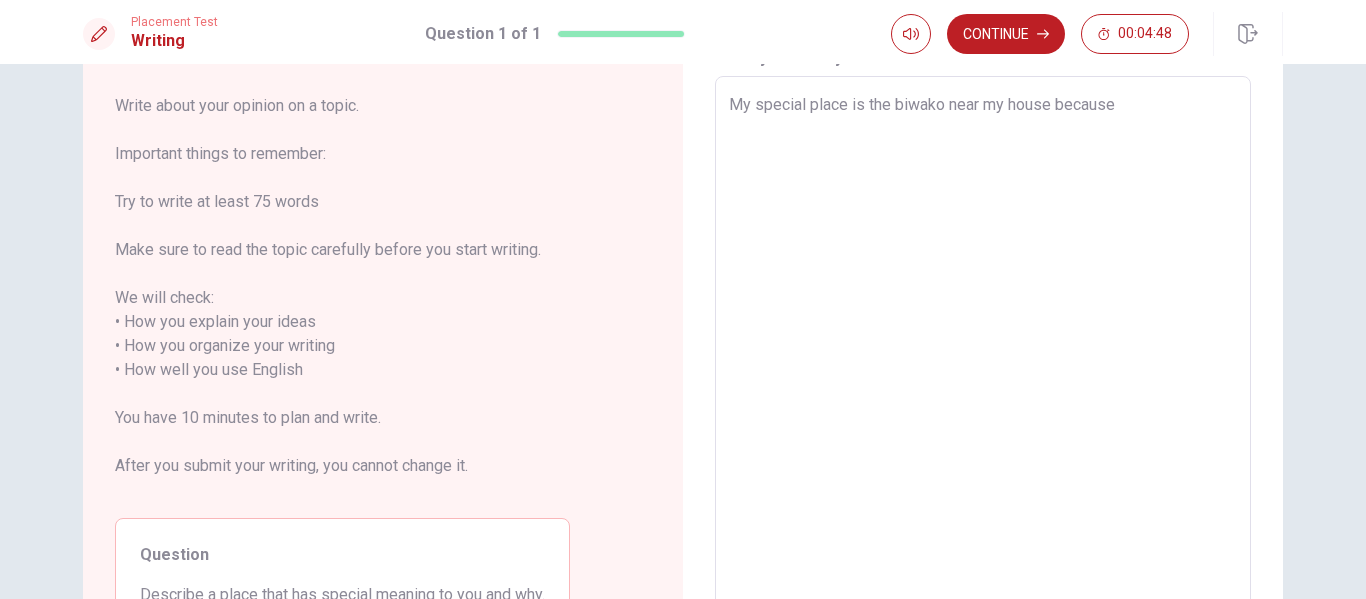type on "x" 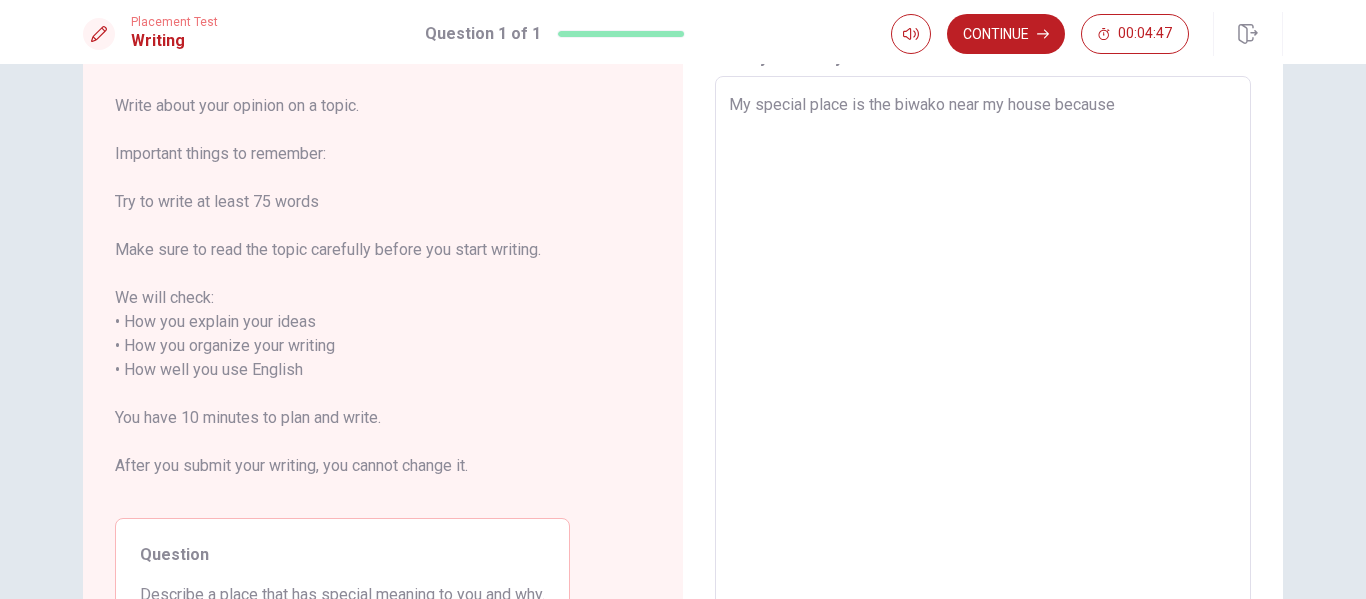 type on "My special place is the biwako near my house because j" 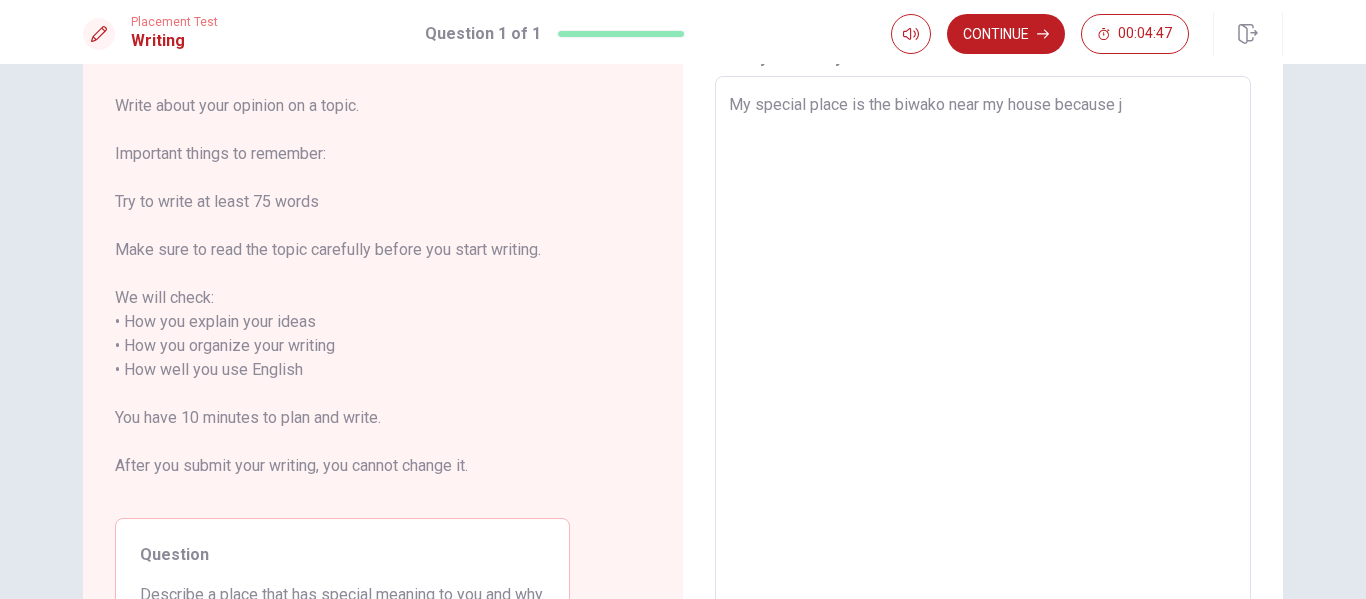 type on "x" 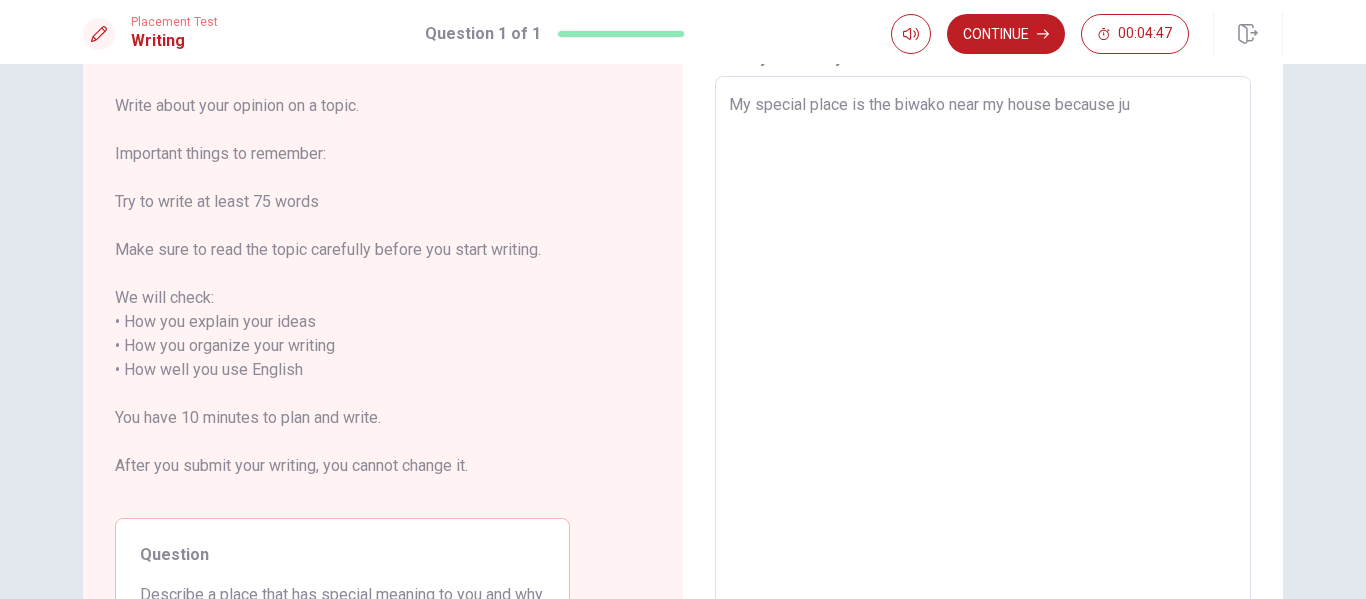type on "x" 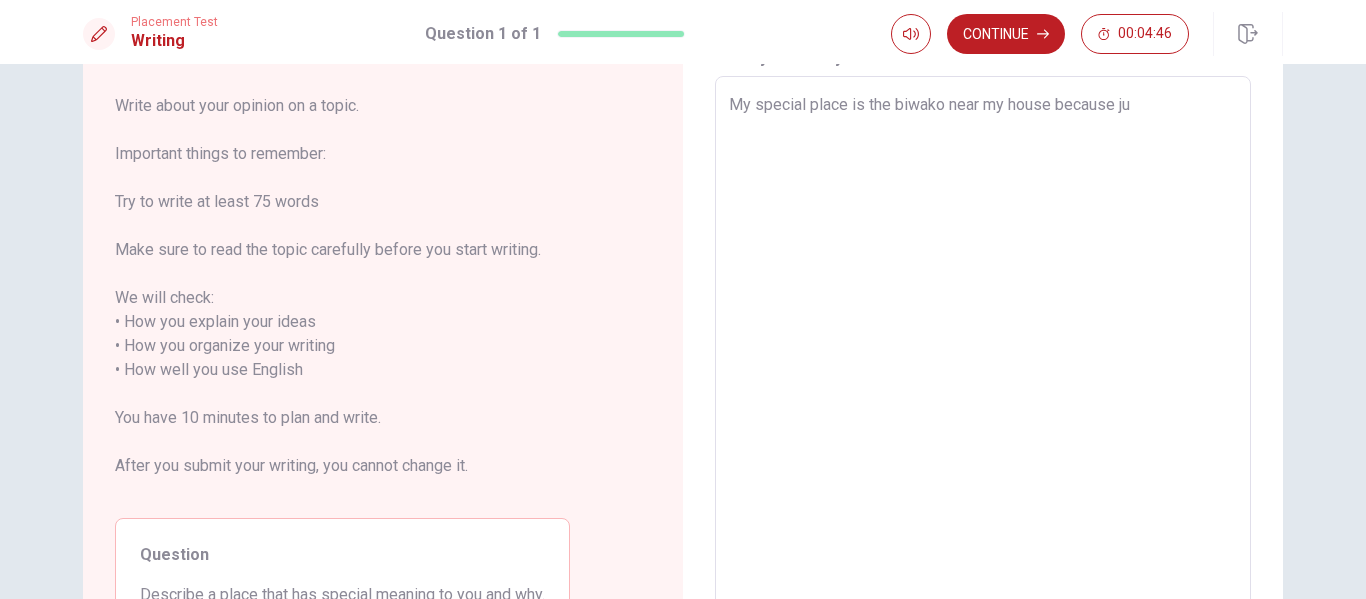 type on "My special place is the biwako near my house because jus" 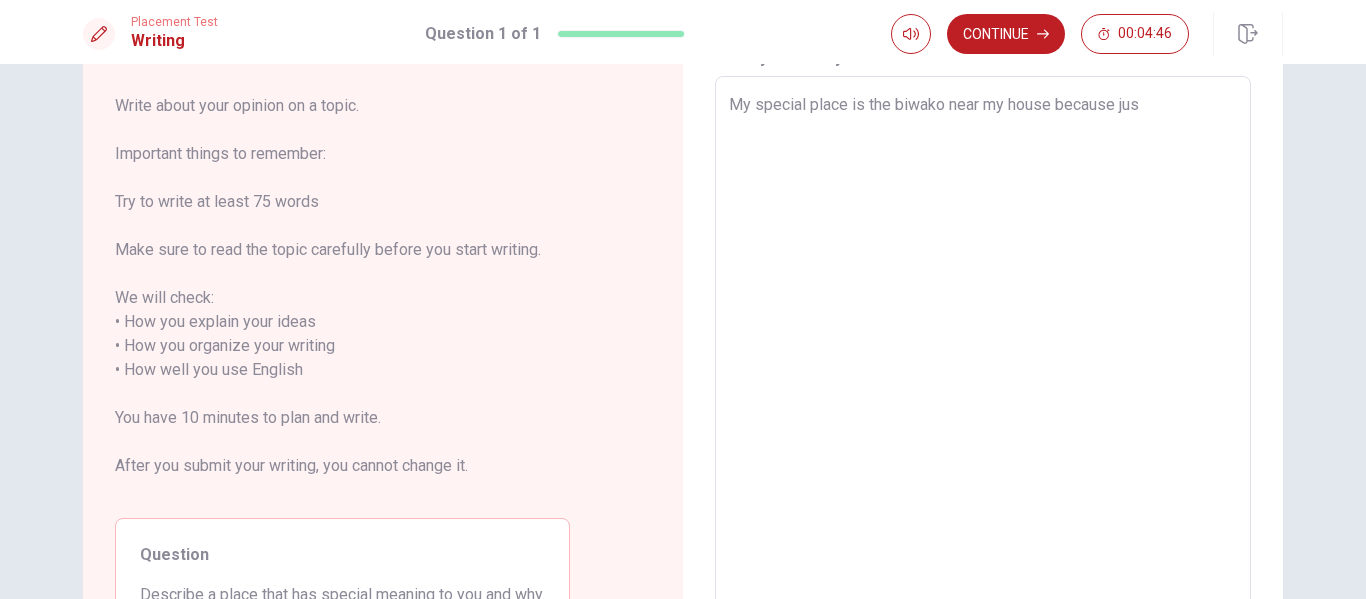 type on "x" 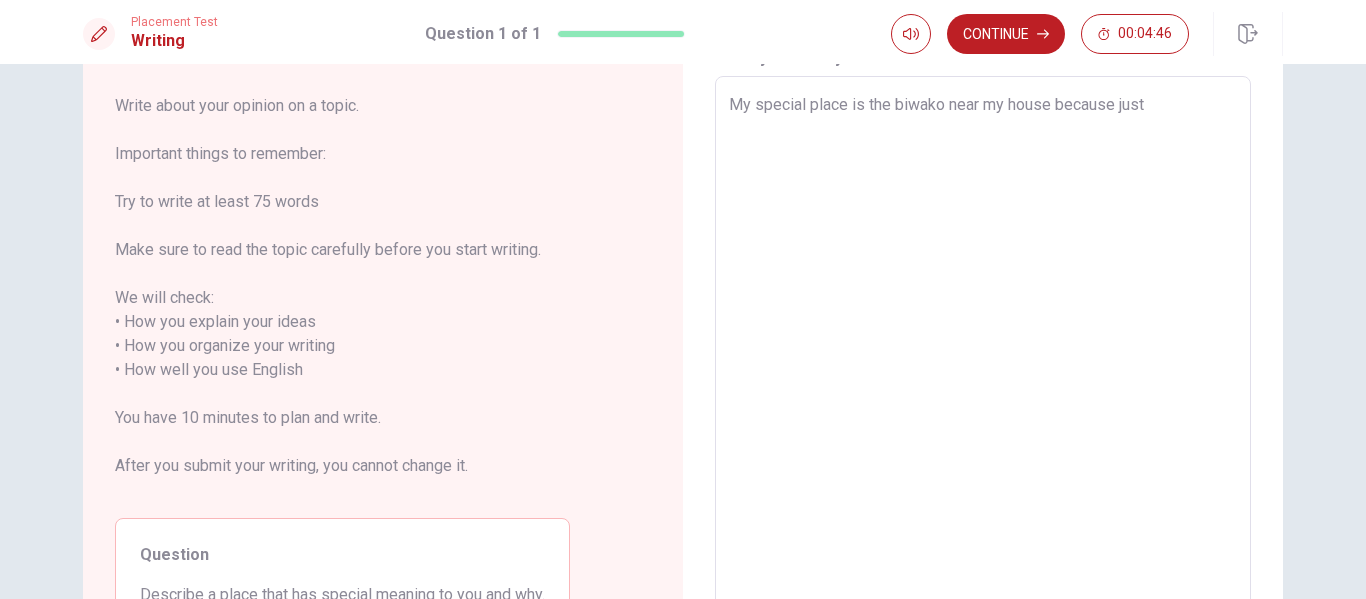 type on "x" 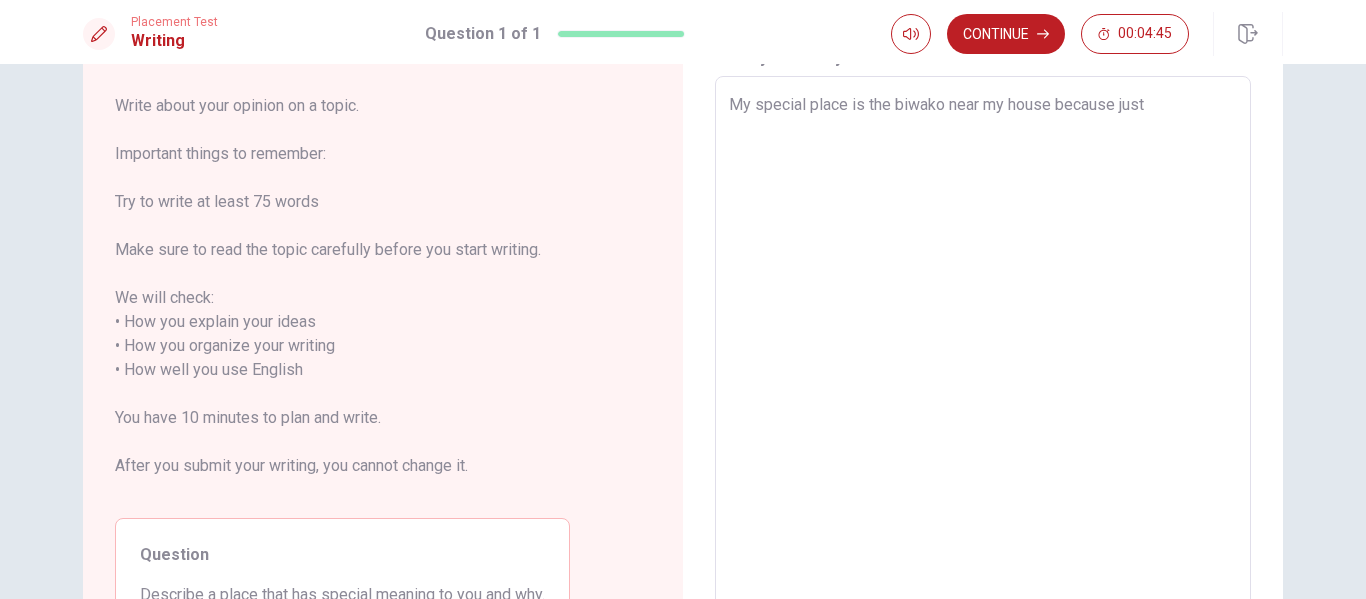 type on "My special place is the biwako near my house because just" 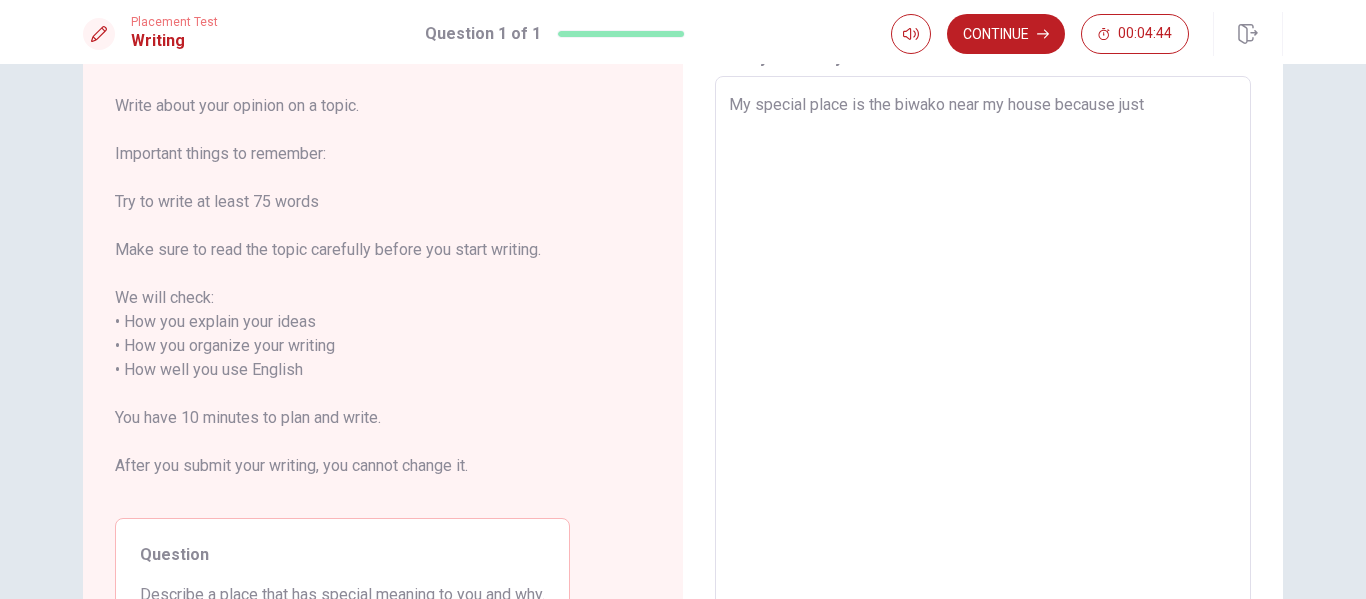 type on "My special place is the biwako near my house because just l" 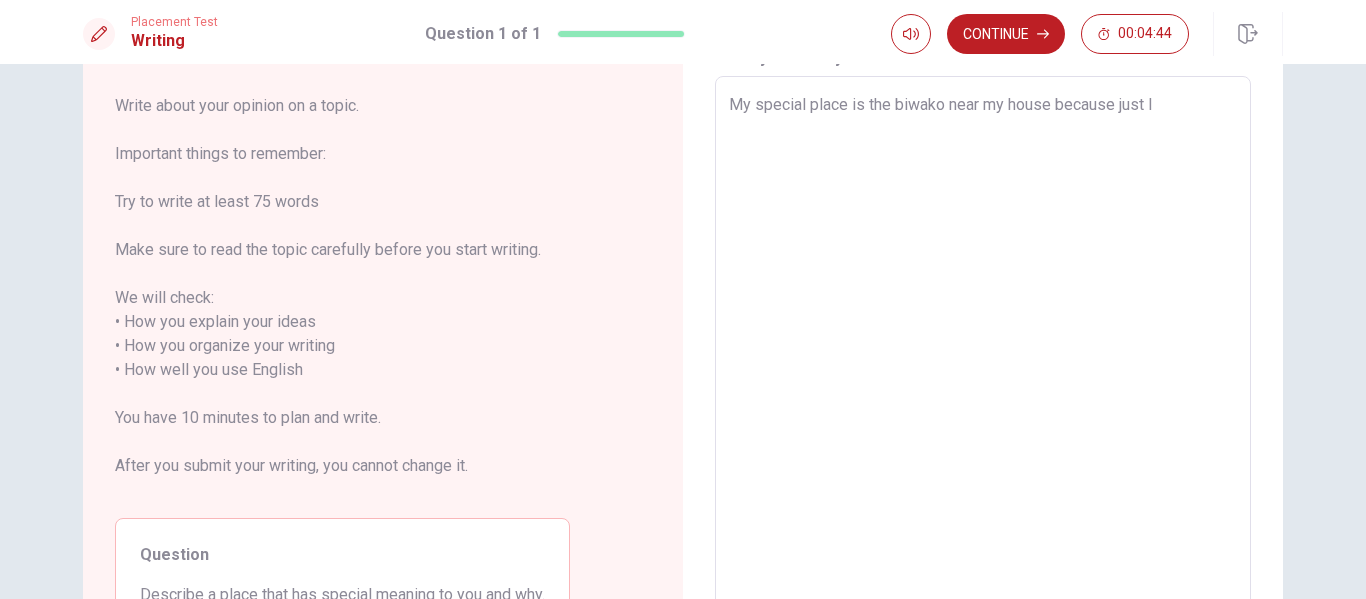 type on "x" 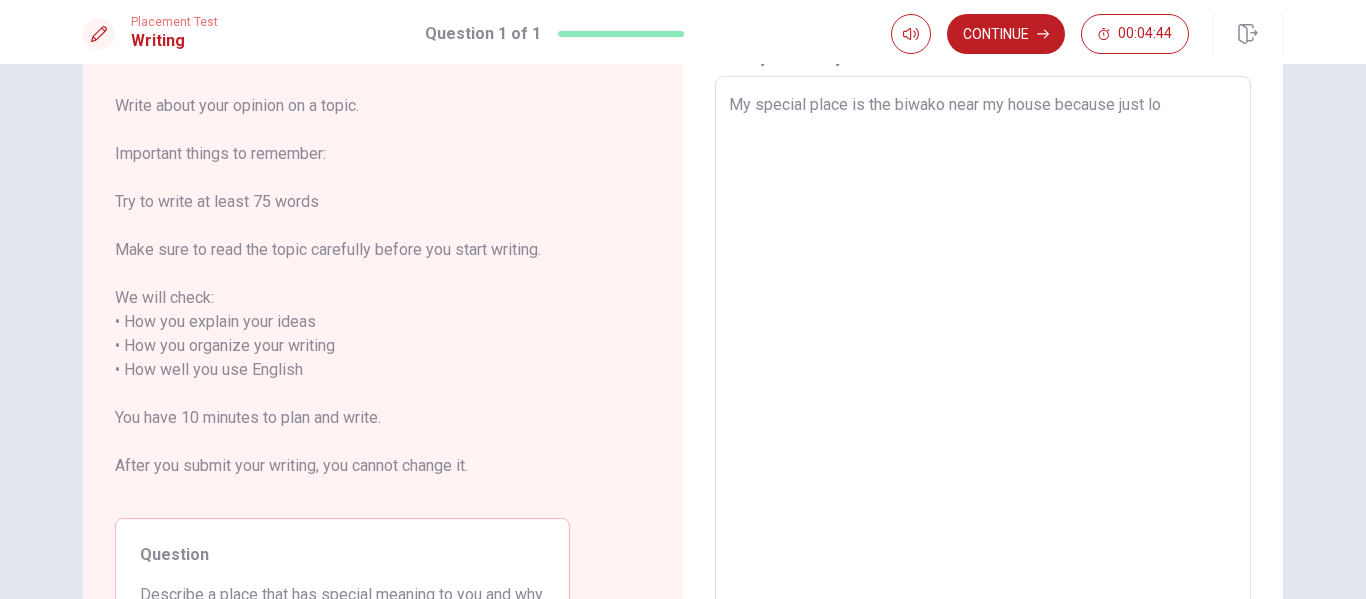 type on "x" 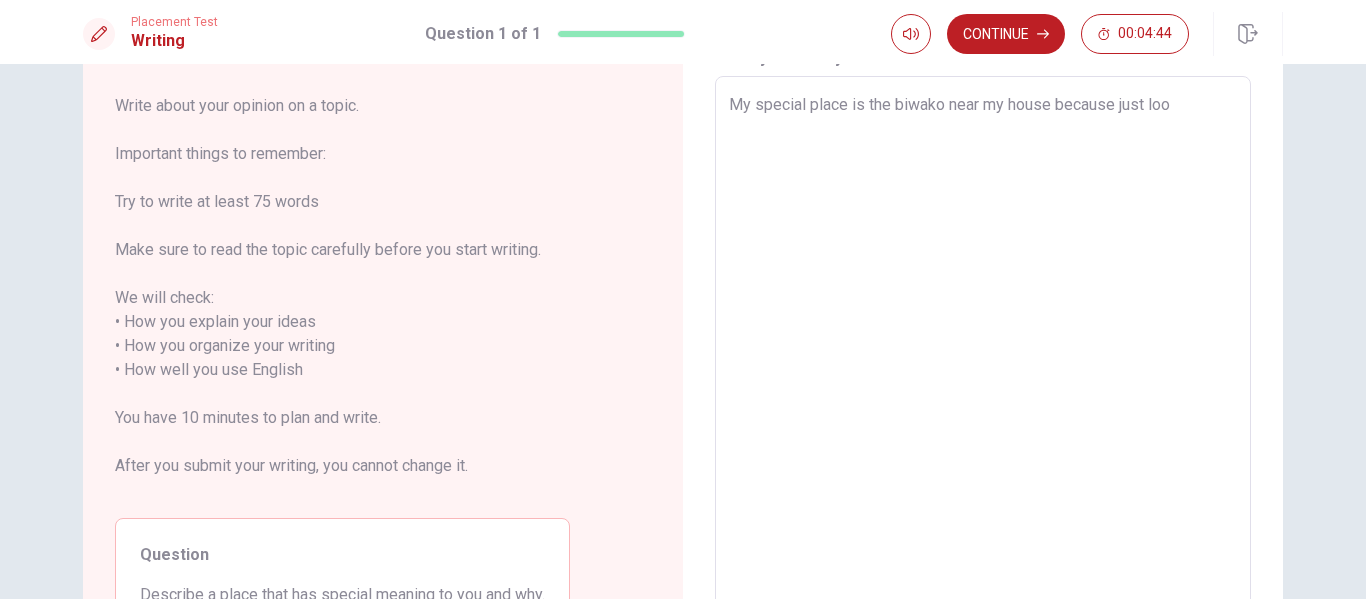 type 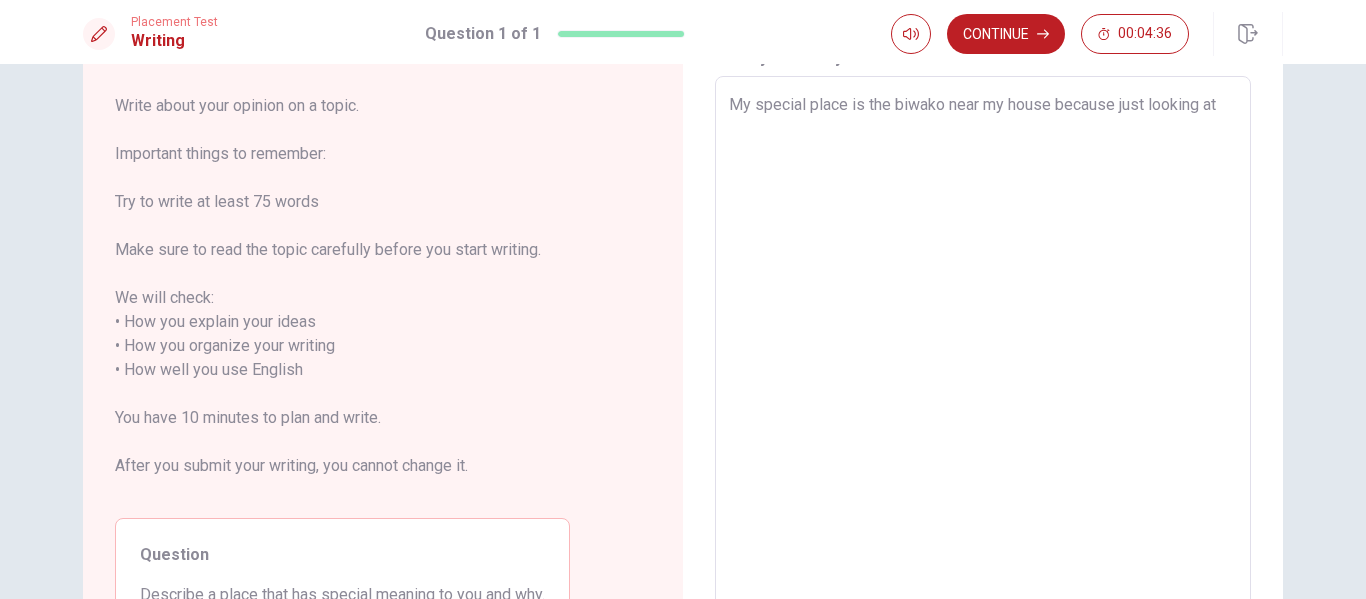 click on "My special place is the biwako near my house because just looking at" at bounding box center (983, 358) 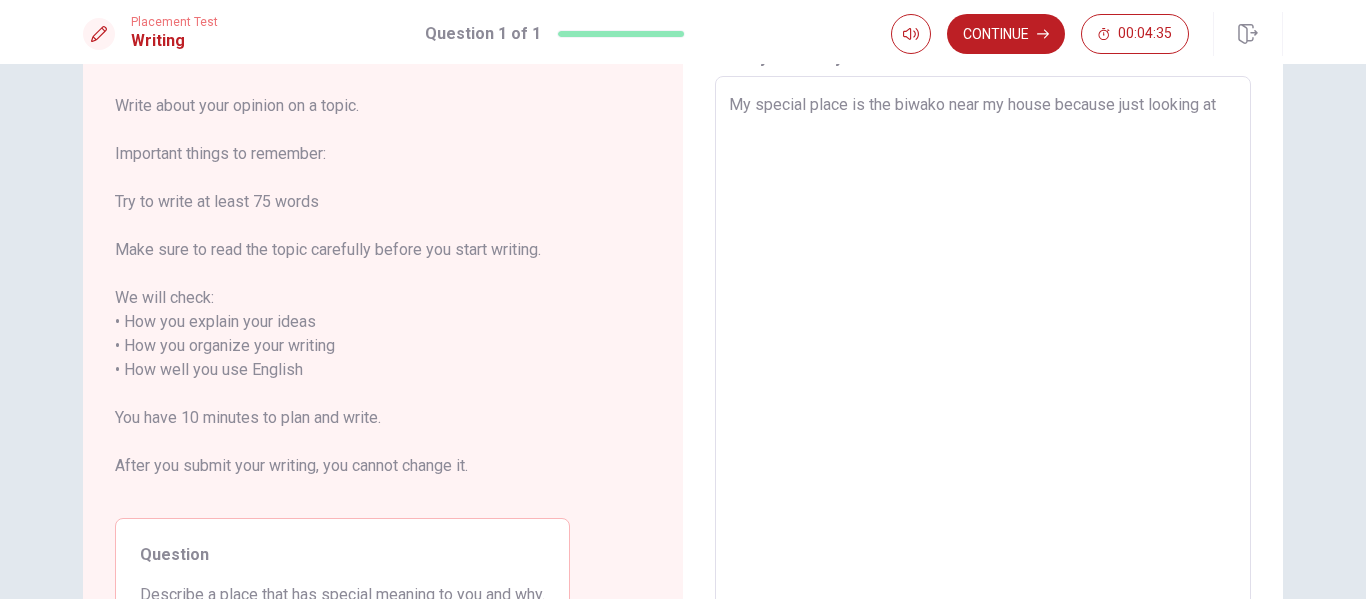 click on "My special place is the biwako near my house because just looking at" at bounding box center (983, 358) 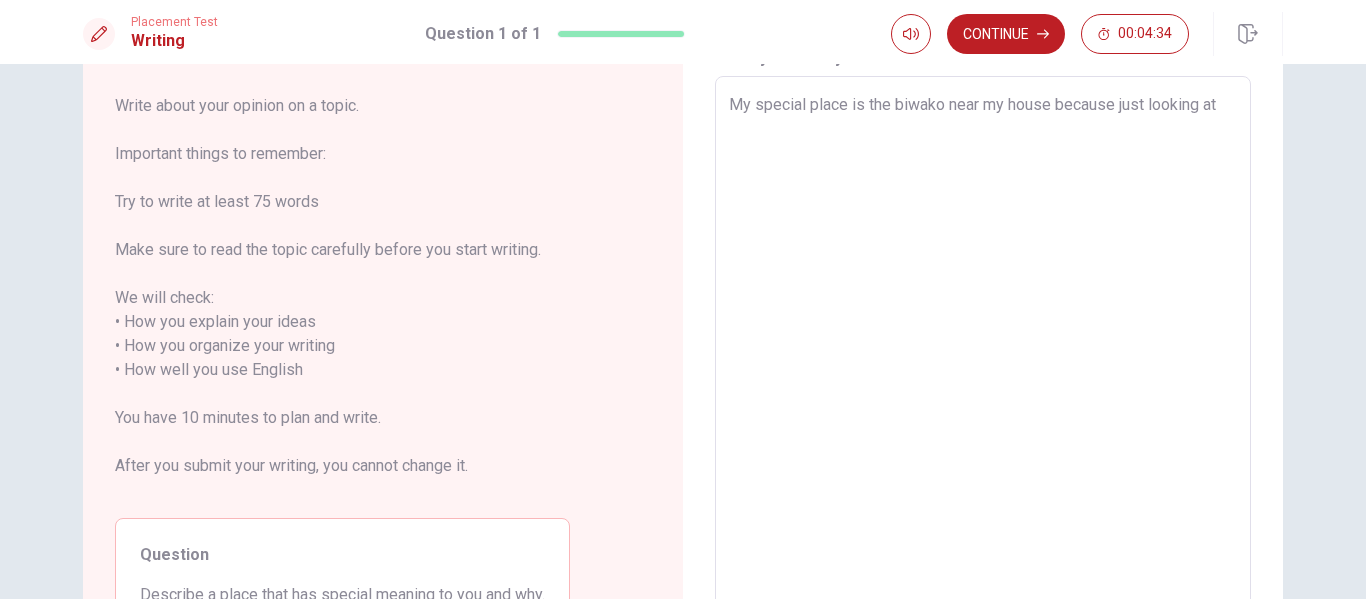 click on "My special place is the biwako near my house because just looking at" at bounding box center (983, 358) 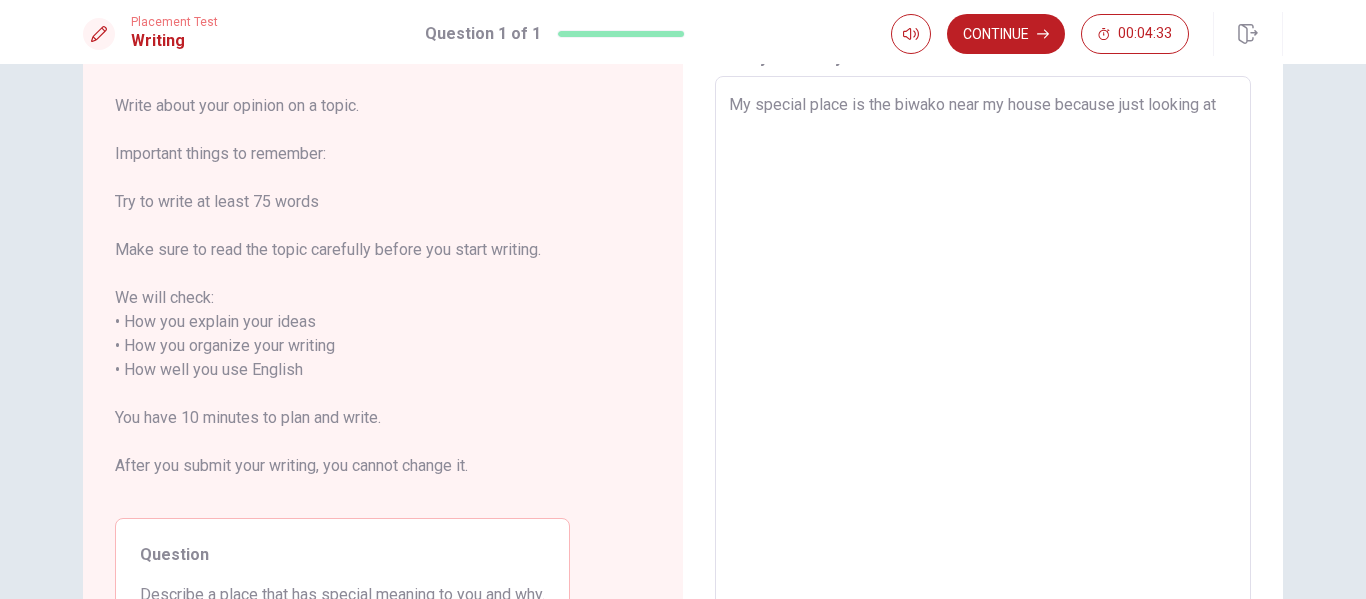 click on "My special place is the biwako near my house because just looking at" at bounding box center [983, 358] 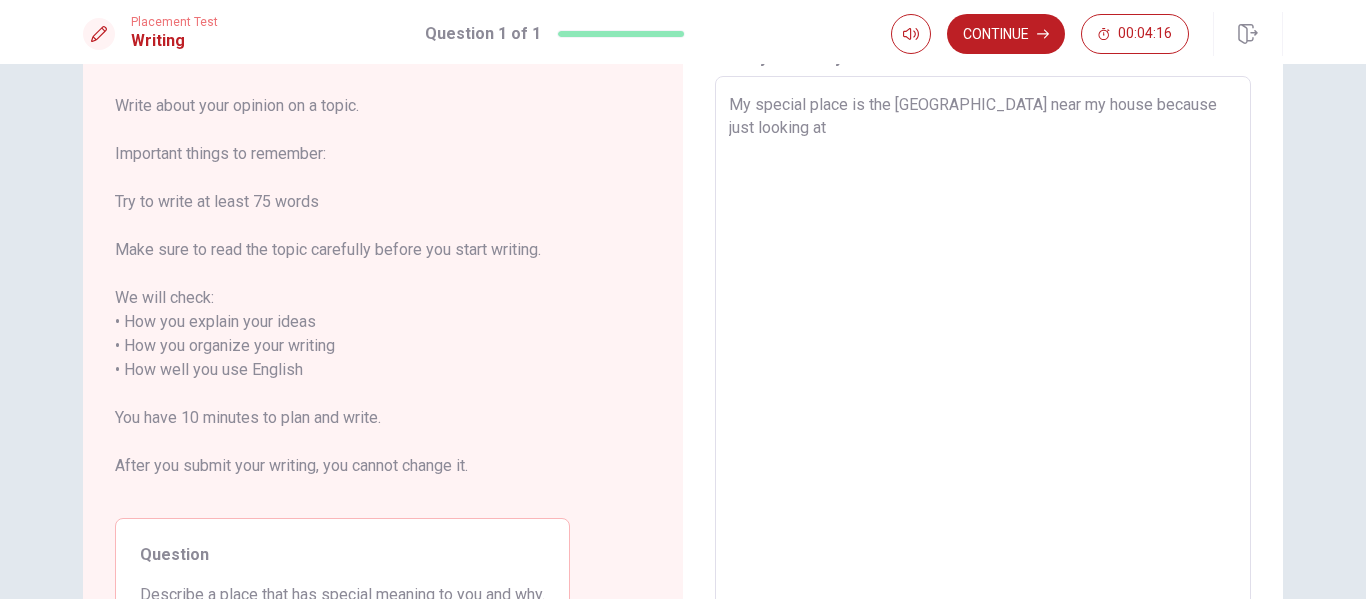 click on "My special place is the [GEOGRAPHIC_DATA] near my house because just looking at" at bounding box center [983, 358] 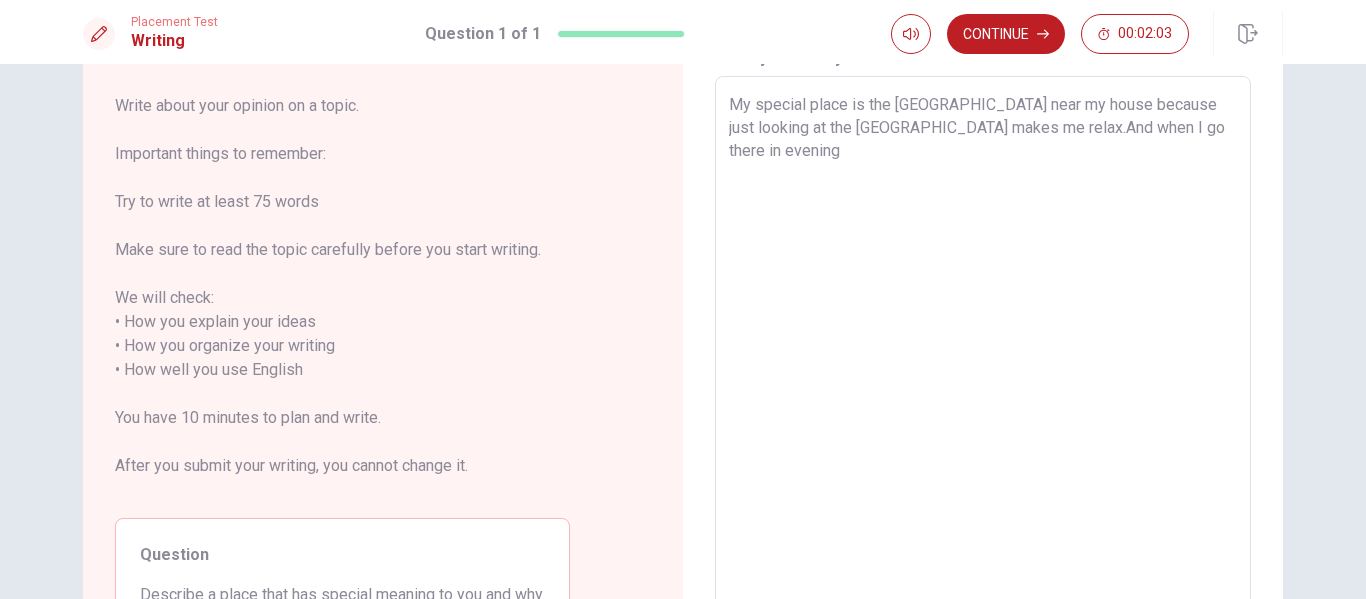 click on "My special place is the [GEOGRAPHIC_DATA] near my house because just looking at the [GEOGRAPHIC_DATA] makes me relax.And when I go there in evening" at bounding box center [983, 358] 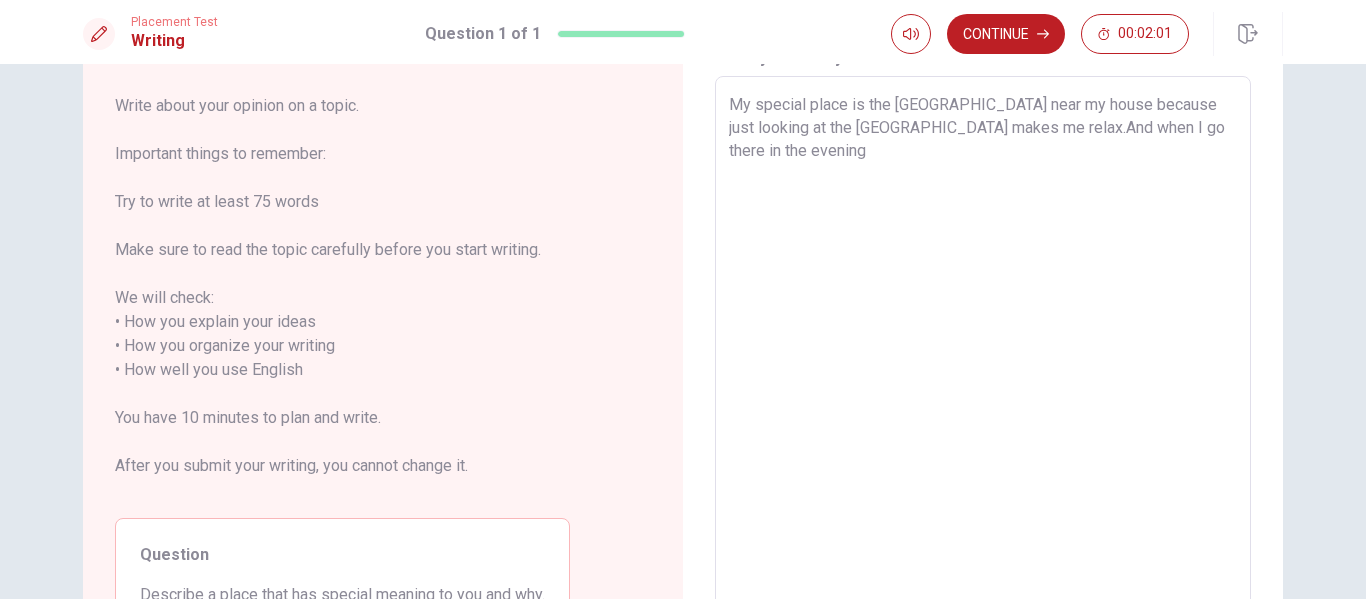 click on "My special place is the [GEOGRAPHIC_DATA] near my house because just looking at the [GEOGRAPHIC_DATA] makes me relax.And when I go there in the evening" at bounding box center [983, 358] 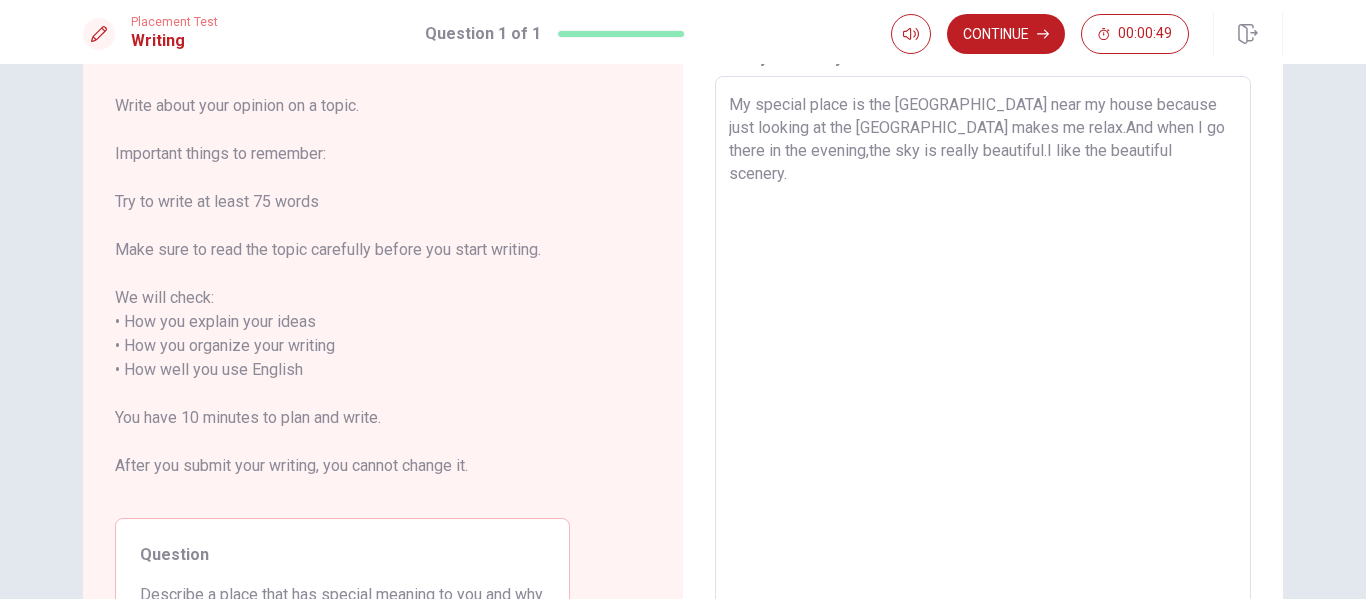 click on "My special place is the [GEOGRAPHIC_DATA] near my house because just looking at the [GEOGRAPHIC_DATA] makes me relax.And when I go there in the evening,the sky is really beautiful.I like the beautiful scenery." at bounding box center [983, 358] 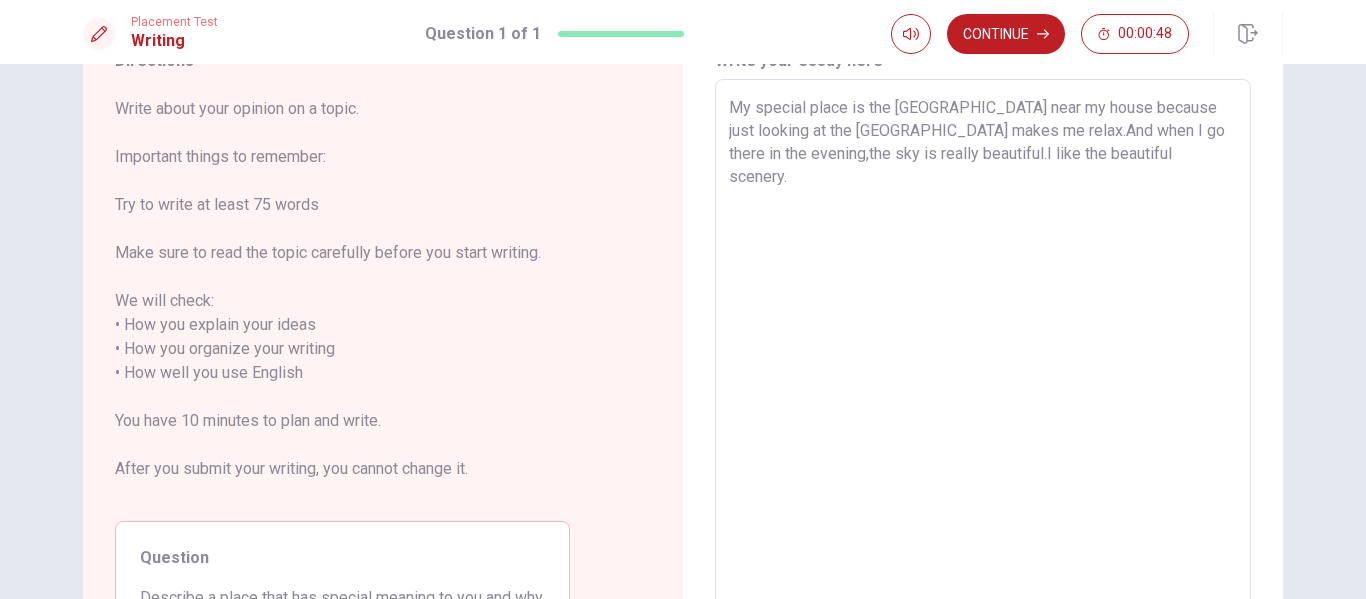 scroll, scrollTop: 94, scrollLeft: 0, axis: vertical 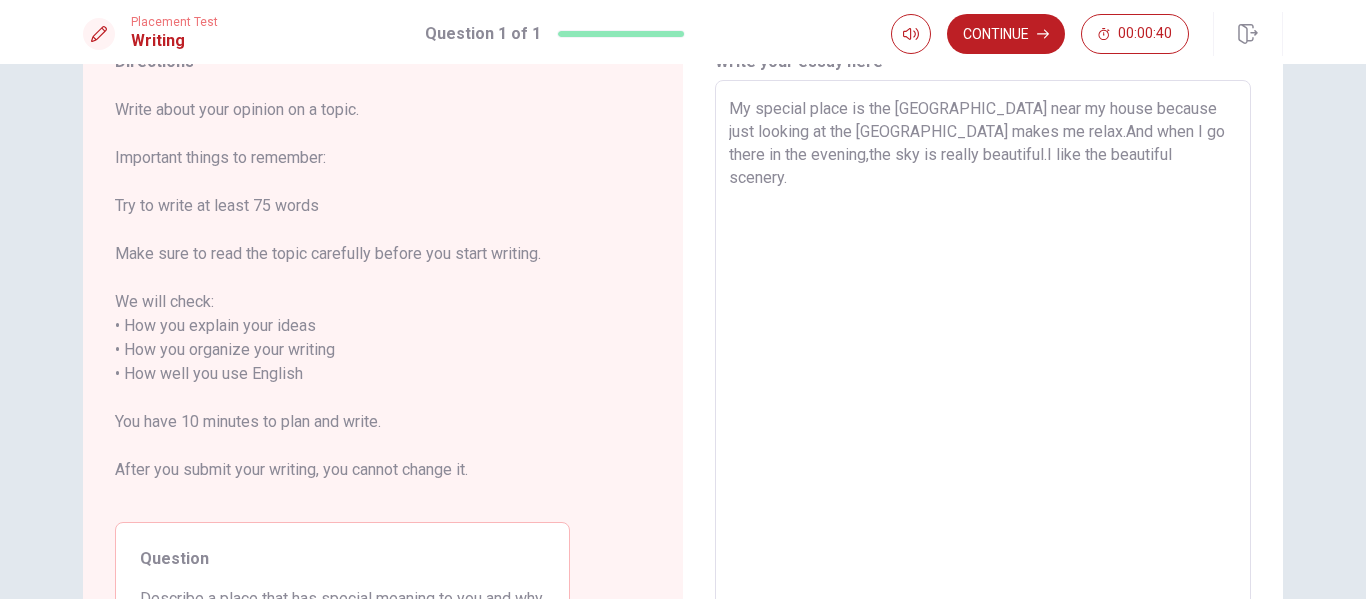 click on "My special place is the [GEOGRAPHIC_DATA] near my house because just looking at the [GEOGRAPHIC_DATA] makes me relax.And when I go there in the evening,the sky is really beautiful.I like the beautiful scenery." at bounding box center (983, 362) 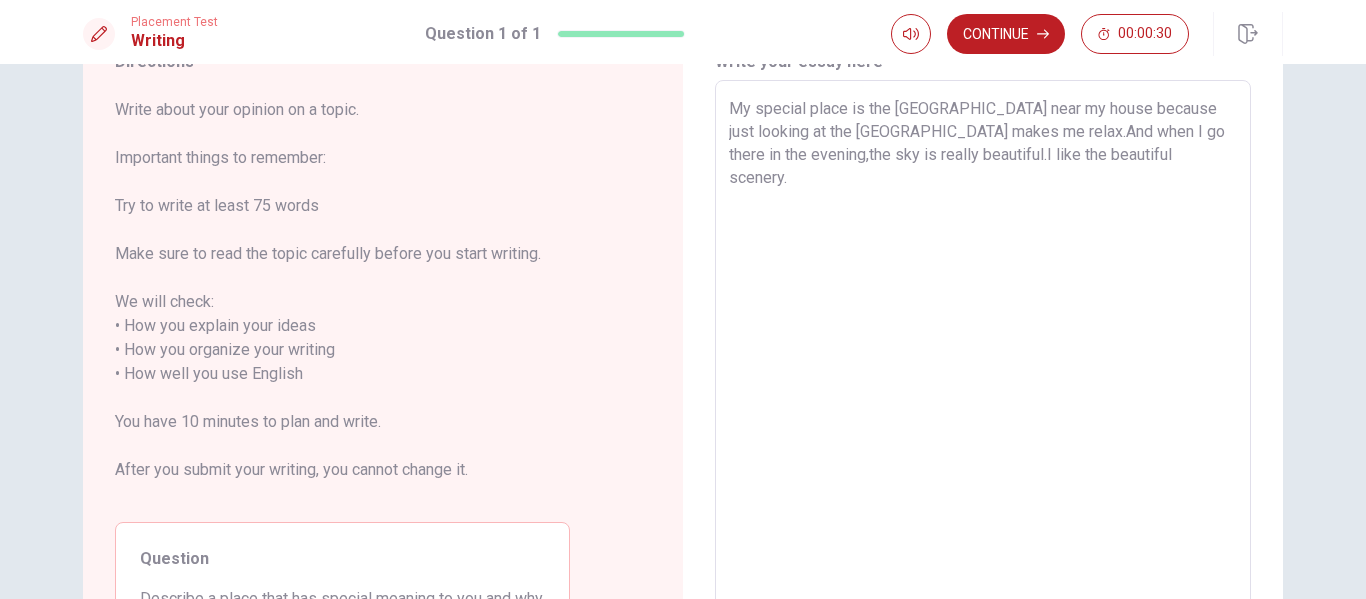 click on "My special place is the [GEOGRAPHIC_DATA] near my house because just looking at the [GEOGRAPHIC_DATA] makes me relax.And when I go there in the evening,the sky is really beautiful.I like the beautiful scenery." at bounding box center (983, 362) 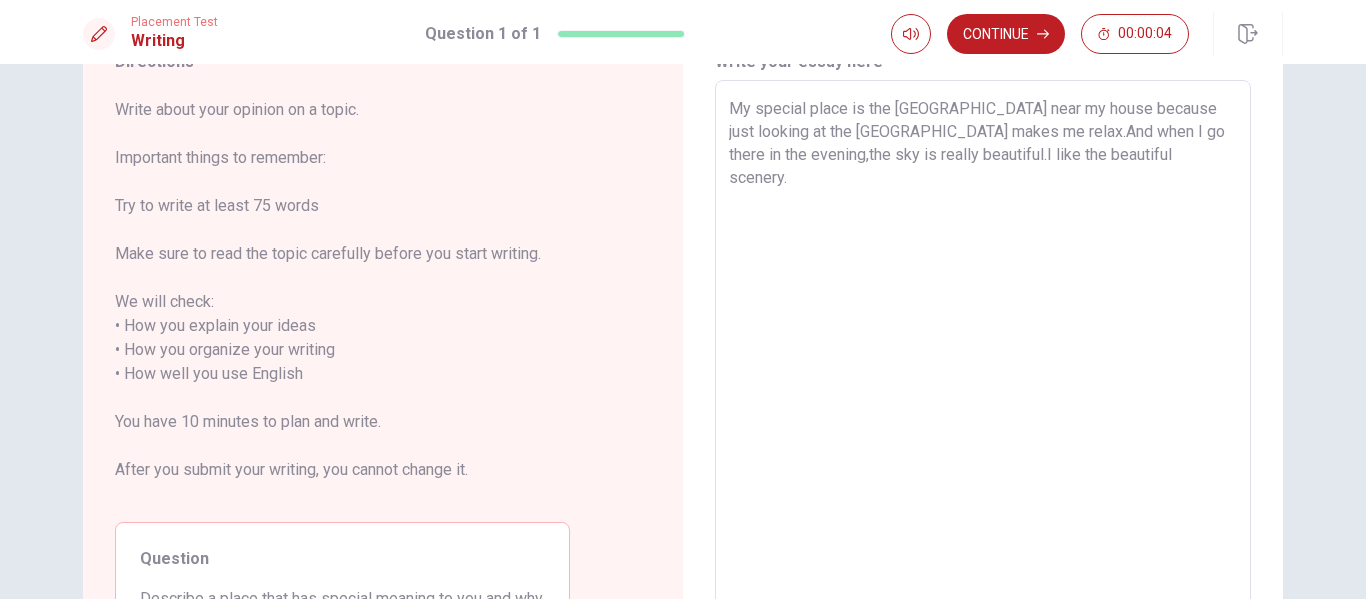 click on "My special place is the [GEOGRAPHIC_DATA] near my house because just looking at the [GEOGRAPHIC_DATA] makes me relax.And when I go there in the evening,the sky is really beautiful.I like the beautiful scenery." at bounding box center (983, 362) 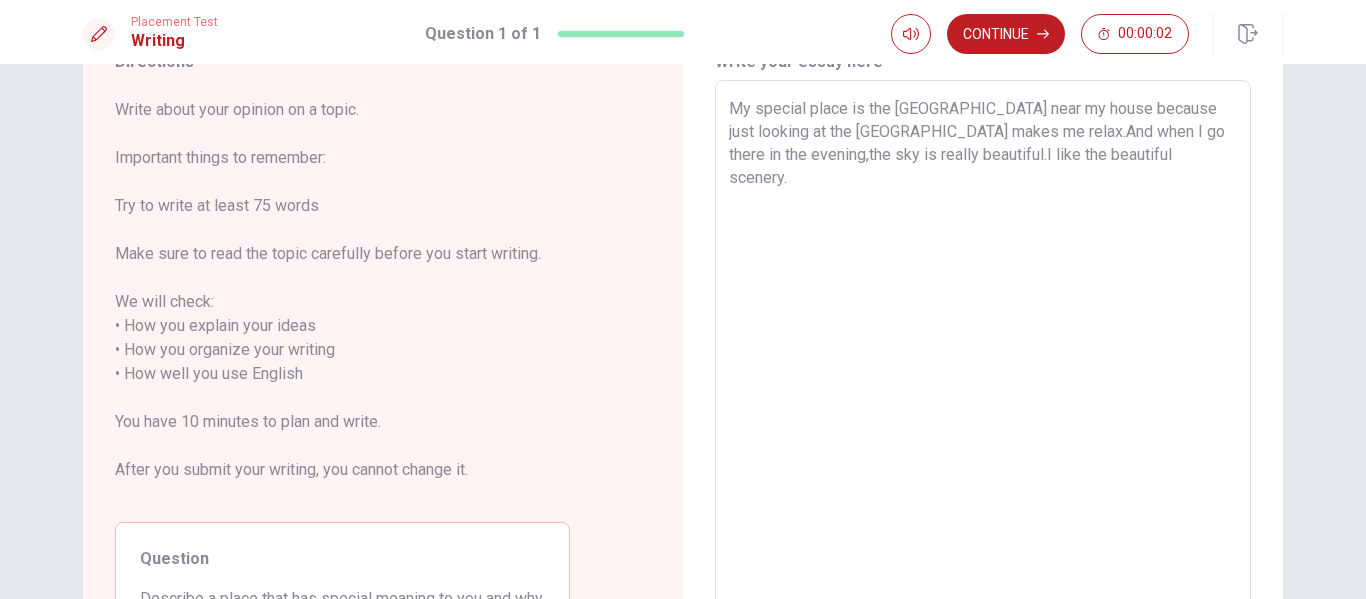 scroll, scrollTop: 58, scrollLeft: 0, axis: vertical 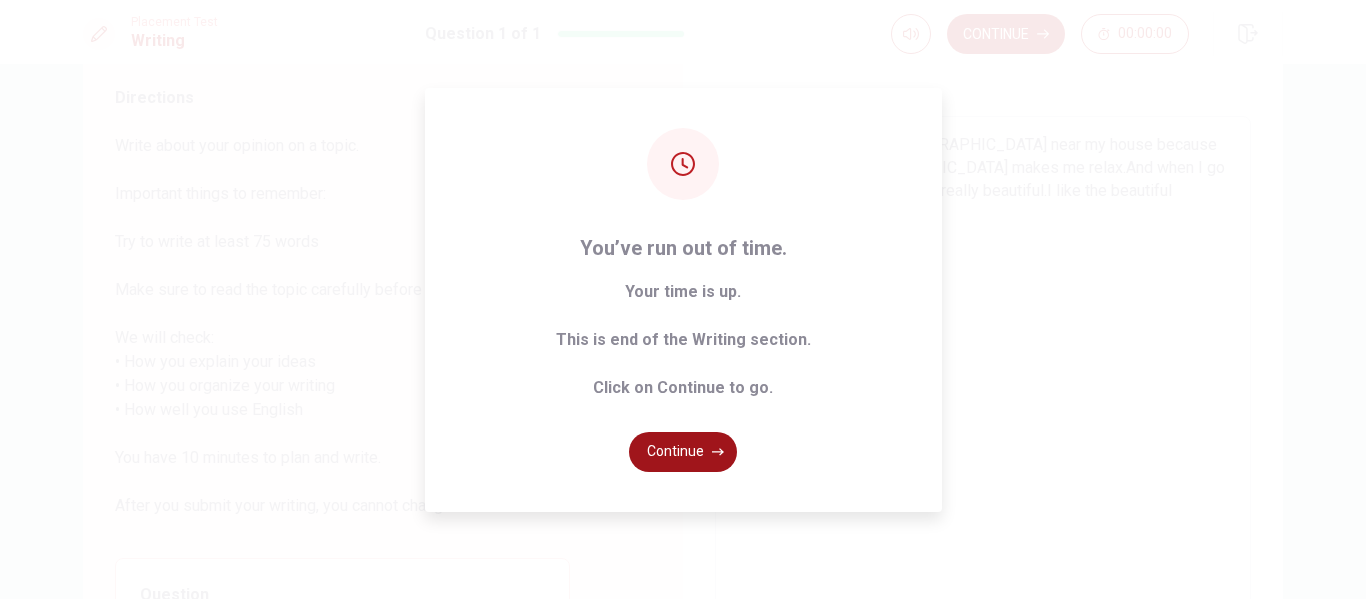 click 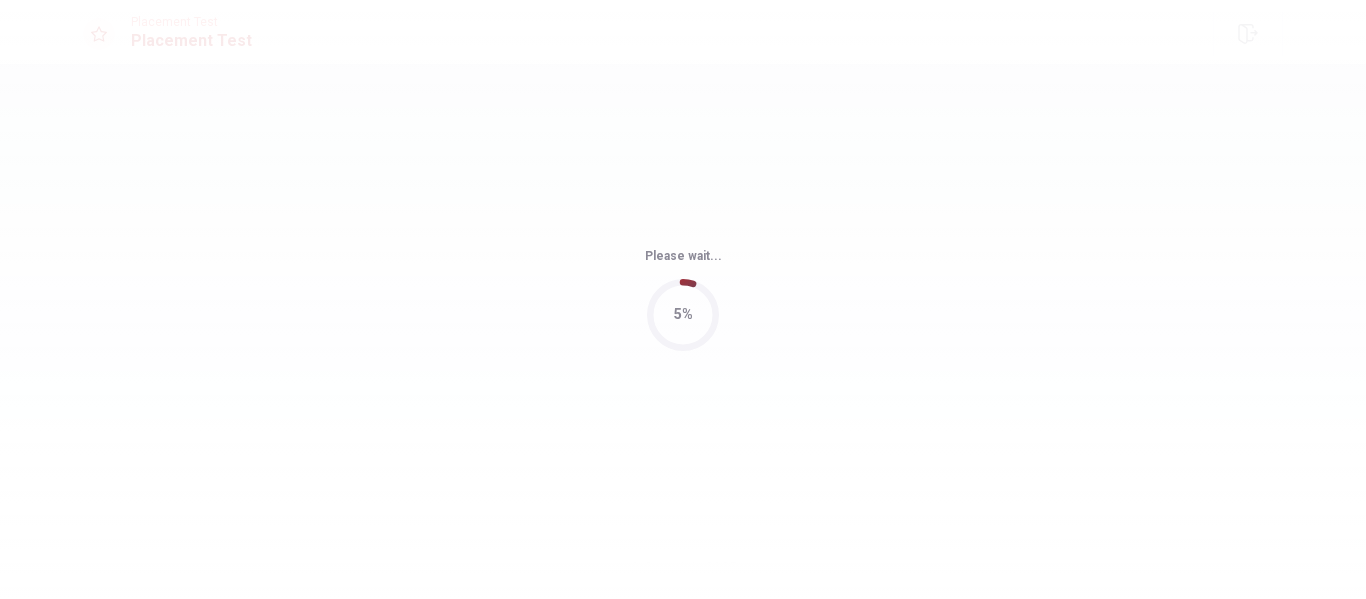 scroll, scrollTop: 0, scrollLeft: 0, axis: both 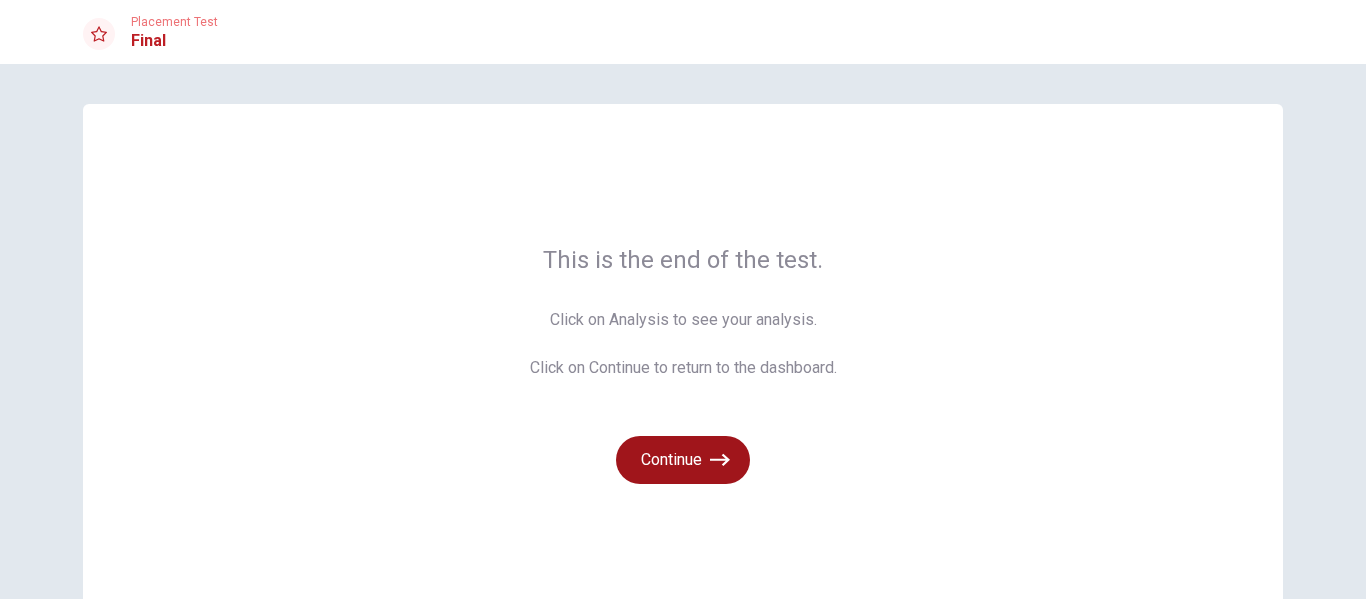 click on "Continue" at bounding box center [683, 460] 